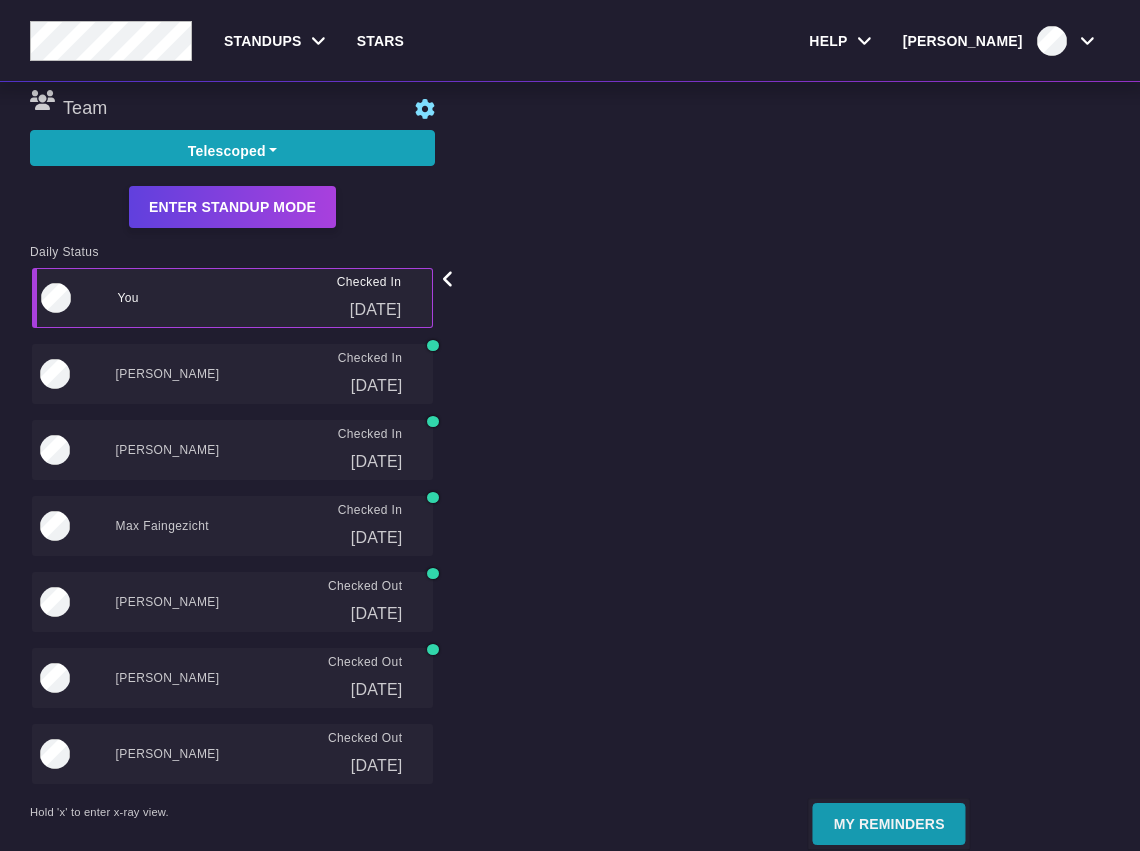 scroll, scrollTop: 0, scrollLeft: 0, axis: both 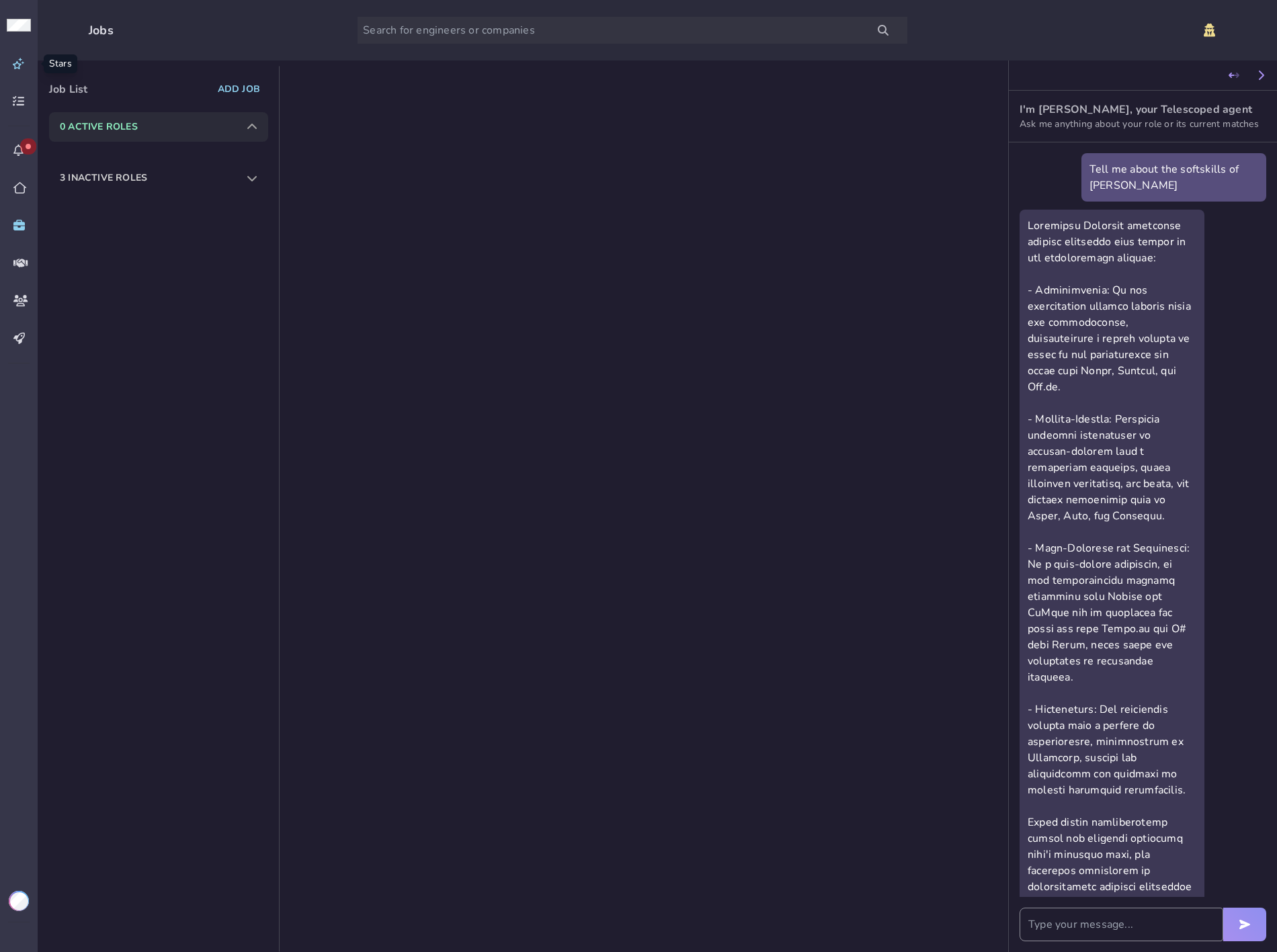 click 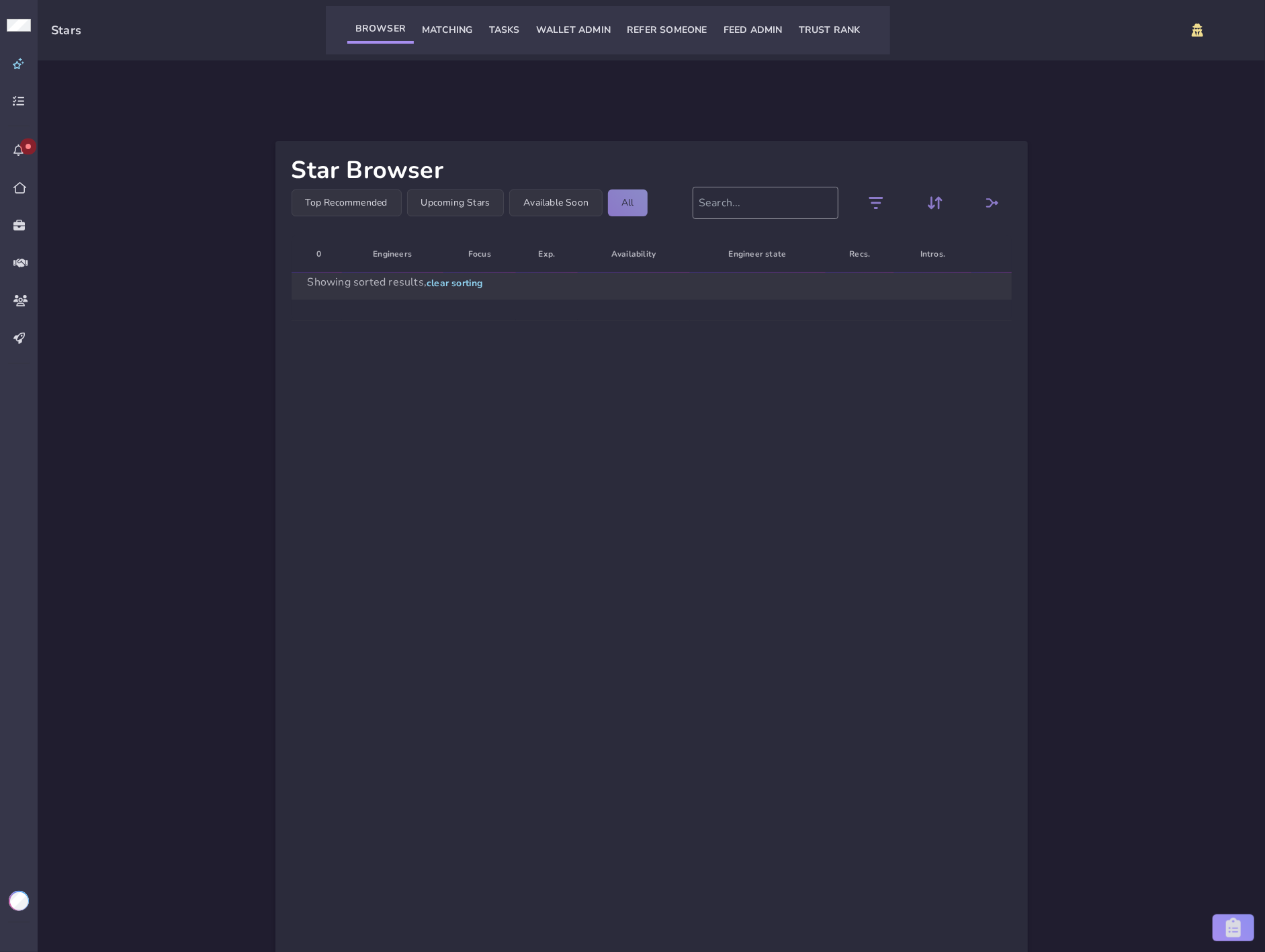 click at bounding box center (765, 203) 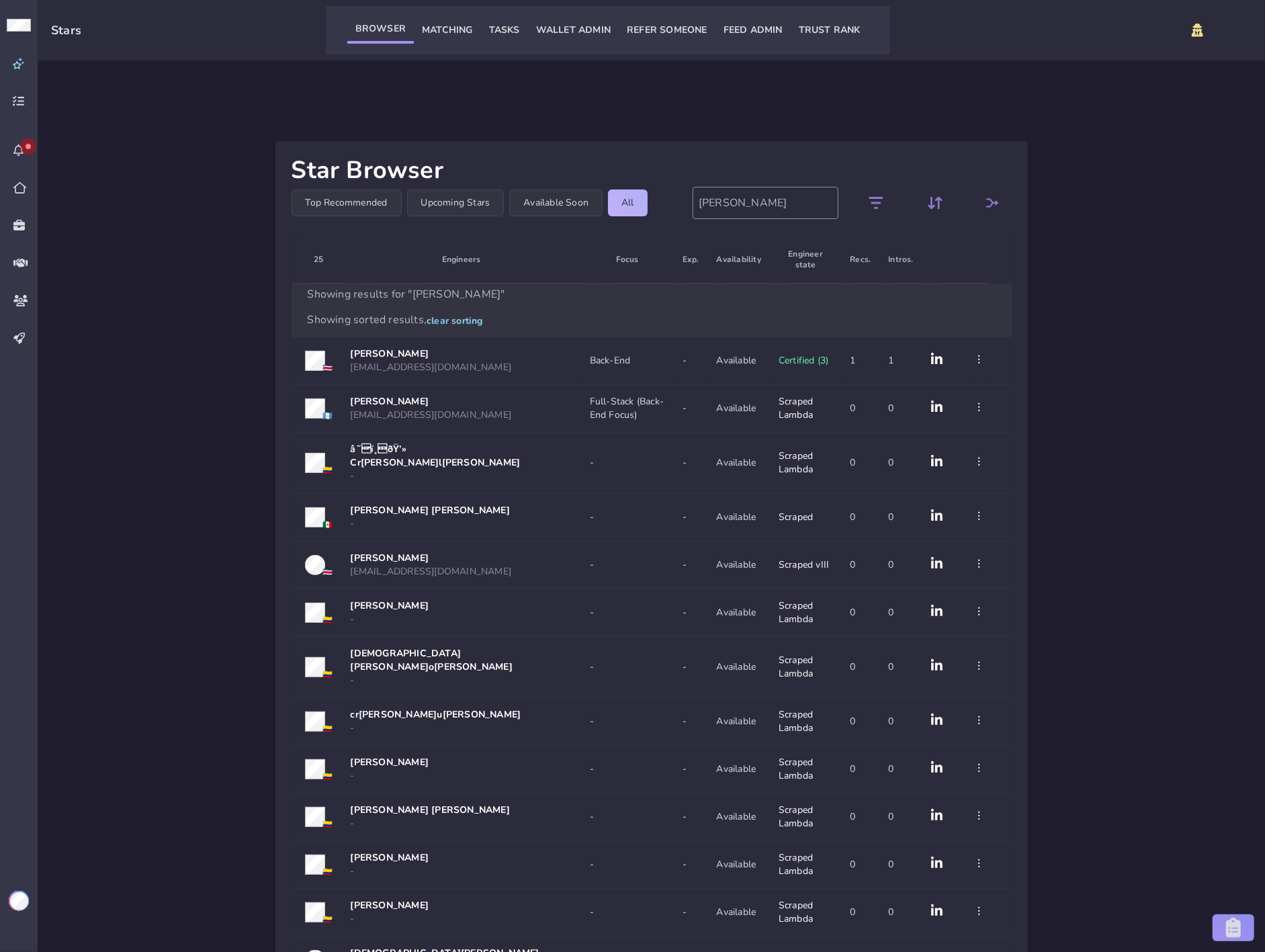 drag, startPoint x: 746, startPoint y: 199, endPoint x: 642, endPoint y: 200, distance: 104.00481 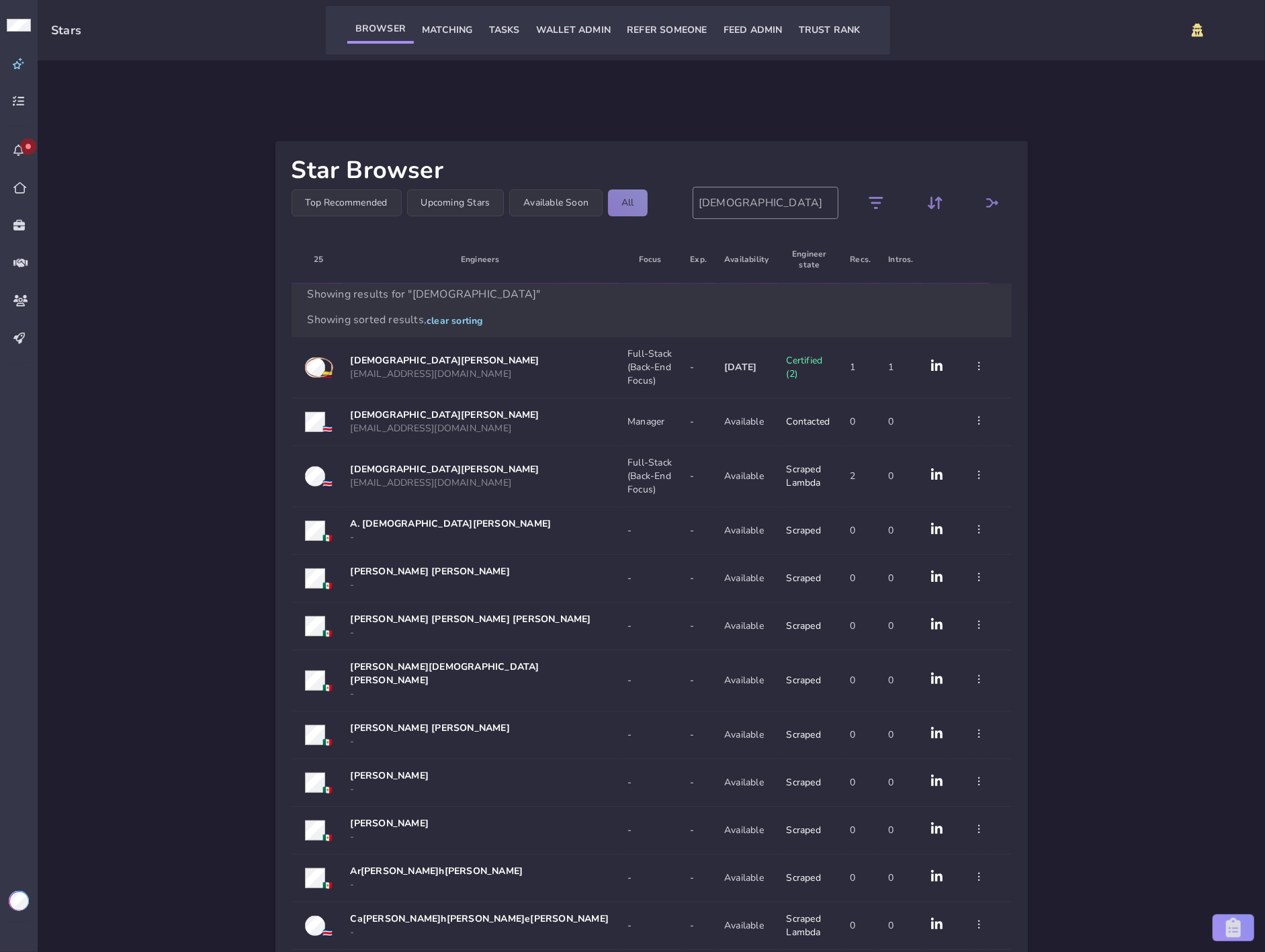 type on "christian" 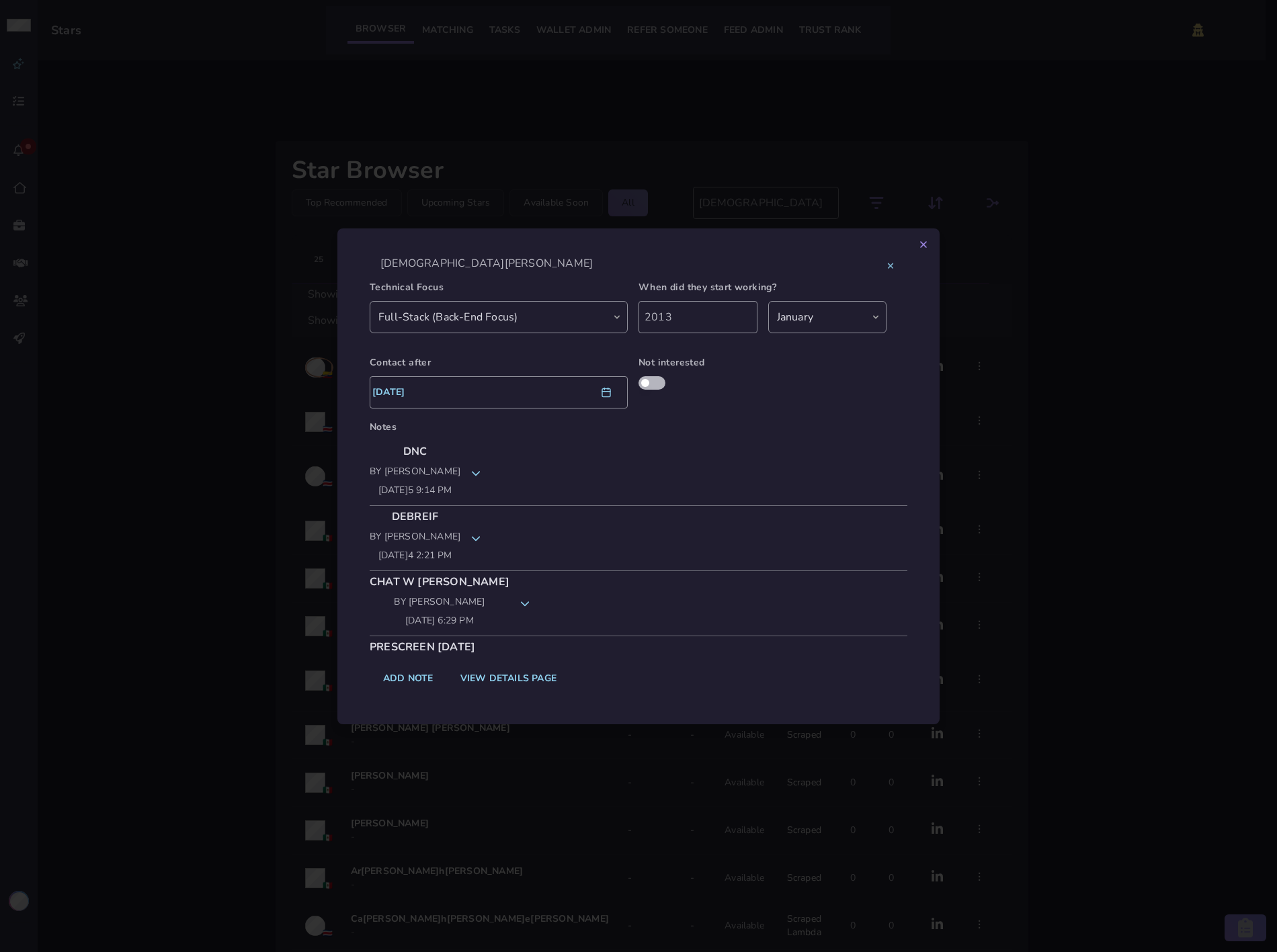 click on "DNC by Andreas Masis 04/07/2025 9:14 pm" 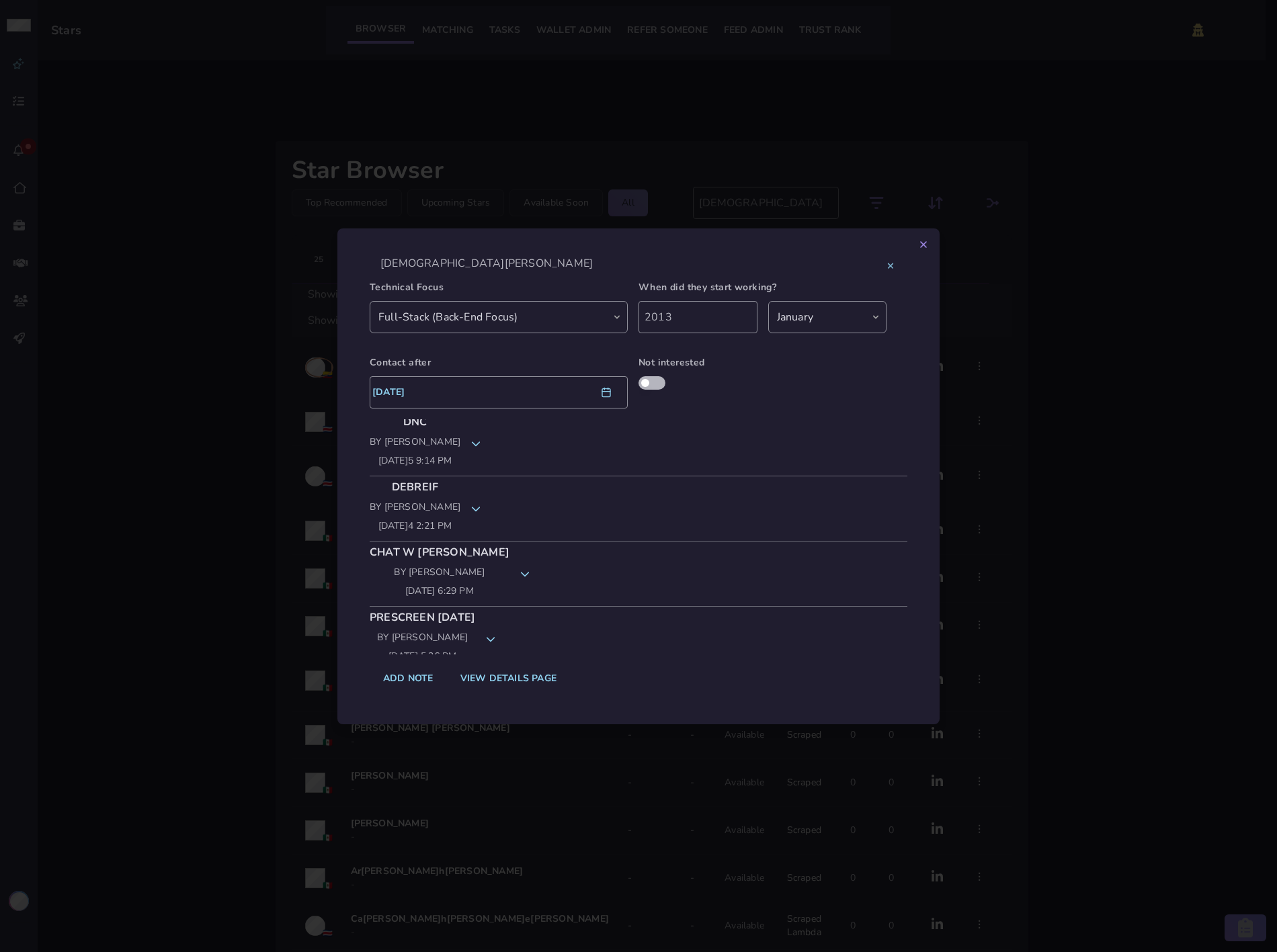scroll, scrollTop: 46, scrollLeft: 0, axis: vertical 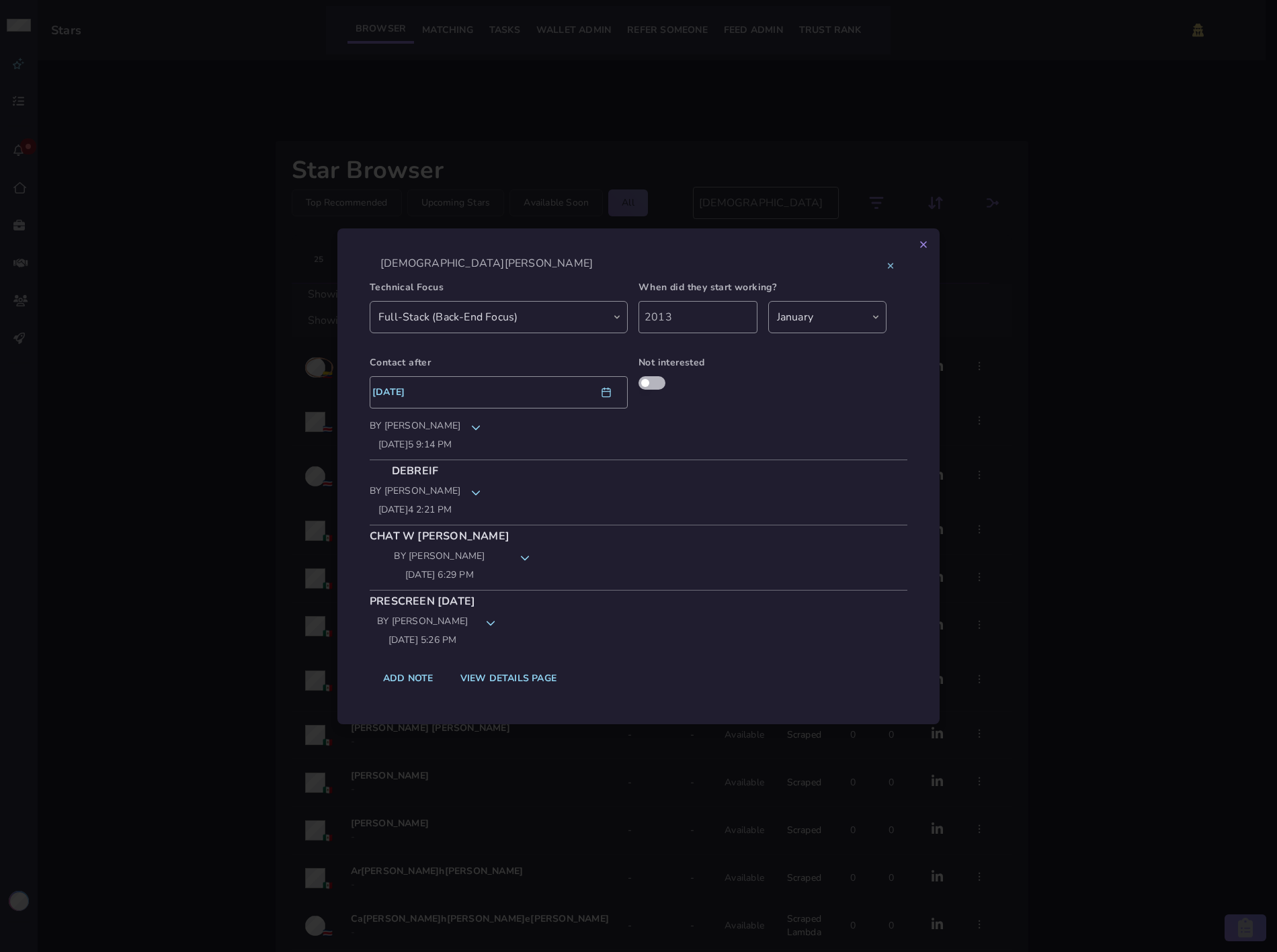 click 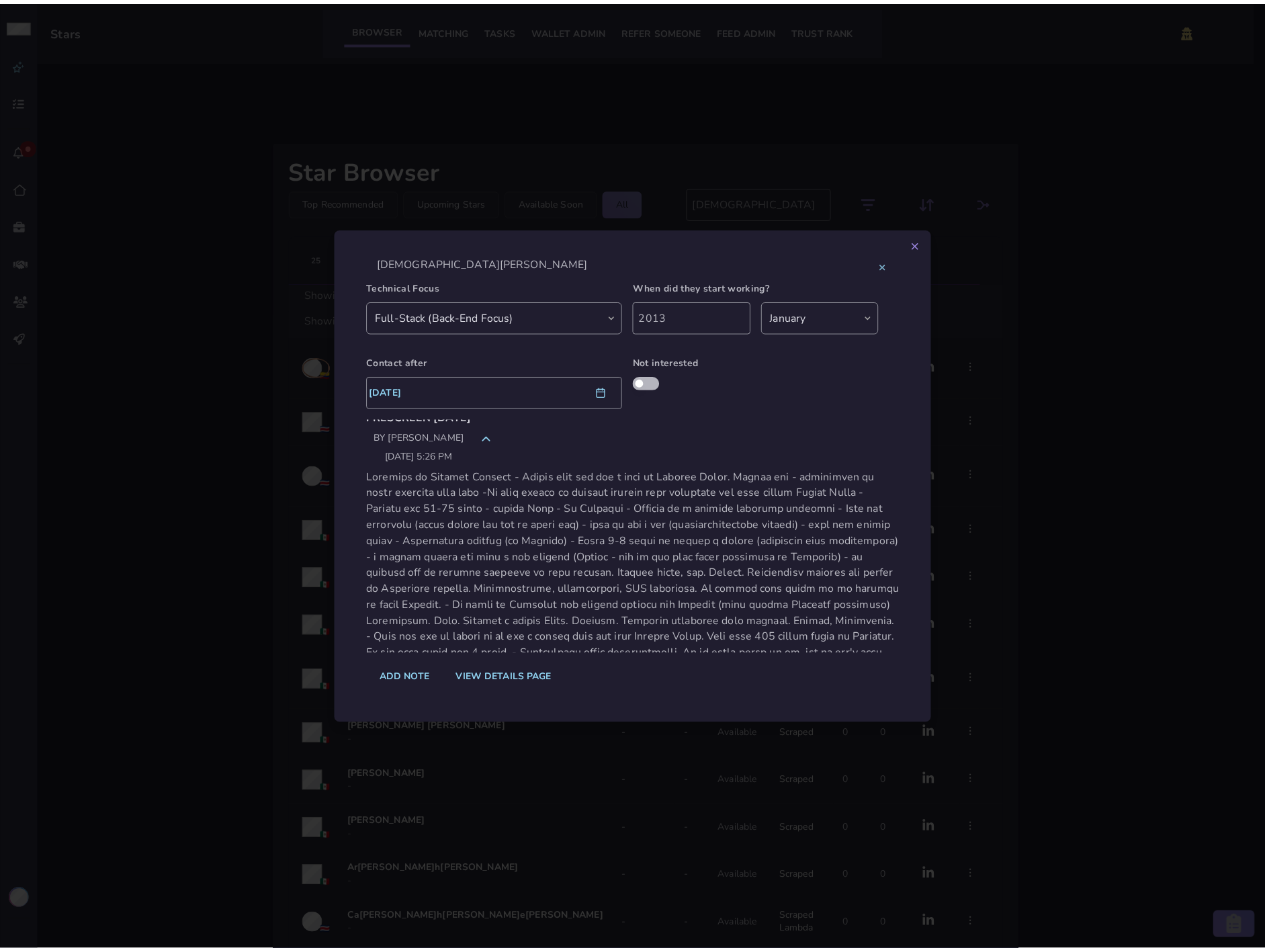 scroll, scrollTop: 0, scrollLeft: 0, axis: both 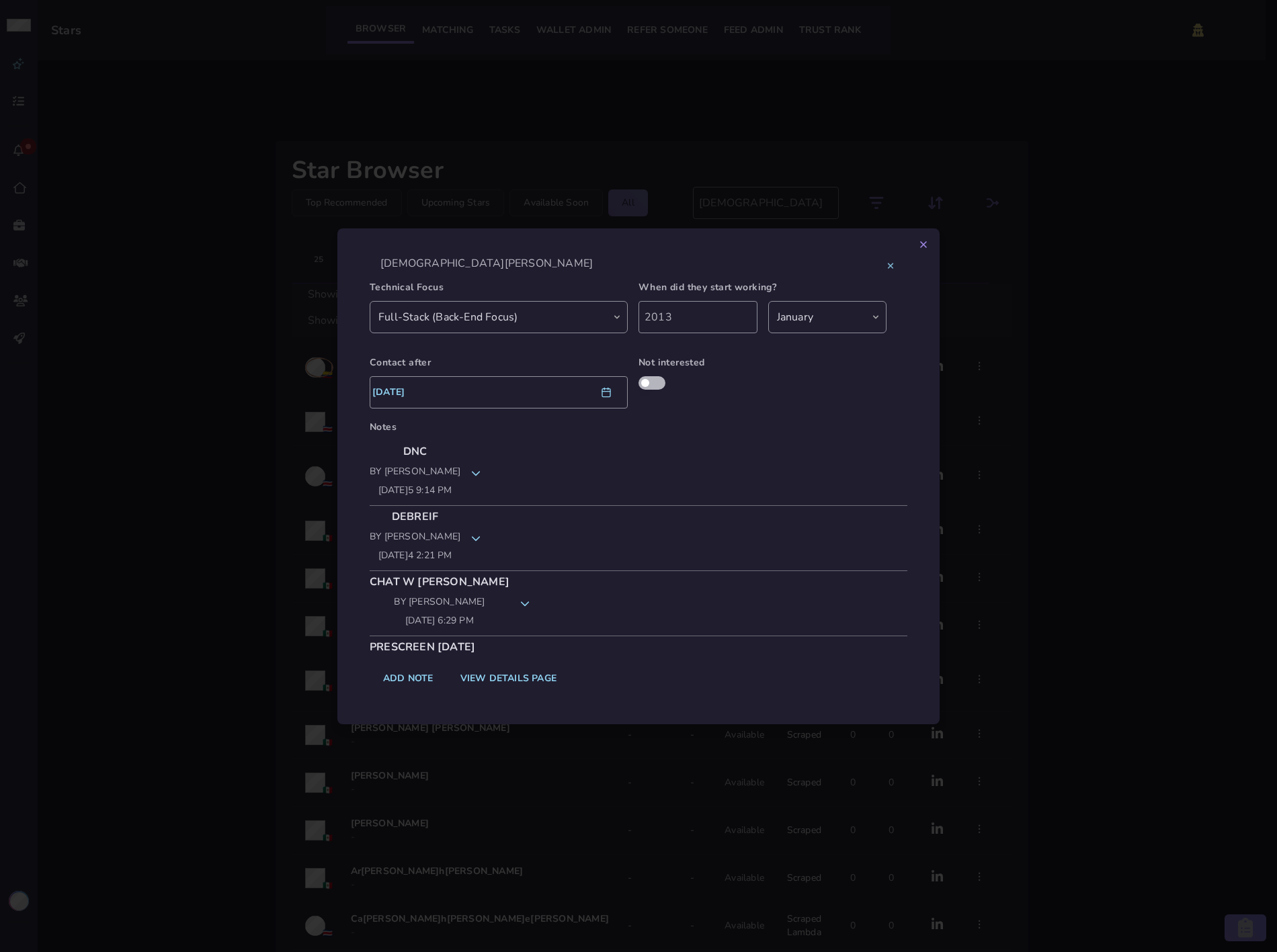 click on "DNC by Andreas Masis 04/07/2025 9:14 pm" 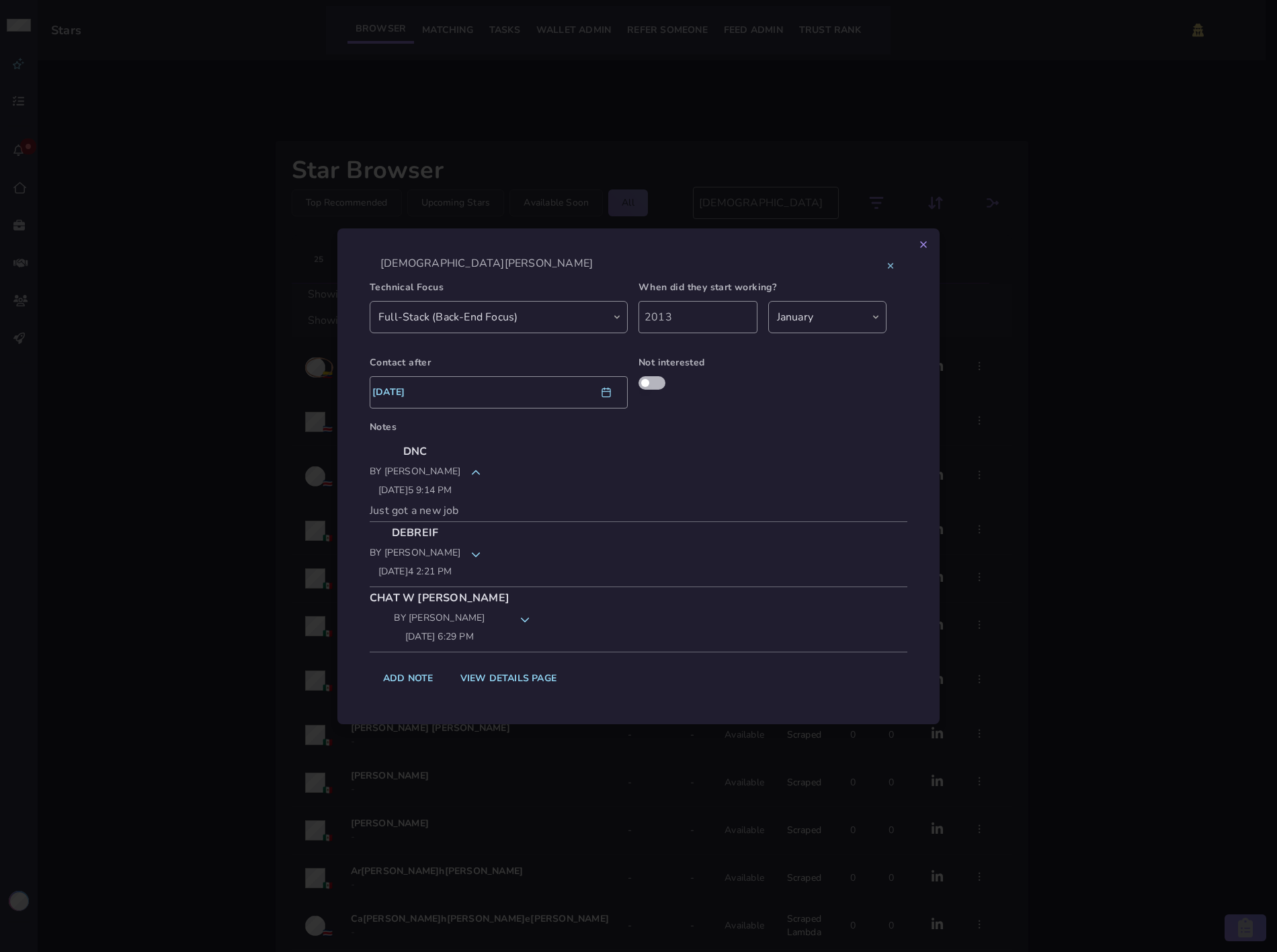 click on "DNC by Andreas Masis 04/07/2025 9:14 pm" 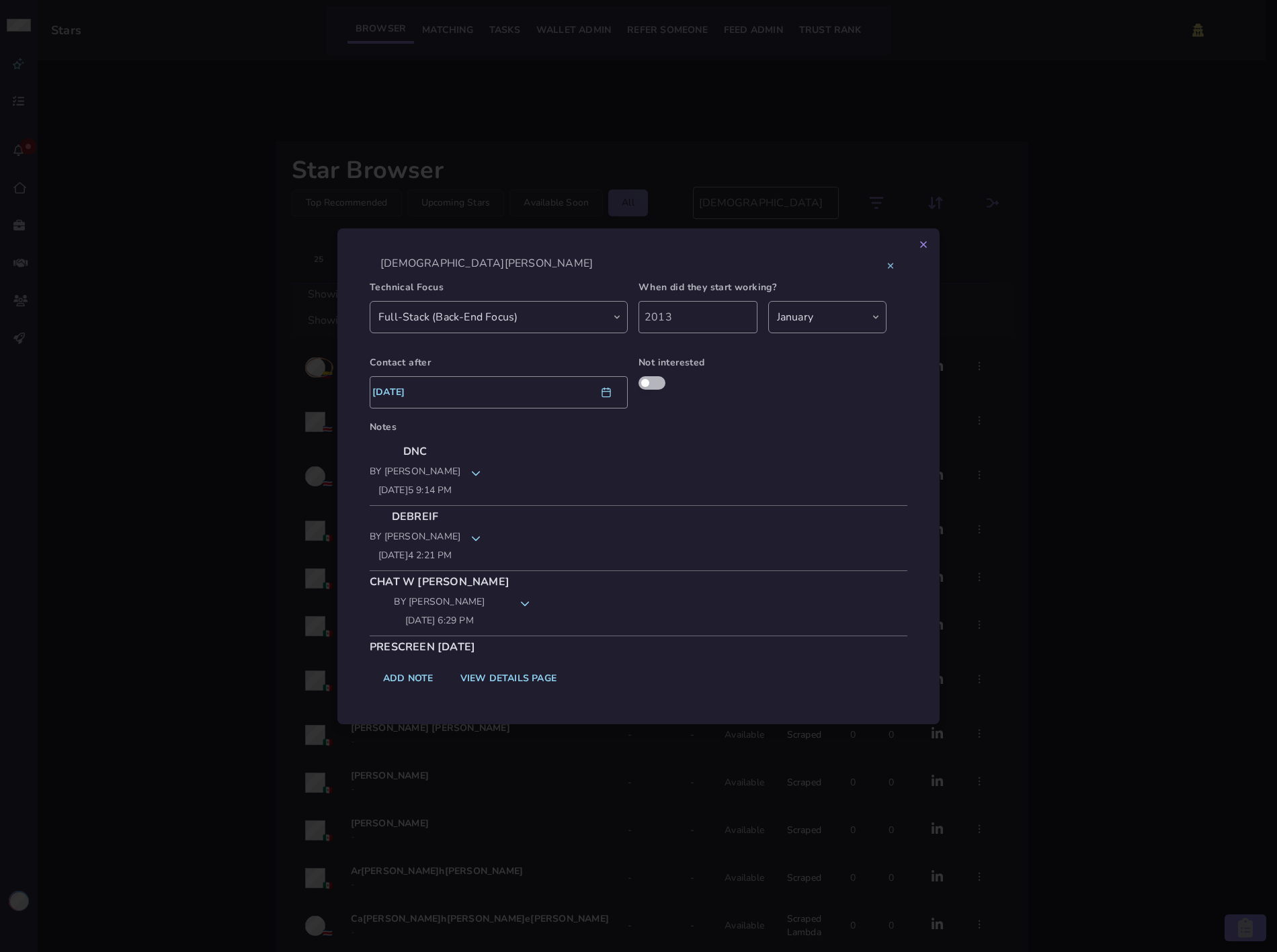 click 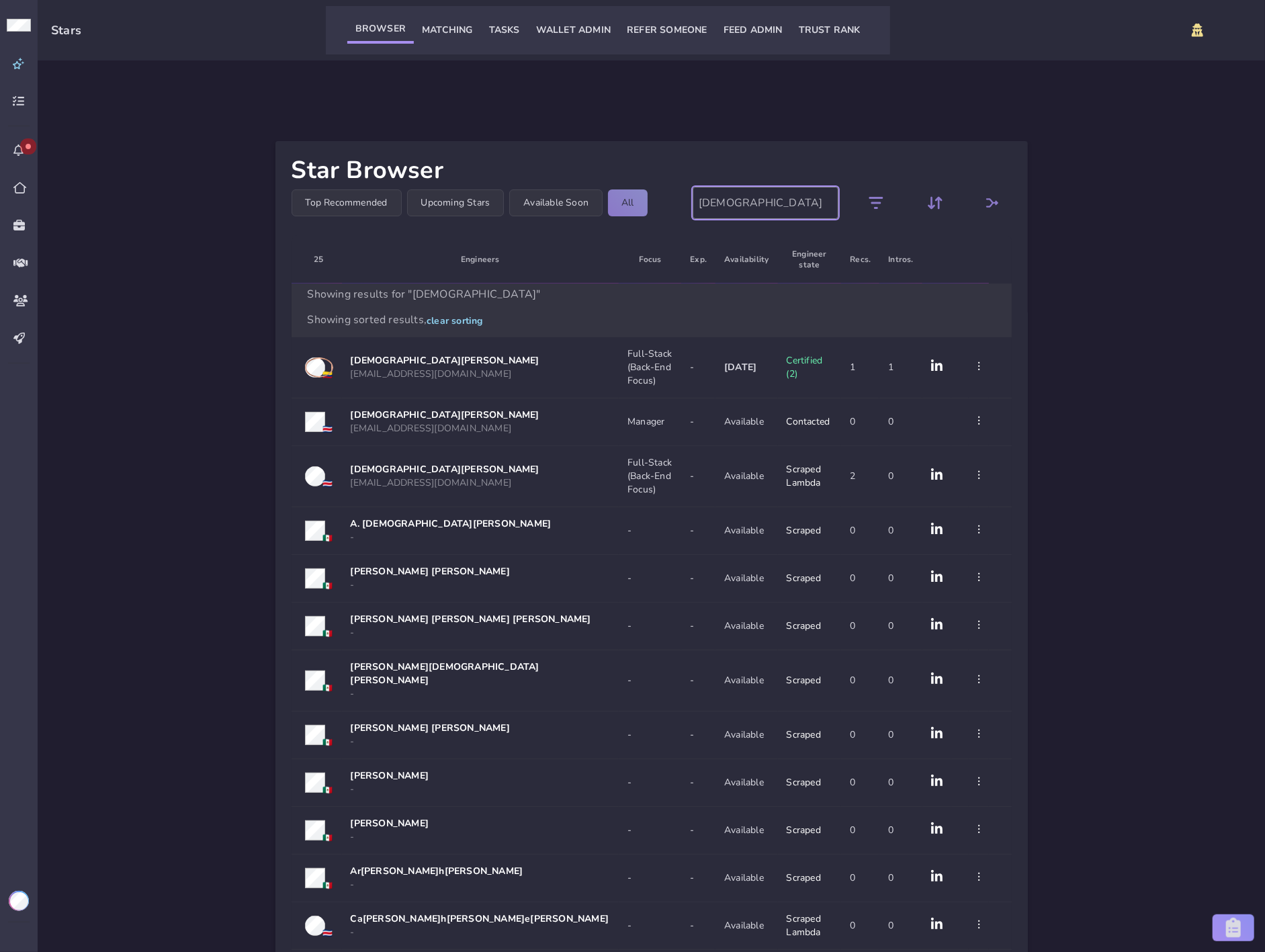 drag, startPoint x: 735, startPoint y: 200, endPoint x: 669, endPoint y: 198, distance: 66.0303 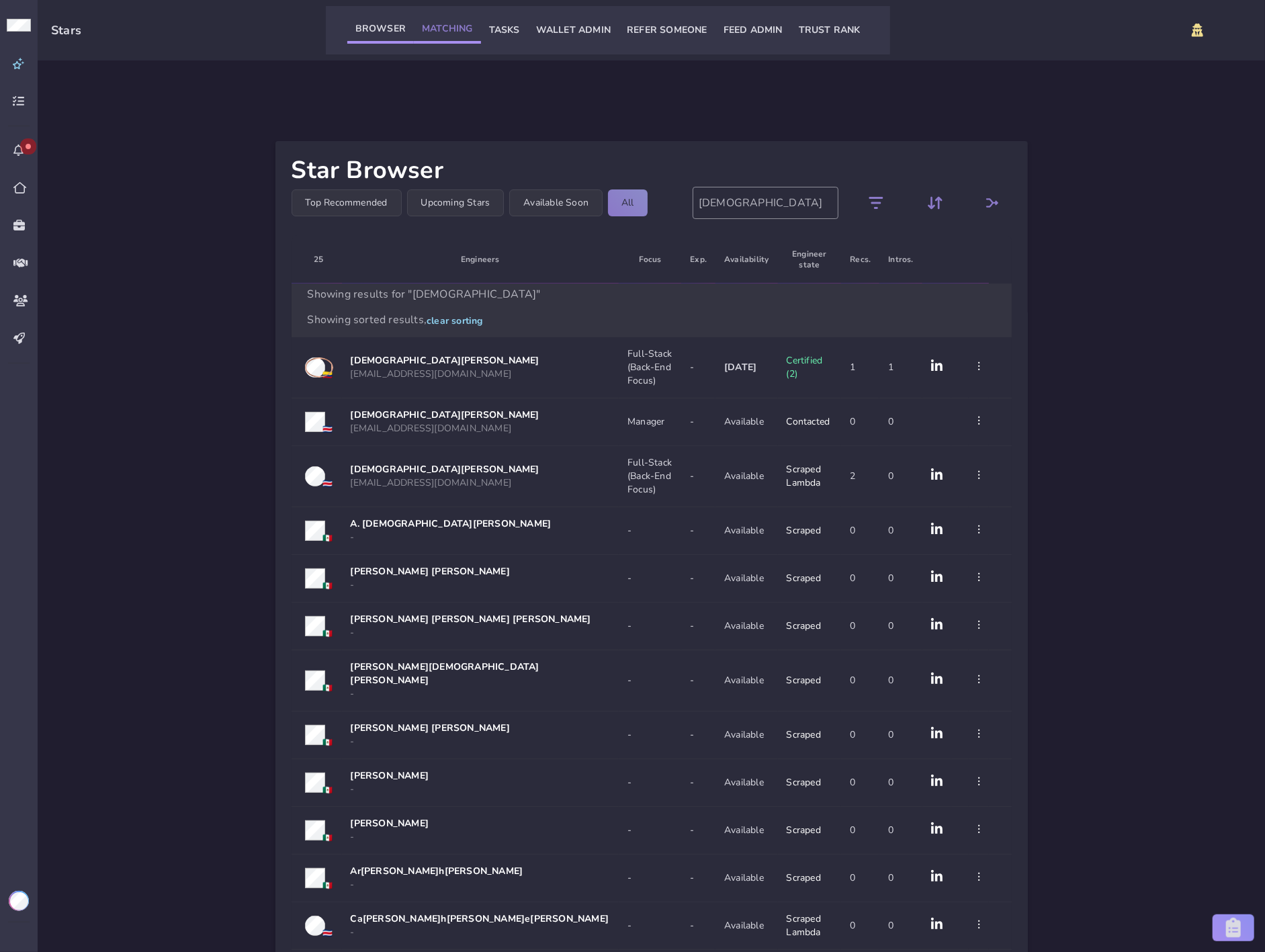 click on "Matching" 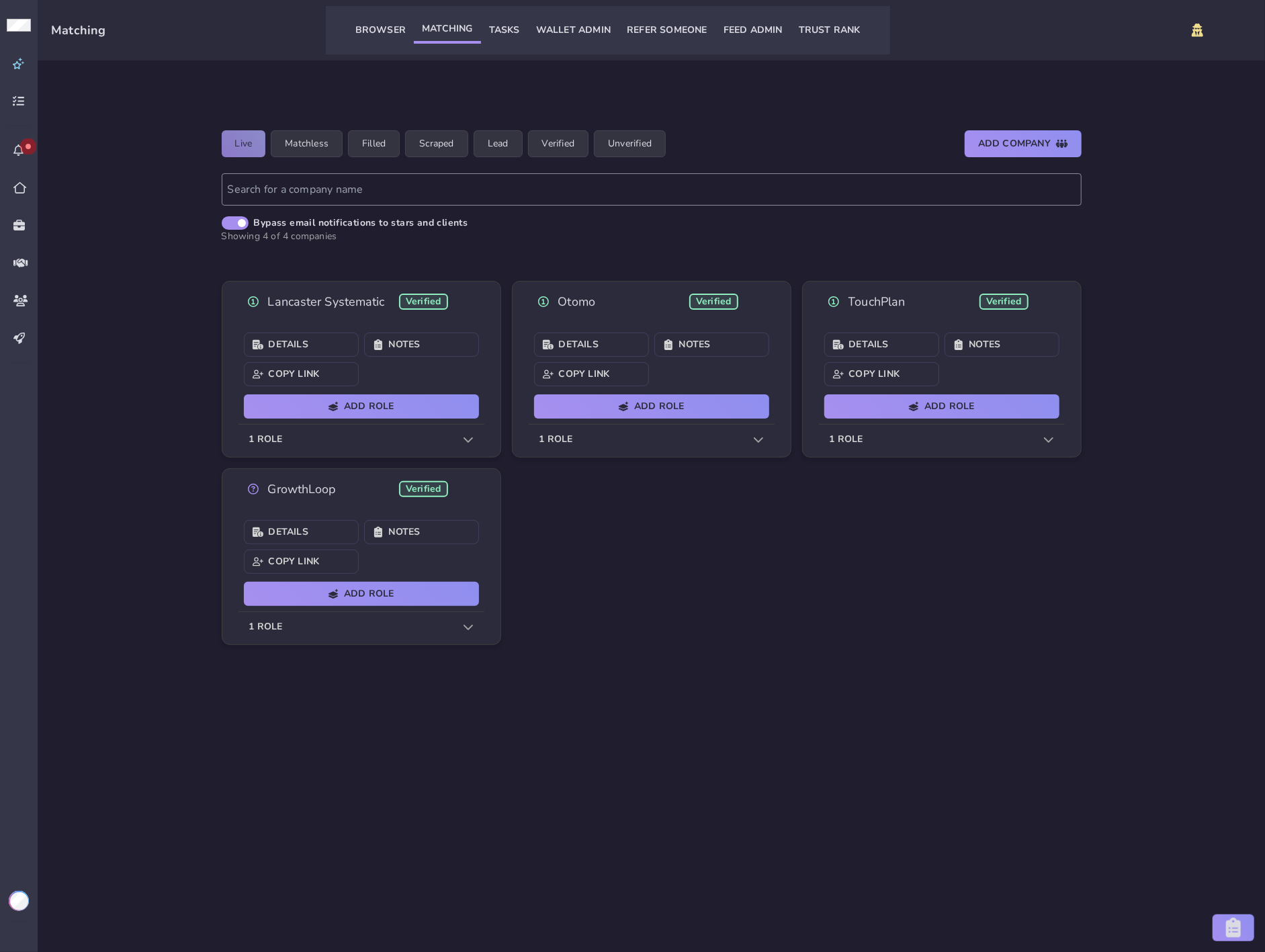 click on "1 role" at bounding box center (361, 439) 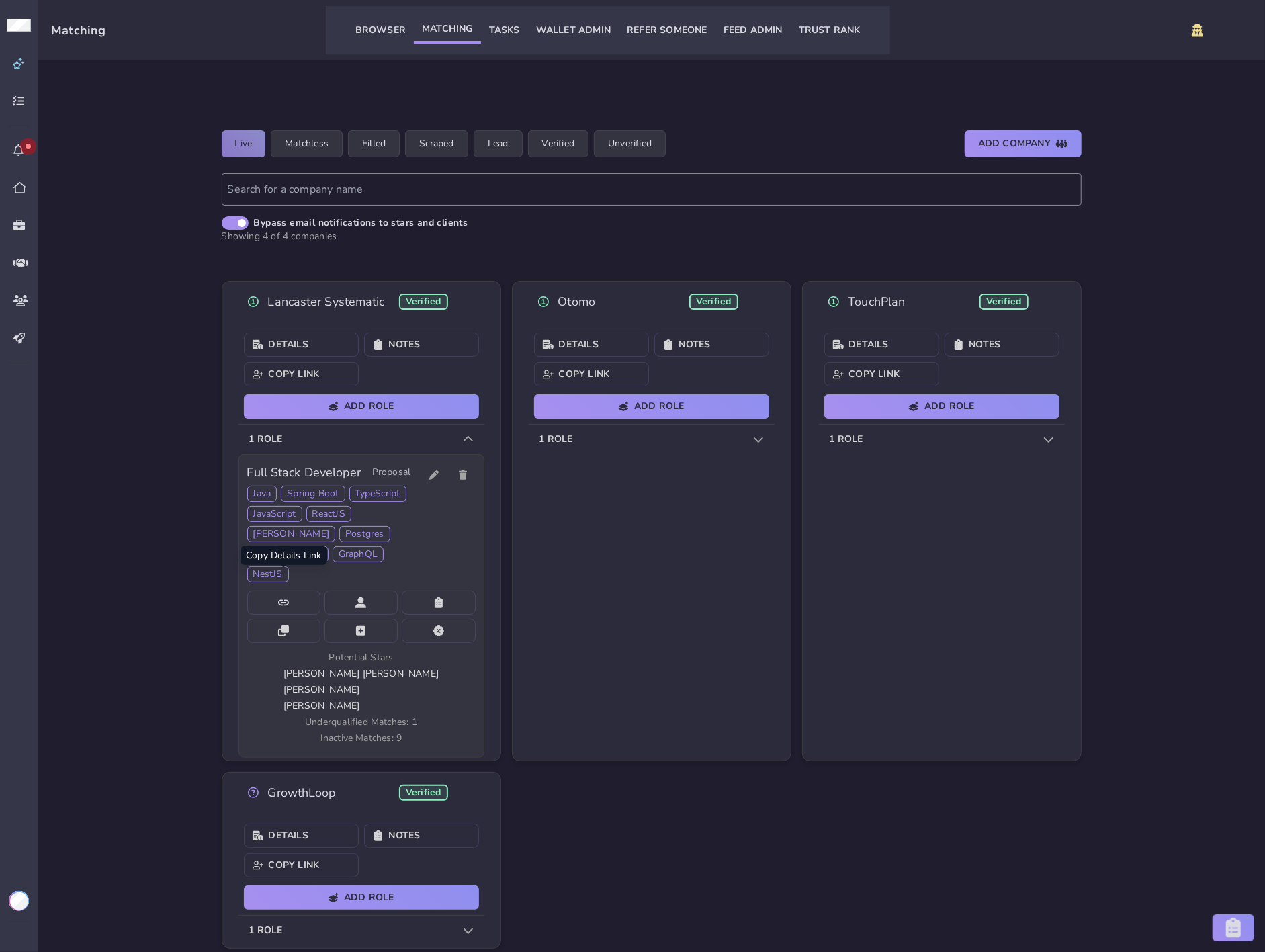 click 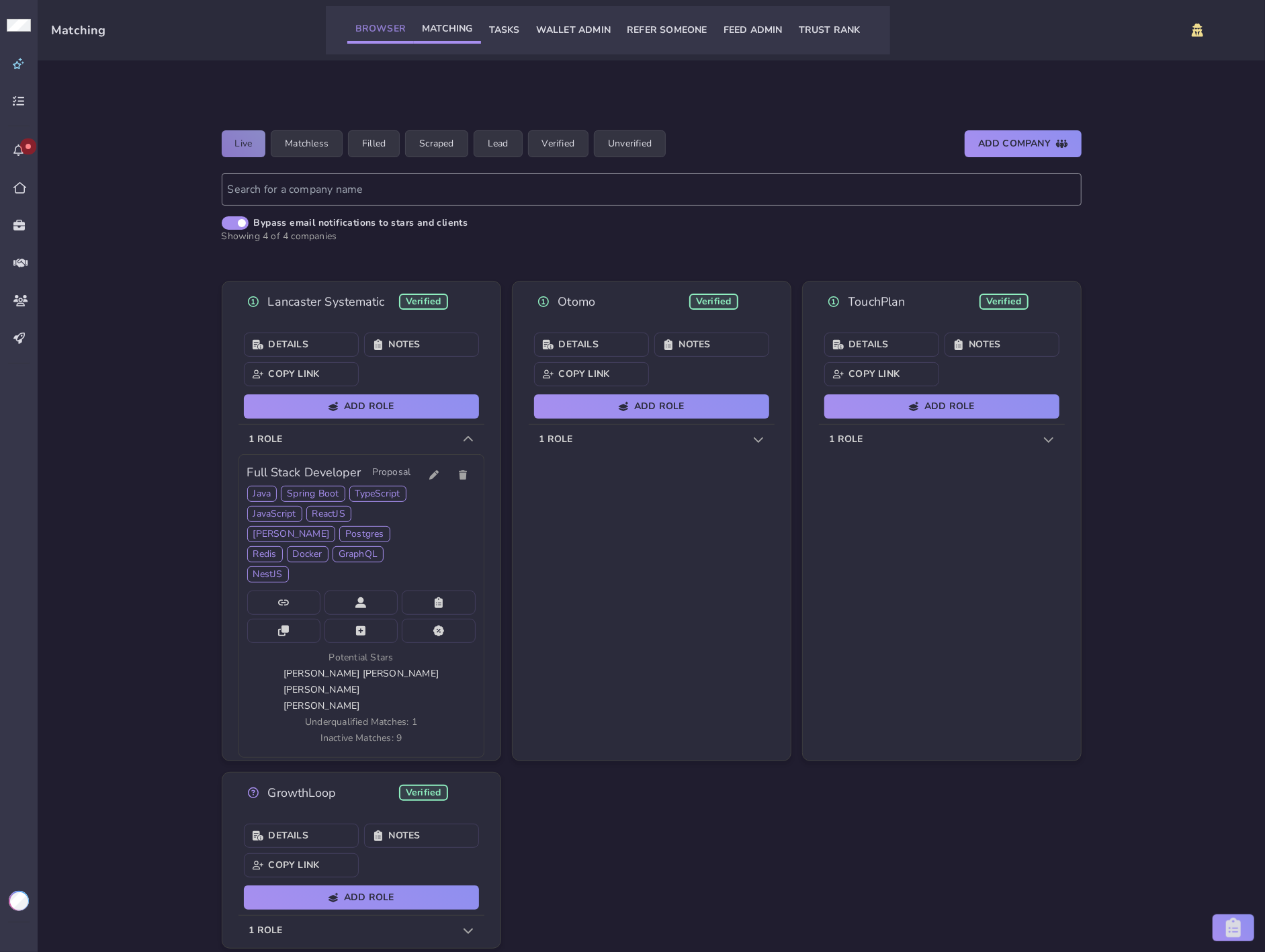 click on "Browser" 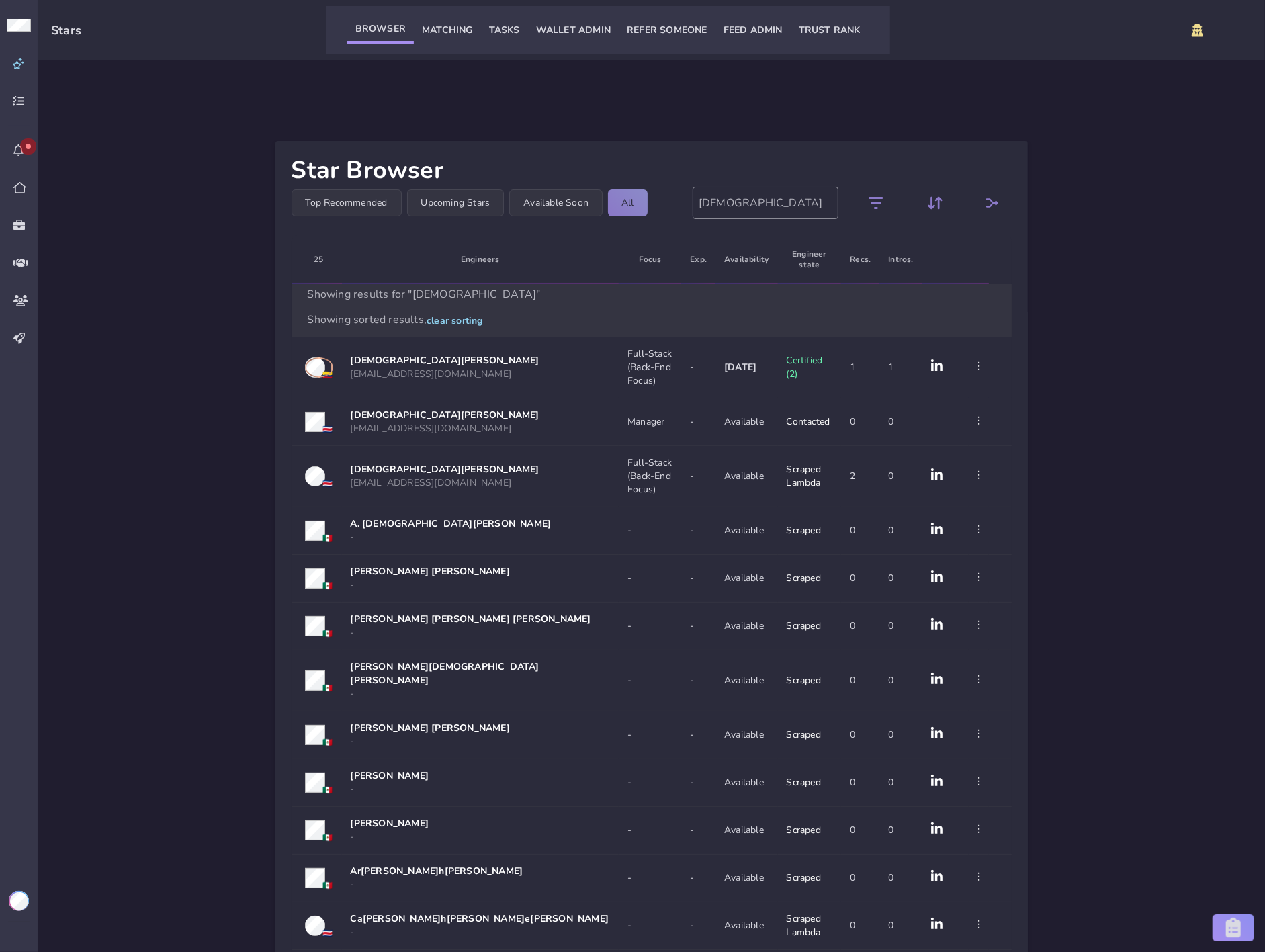 drag, startPoint x: 696, startPoint y: 196, endPoint x: 650, endPoint y: 196, distance: 46 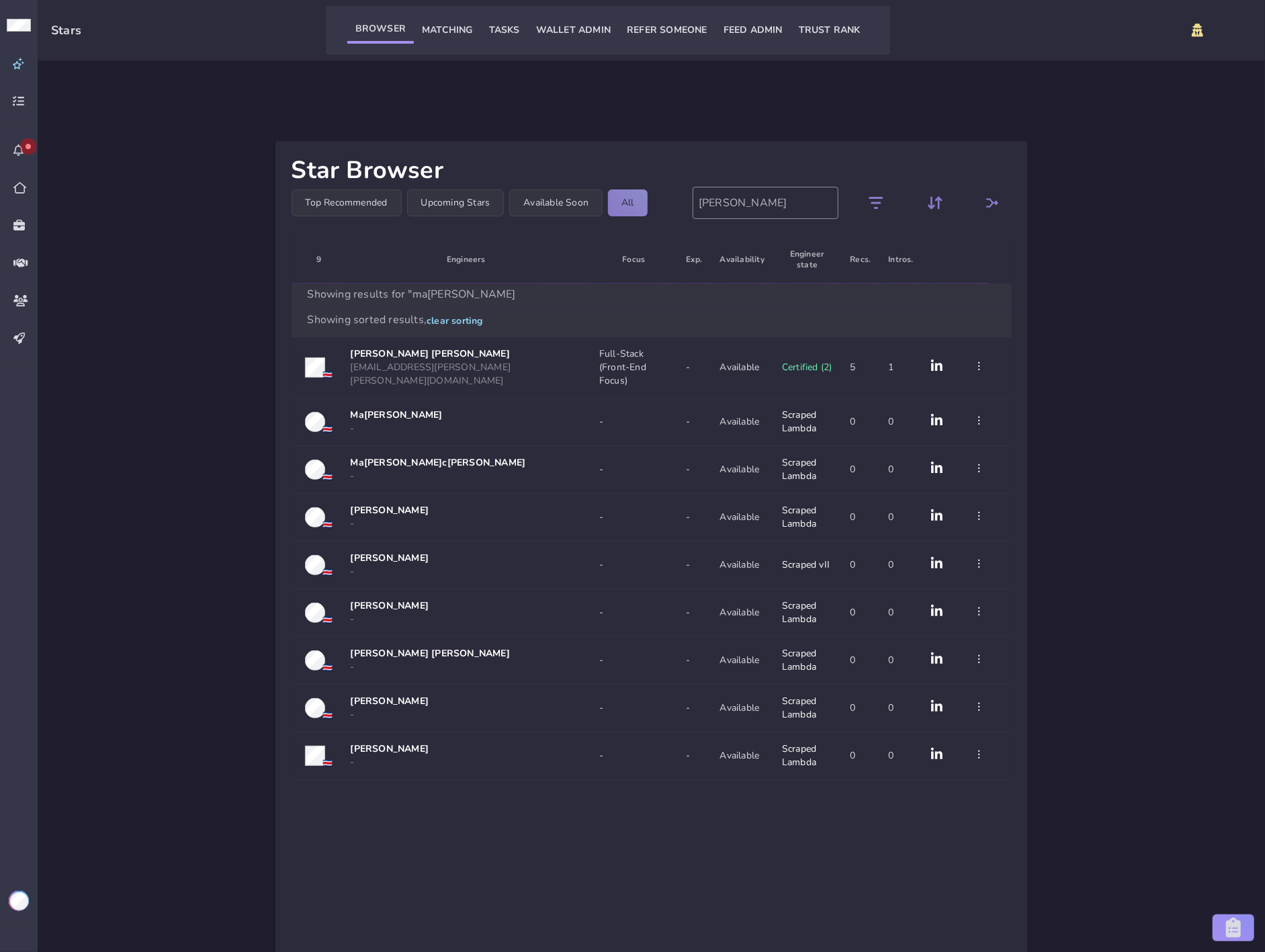 type on "mainor" 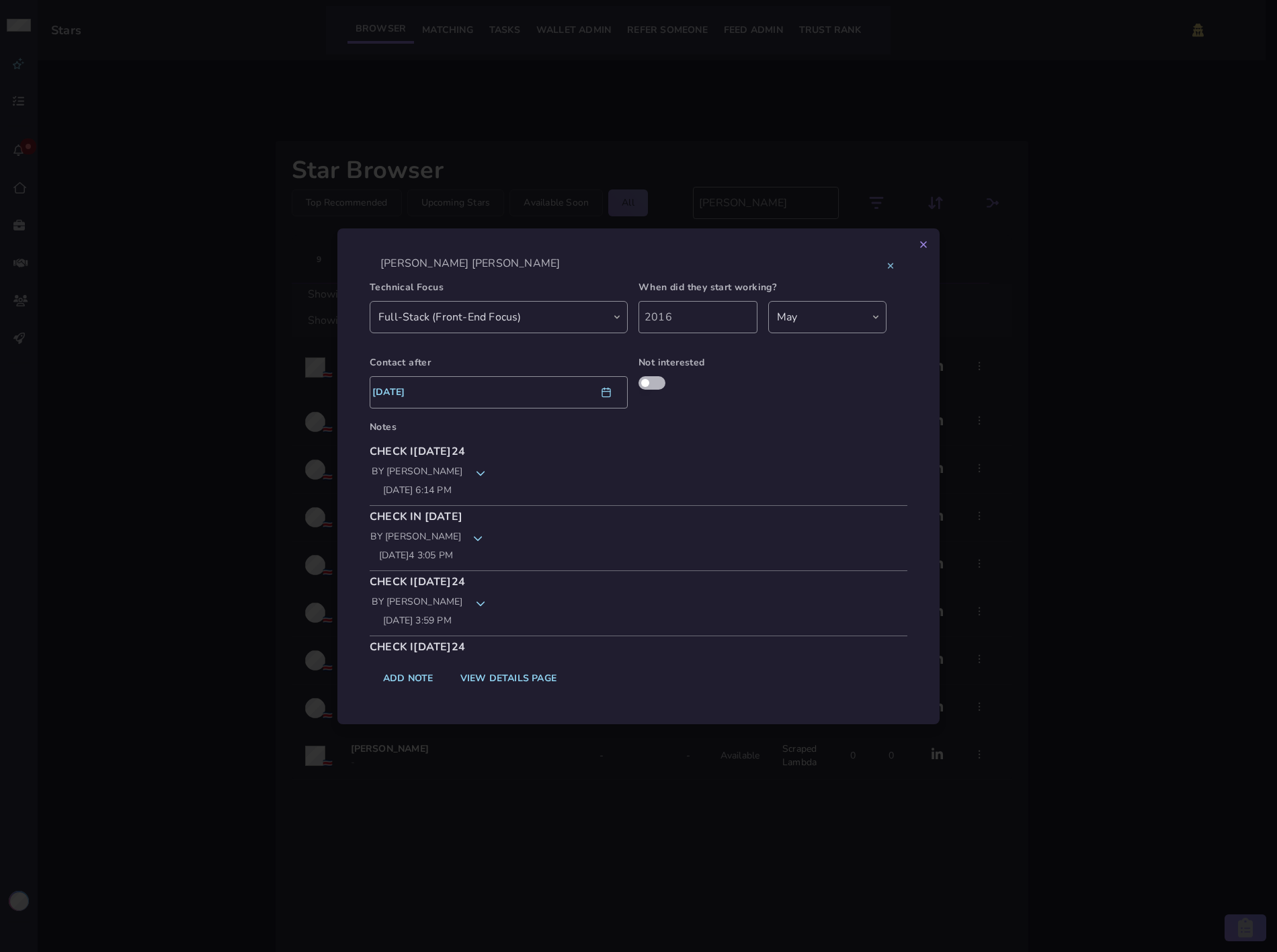 click 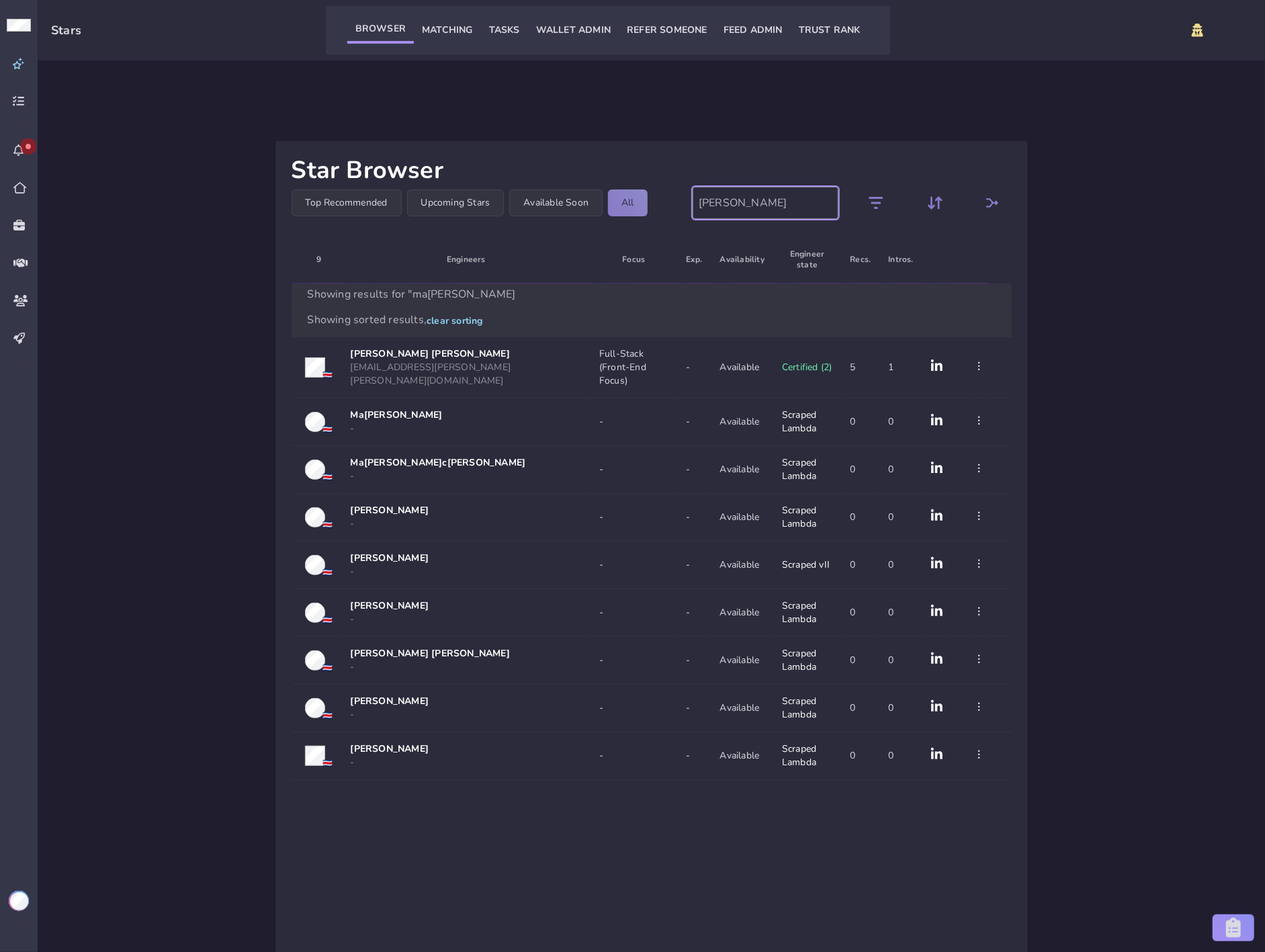 drag, startPoint x: 724, startPoint y: 200, endPoint x: 683, endPoint y: 200, distance: 41 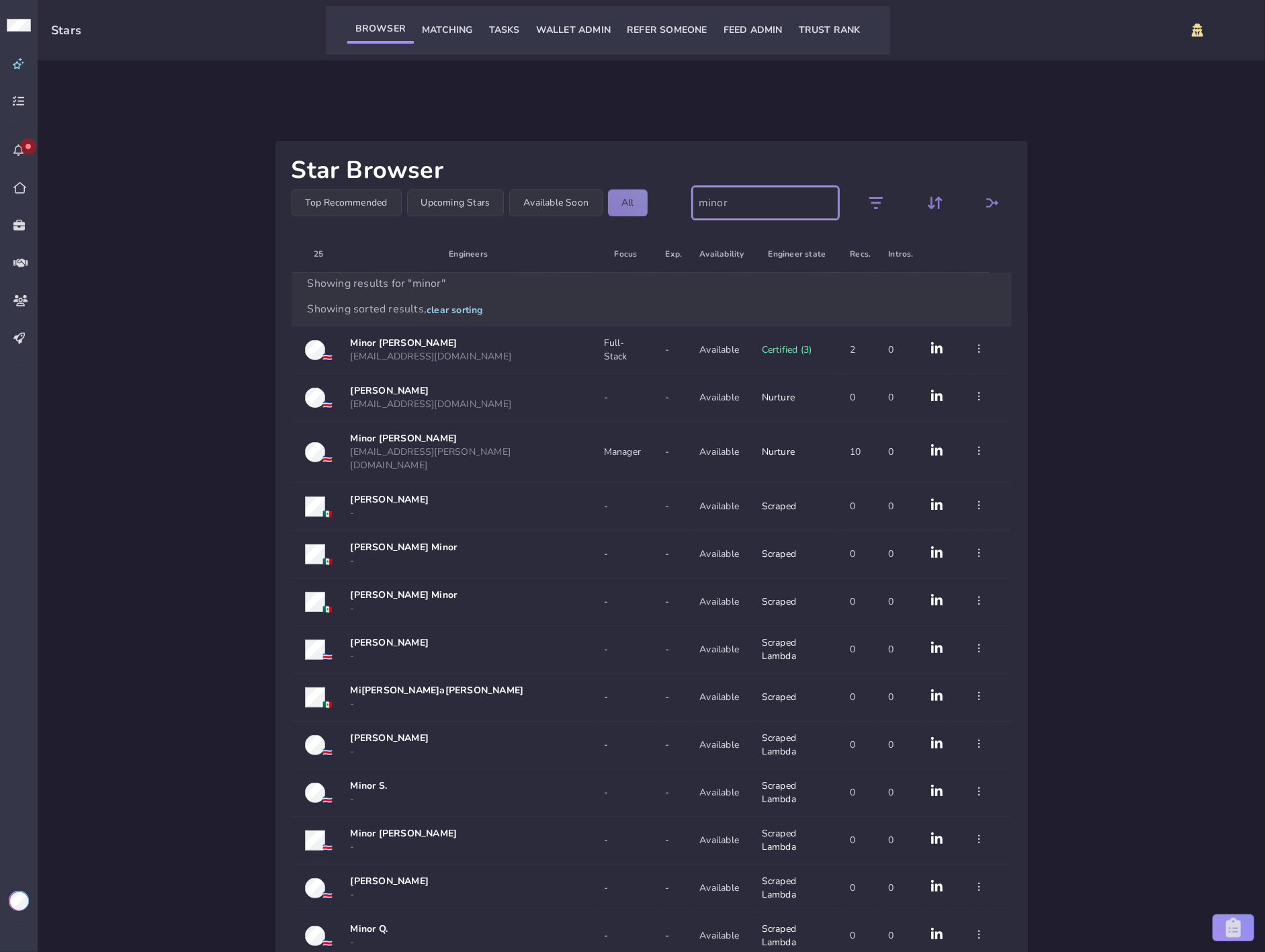 type on "minor" 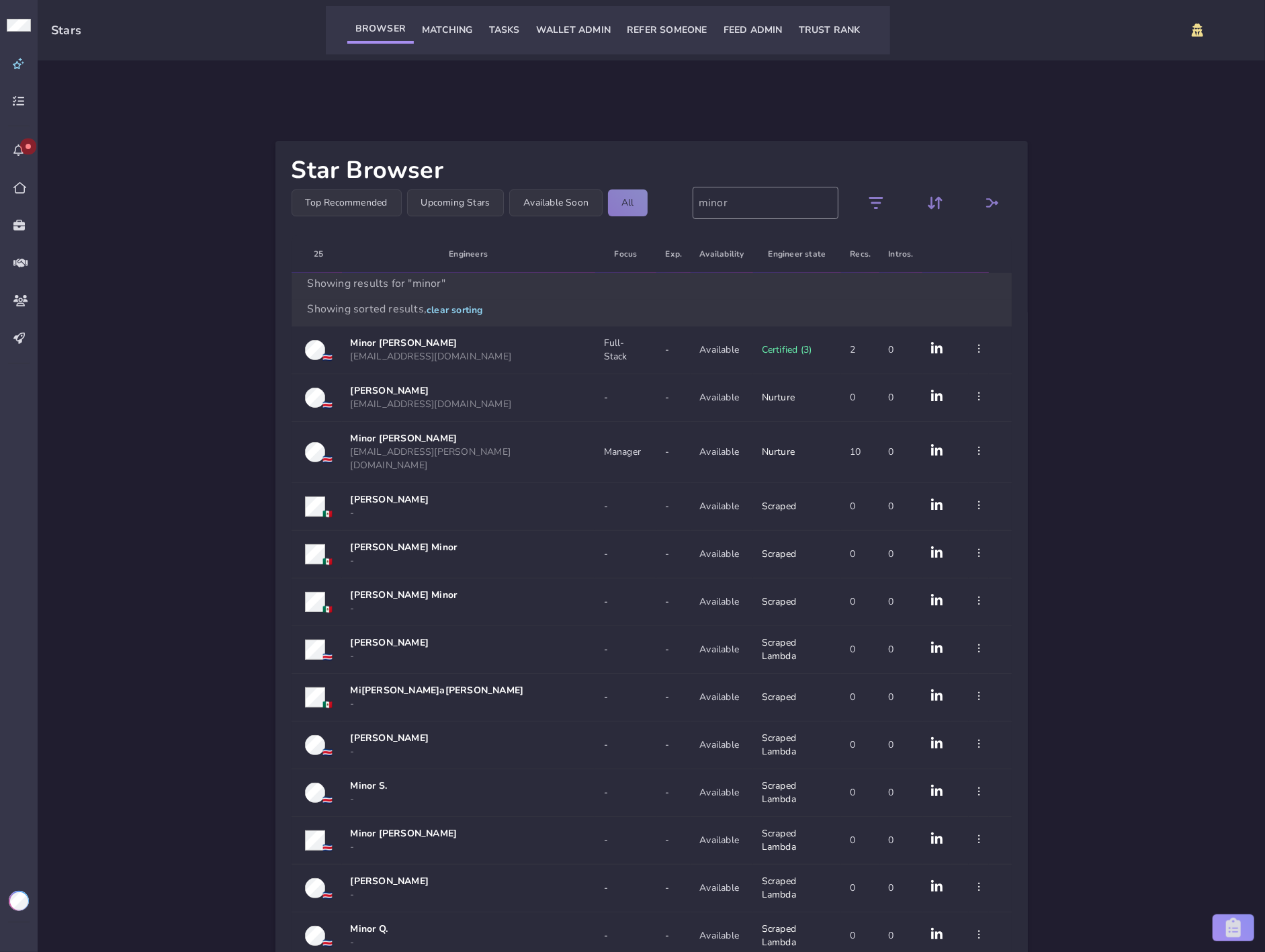 click on "Full-Stack" 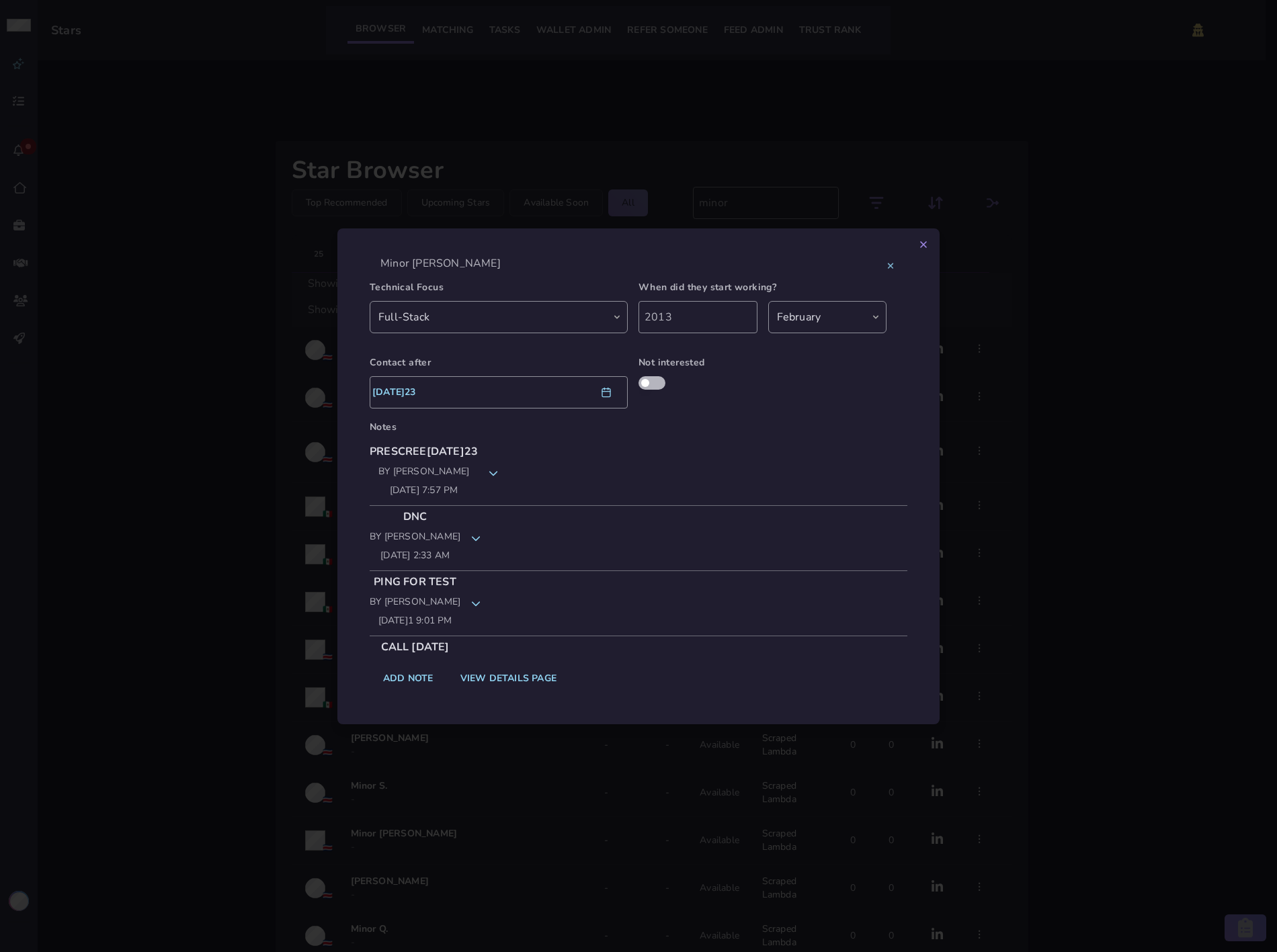 click on "Prescreen 10/3/23 by Adam Blake 10/04/2023 7:57 pm" 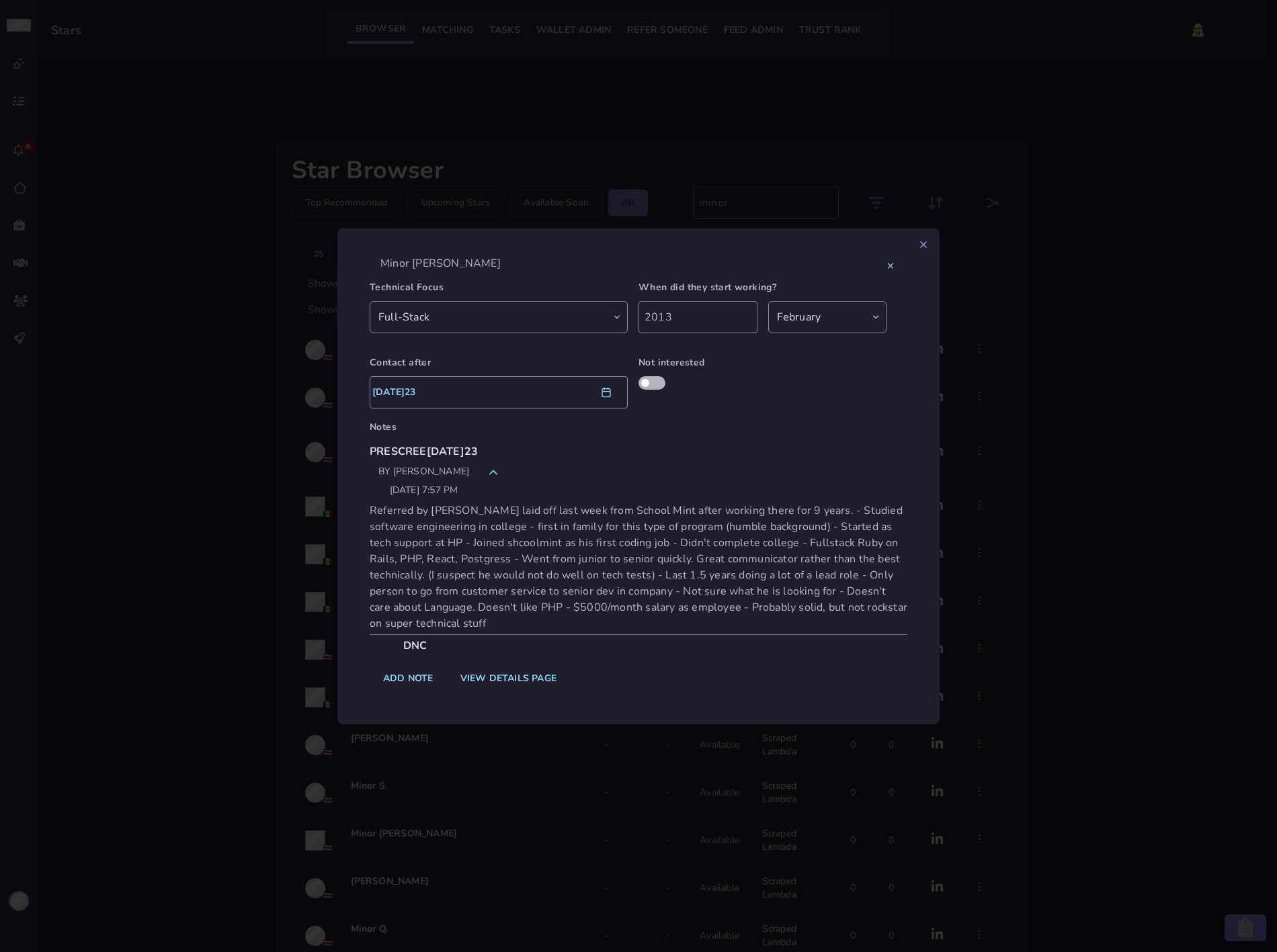 click 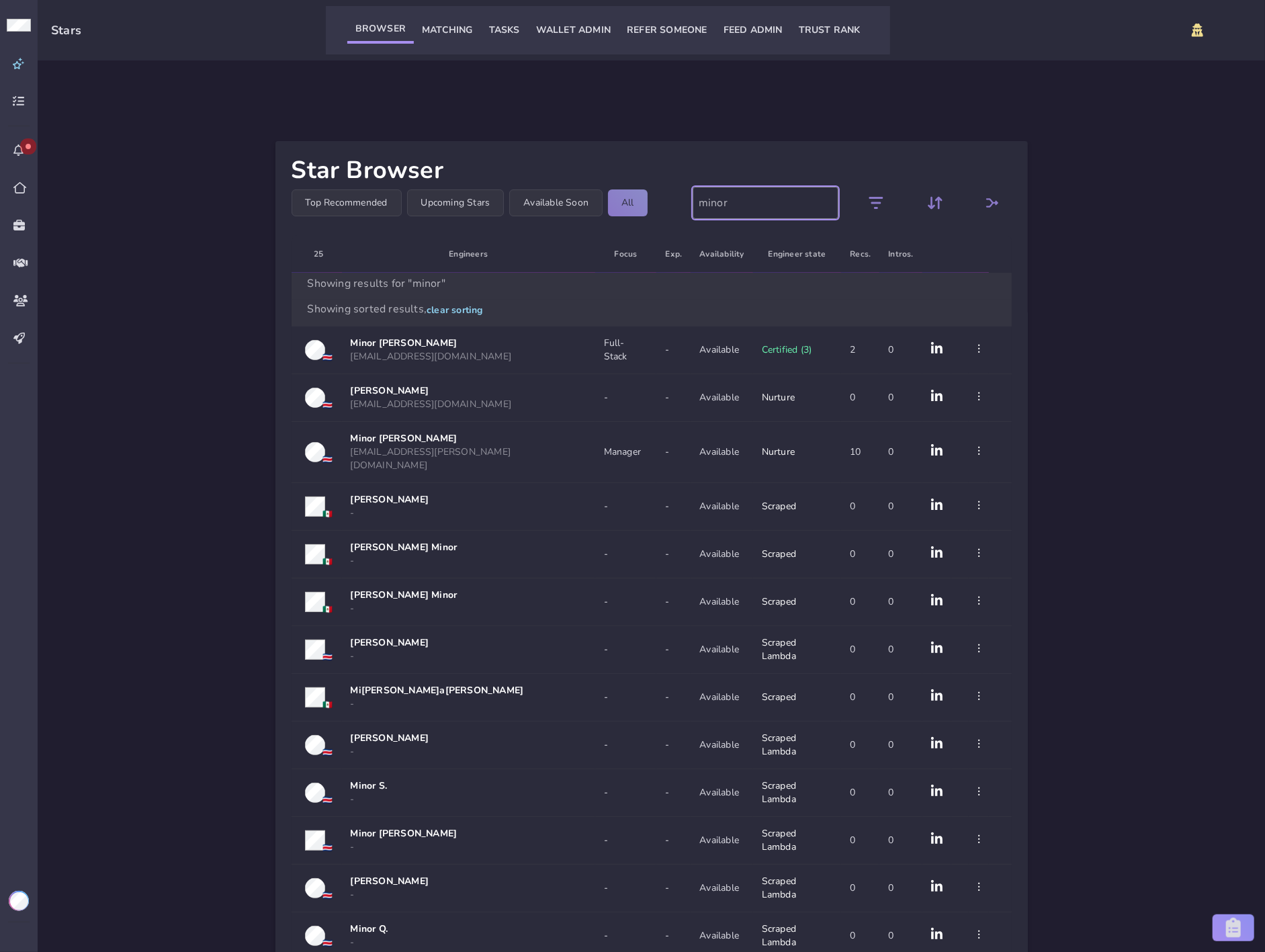 click on "minor" at bounding box center (765, 203) 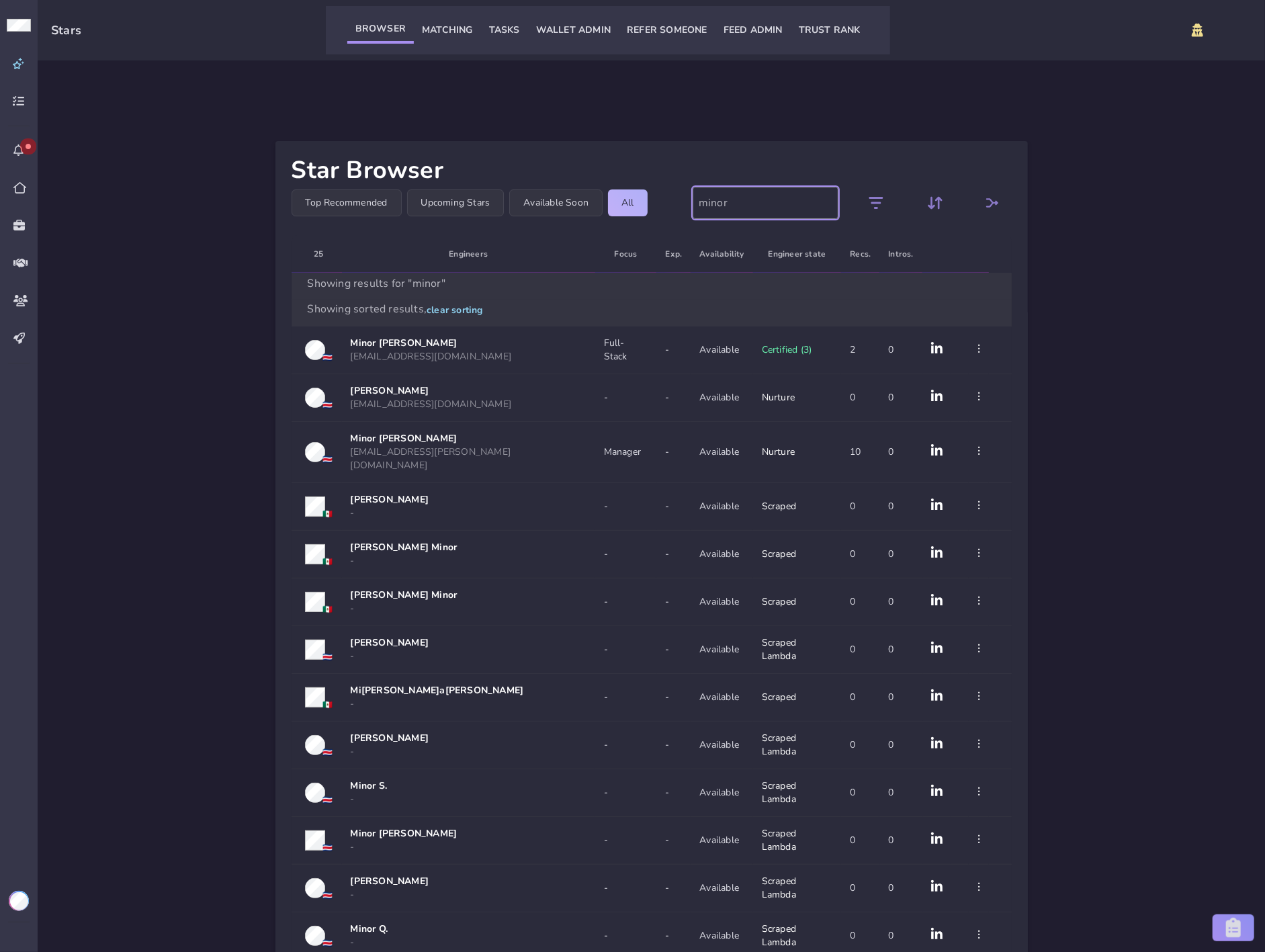 drag, startPoint x: 734, startPoint y: 206, endPoint x: 609, endPoint y: 203, distance: 125.03599 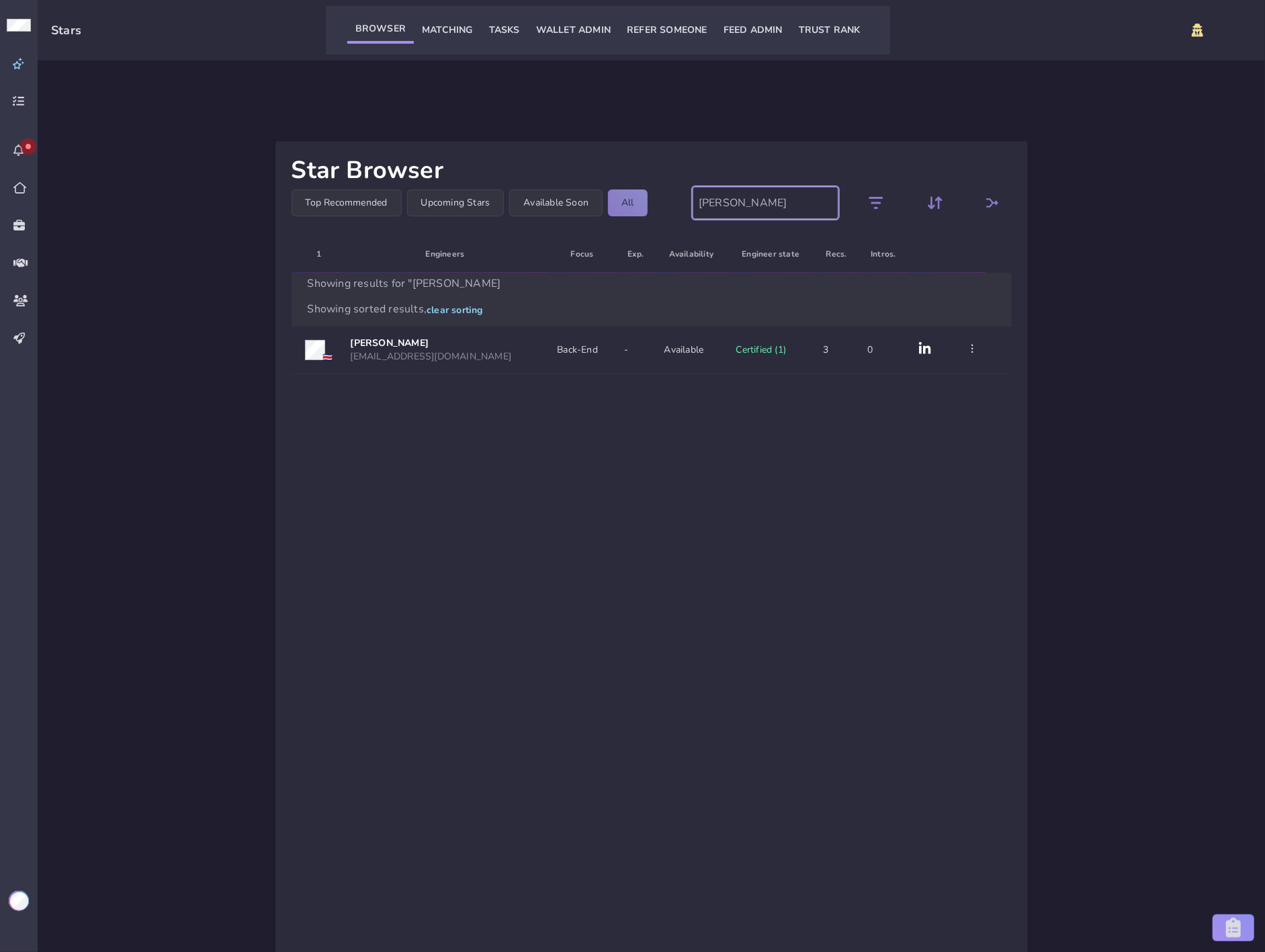 type on "josue sarkis" 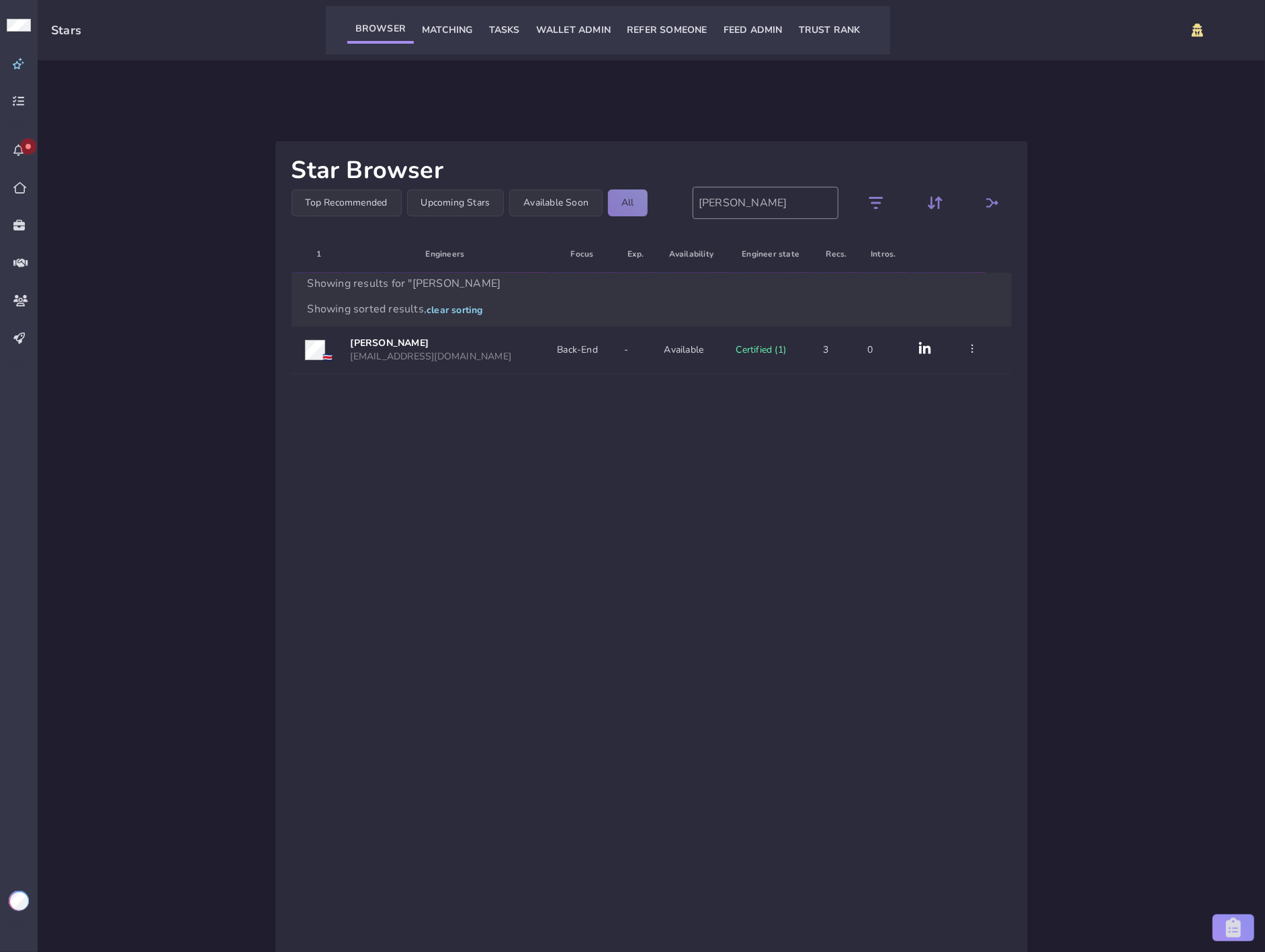 click on "Back-End" 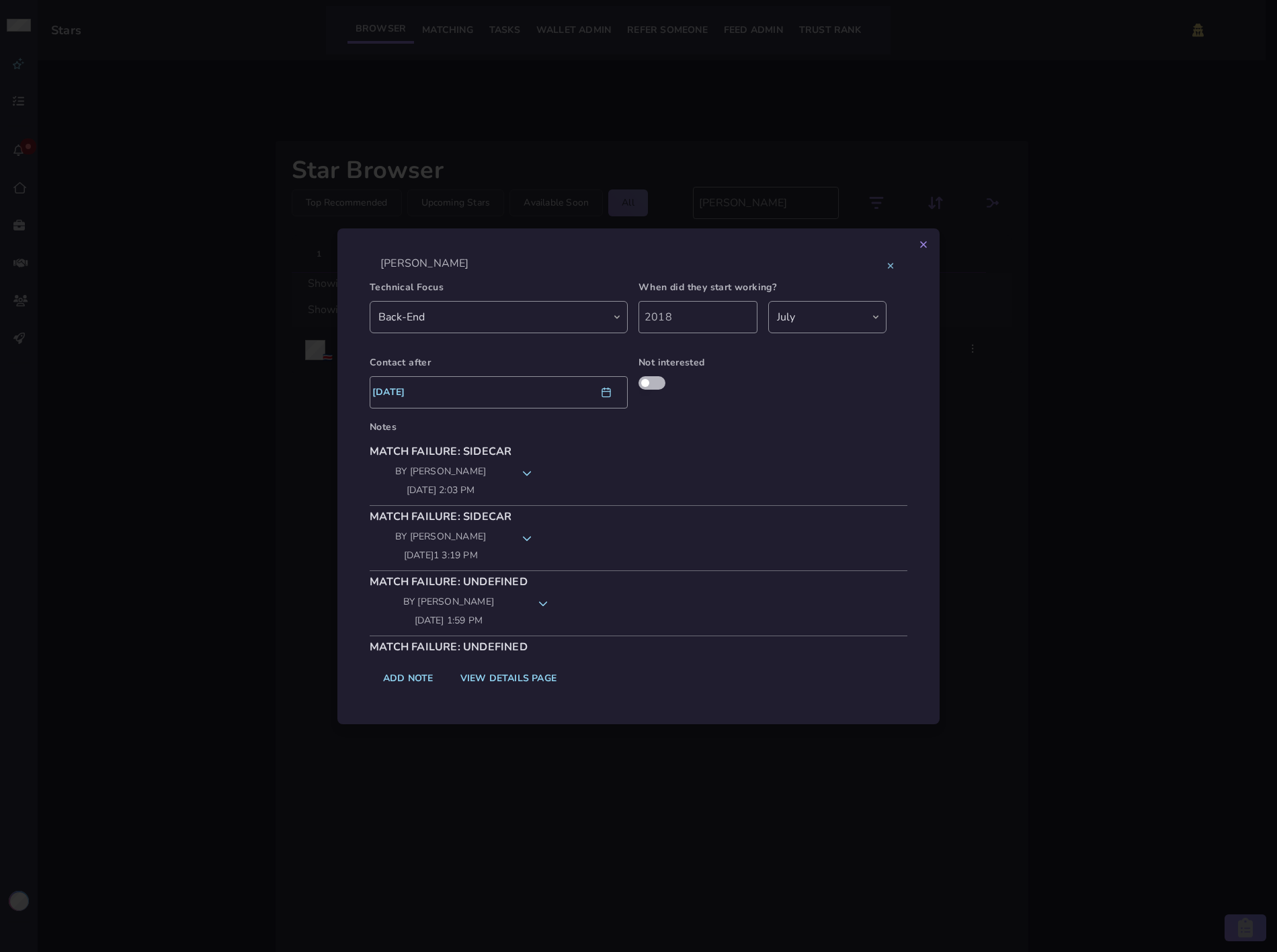 click on "Match Failure: SideCar by Andreas Masis 10/05/2021 2:03 pm" 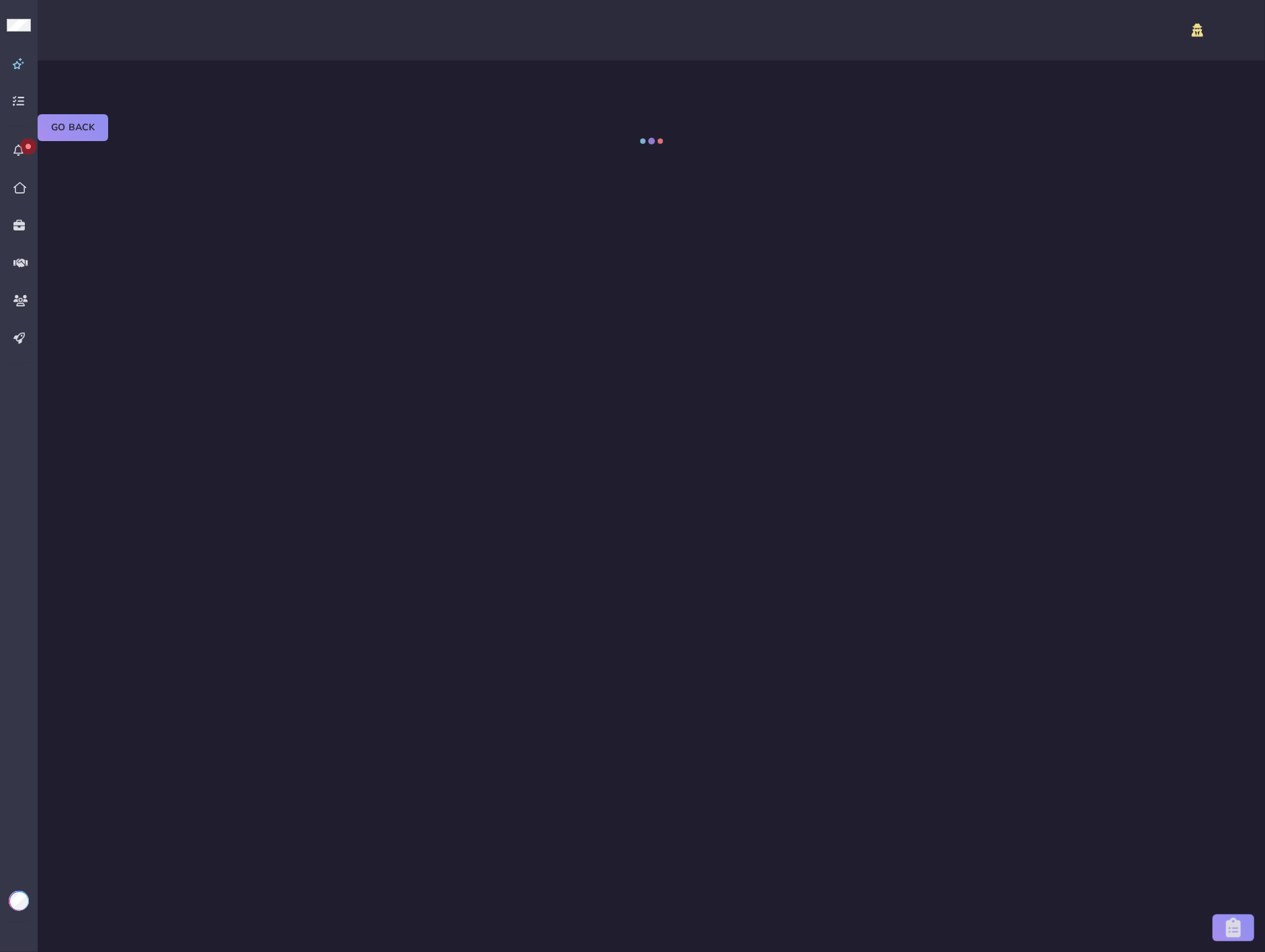 select on "certified" 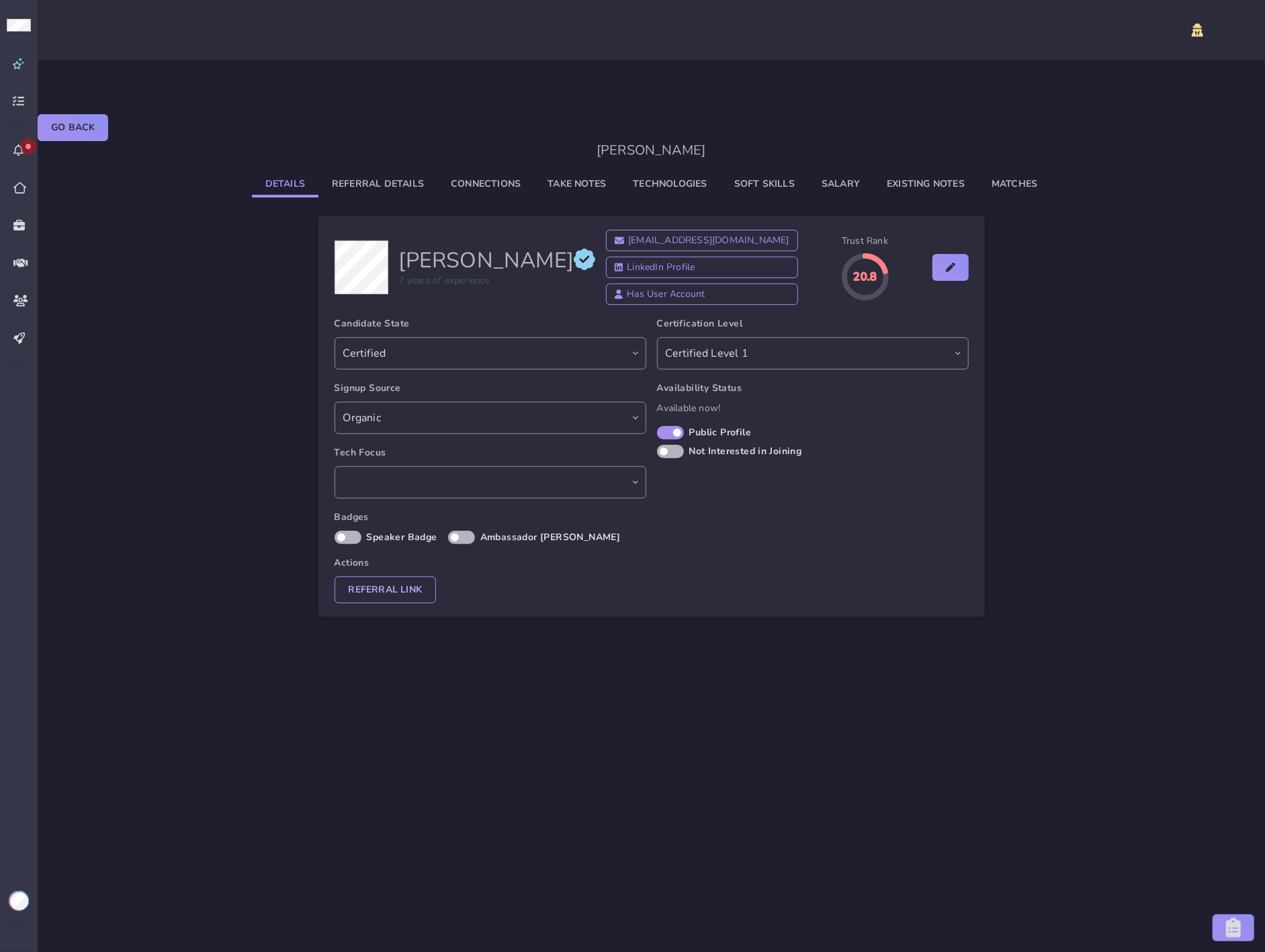 select on "4fca2ac9-cb8e-404c-9be9-62c8fee7debc" 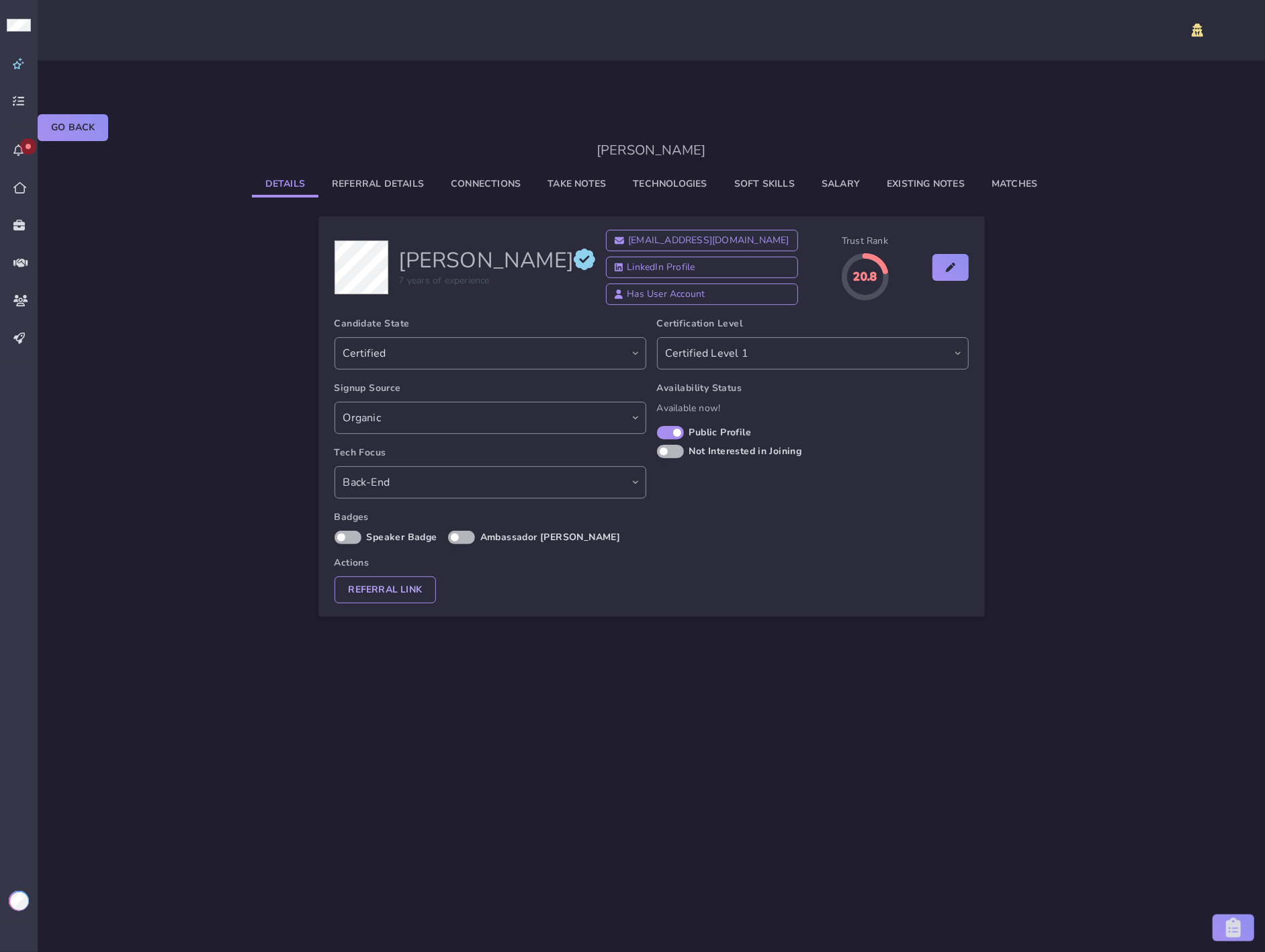 click on "Existing Notes" 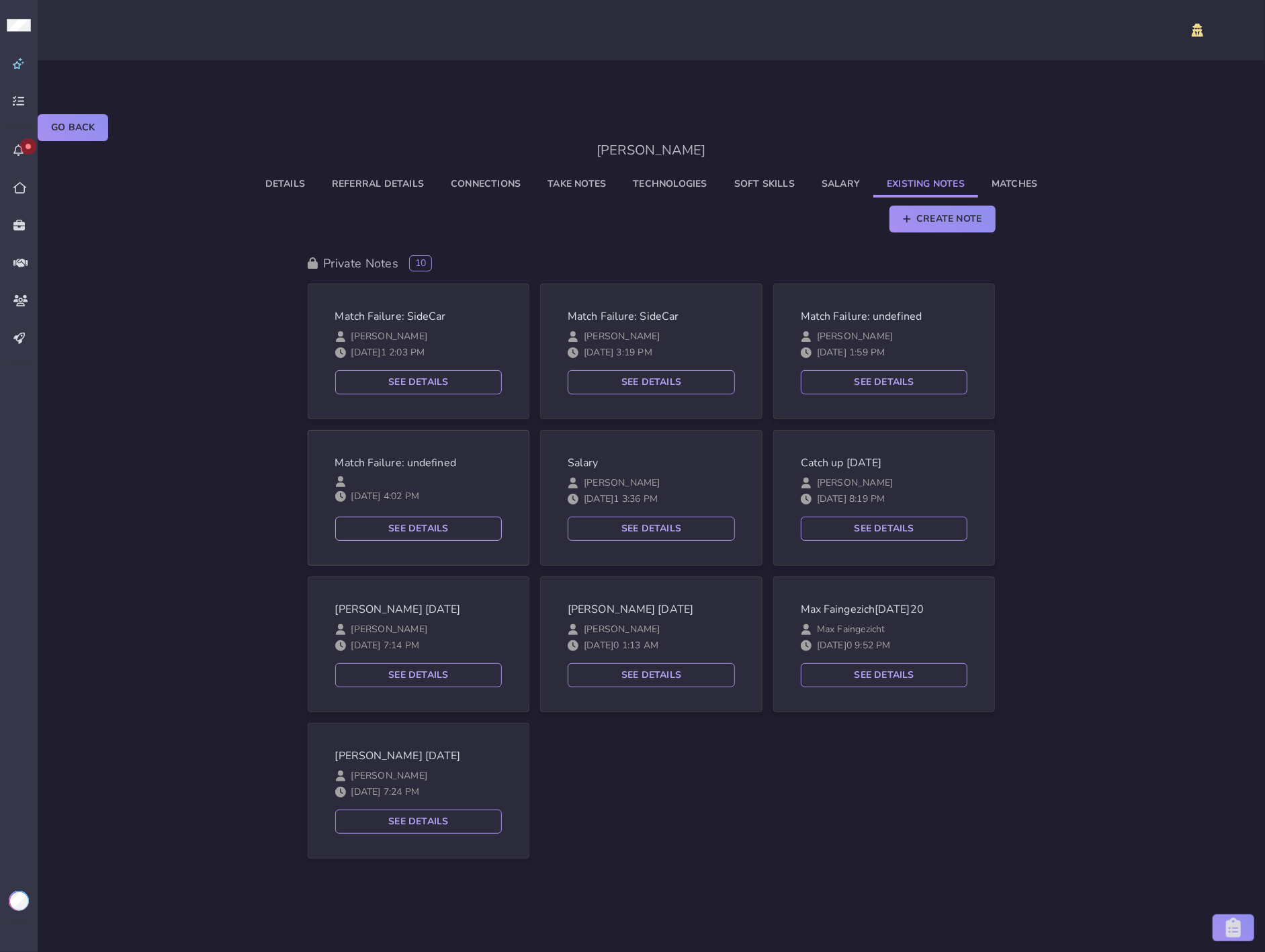 click on "See Details" at bounding box center [419, 529] 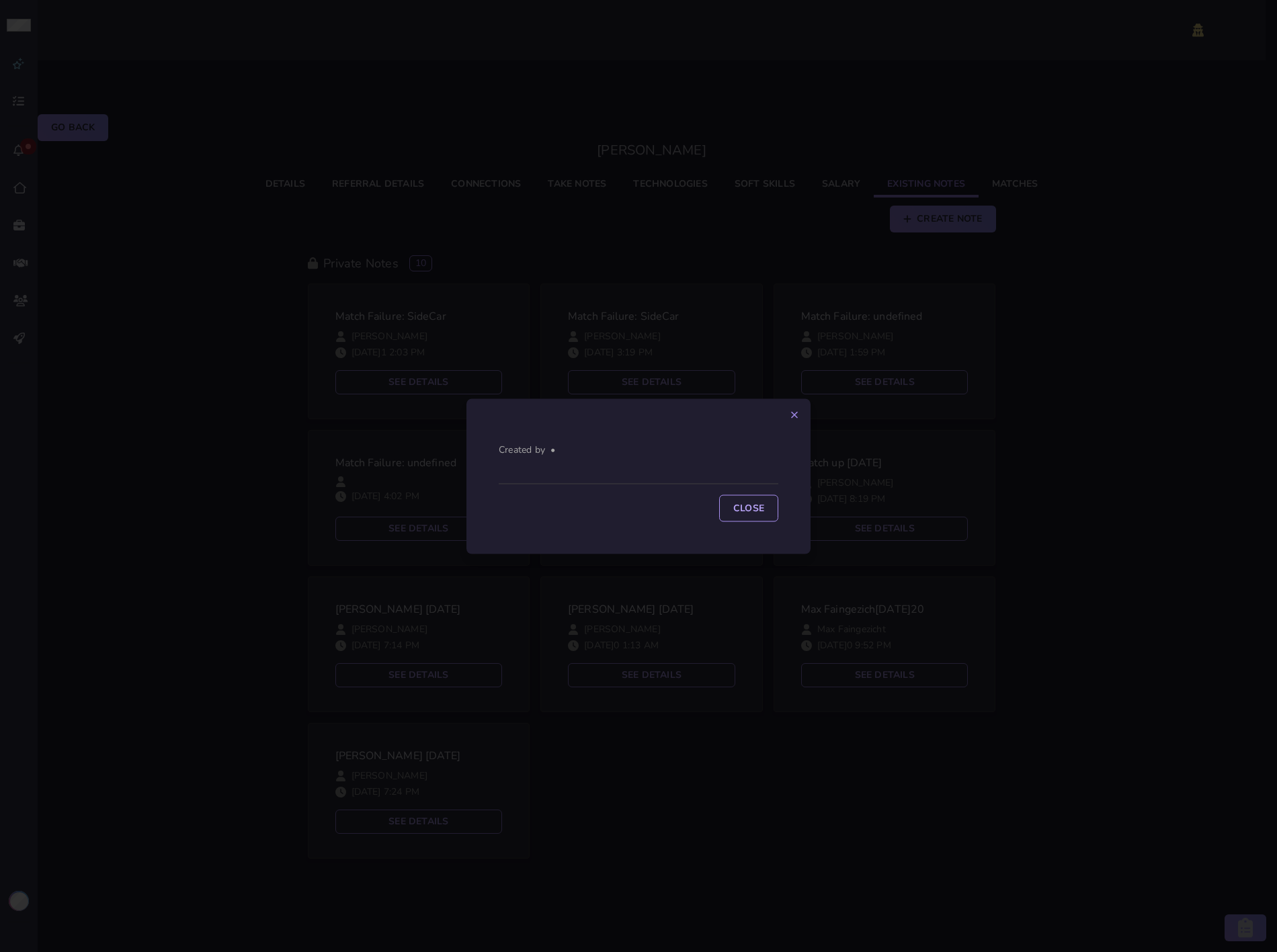 drag, startPoint x: 960, startPoint y: 550, endPoint x: 713, endPoint y: 533, distance: 247.58433 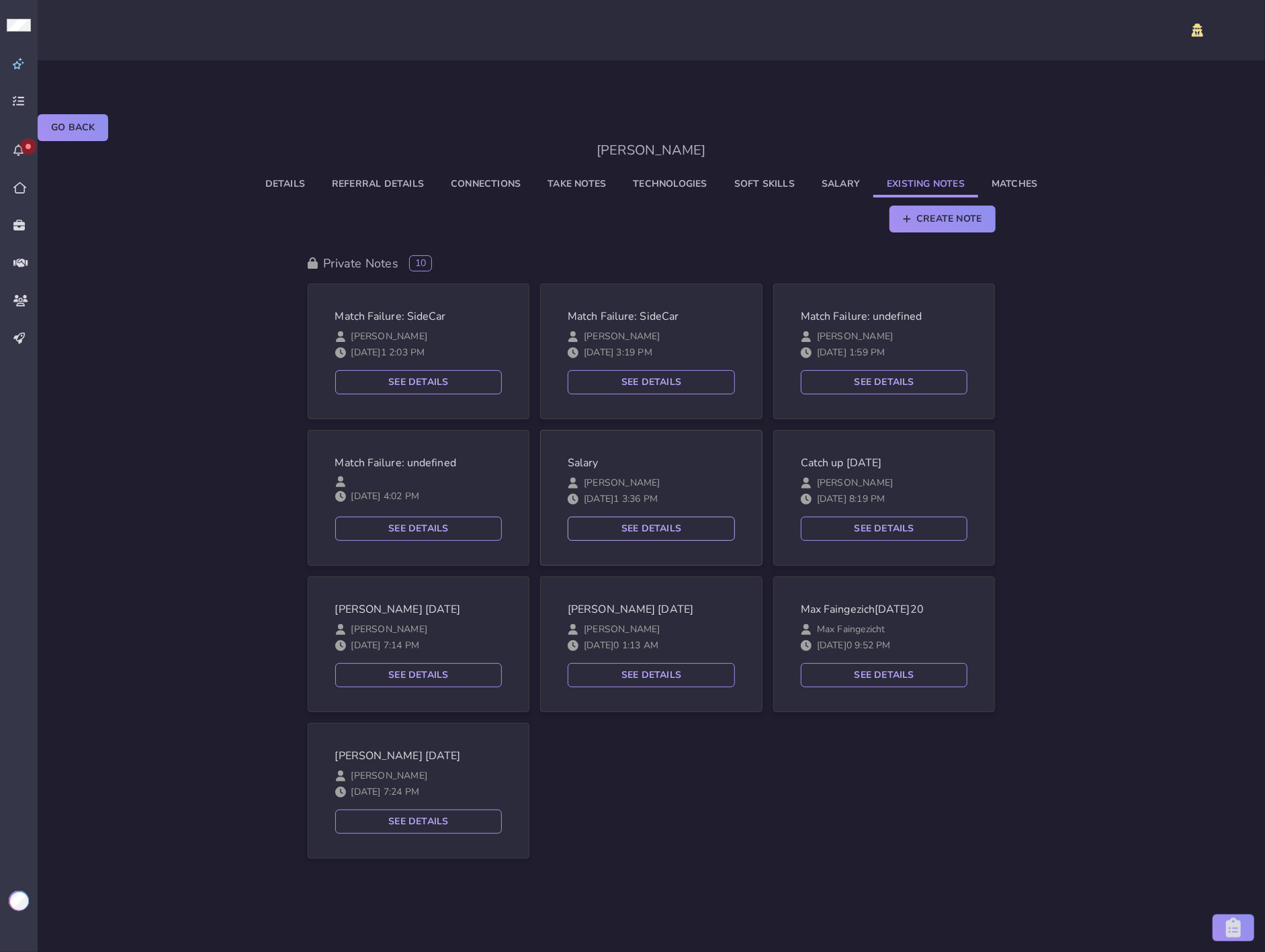 click on "See Details" at bounding box center (651, 529) 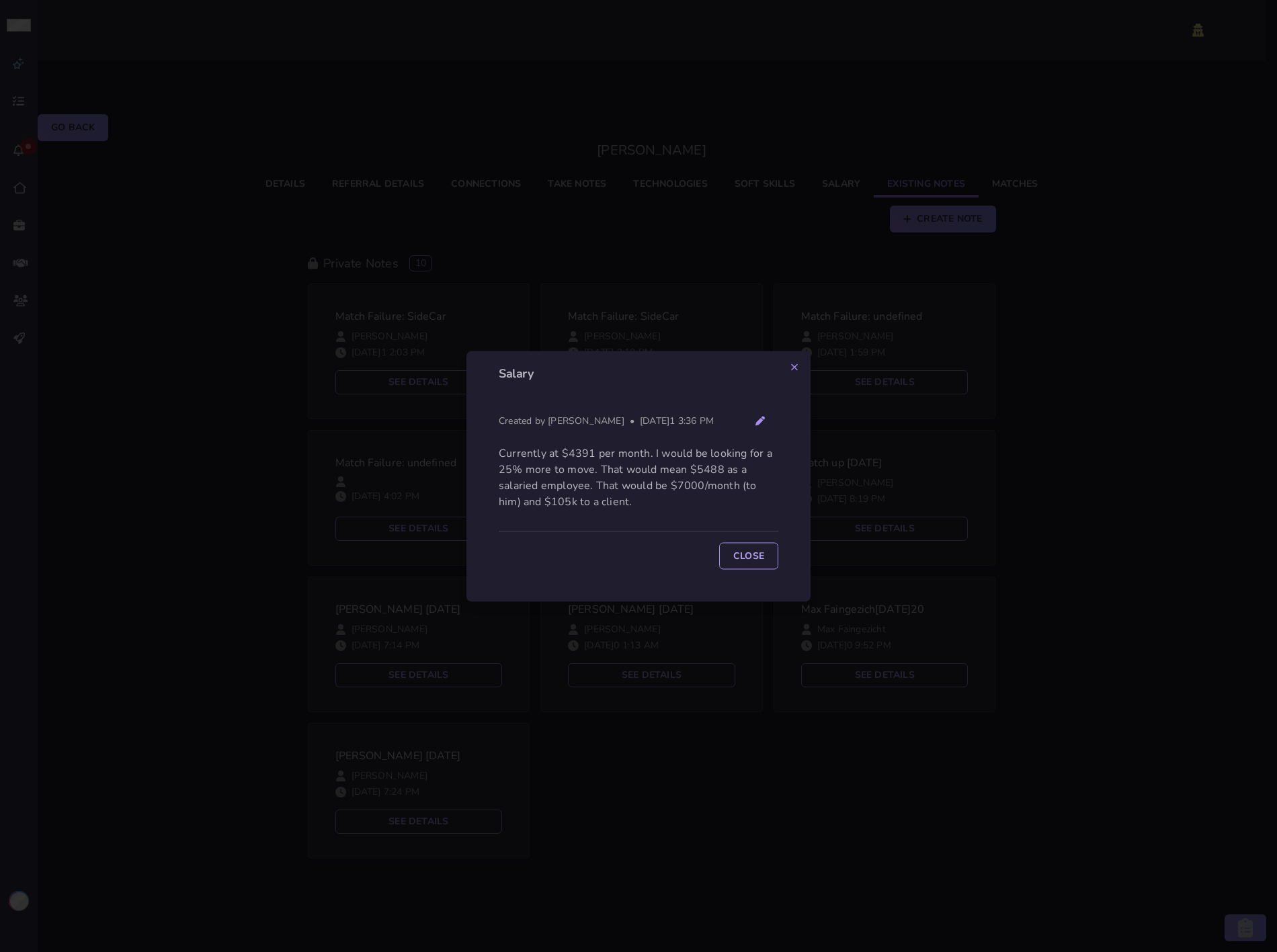click 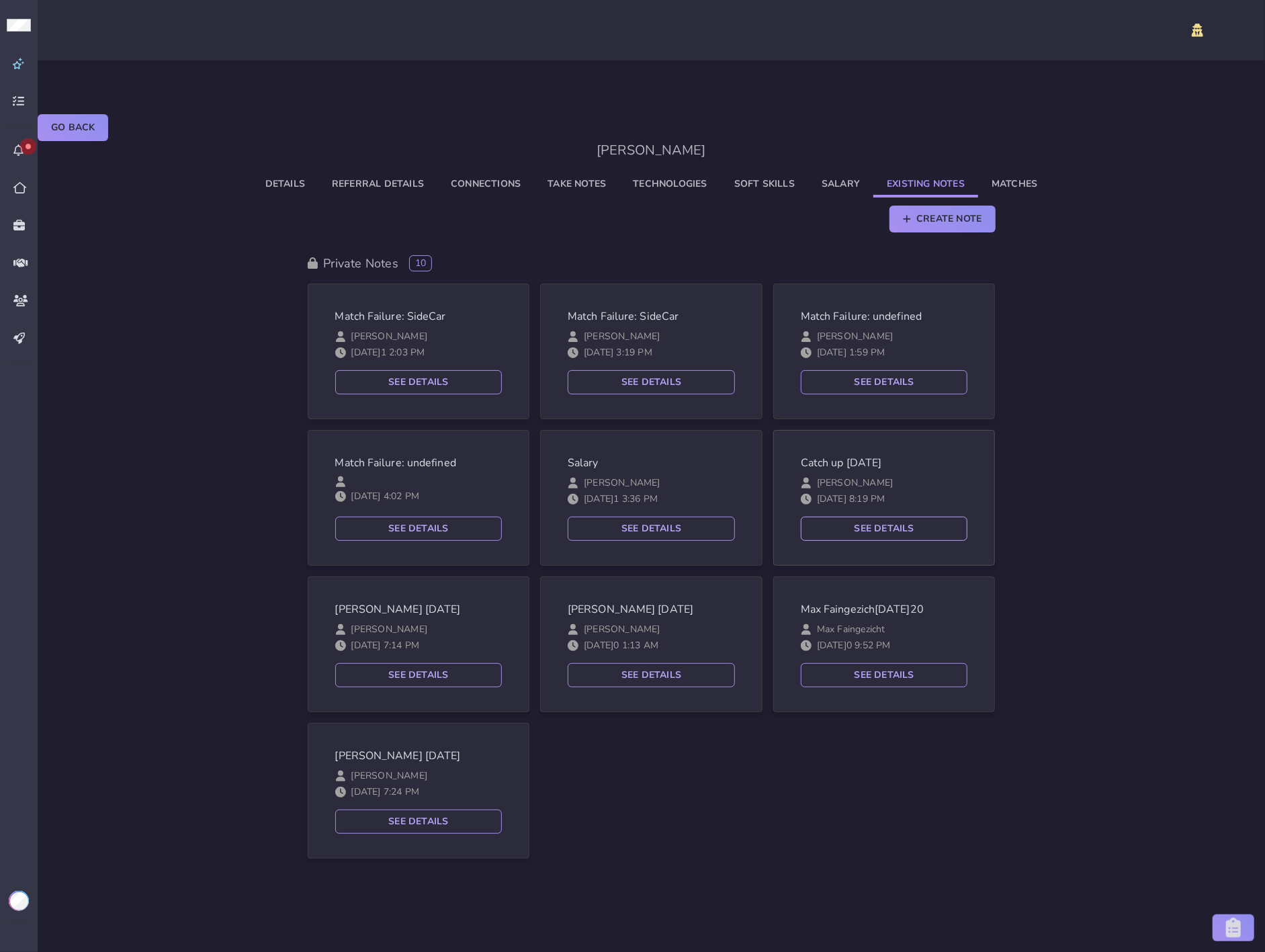click on "See Details" at bounding box center [884, 529] 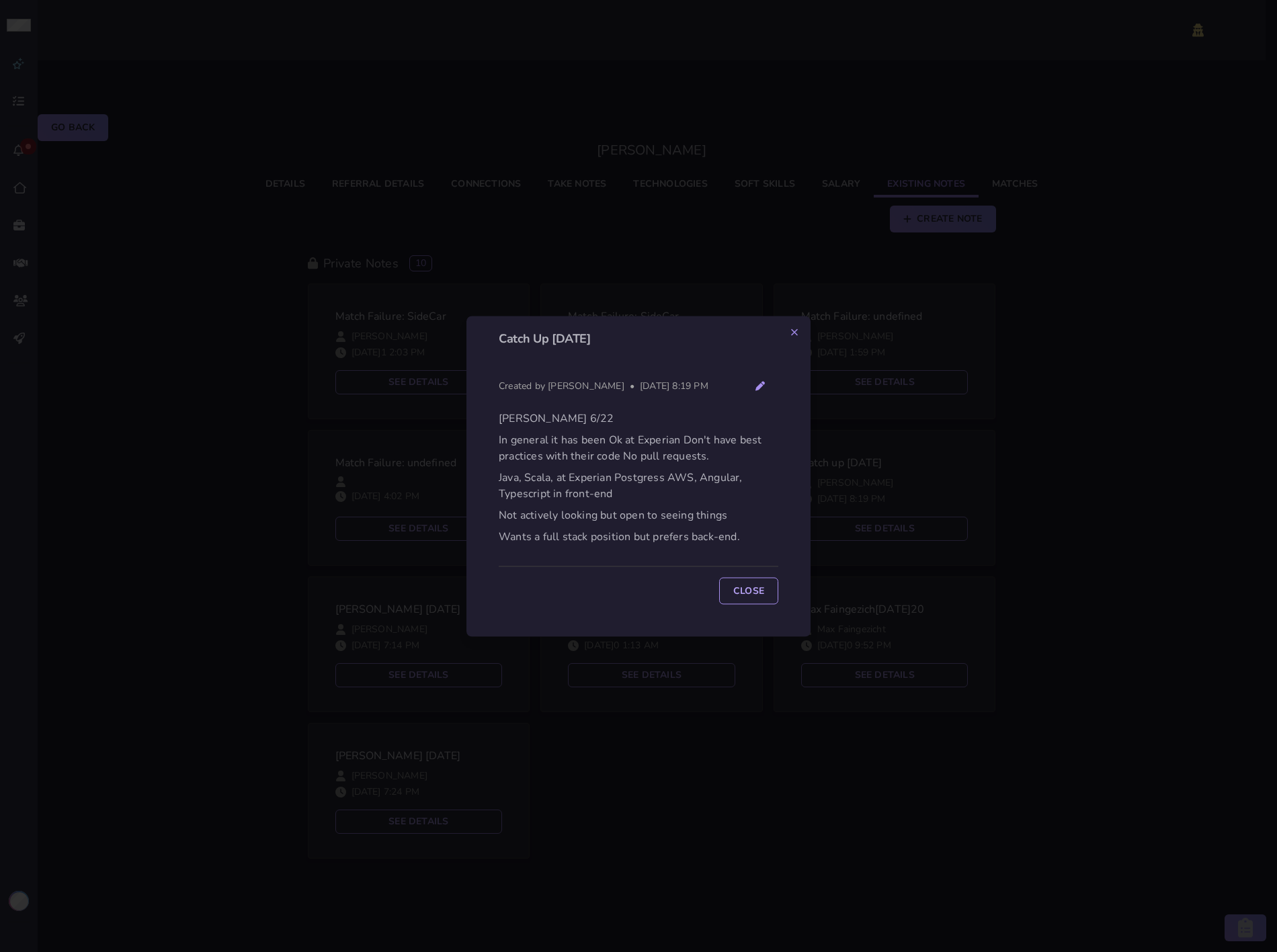 click 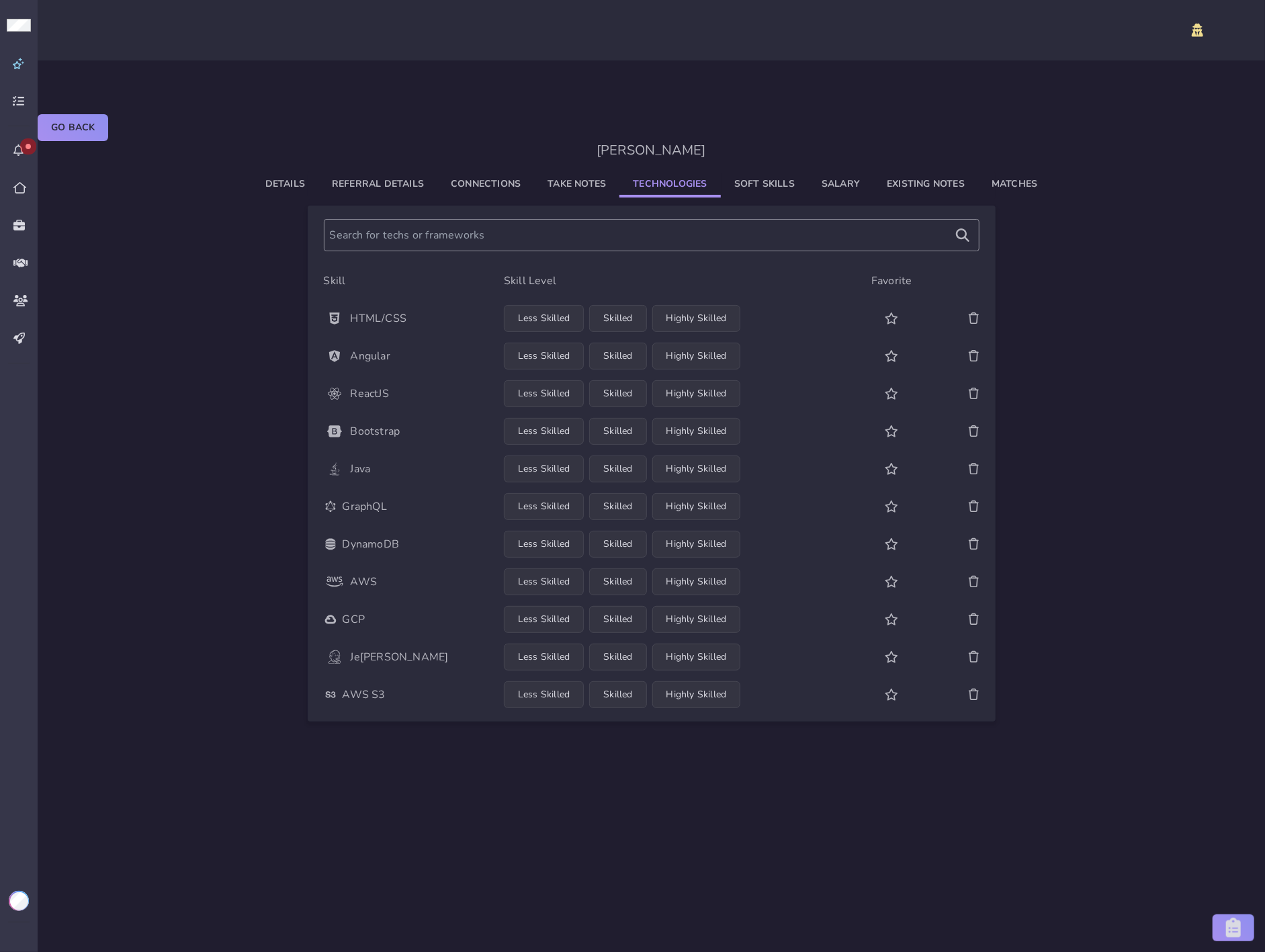 click on "Technologies" 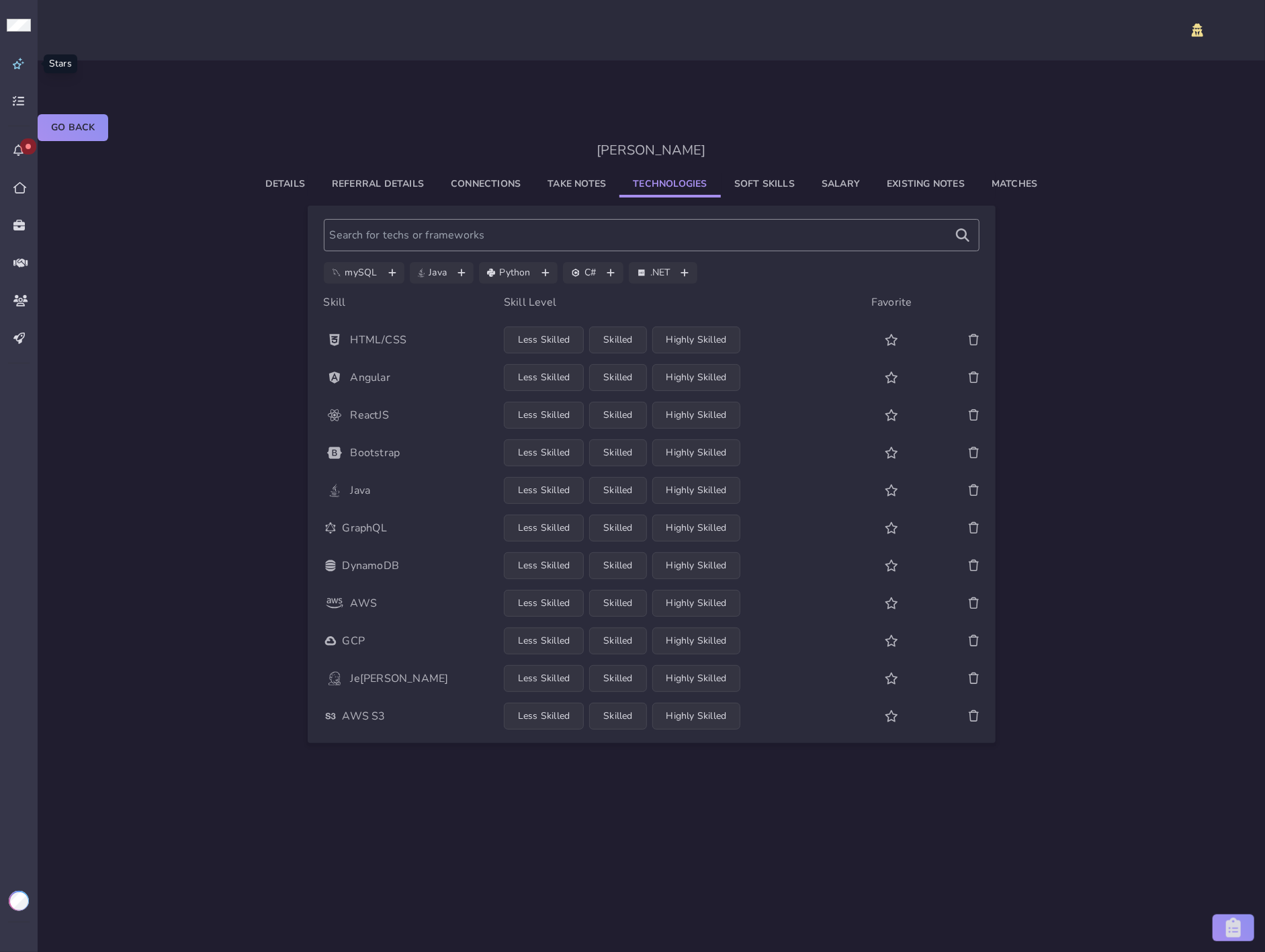 click 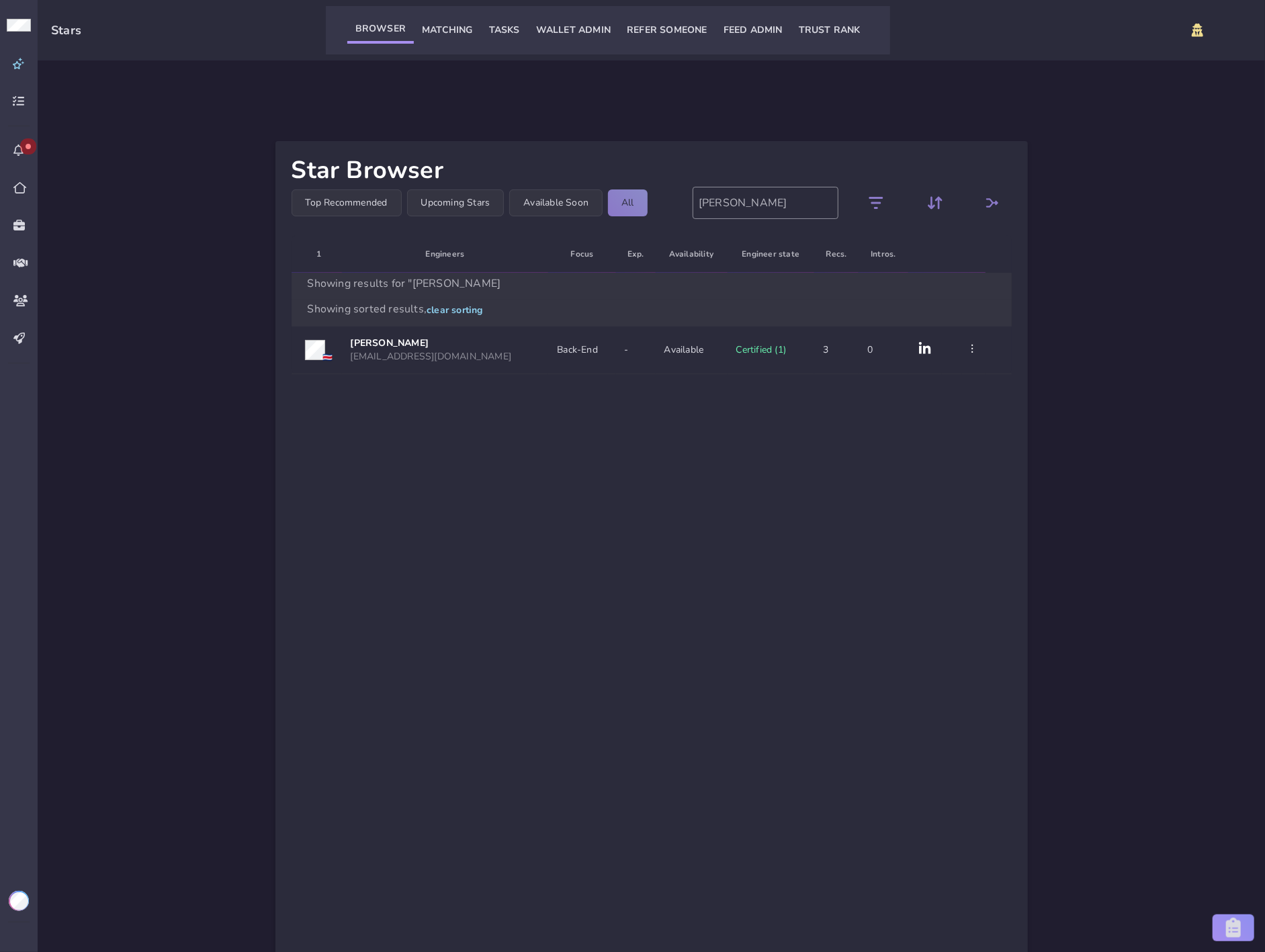 drag, startPoint x: 728, startPoint y: 203, endPoint x: 686, endPoint y: 200, distance: 42.107 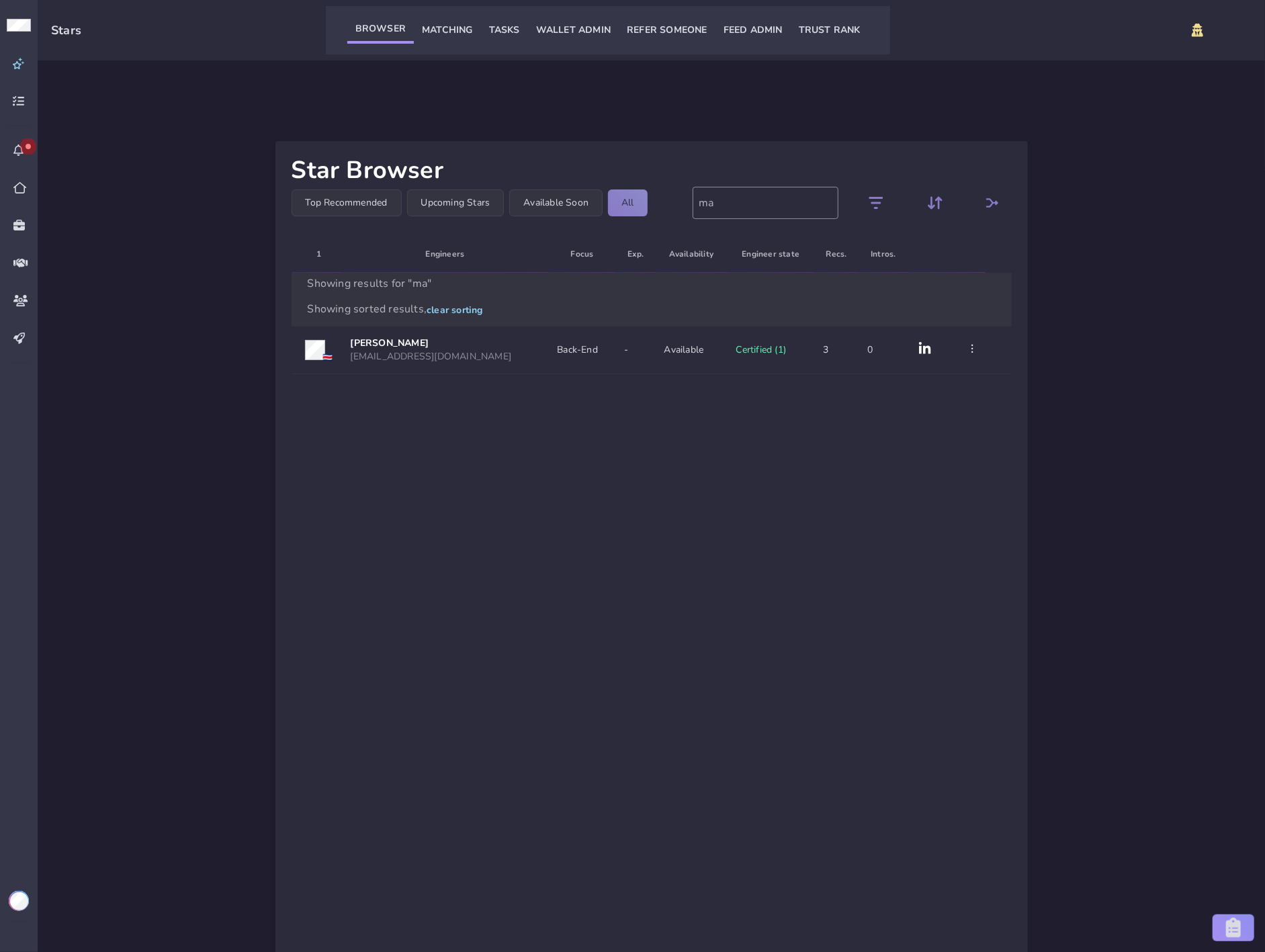 type on "m" 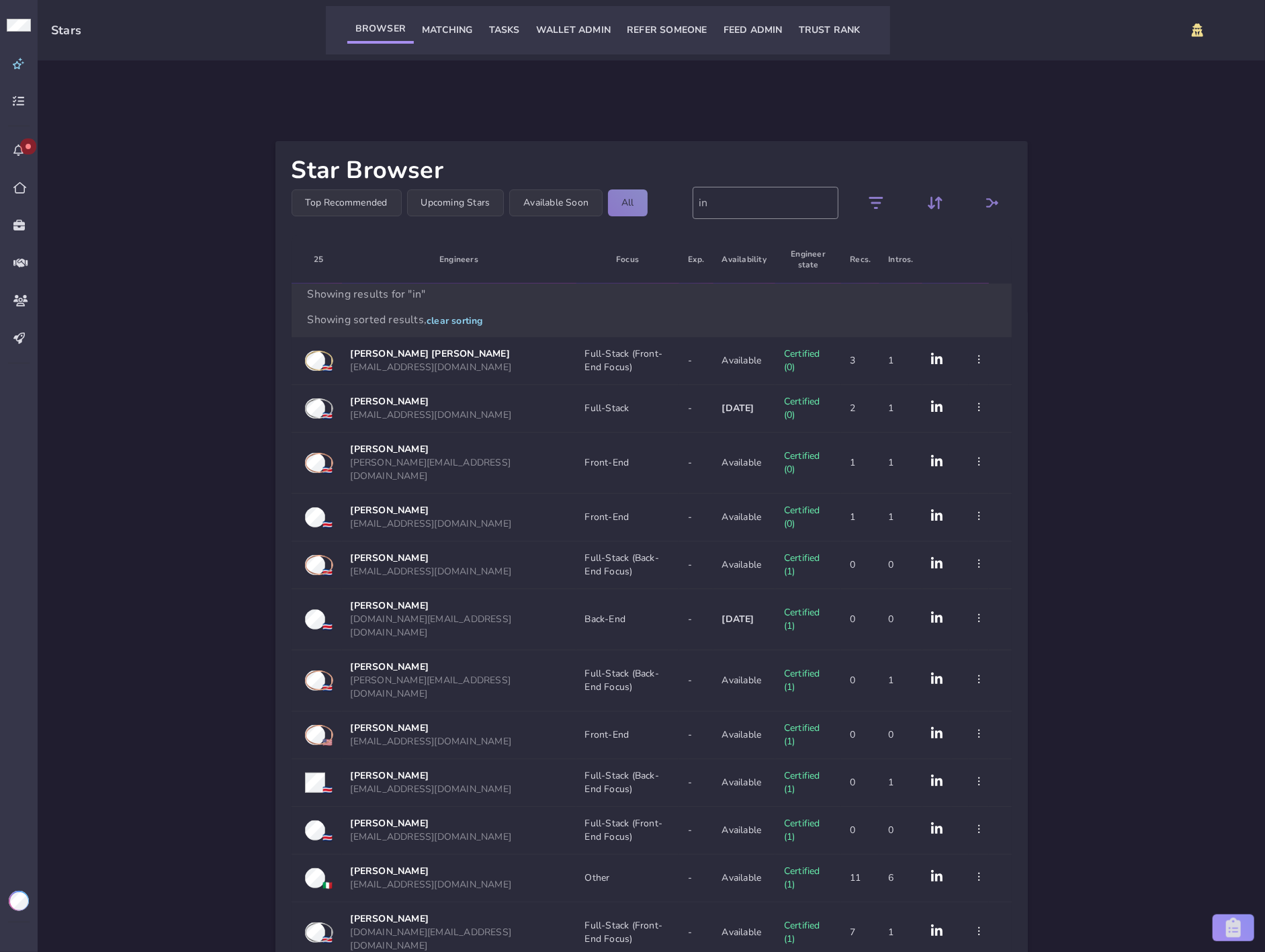 type on "i" 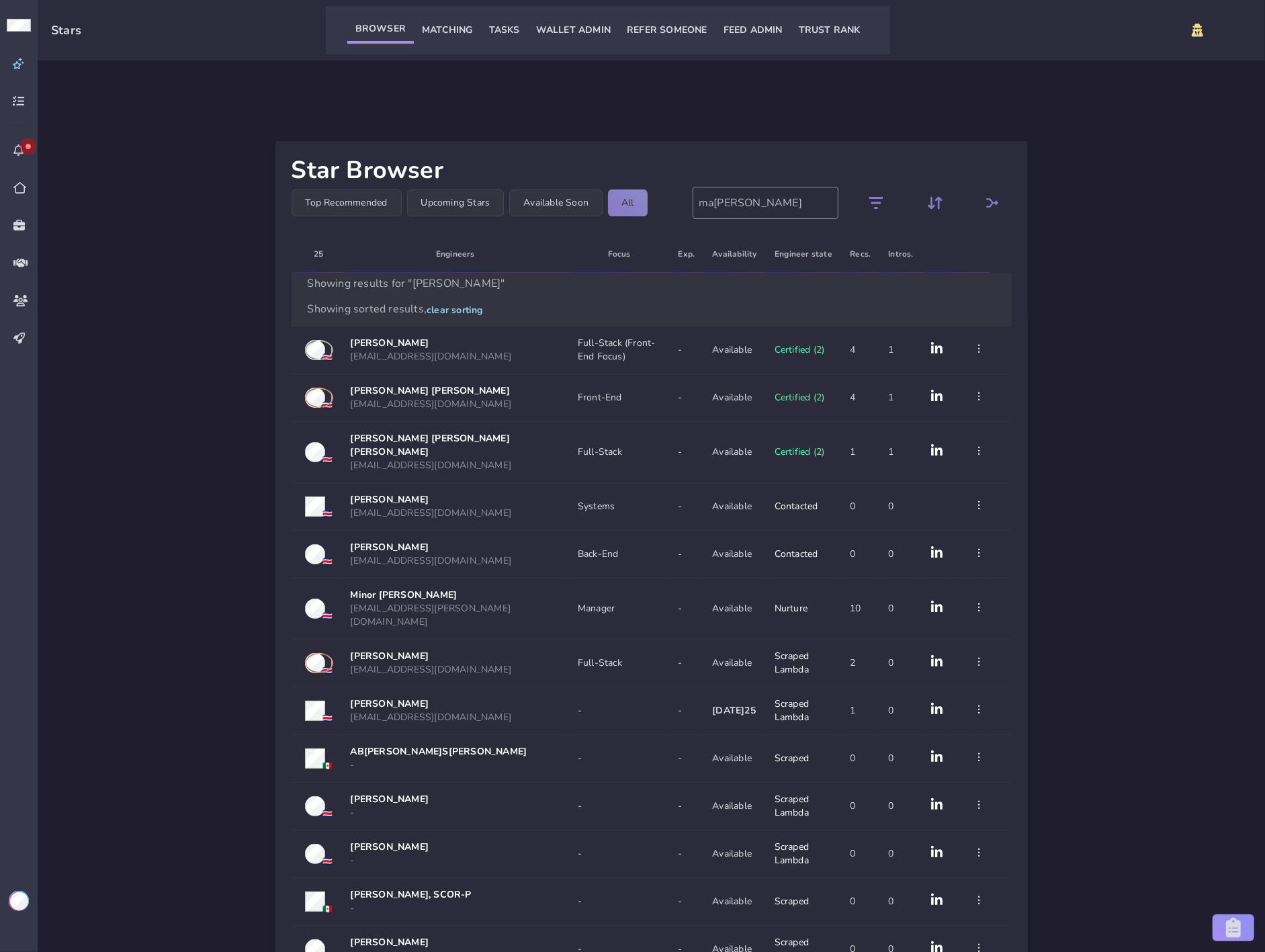 type on "madrigal" 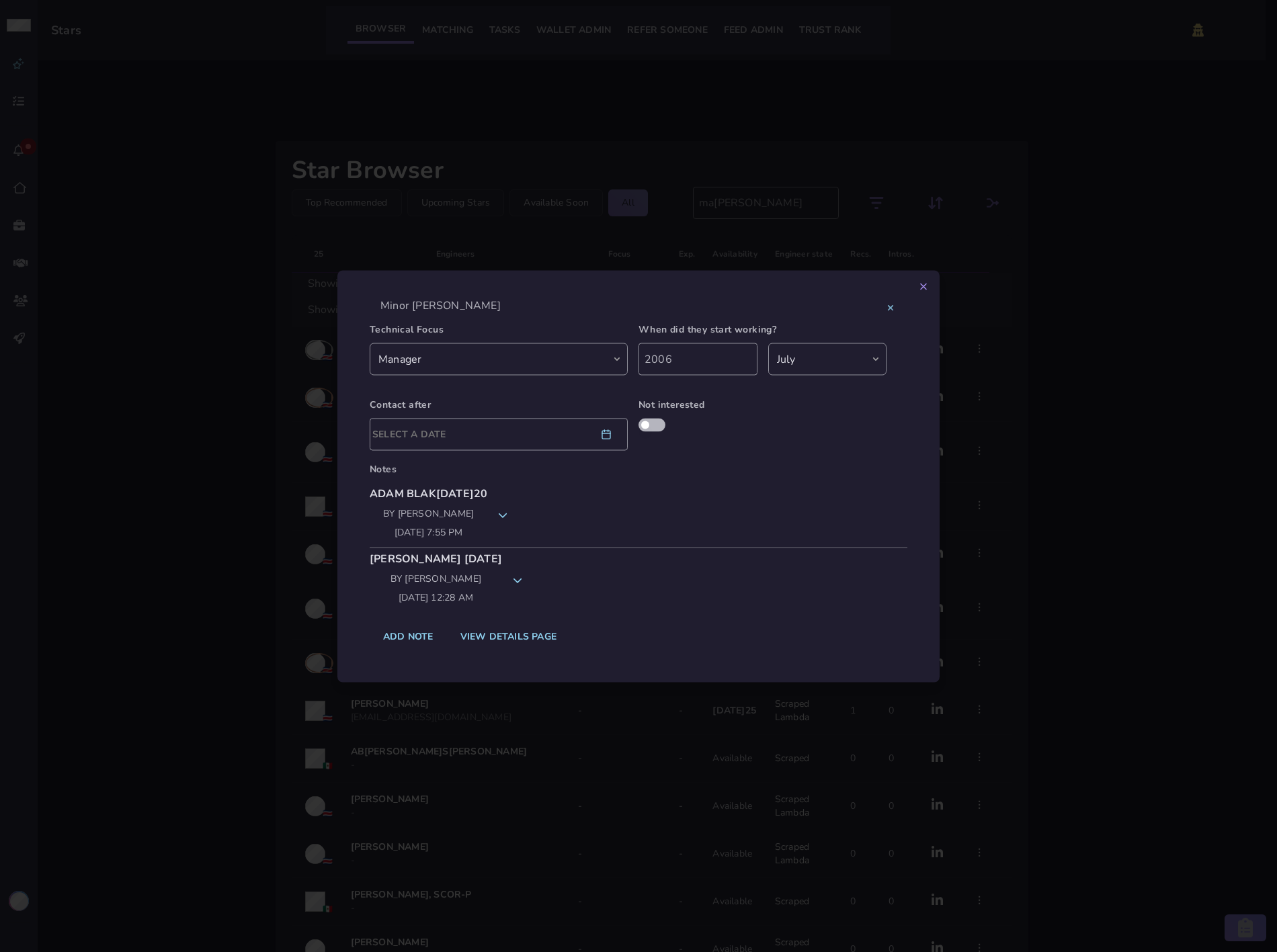 click on "Adam Blake 05/19/2020 by Adam Blake 05/19/2020 7:55 pm" 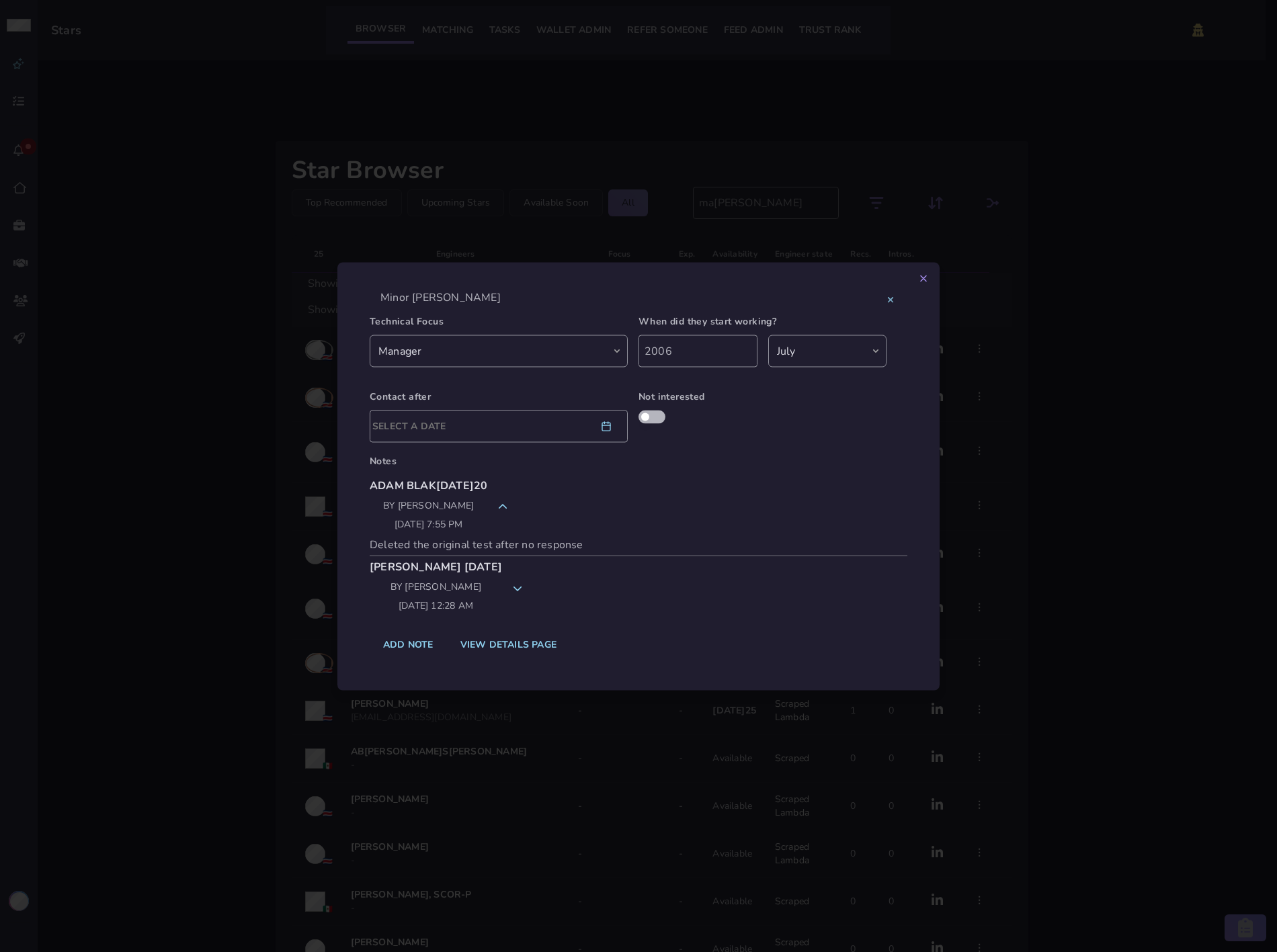 click 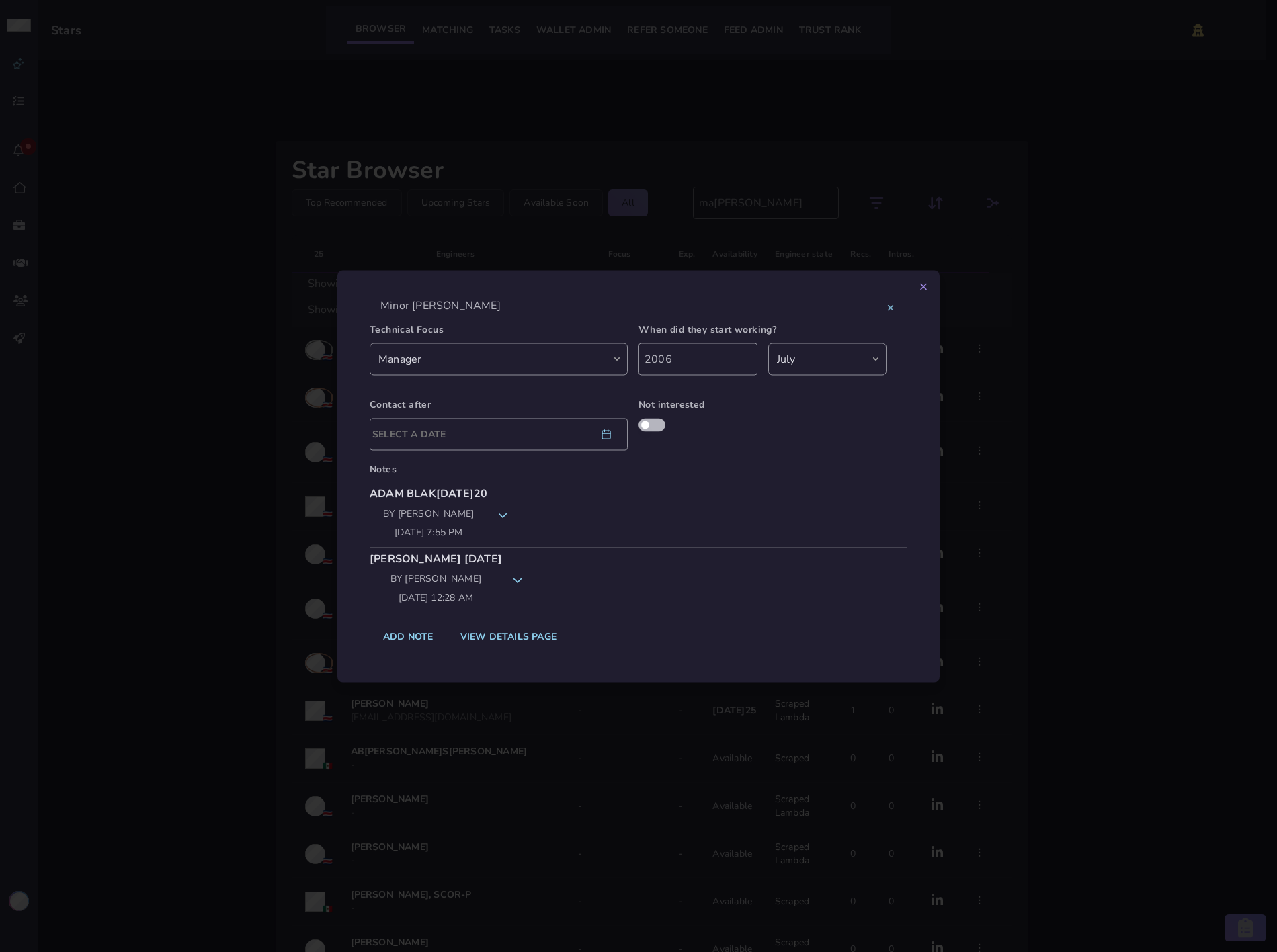 click on "Adam Blake 04/07/2020 by Adam Blake 04/07/2020 12:28 am" 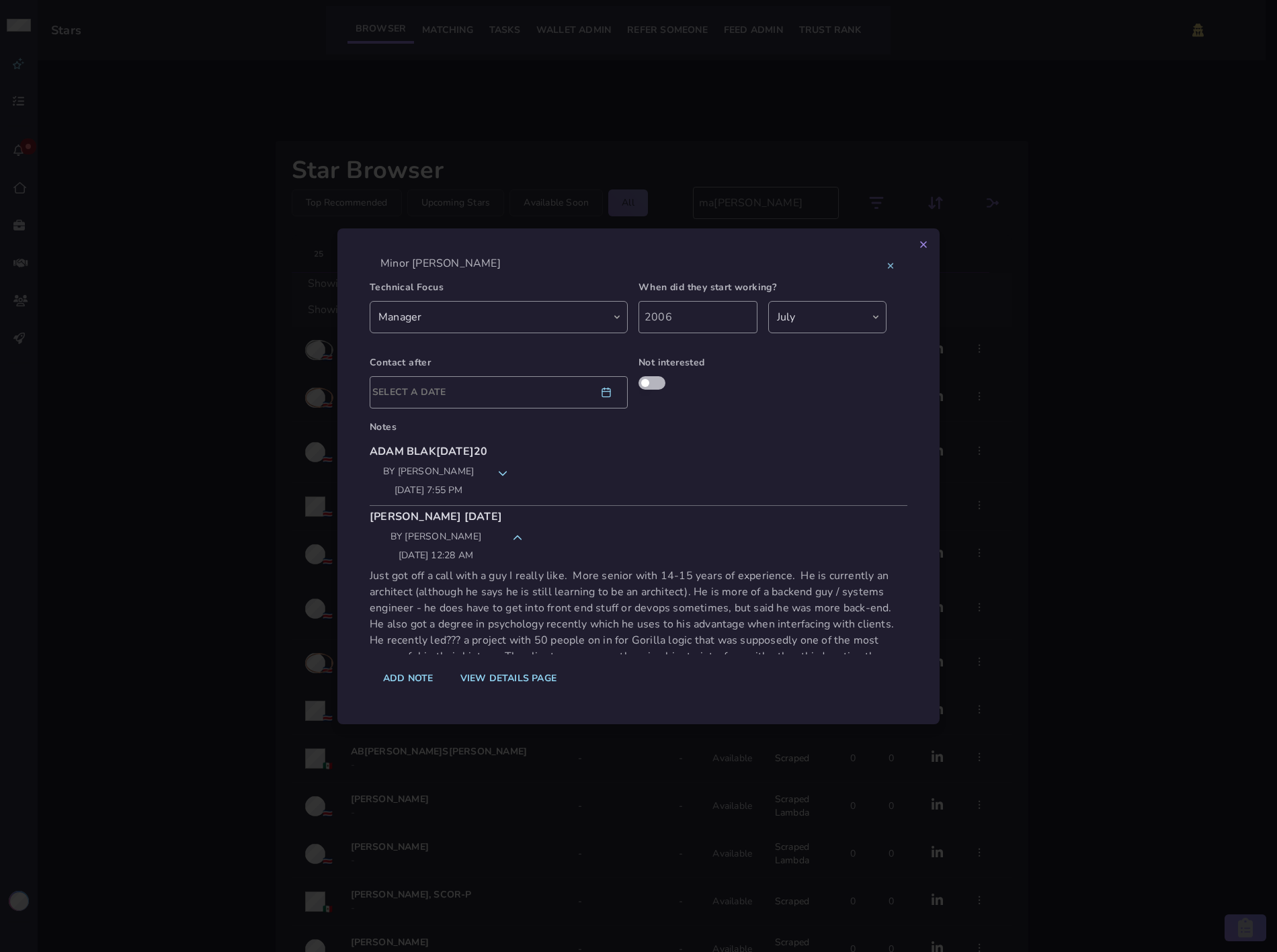 click 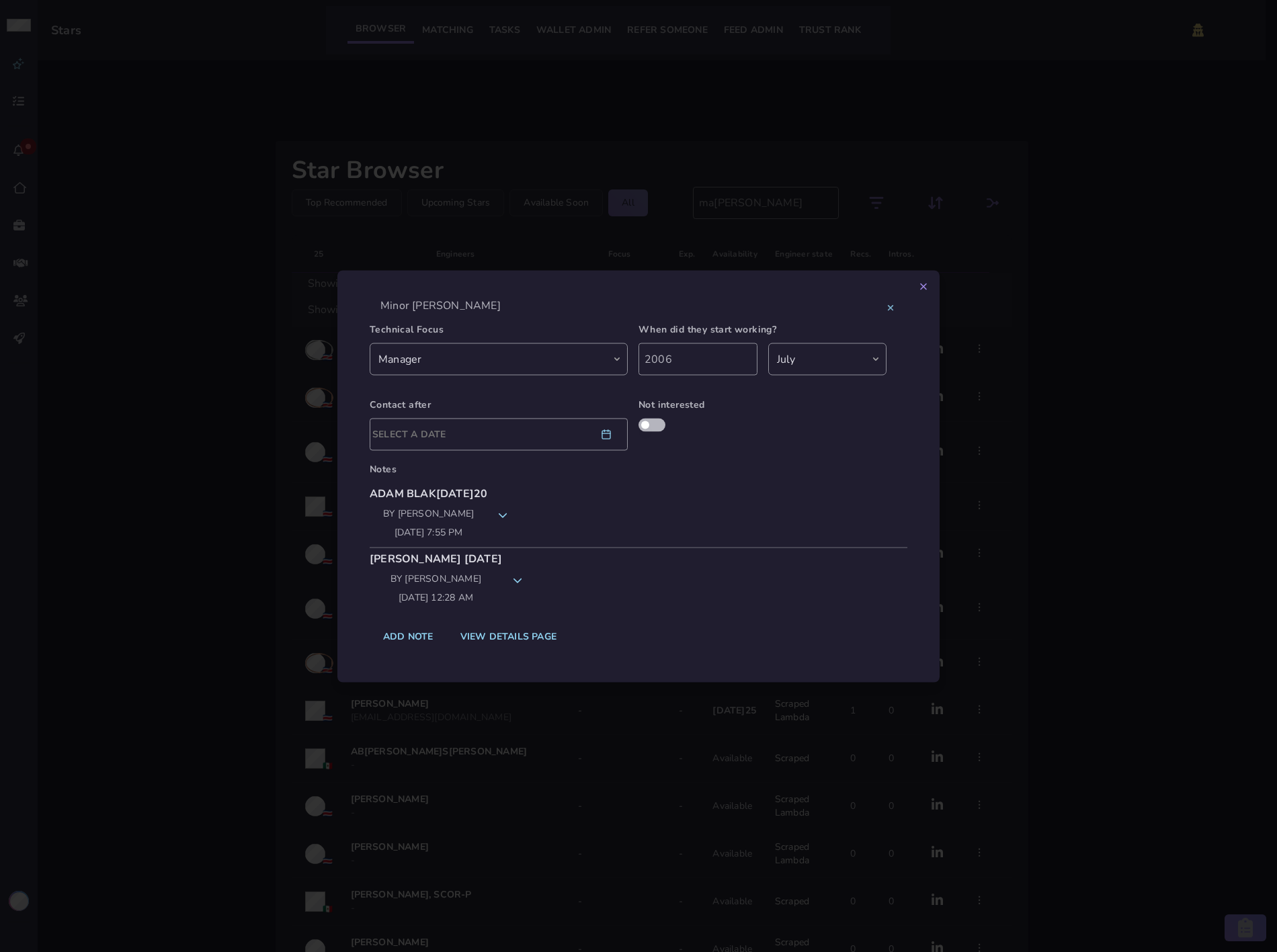 click 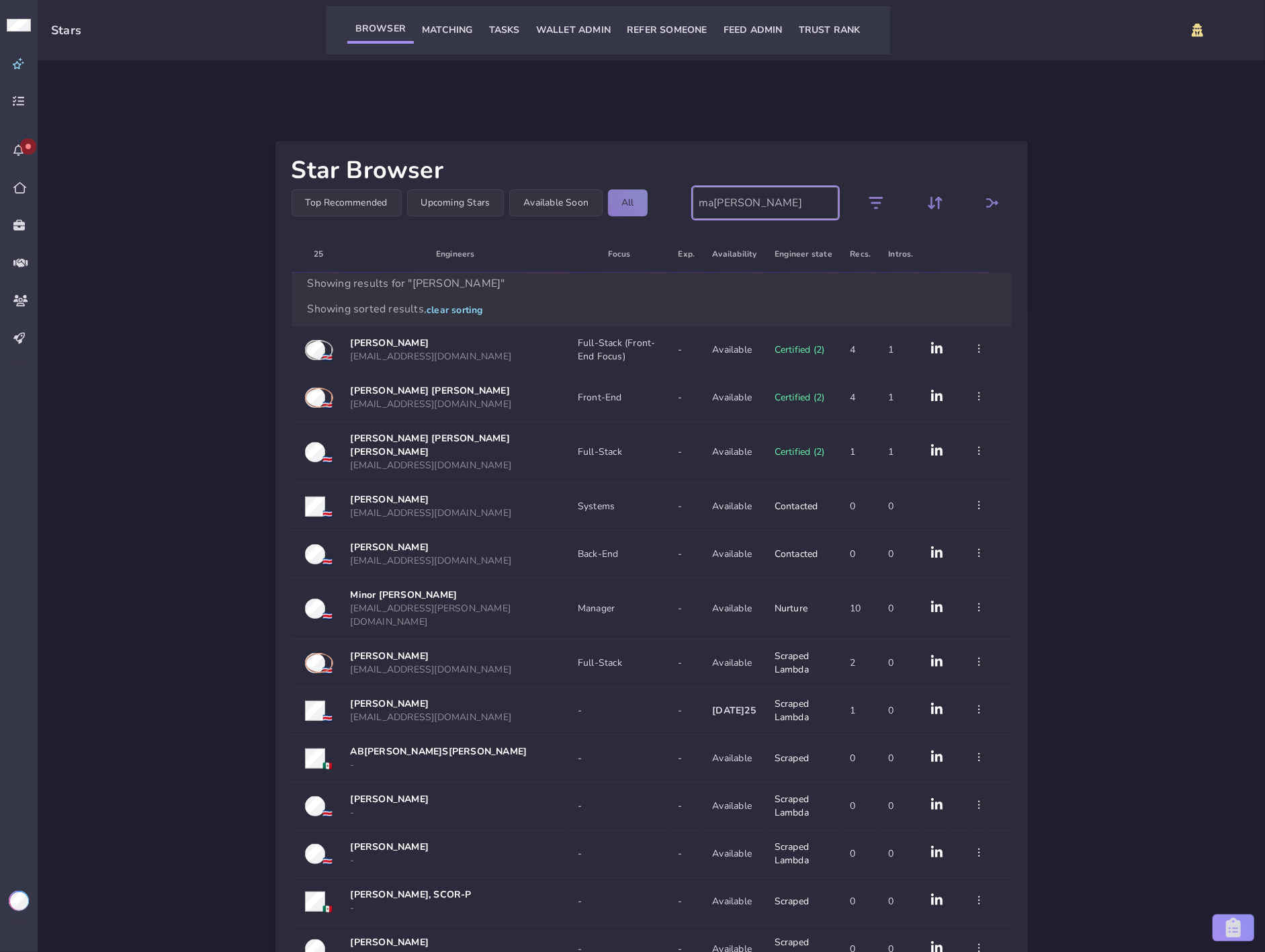 drag, startPoint x: 741, startPoint y: 206, endPoint x: 663, endPoint y: 208, distance: 78.02564 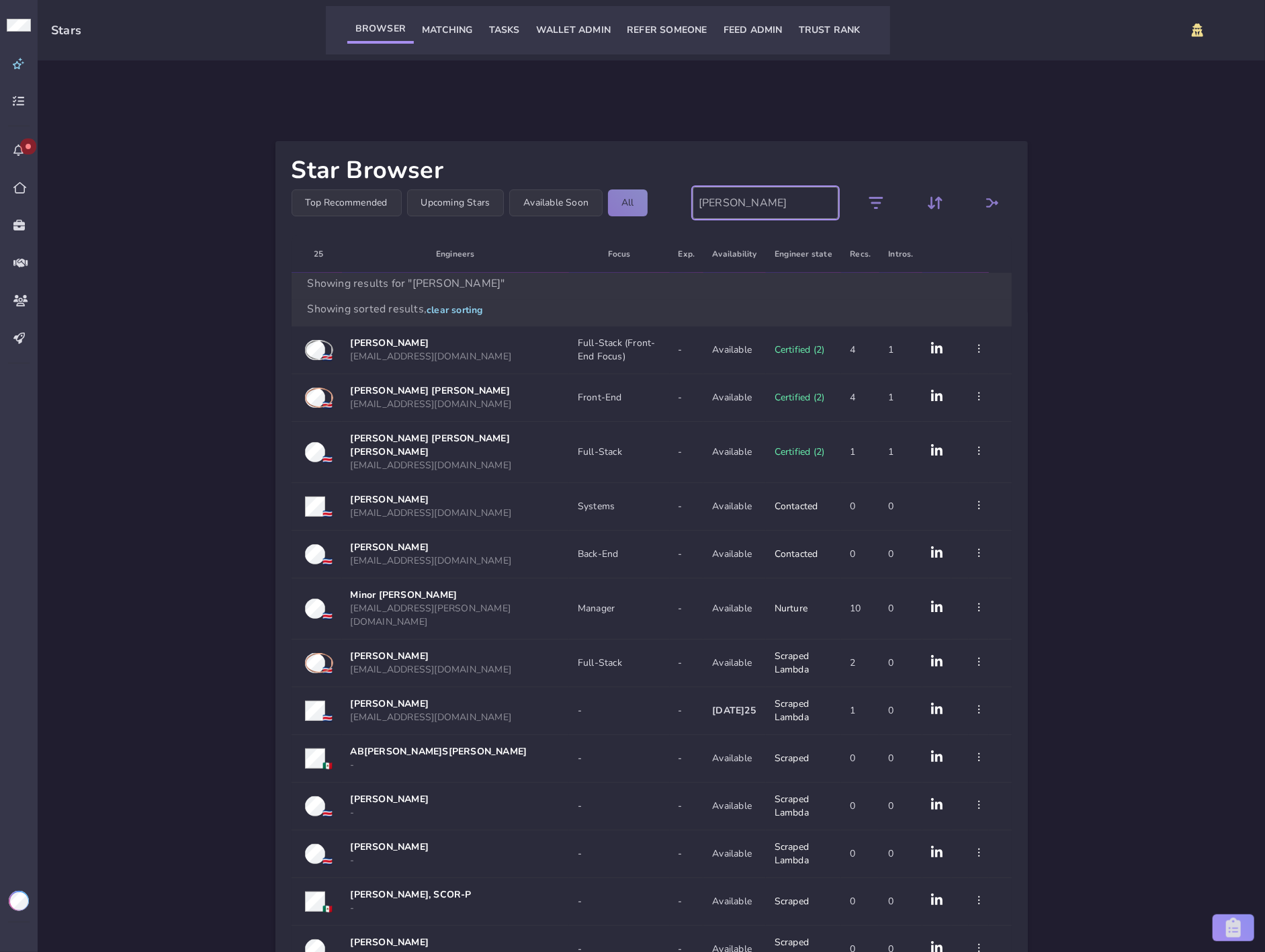 type on "alberto" 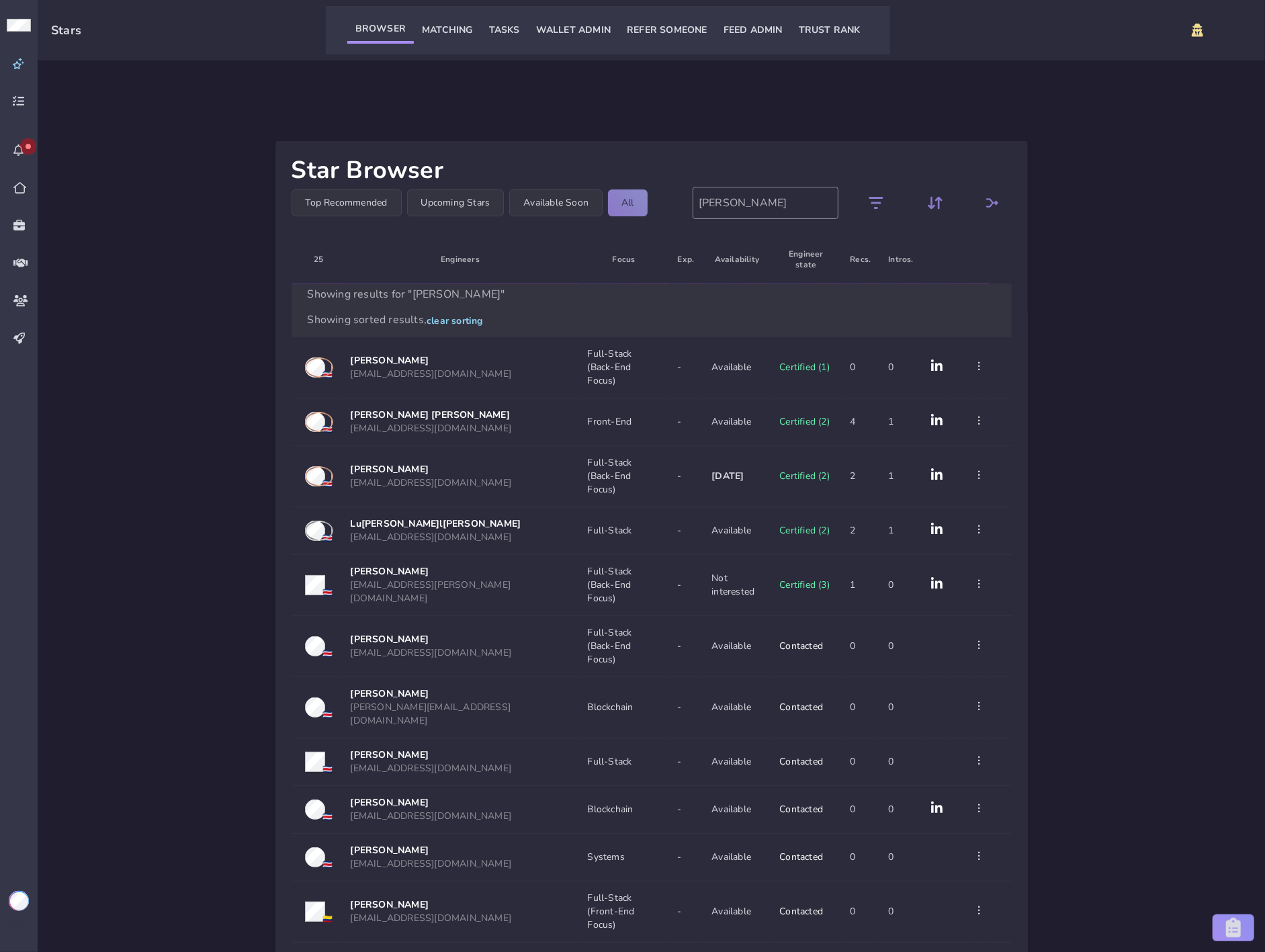 click on "Full-Stack (Back-End Focus)" 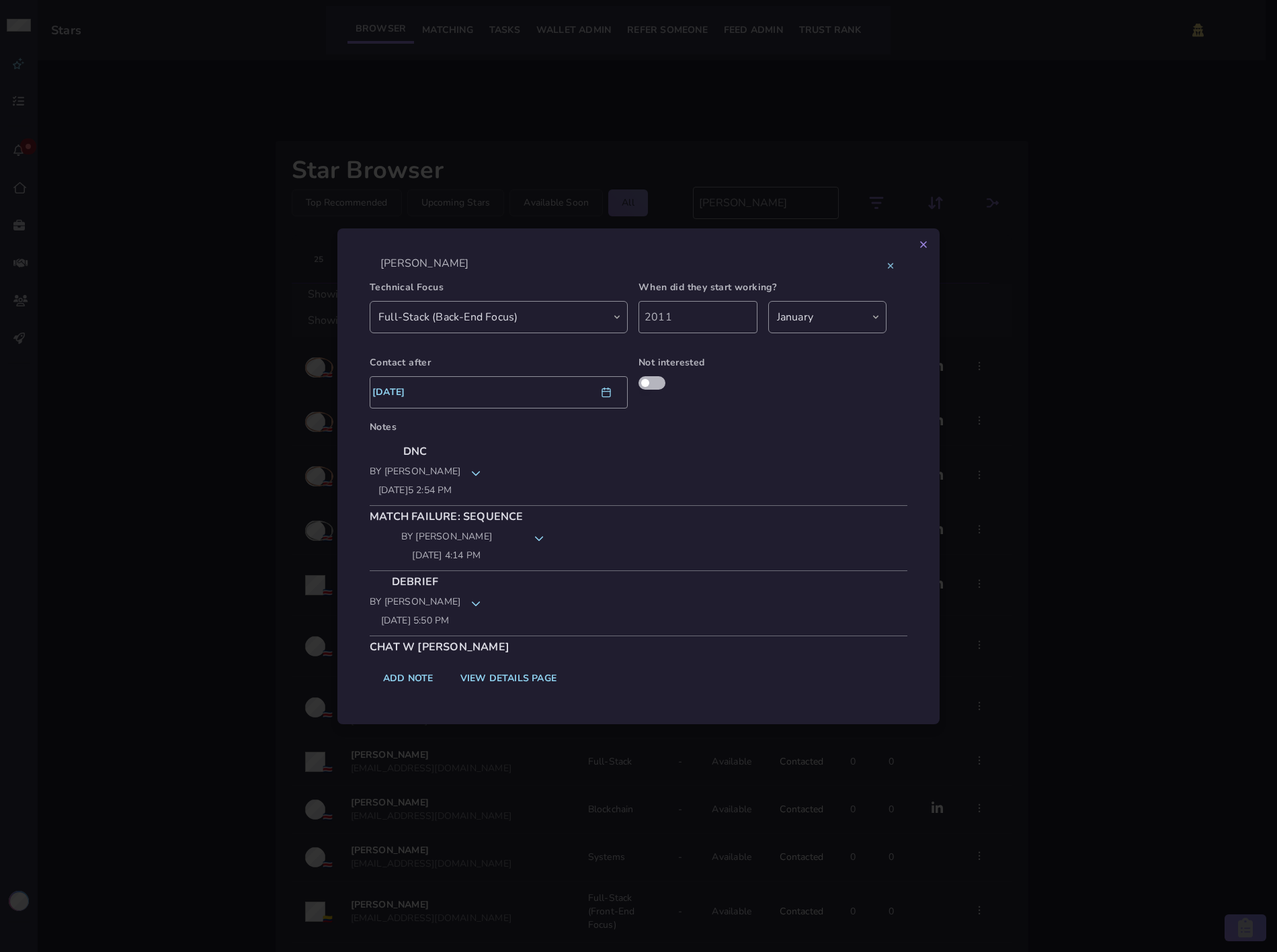 click 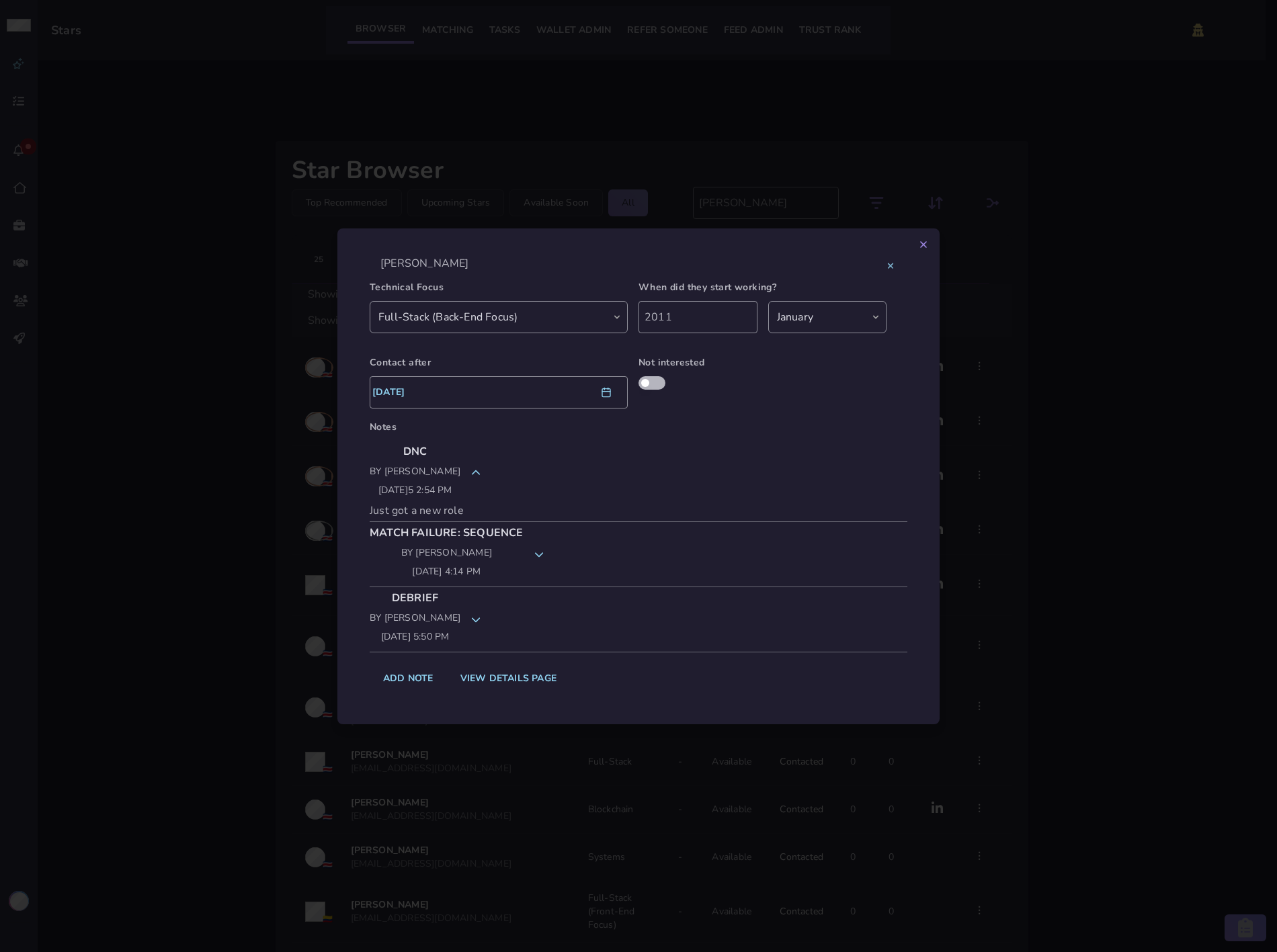 click 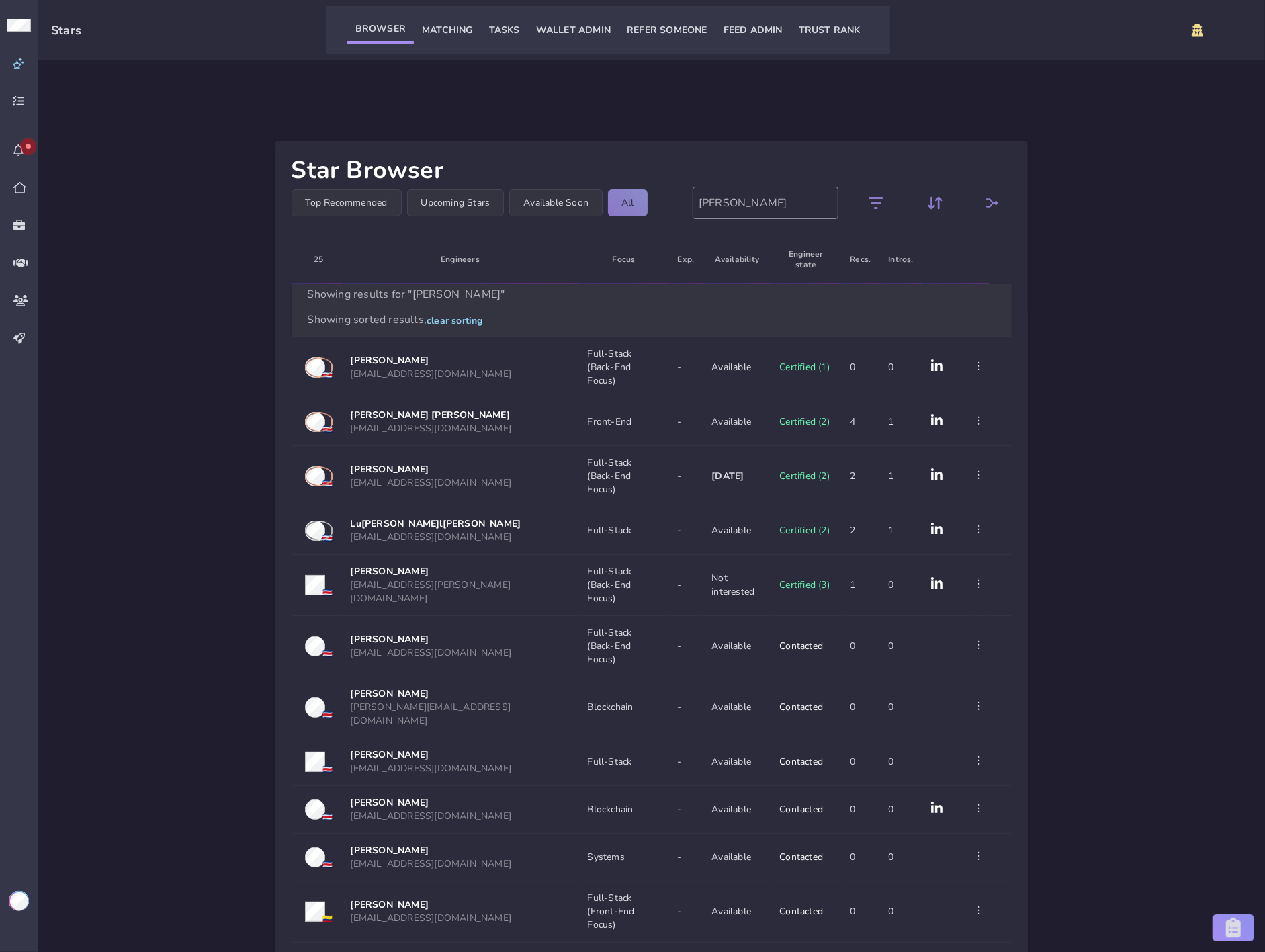 click on "Alberto Mesen amesen@gmail.com" at bounding box center (460, 476) 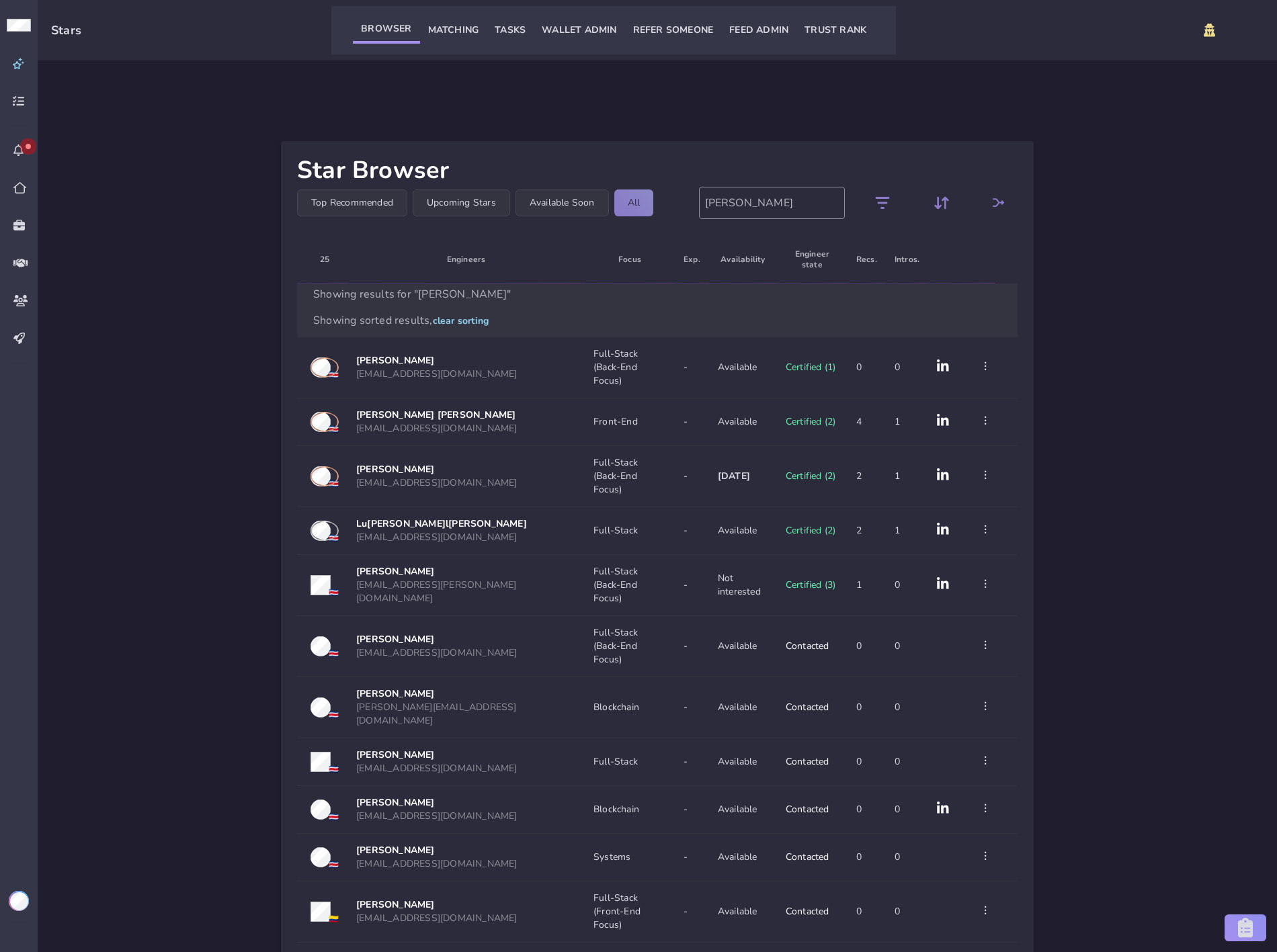 select on "e82e9926-63d5-497a-bf90-e3d5d47745a2" 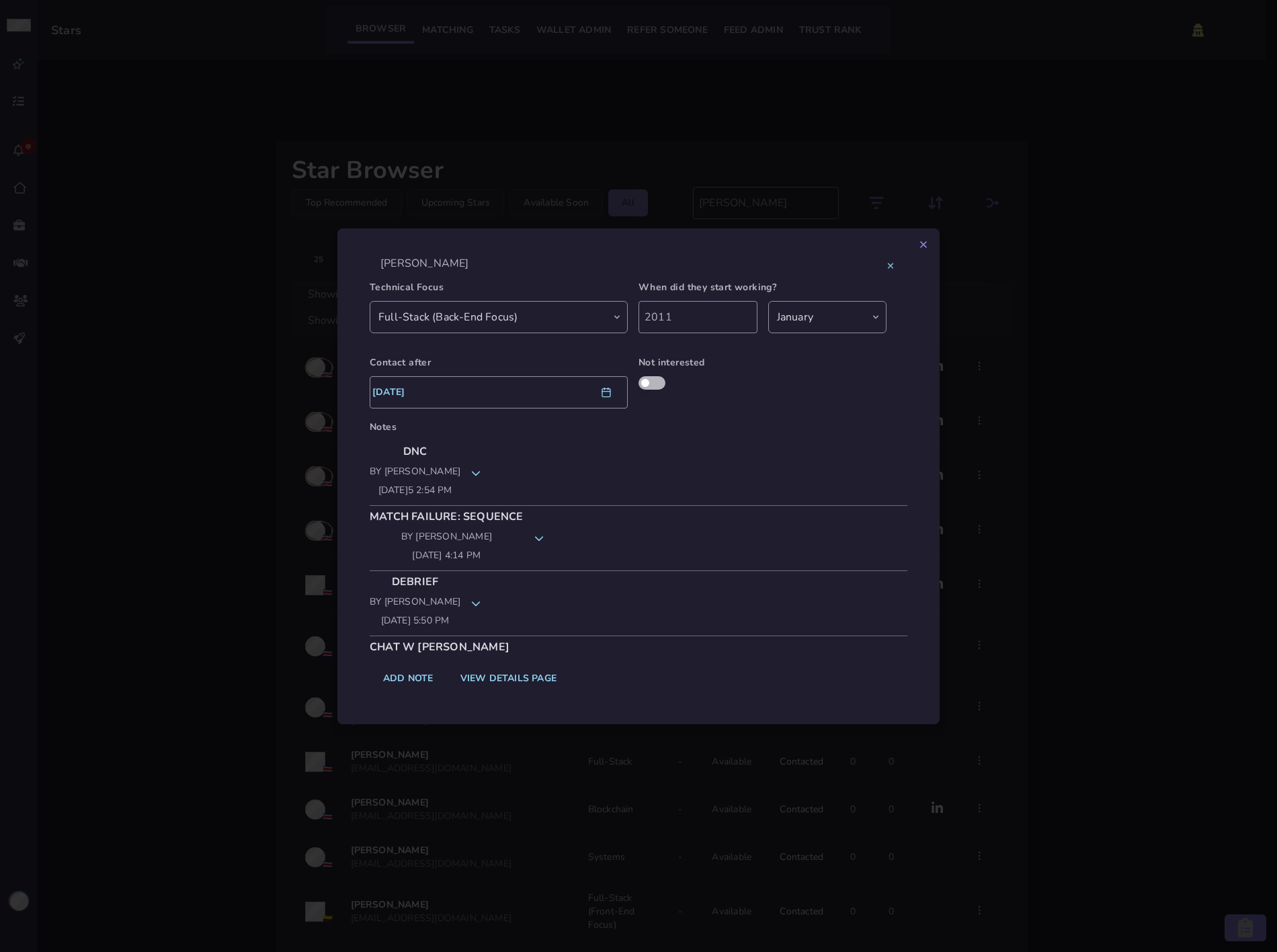 click on "DNC by Andreas Masis 04/04/2025 2:54 pm" 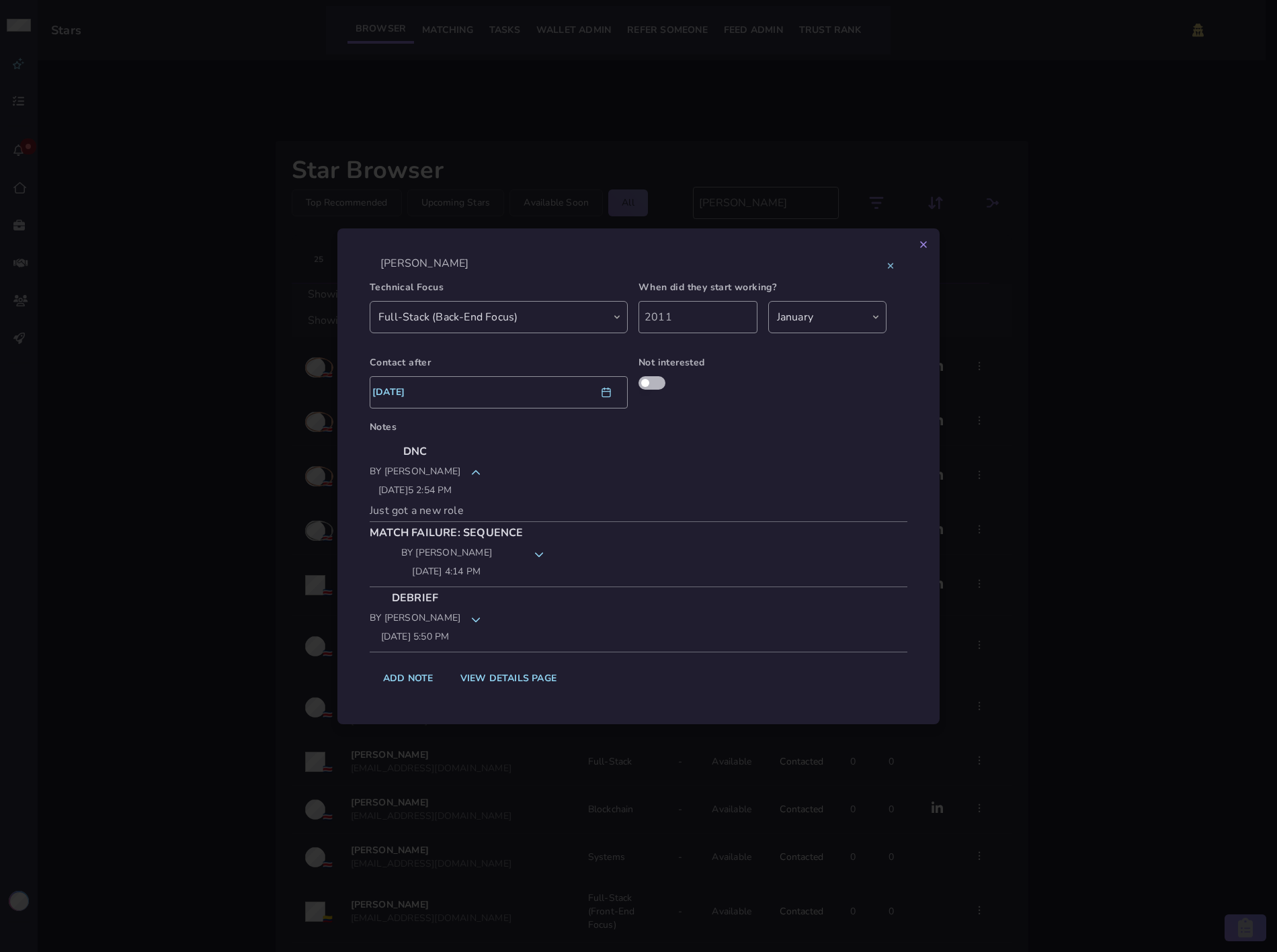 drag, startPoint x: 192, startPoint y: 427, endPoint x: 214, endPoint y: 421, distance: 22.803509 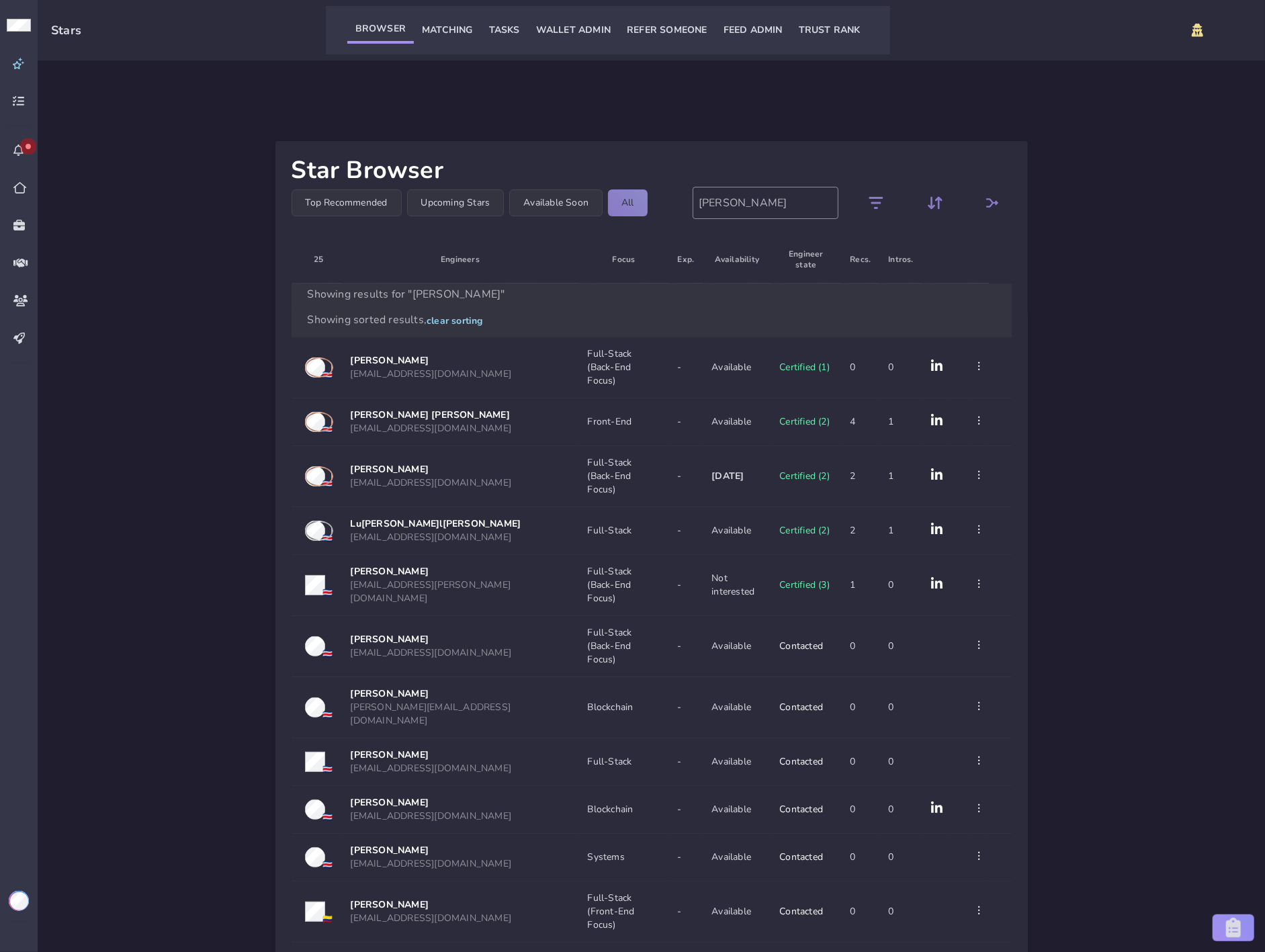 click on "jose.alb@gmail.com" at bounding box center (431, 591) 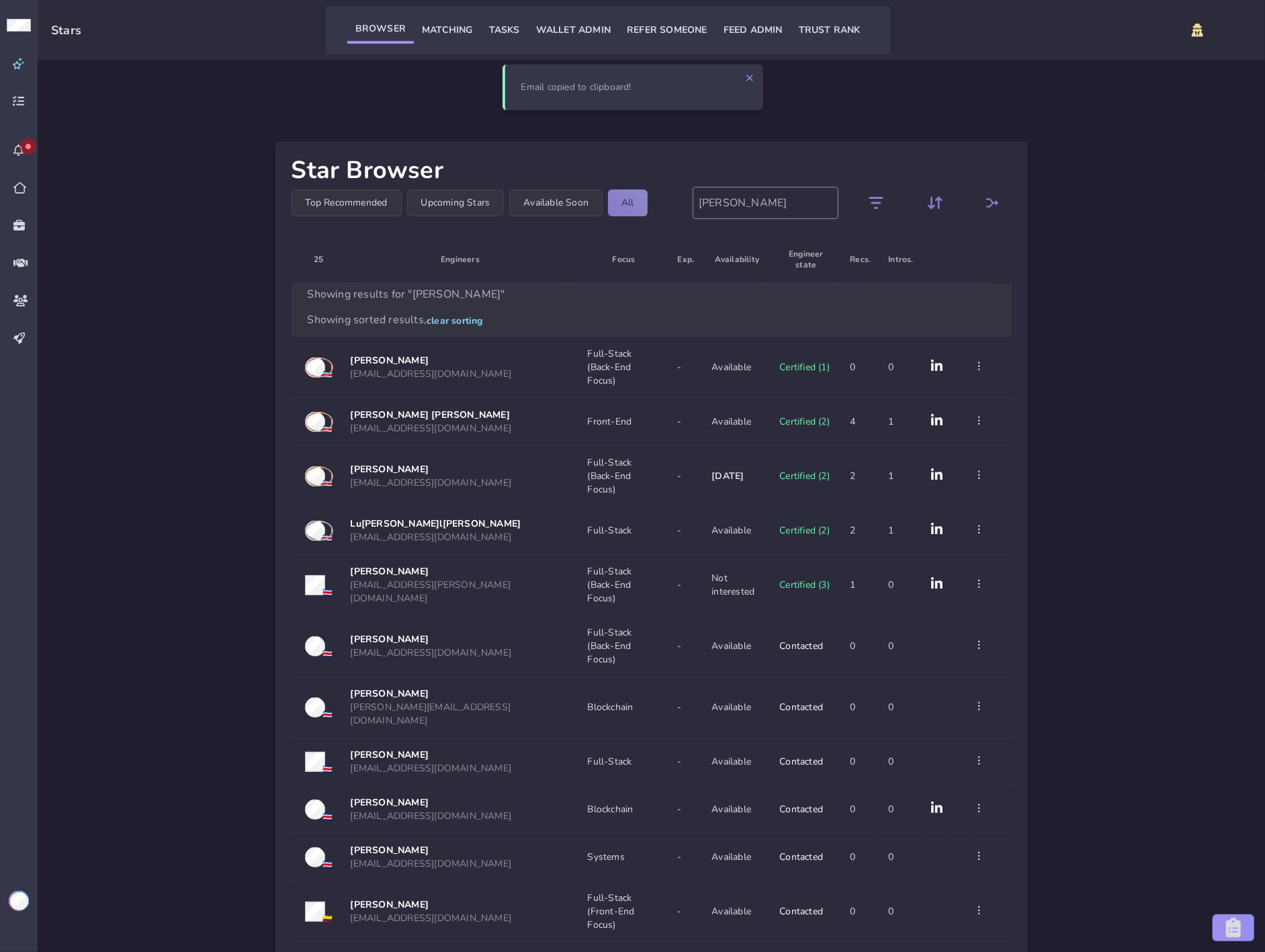 click on "amesen@gmail.com" at bounding box center (431, 482) 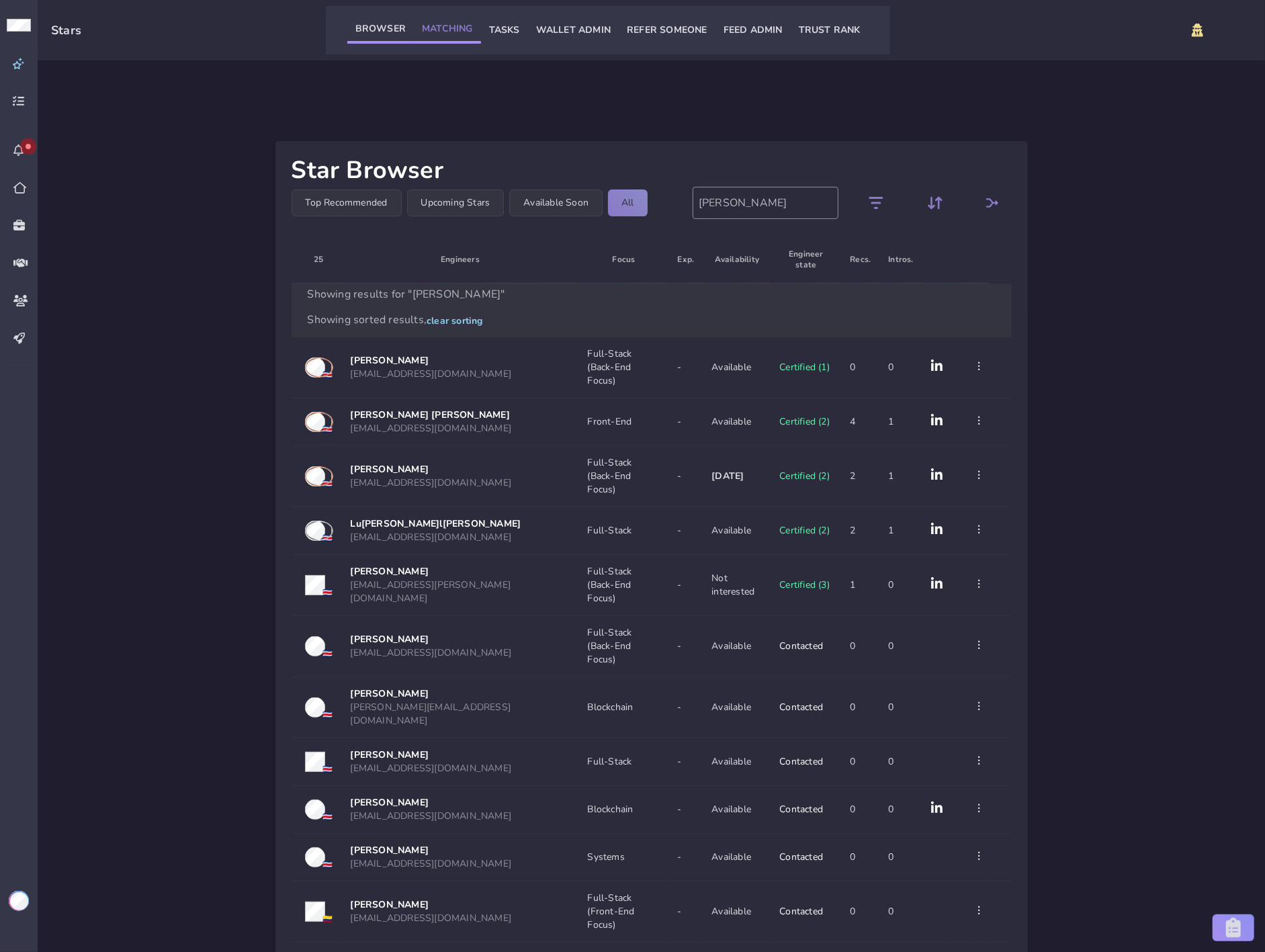 click on "Matching" 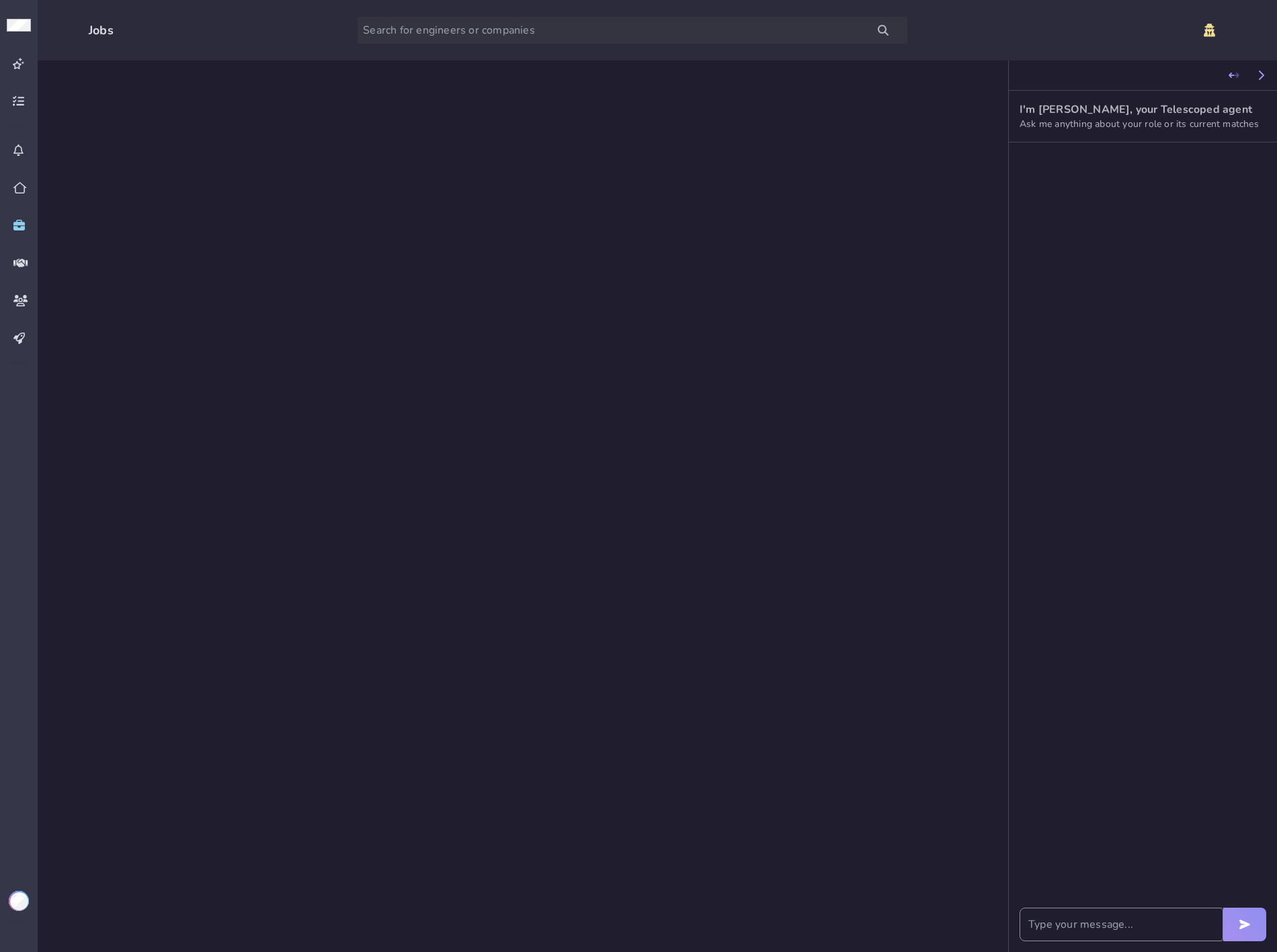 scroll, scrollTop: 0, scrollLeft: 0, axis: both 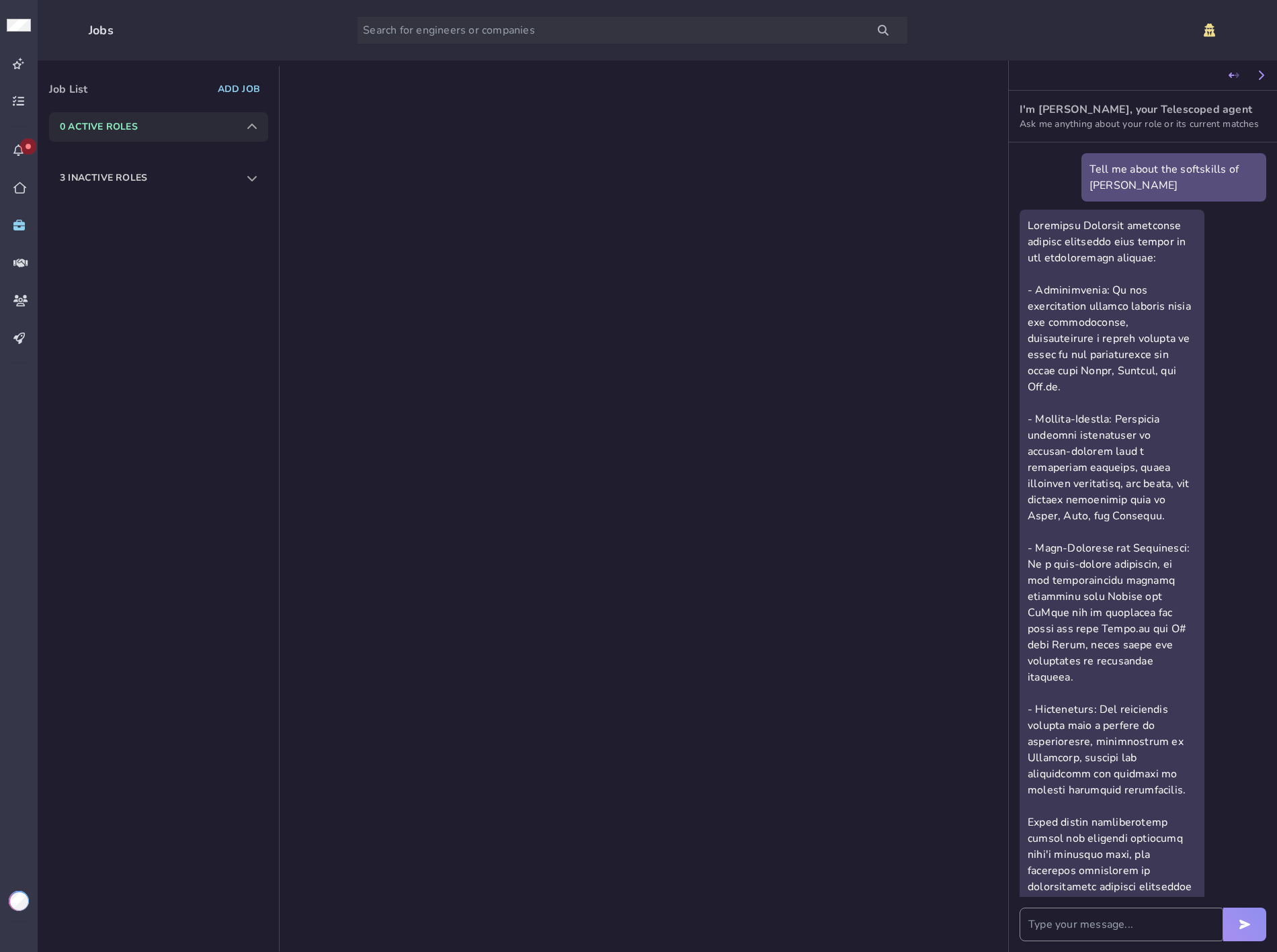 click on "3 inactive roles" 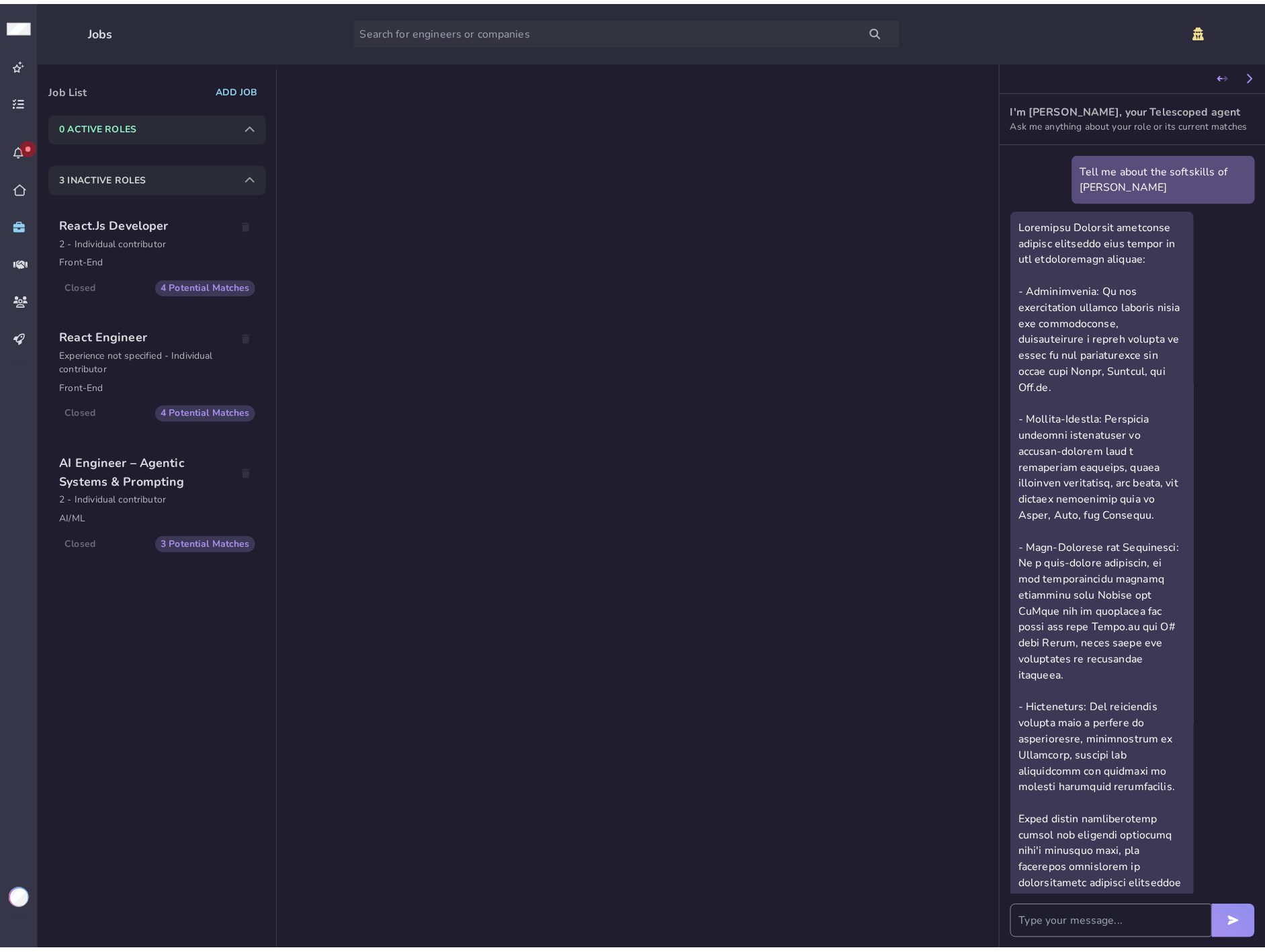 scroll, scrollTop: 0, scrollLeft: 0, axis: both 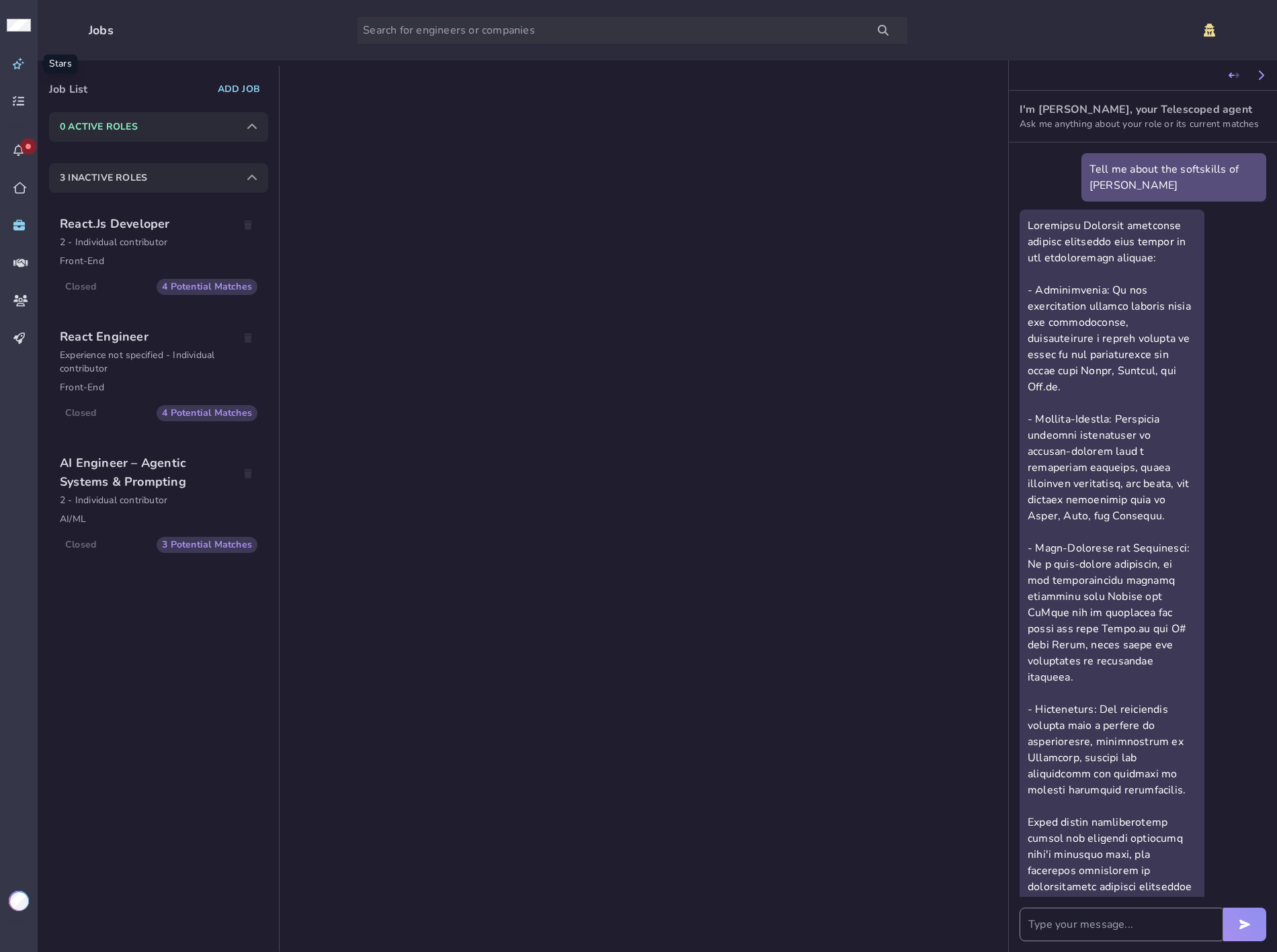 click 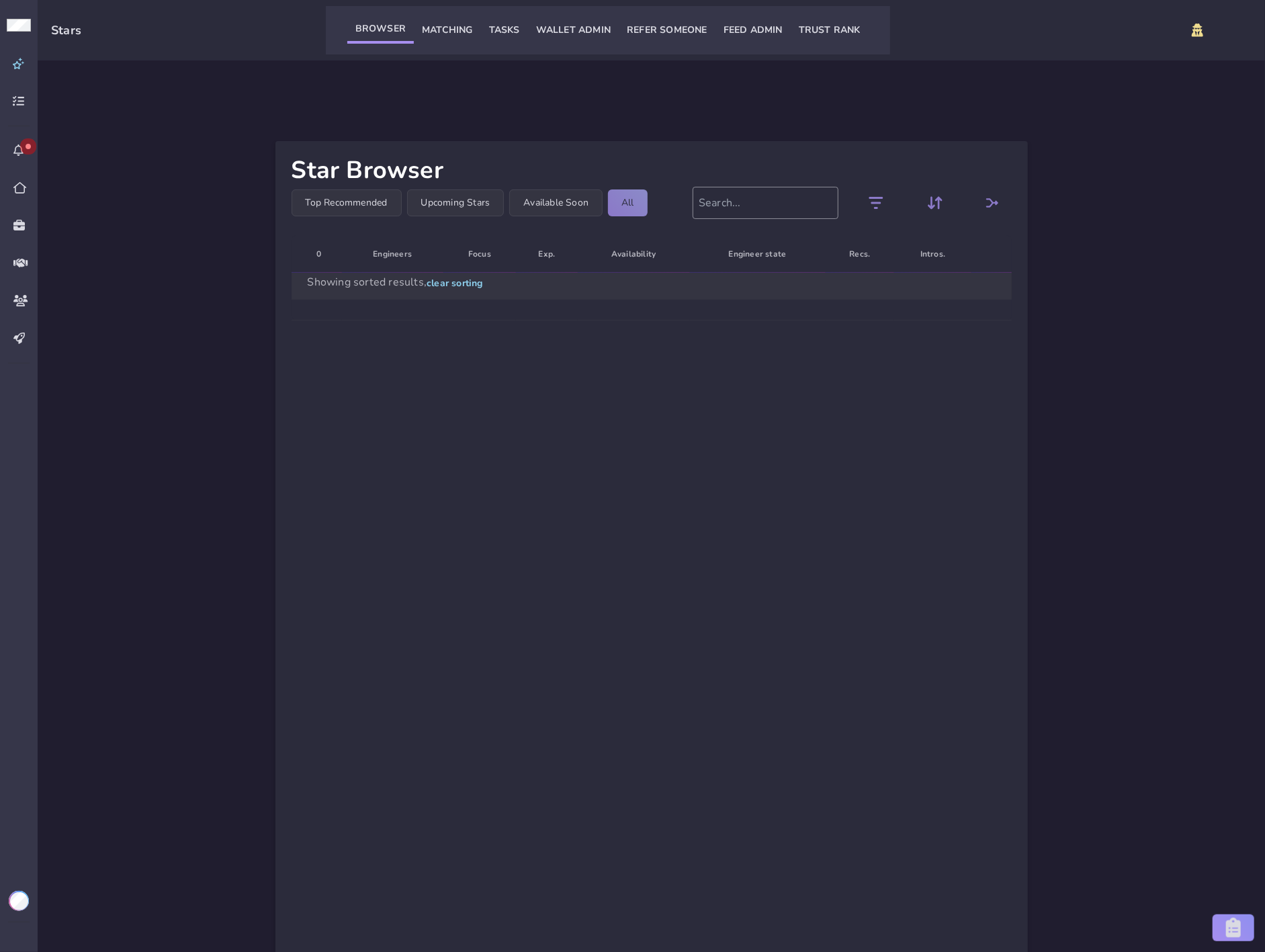 click at bounding box center (765, 203) 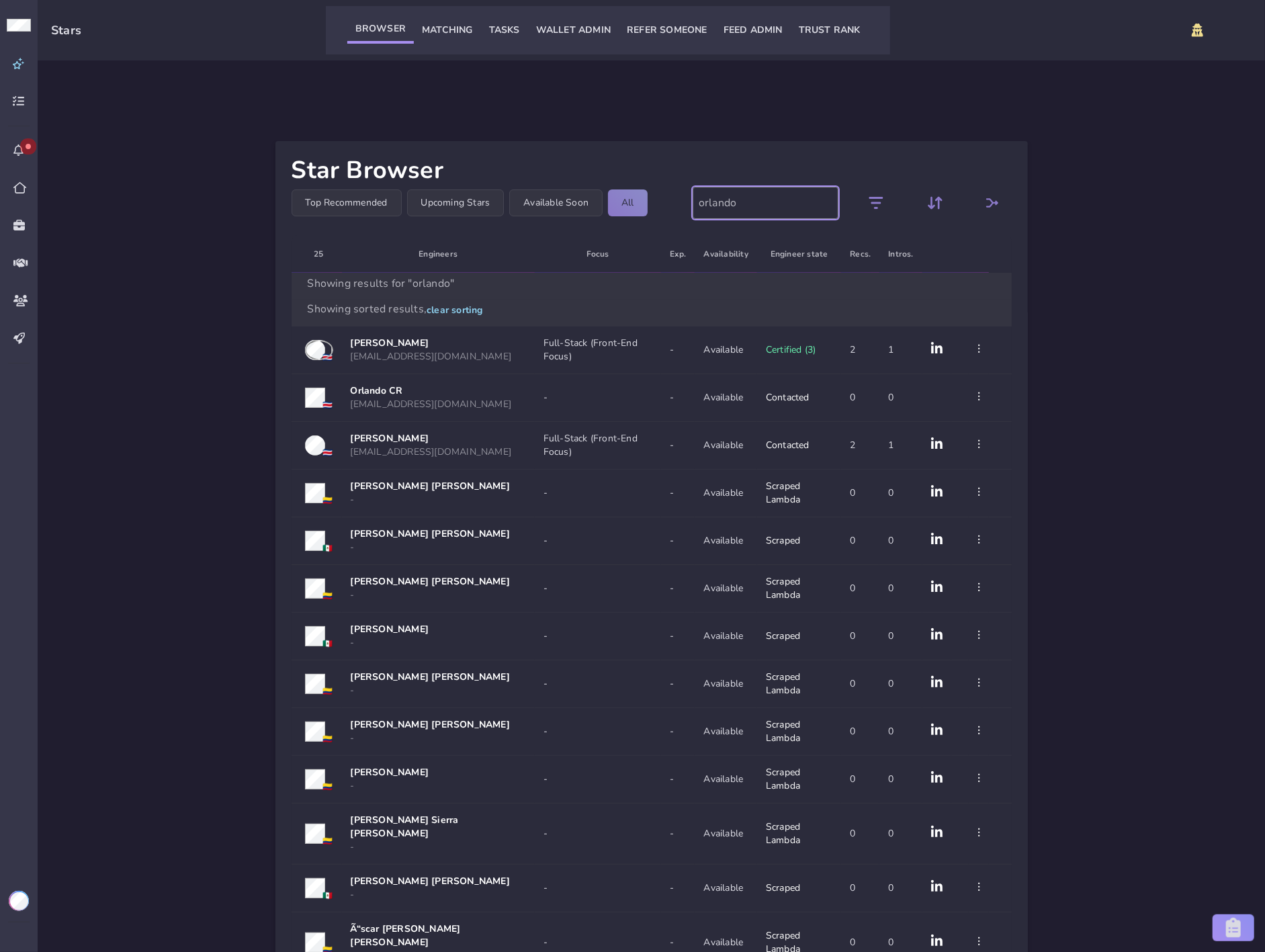 drag, startPoint x: 734, startPoint y: 209, endPoint x: 689, endPoint y: 204, distance: 45.27693 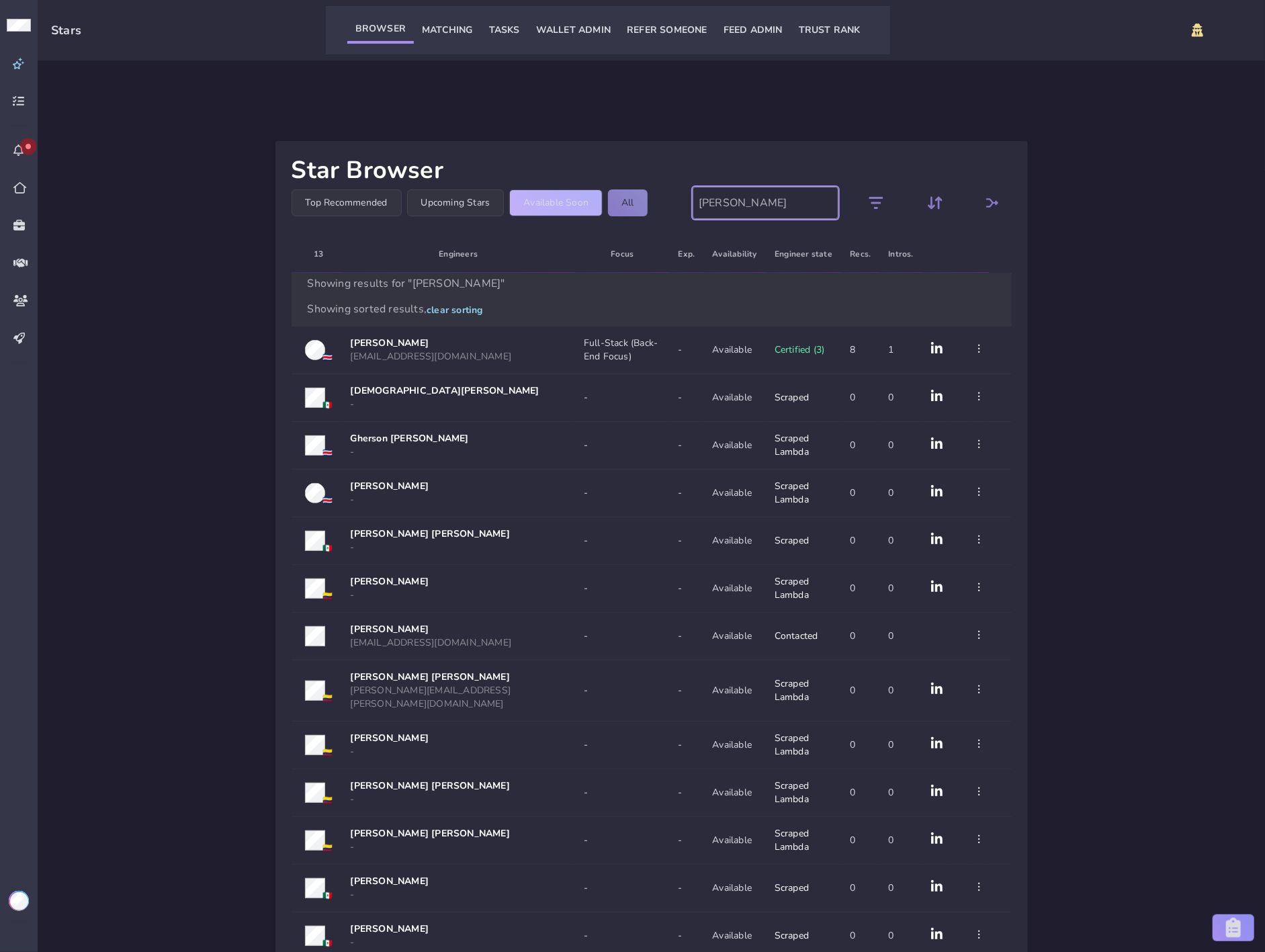 drag, startPoint x: 757, startPoint y: 200, endPoint x: 593, endPoint y: 200, distance: 164 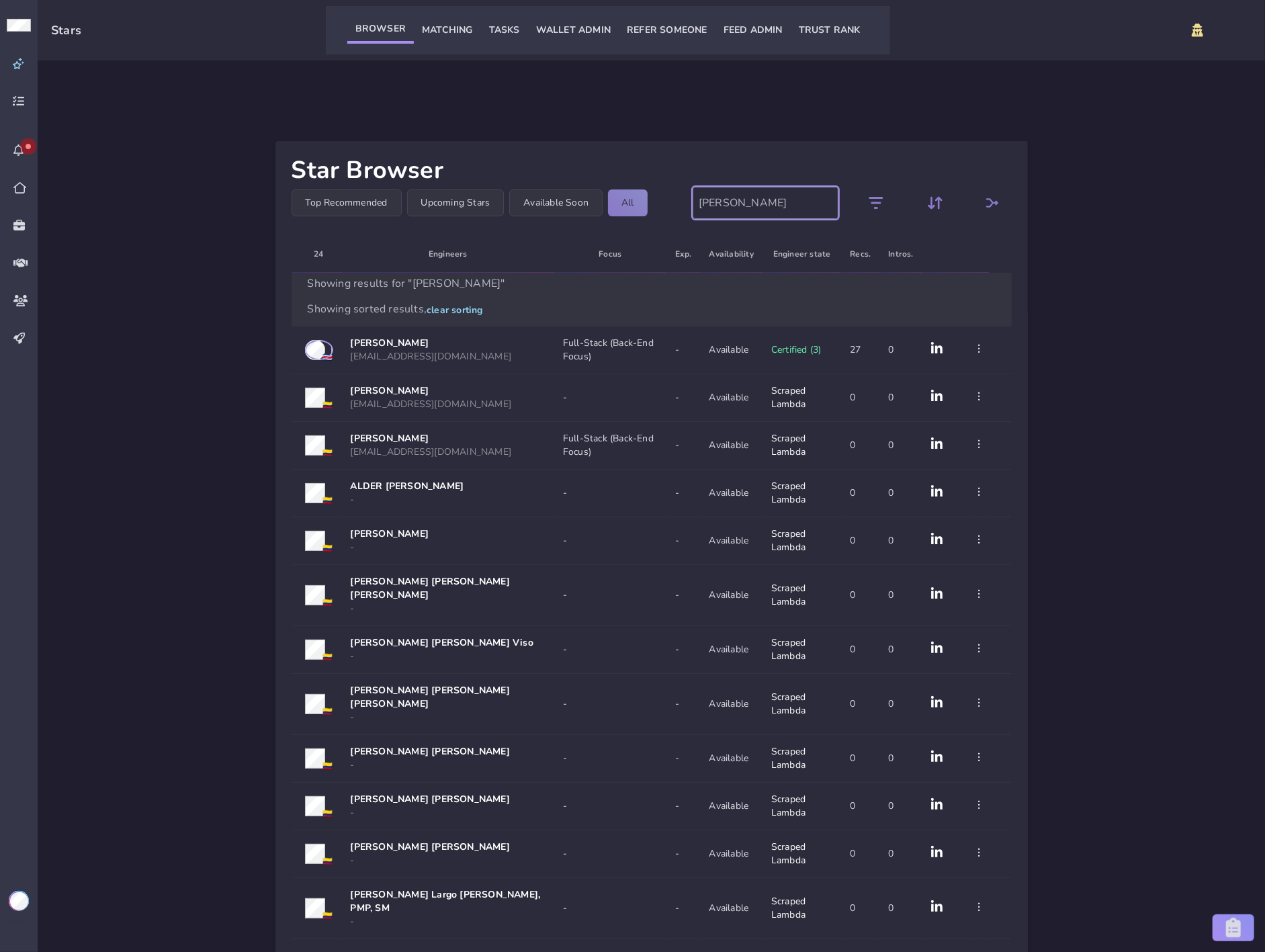 type on "julian" 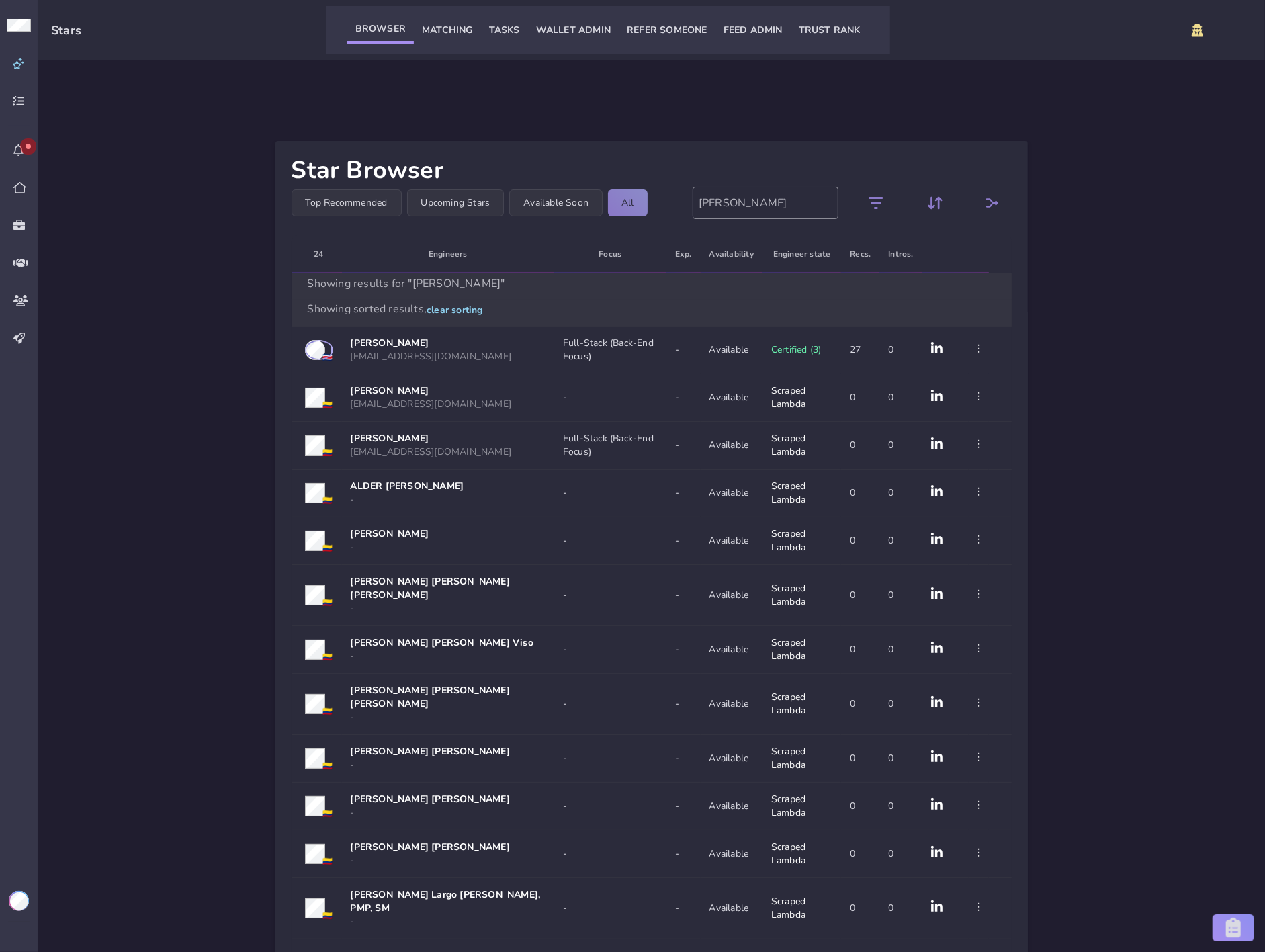 click on "Julian Rodriguez julianra87@gmail.com" at bounding box center [448, 350] 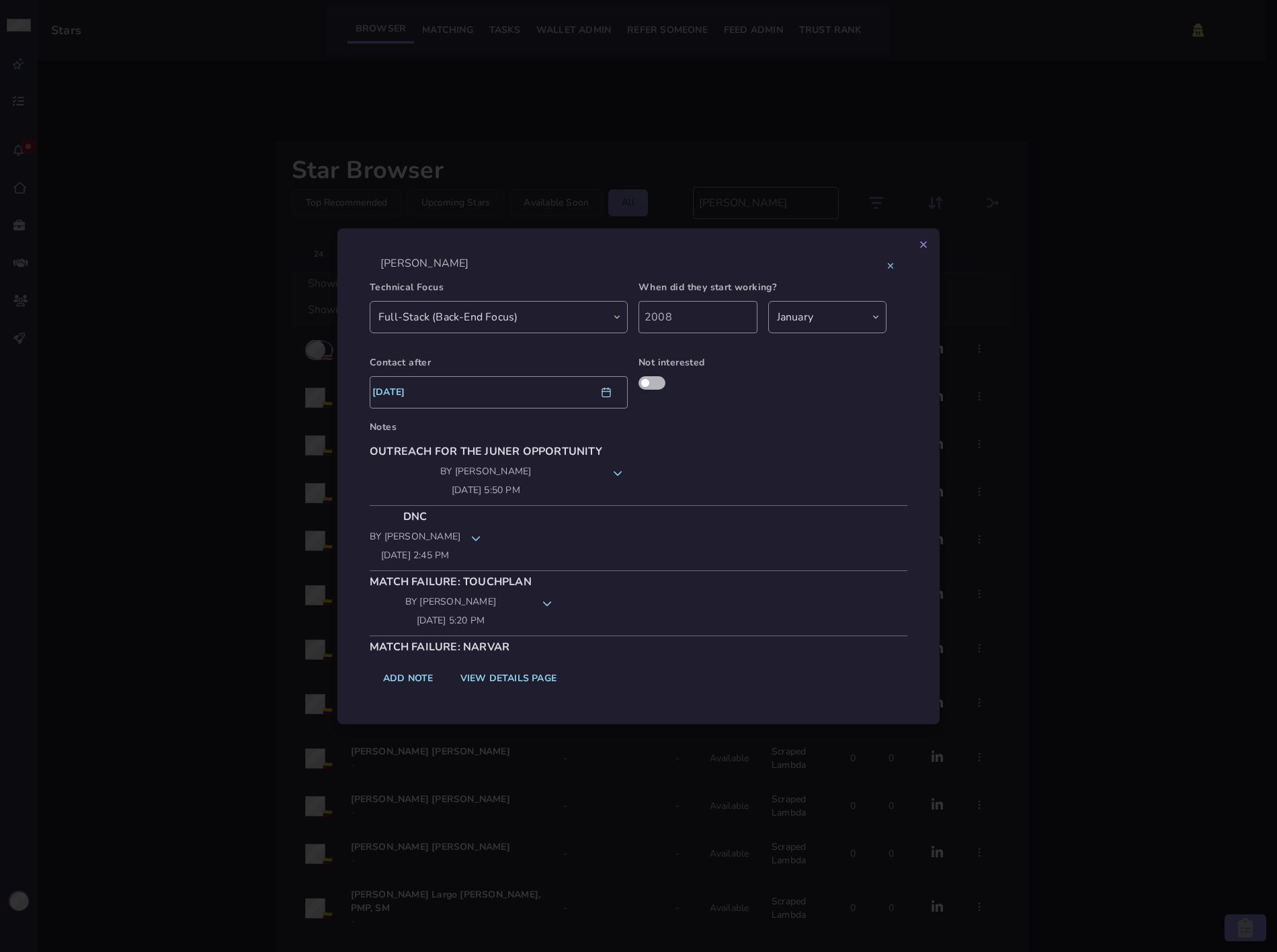 click 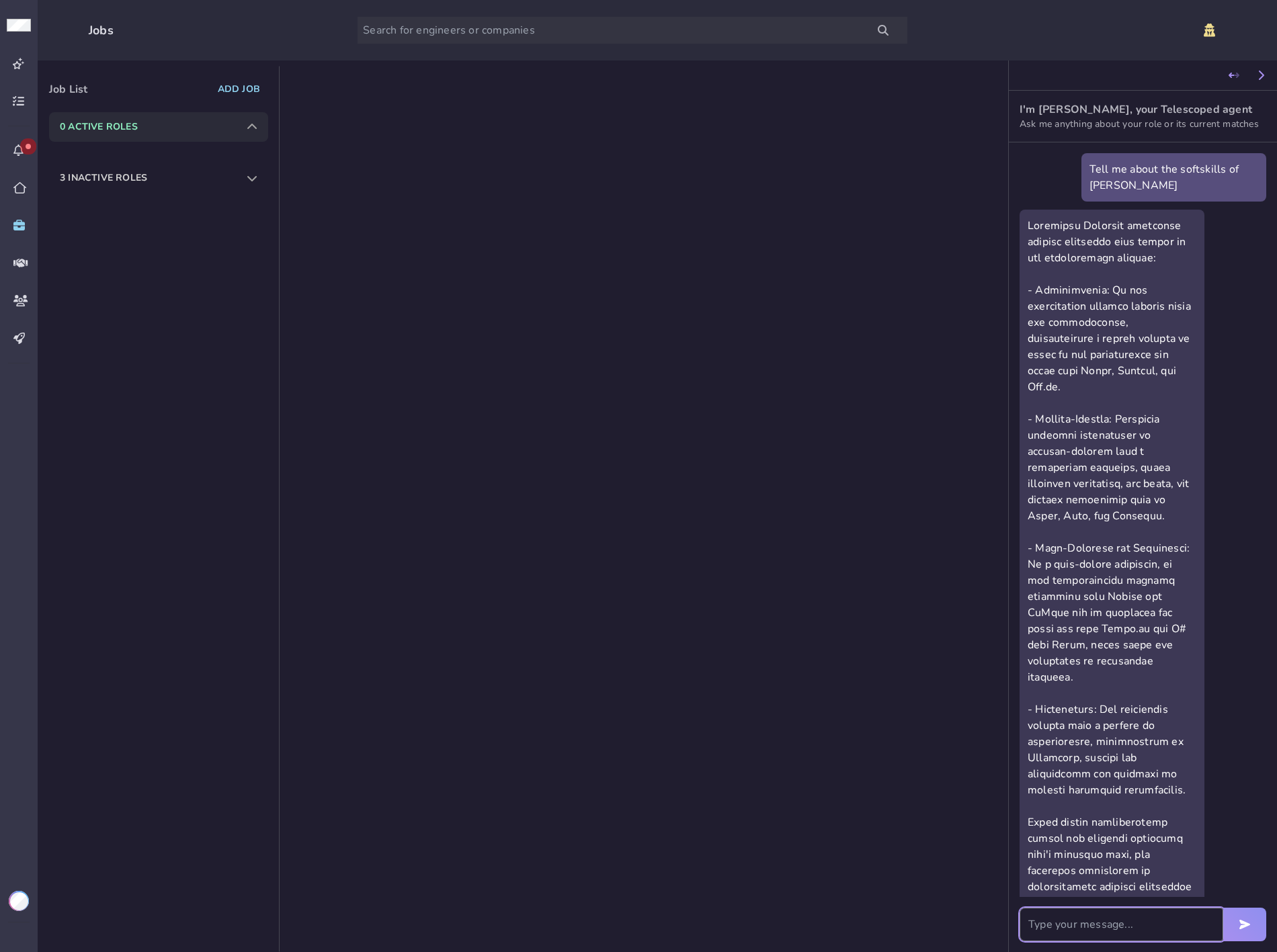 scroll, scrollTop: 0, scrollLeft: 0, axis: both 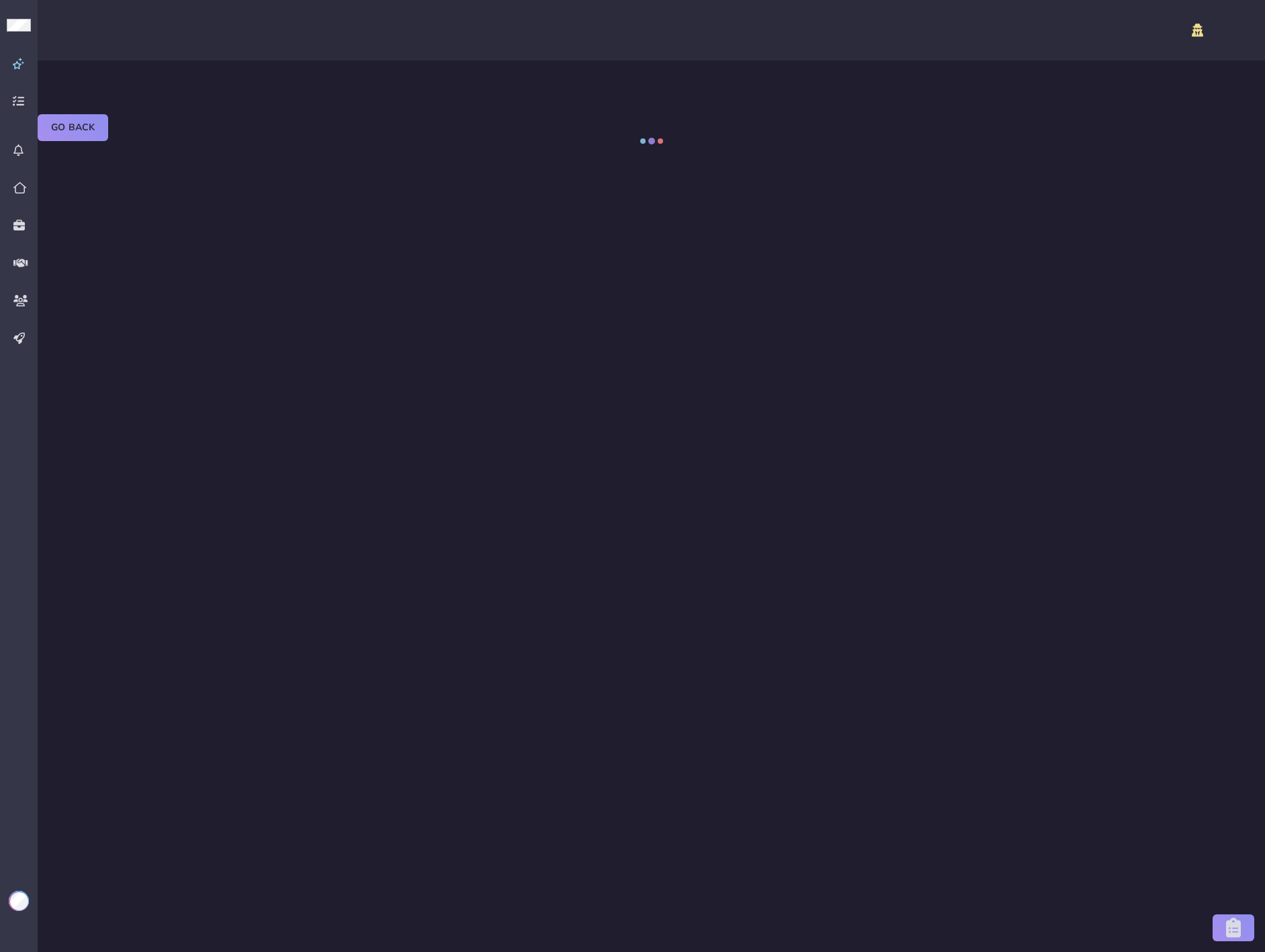 select on "certified" 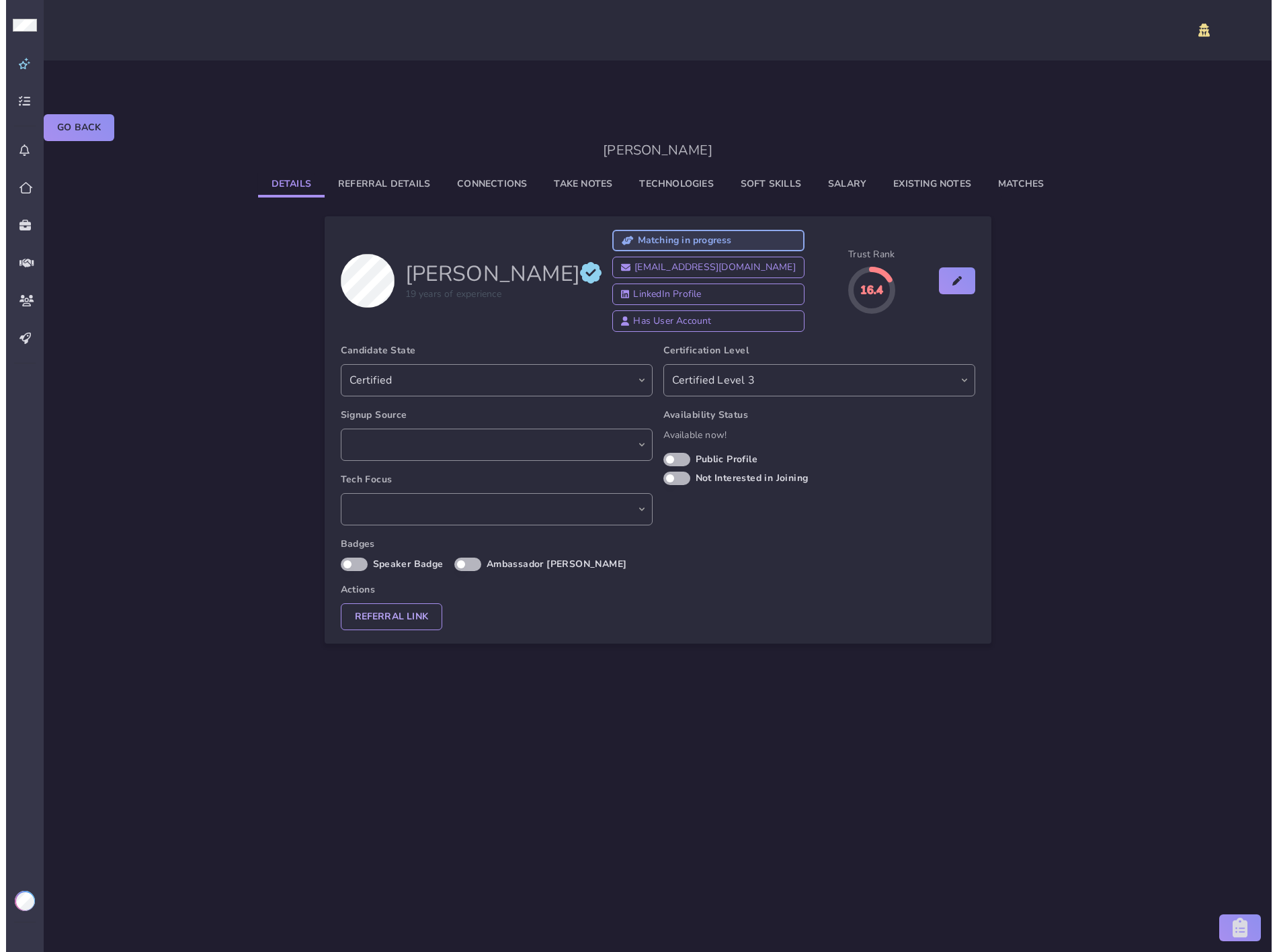 scroll, scrollTop: 0, scrollLeft: 0, axis: both 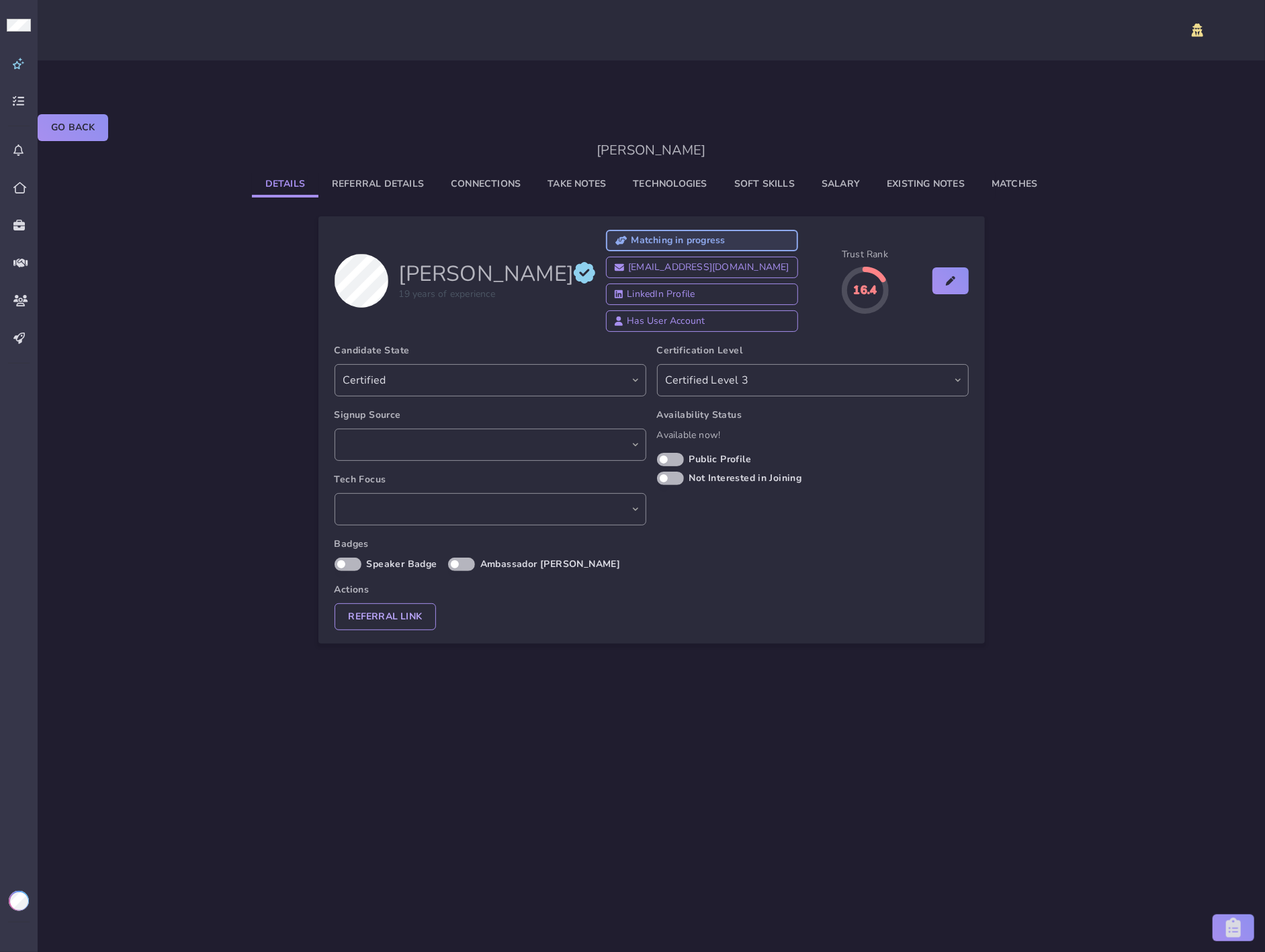 select on "74967d65-c91d-4f5f-999b-352462366a22" 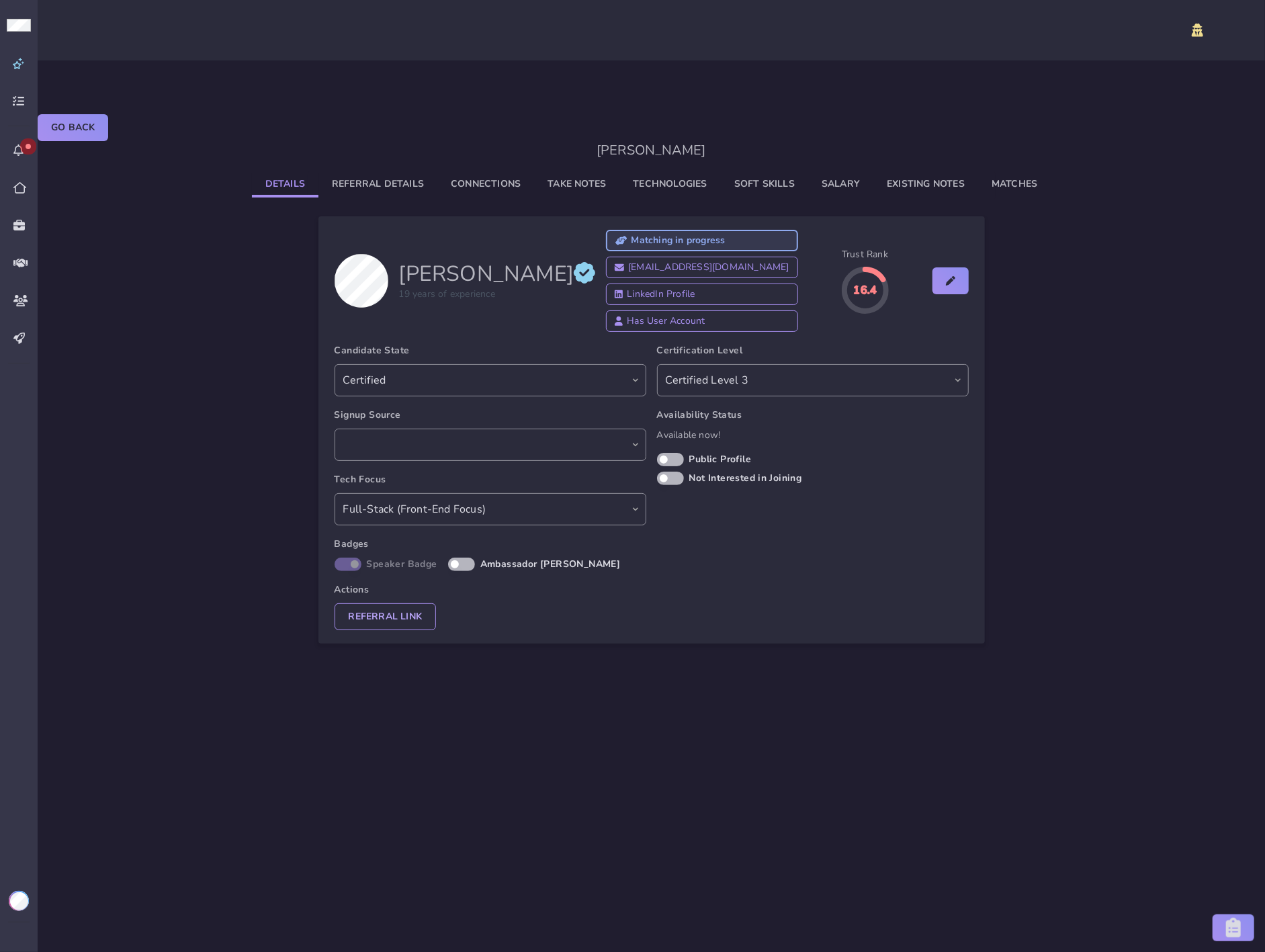 click on "Existing Notes" 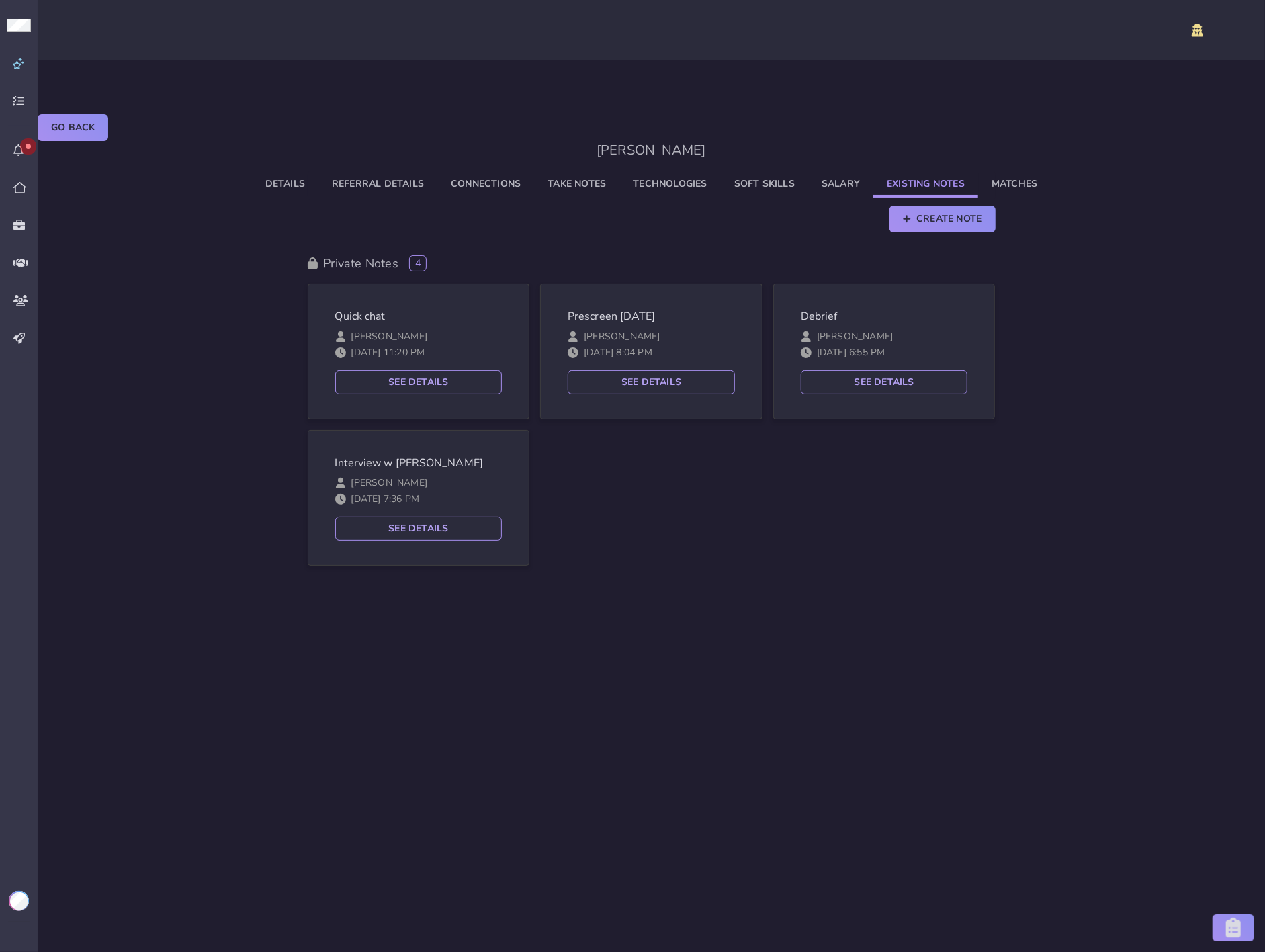 select on "certified" 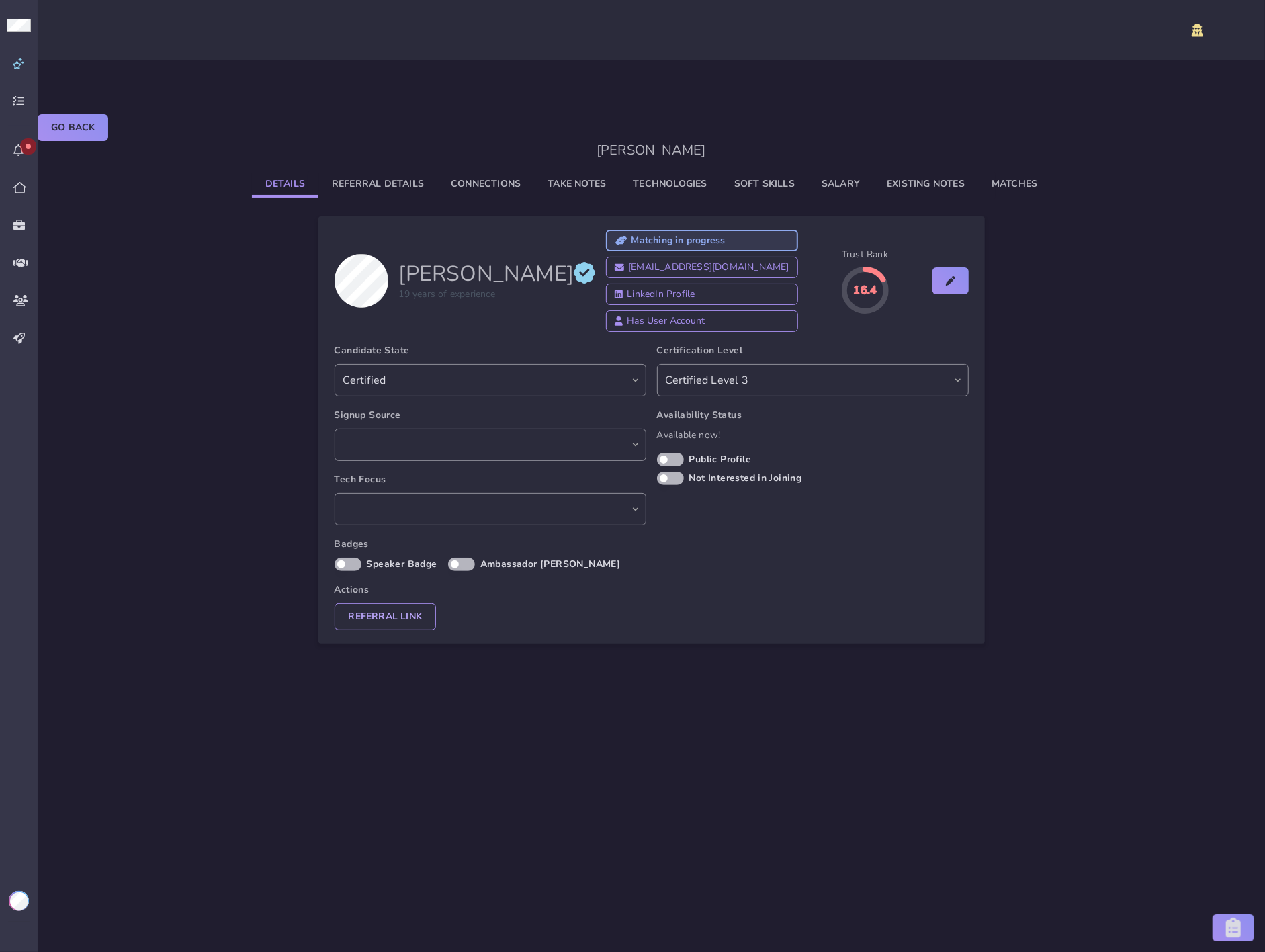 click on "Details" 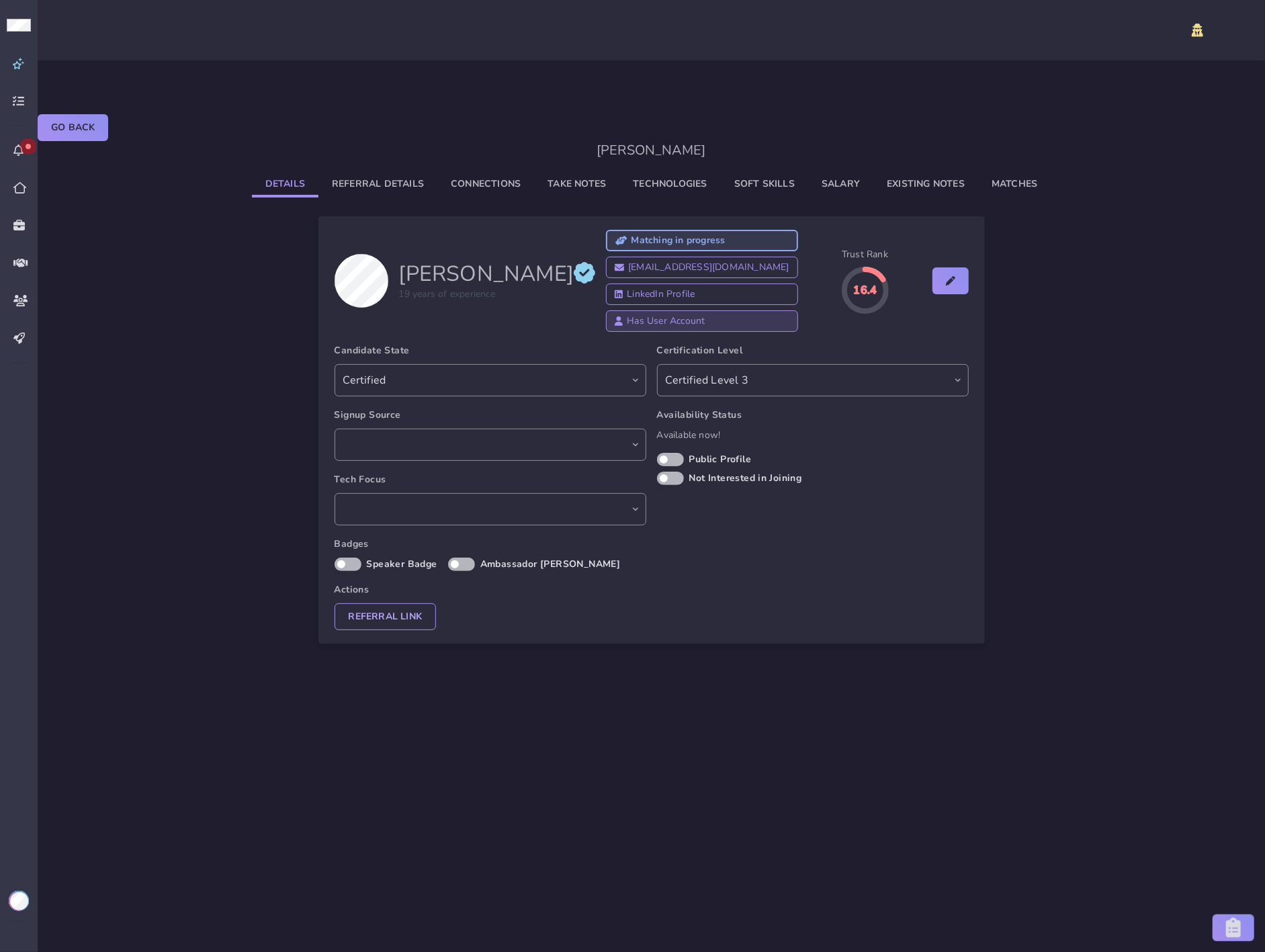 select on "74967d65-c91d-4f5f-999b-352462366a22" 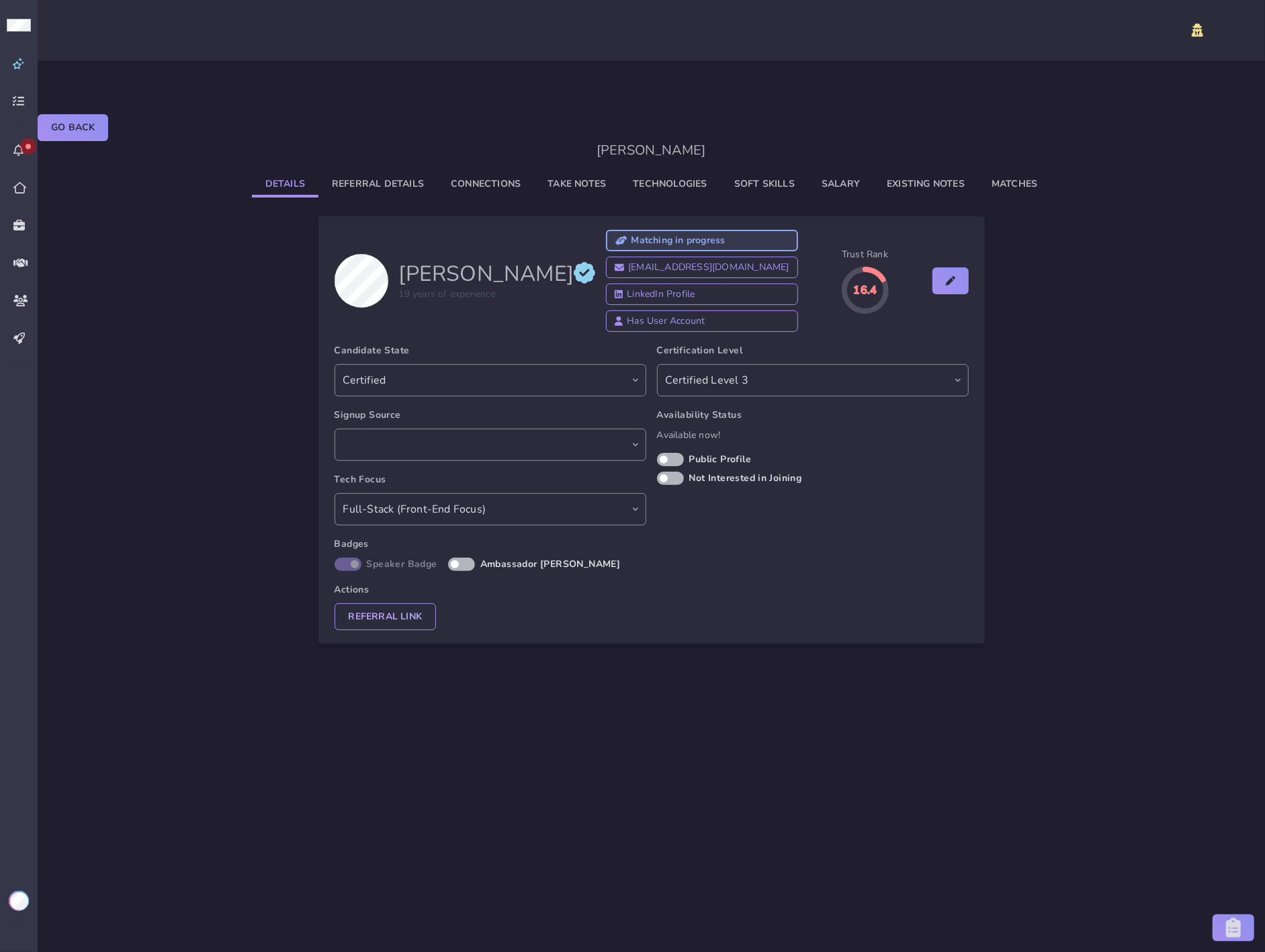 click on "Existing Notes" 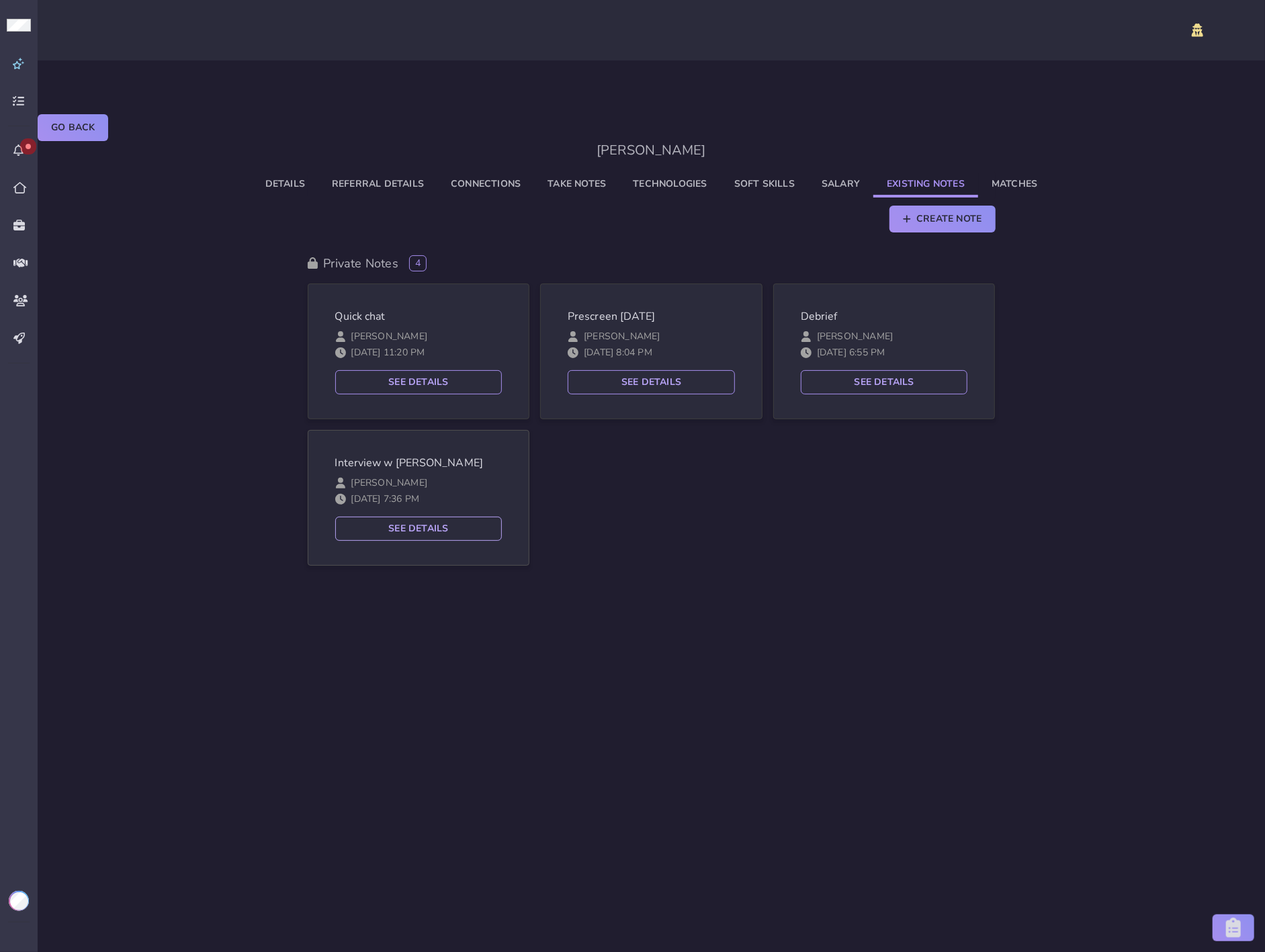 click on "See Details" at bounding box center (419, 529) 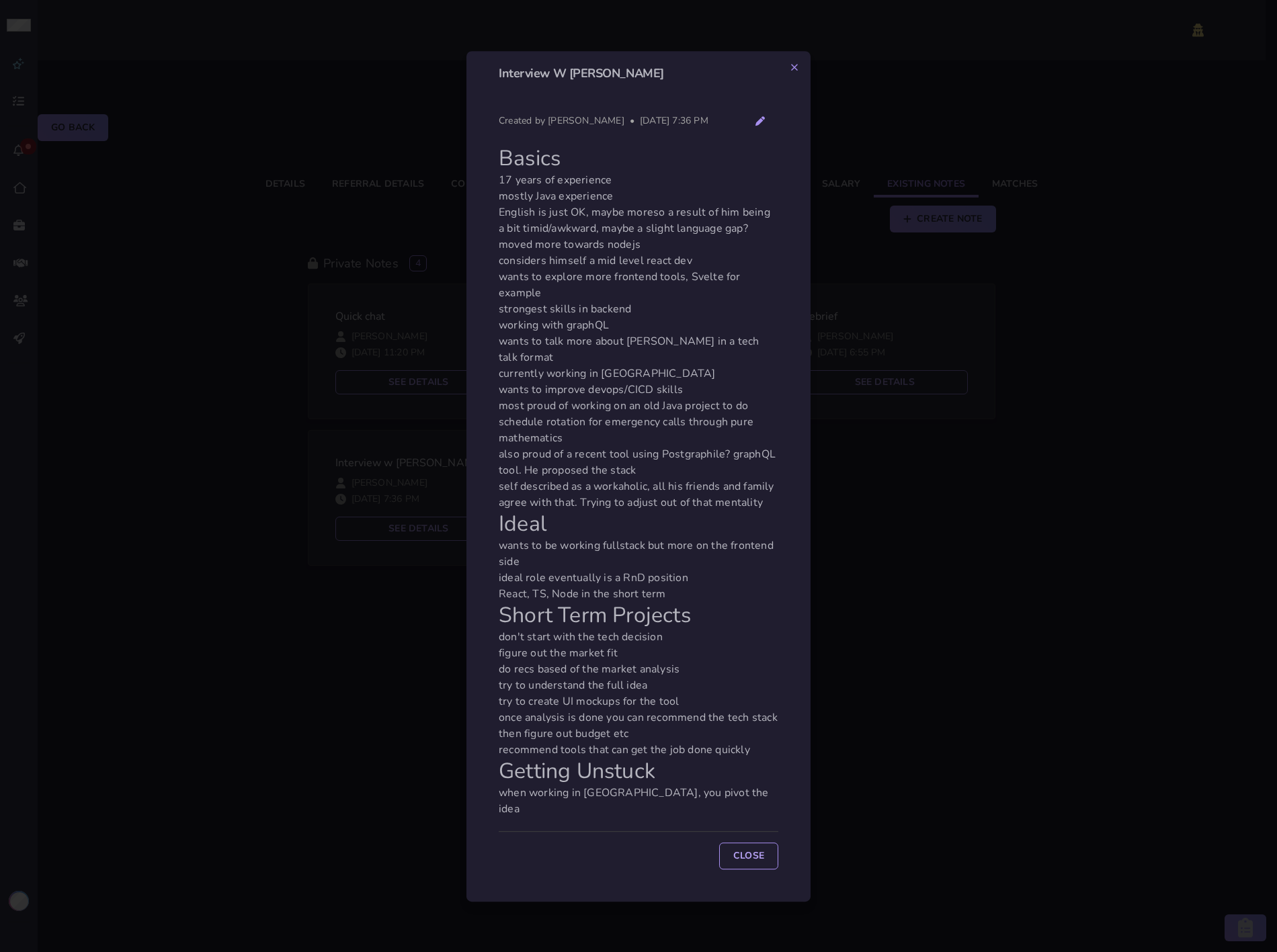 click on "Ideal" at bounding box center [638, 524] 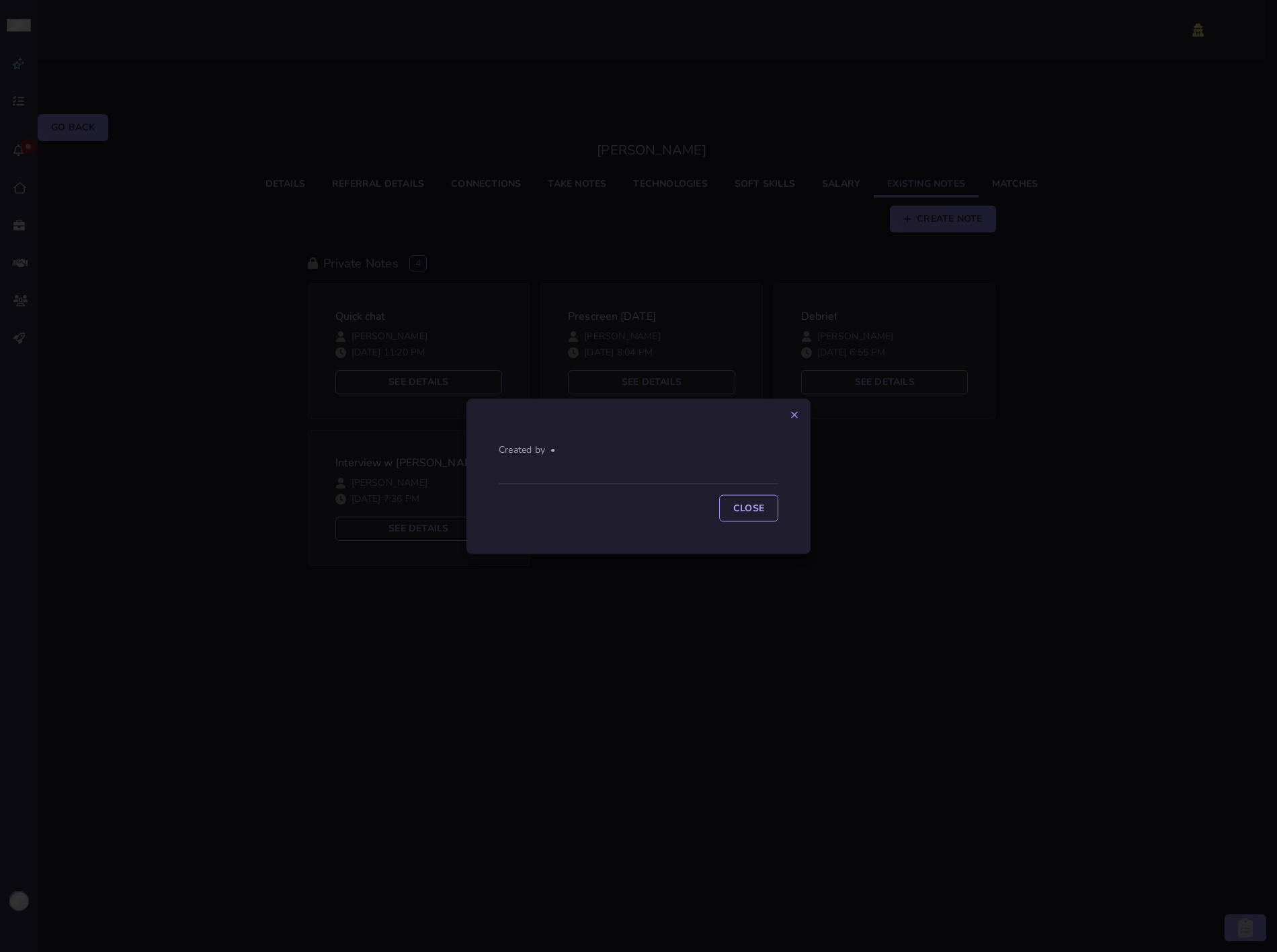 click 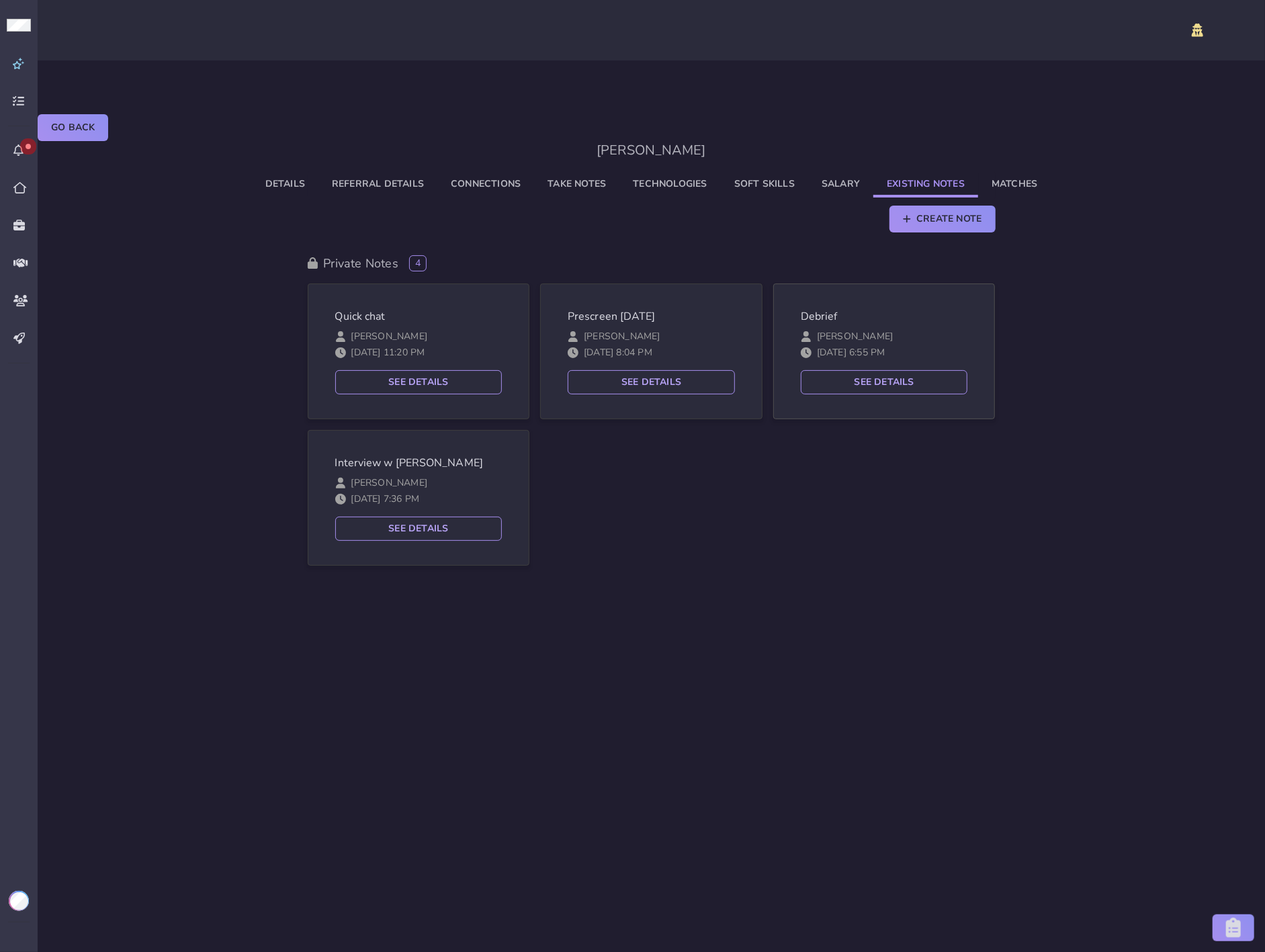 click on "Debrief Andreas Masis 02/07/2023 6:55 PM  See Details" 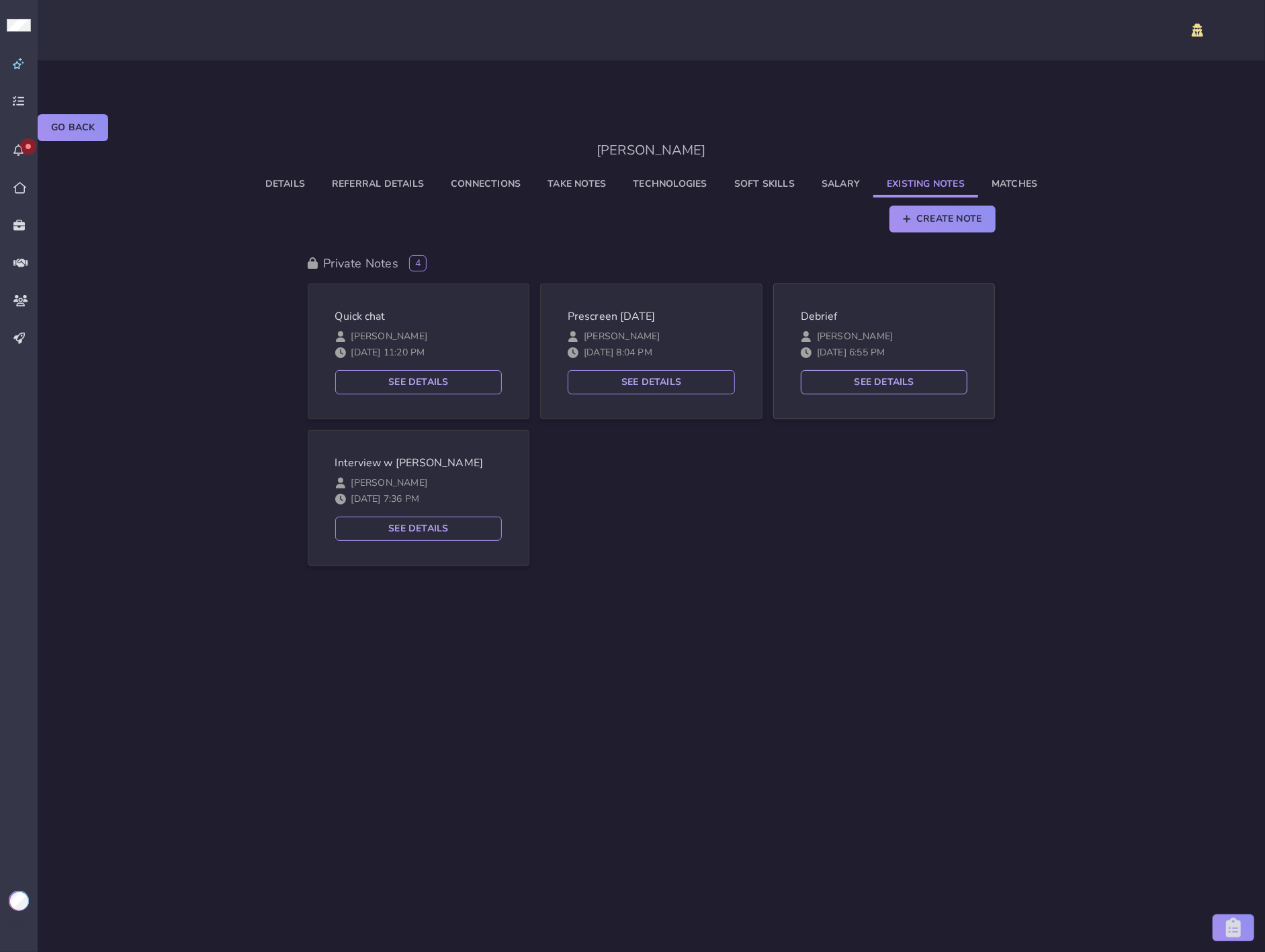 click on "See Details" at bounding box center (884, 382) 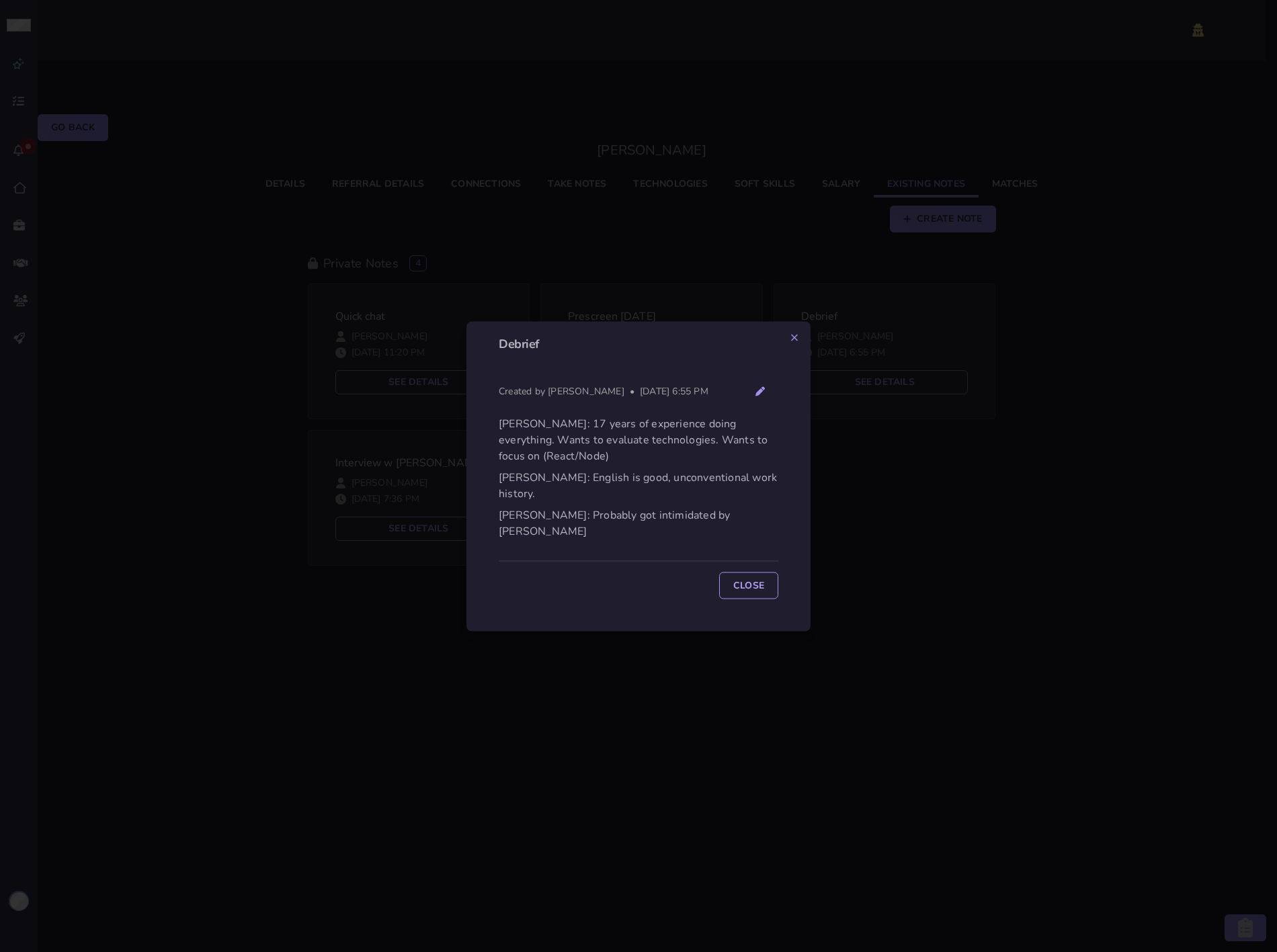click on "Mariano: Probably got intimidated by Nick" at bounding box center [638, 523] 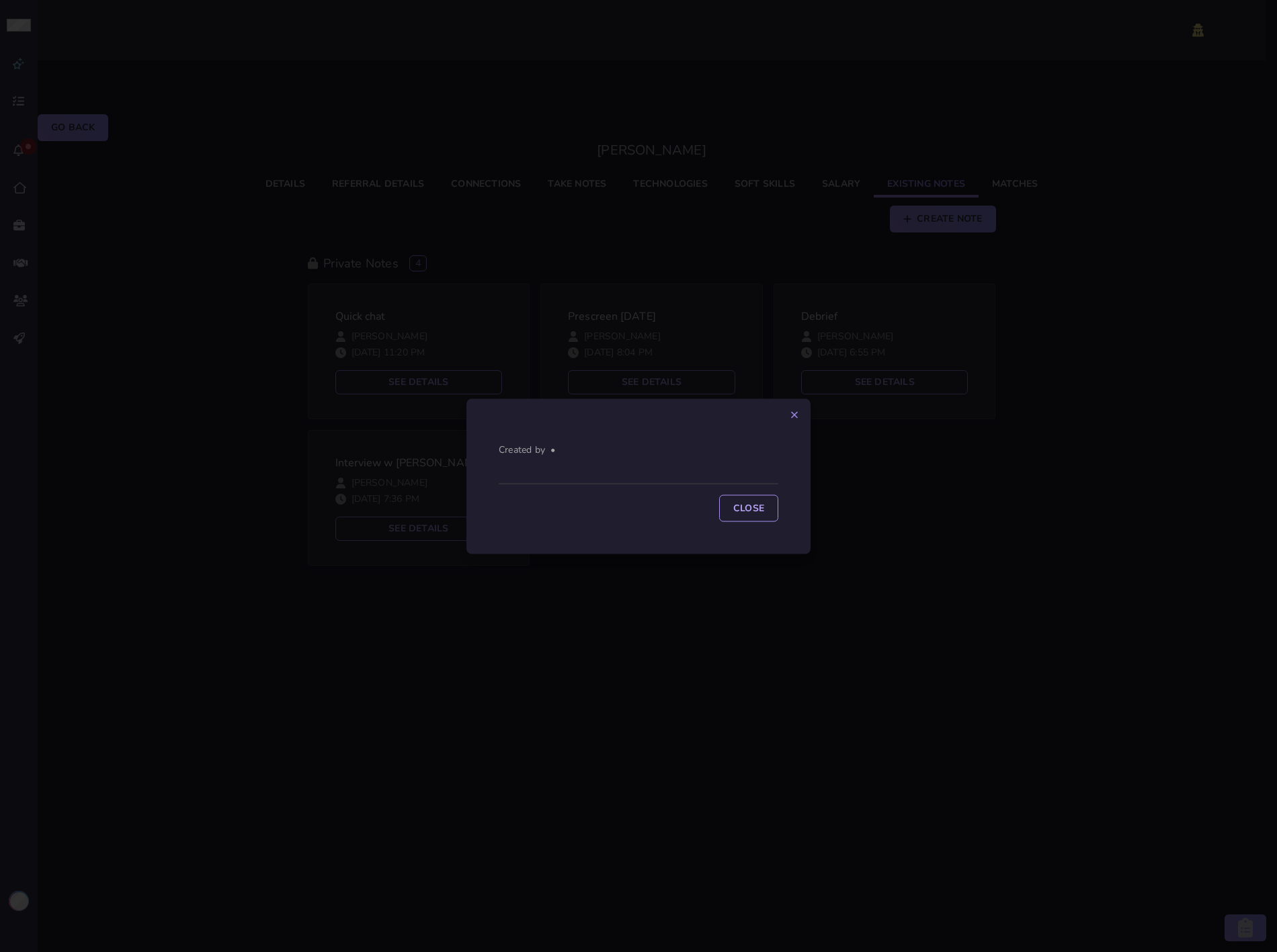 click 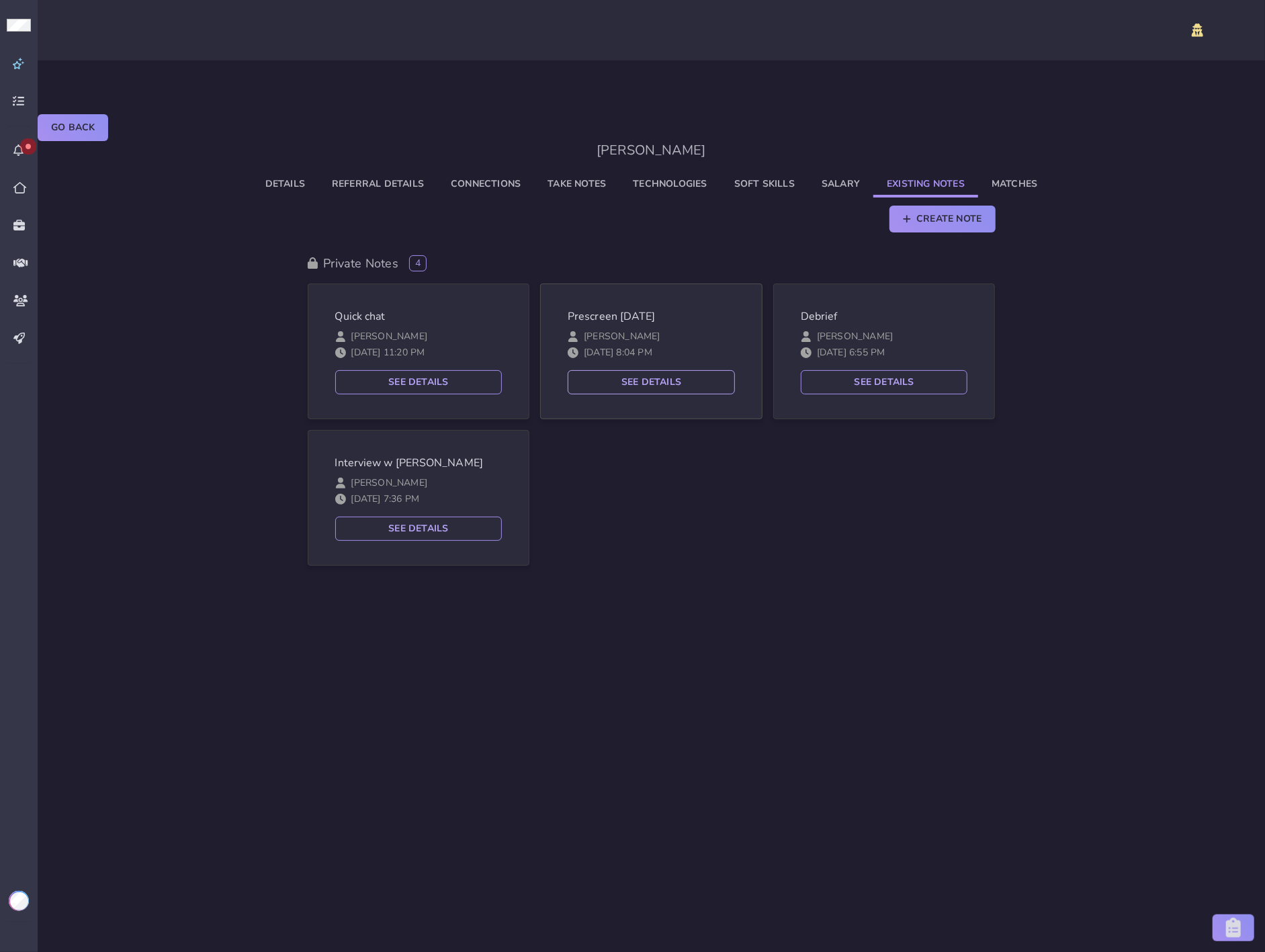 click on "See Details" at bounding box center (651, 382) 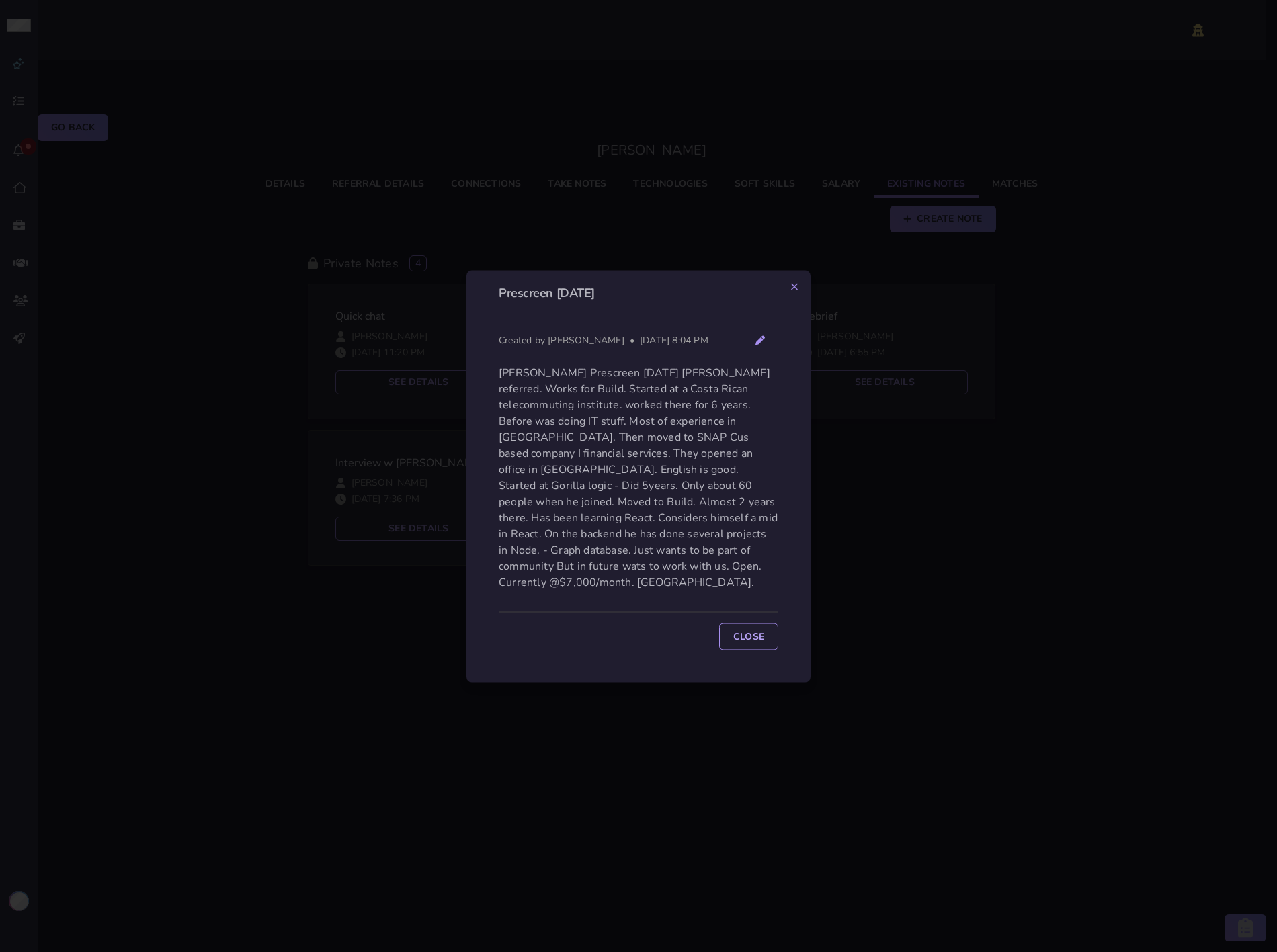 click on "Orlando Vega Prescreen 1/27/23
Mariano referred. Works for Build.
Started at a Costa Rican telecommuting institute. worked
there for 6 years. Before was doing IT stuff. Most of
experience in Java.
Then moved to SNAP Cus based company I financial
services. They opened an office in Costa Rica.
English is good.
Started at Gorilla logic - Did 5years. Only about 60 people
when he joined.
Moved to Build. Almost 2 years there.
Has been learning React. Considers himself a mid in React.
On the backend he has done several projects in Node. - Graph database.
Just wants to be part of community
But in future wats to work with us. Open.
Currently @$7,000/month. Salaried." at bounding box center [638, 477] 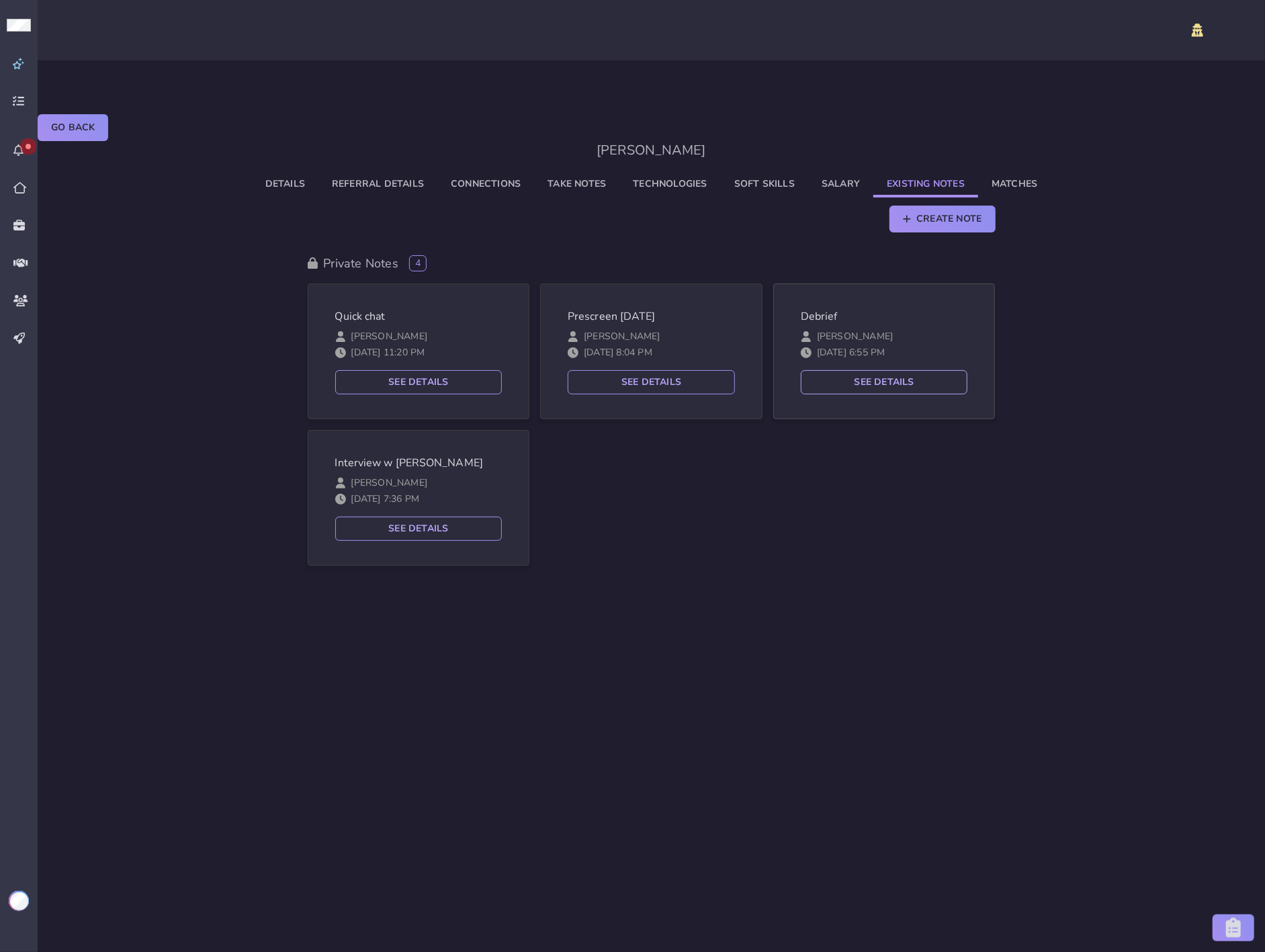 click on "See Details" at bounding box center (884, 382) 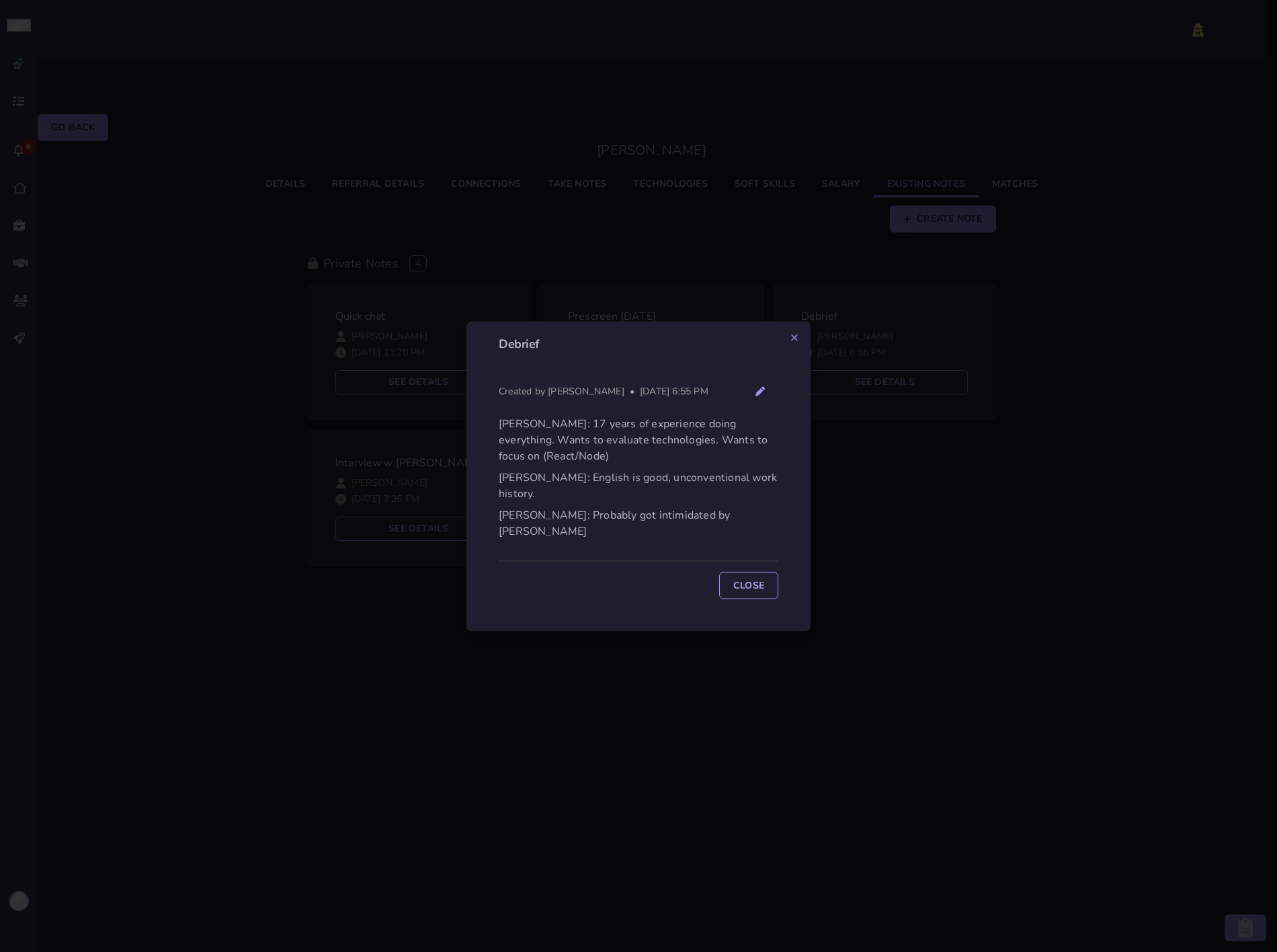 click 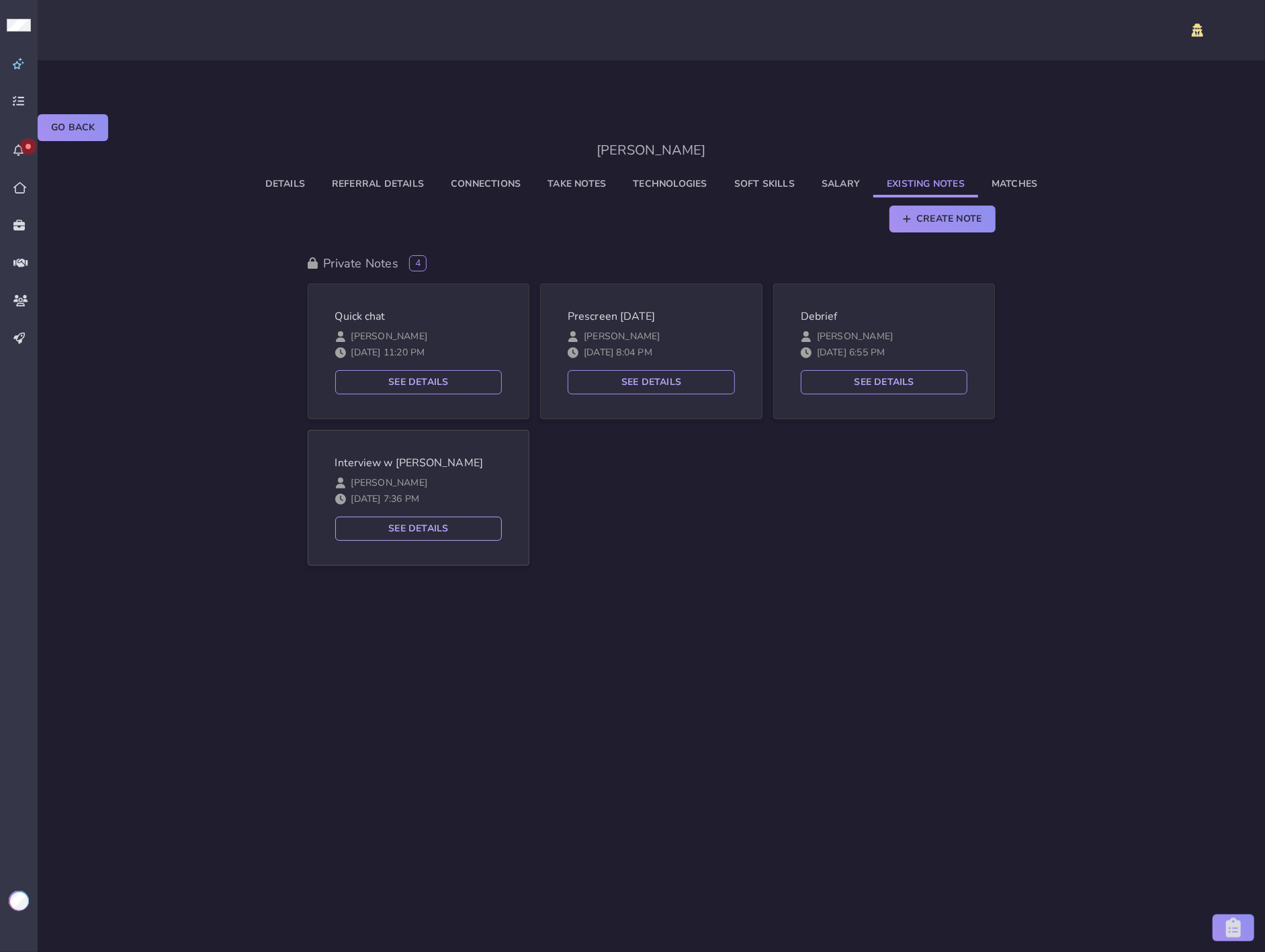 click on "See Details" at bounding box center [419, 529] 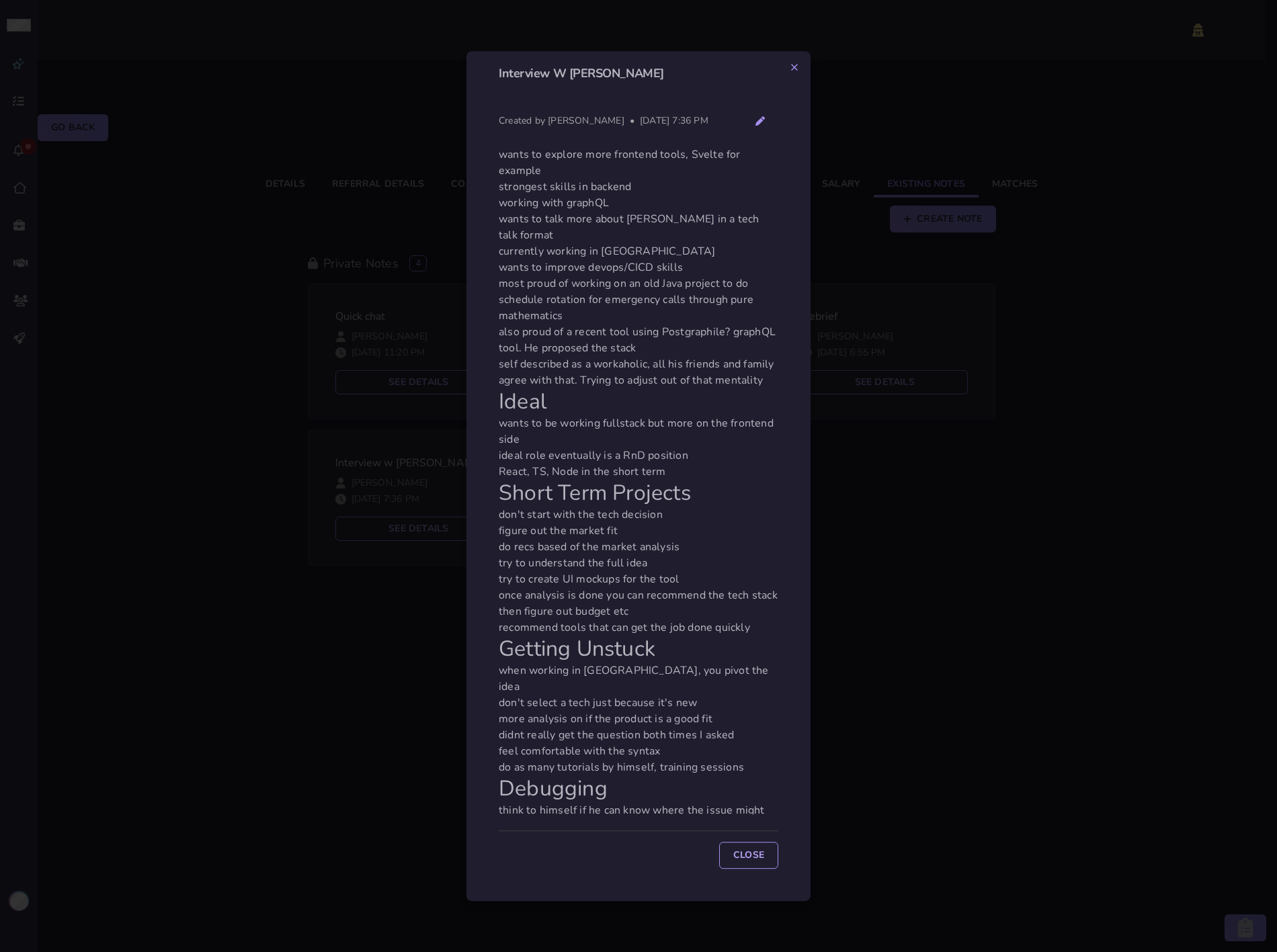 scroll, scrollTop: 378, scrollLeft: 0, axis: vertical 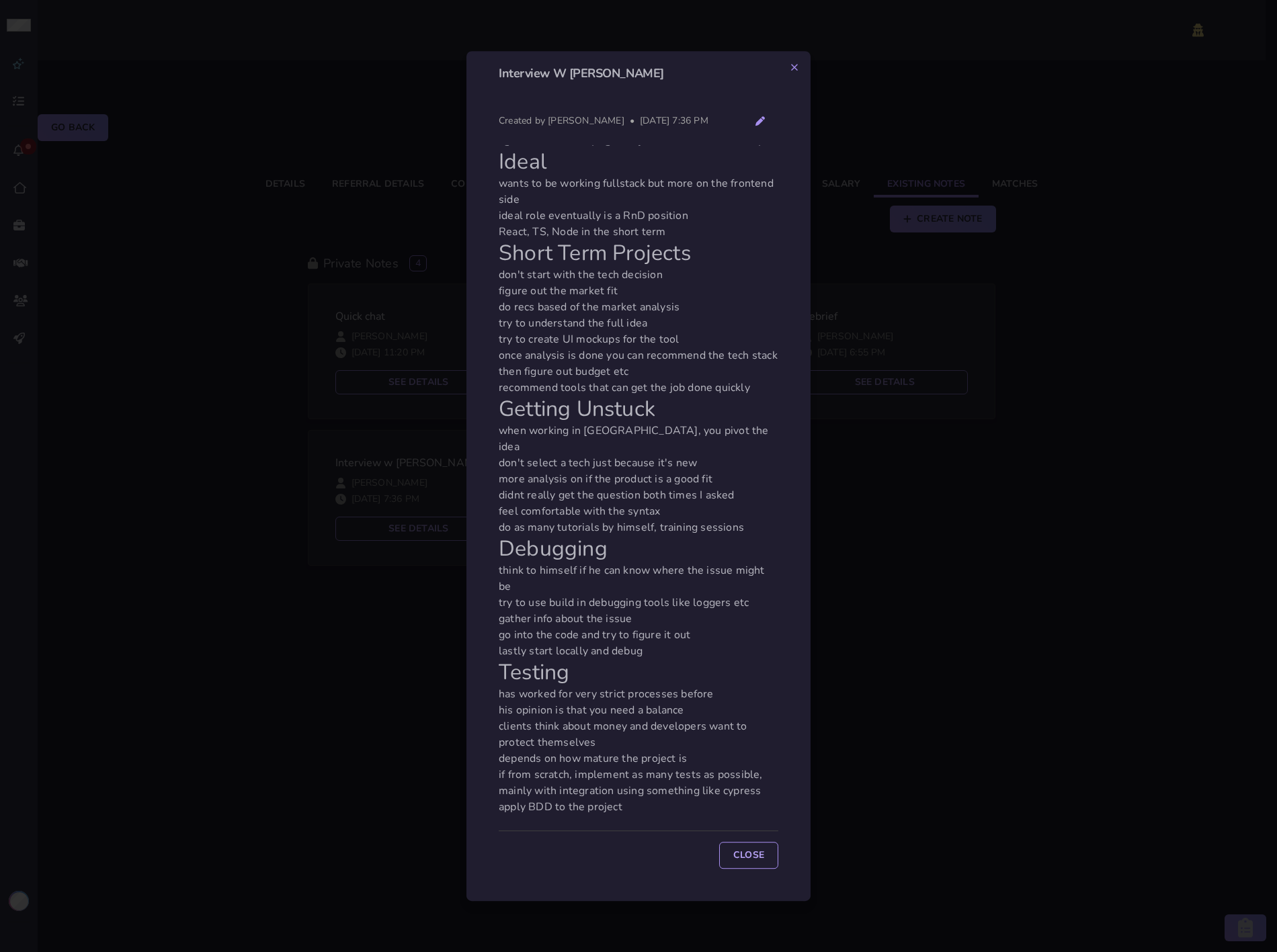 click 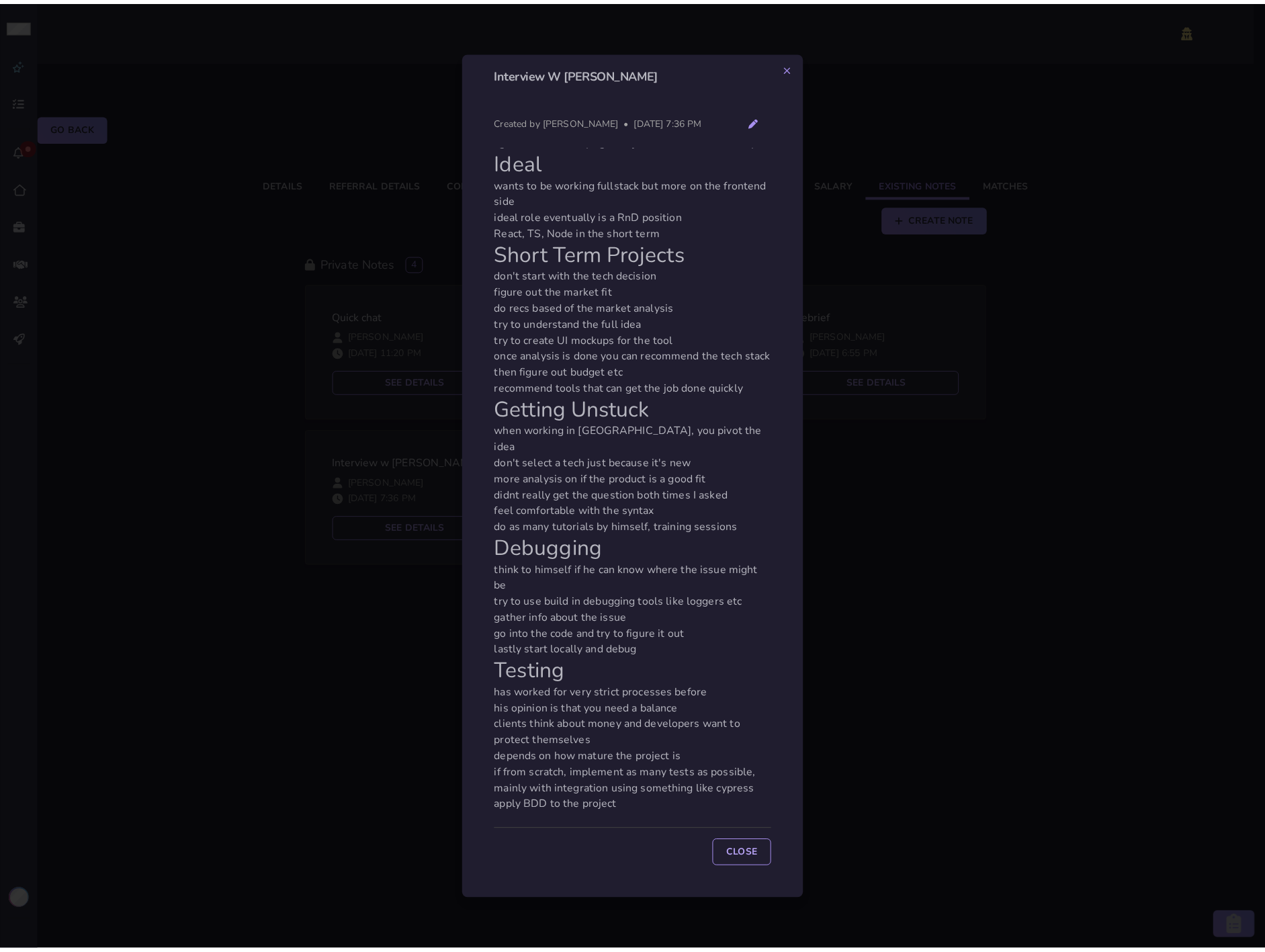 scroll, scrollTop: 0, scrollLeft: 0, axis: both 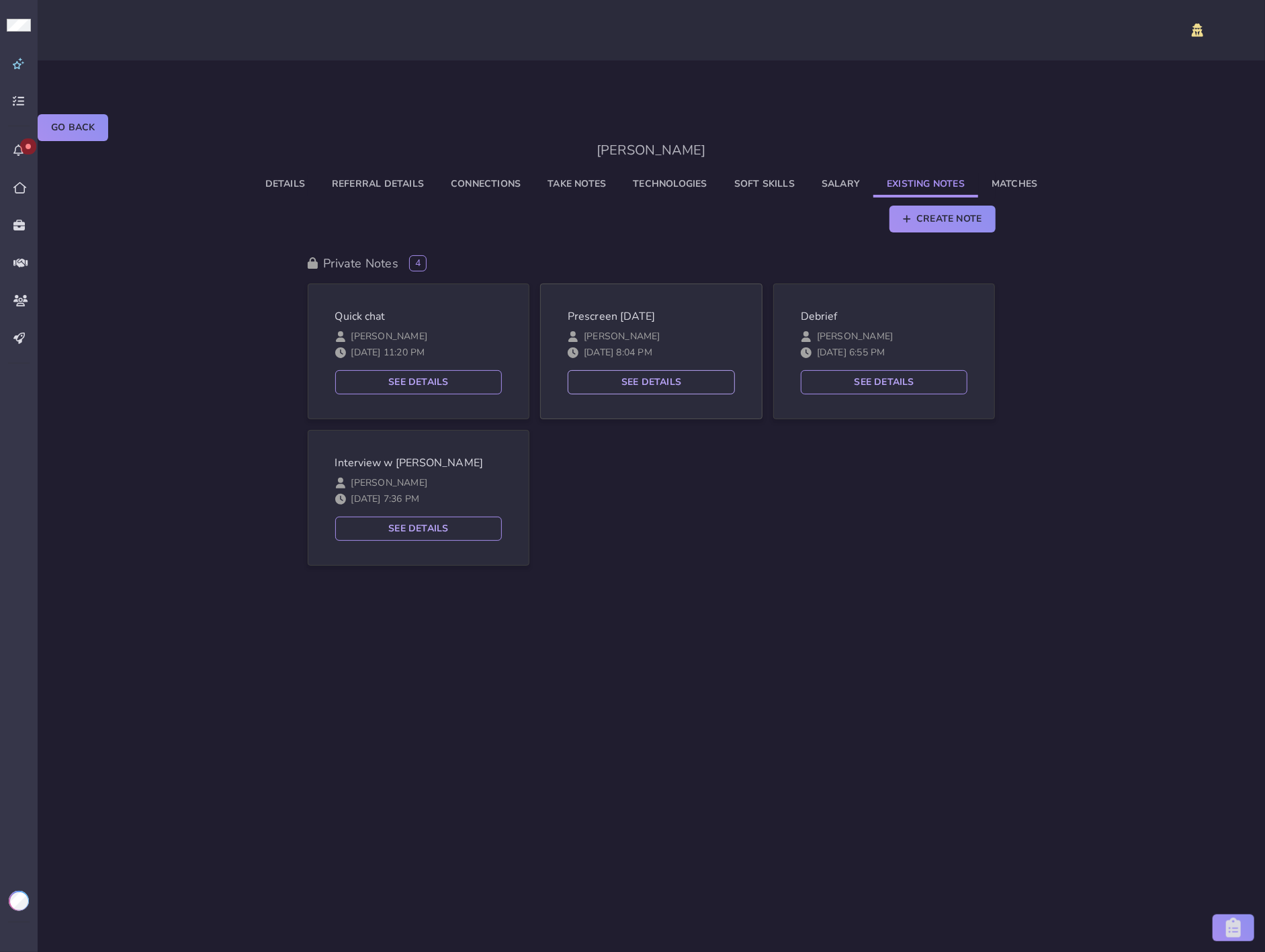 click on "See Details" at bounding box center (651, 382) 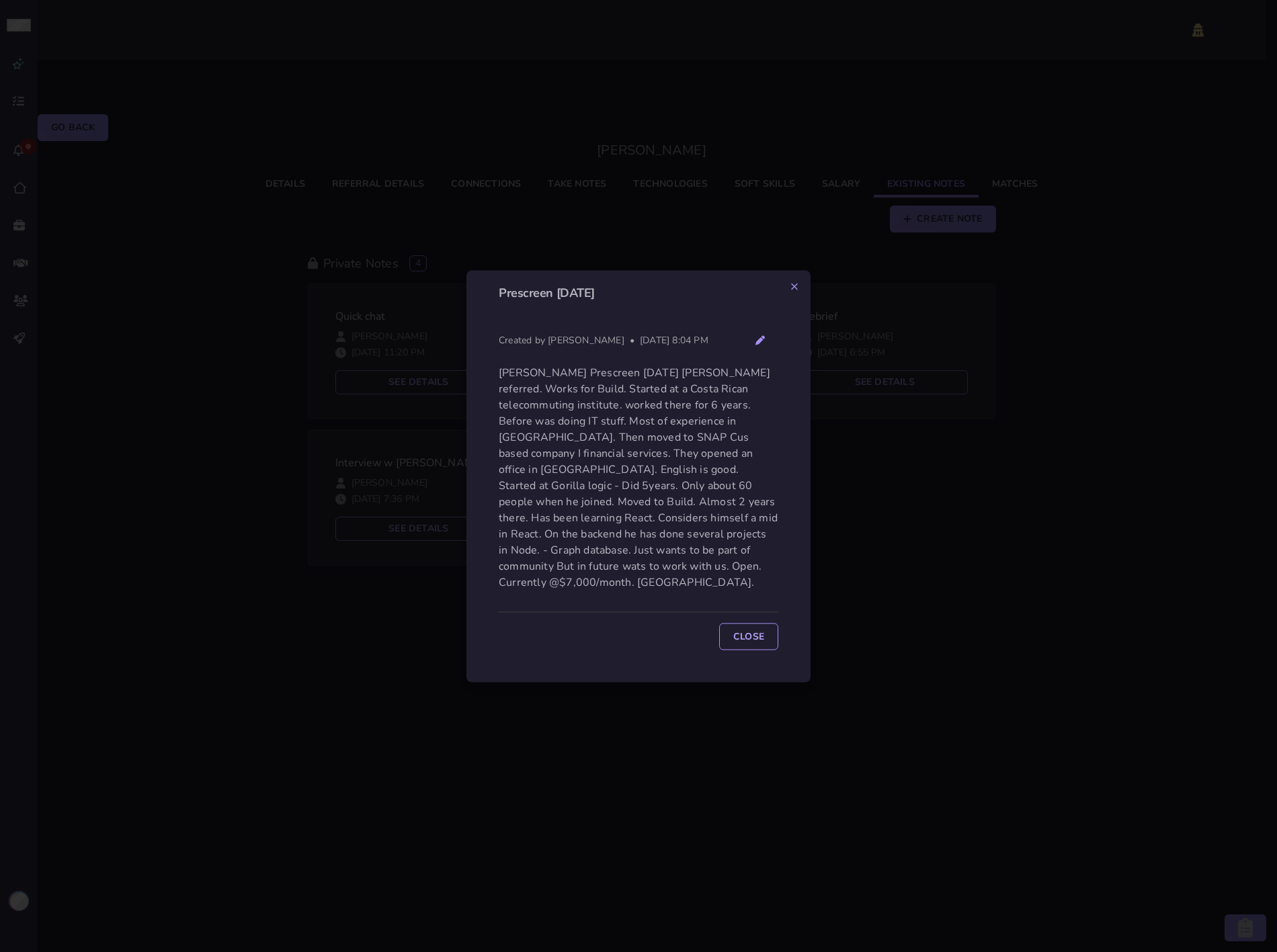 click 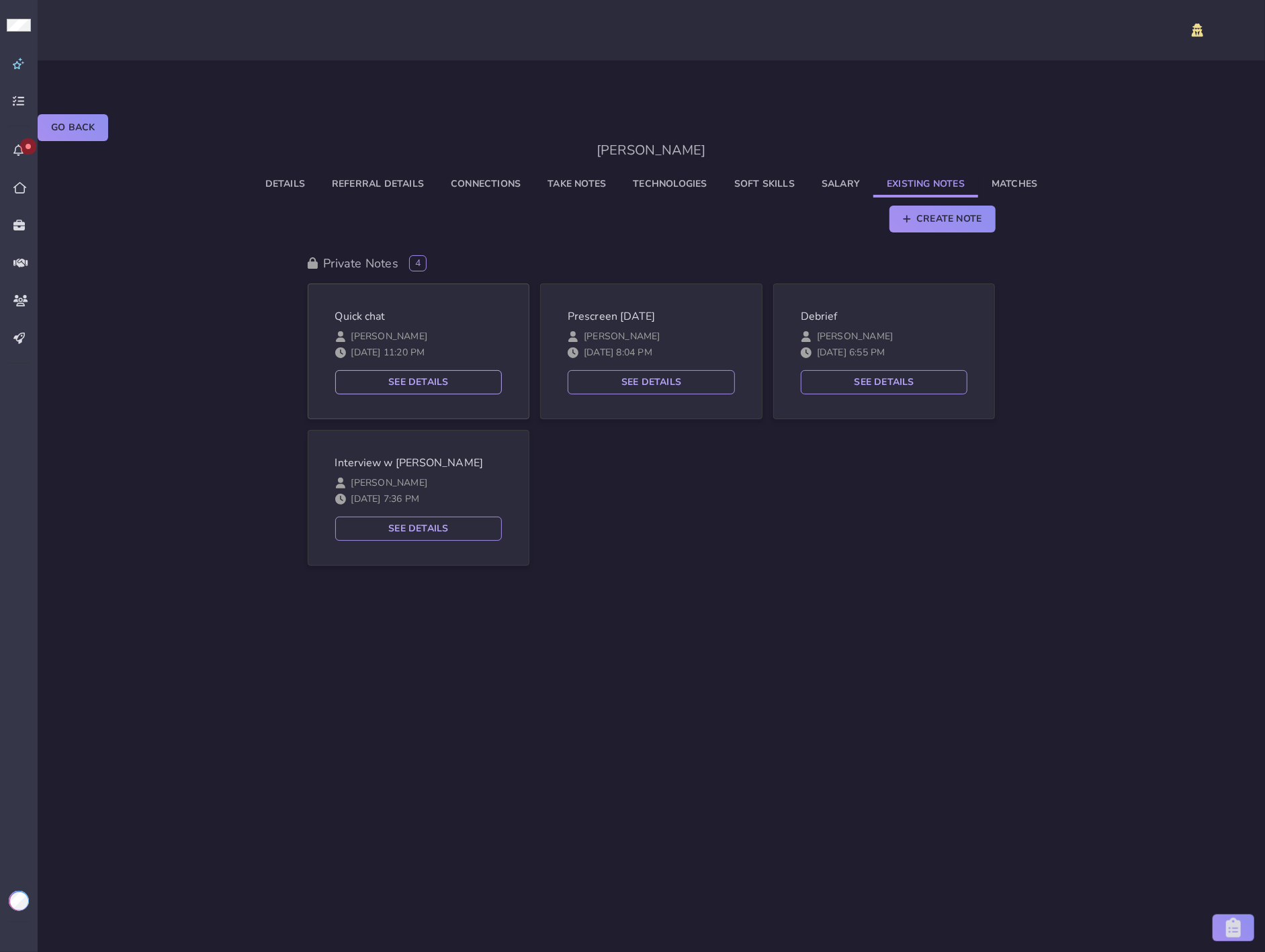 click on "See Details" at bounding box center [419, 382] 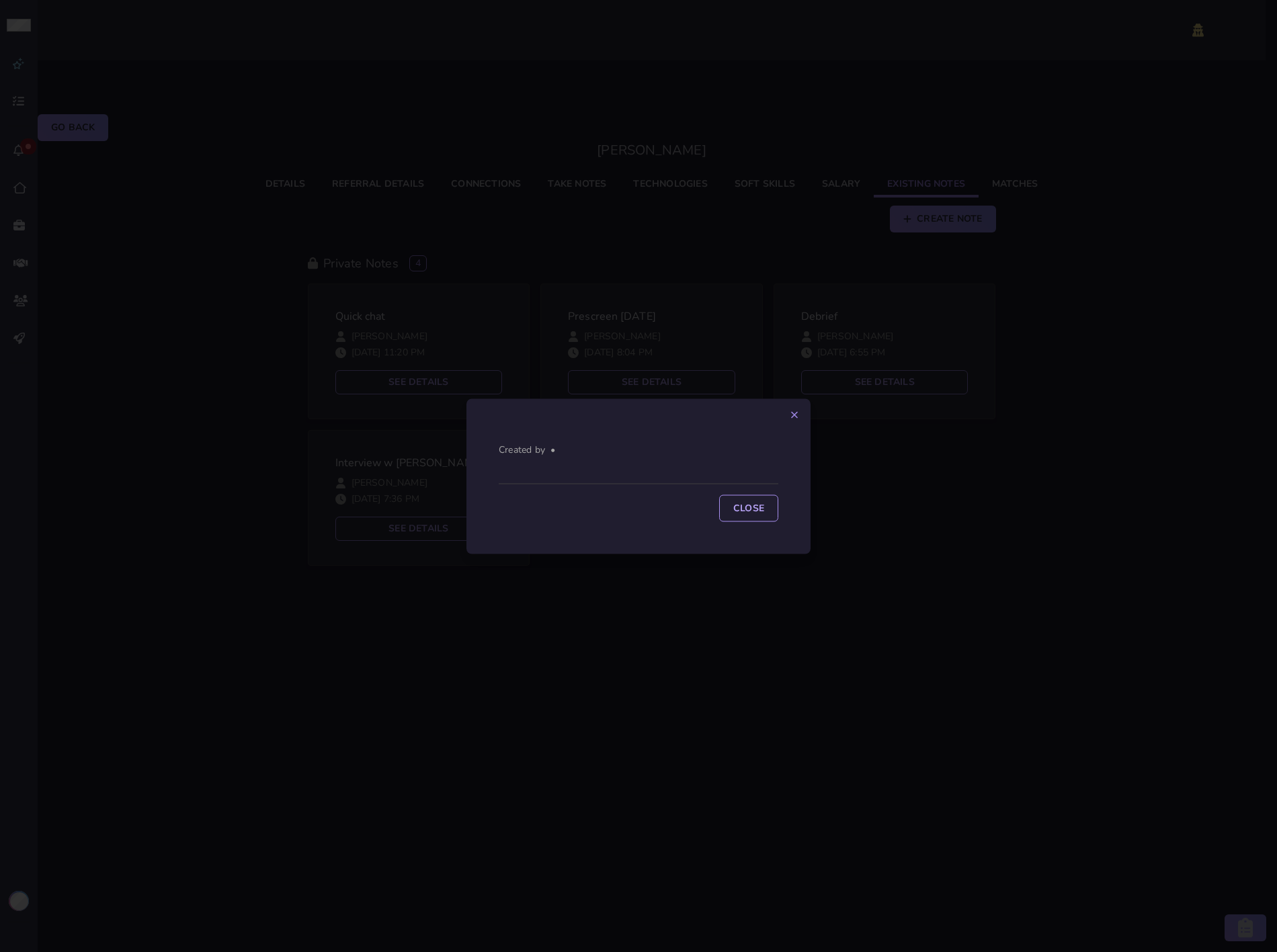 click 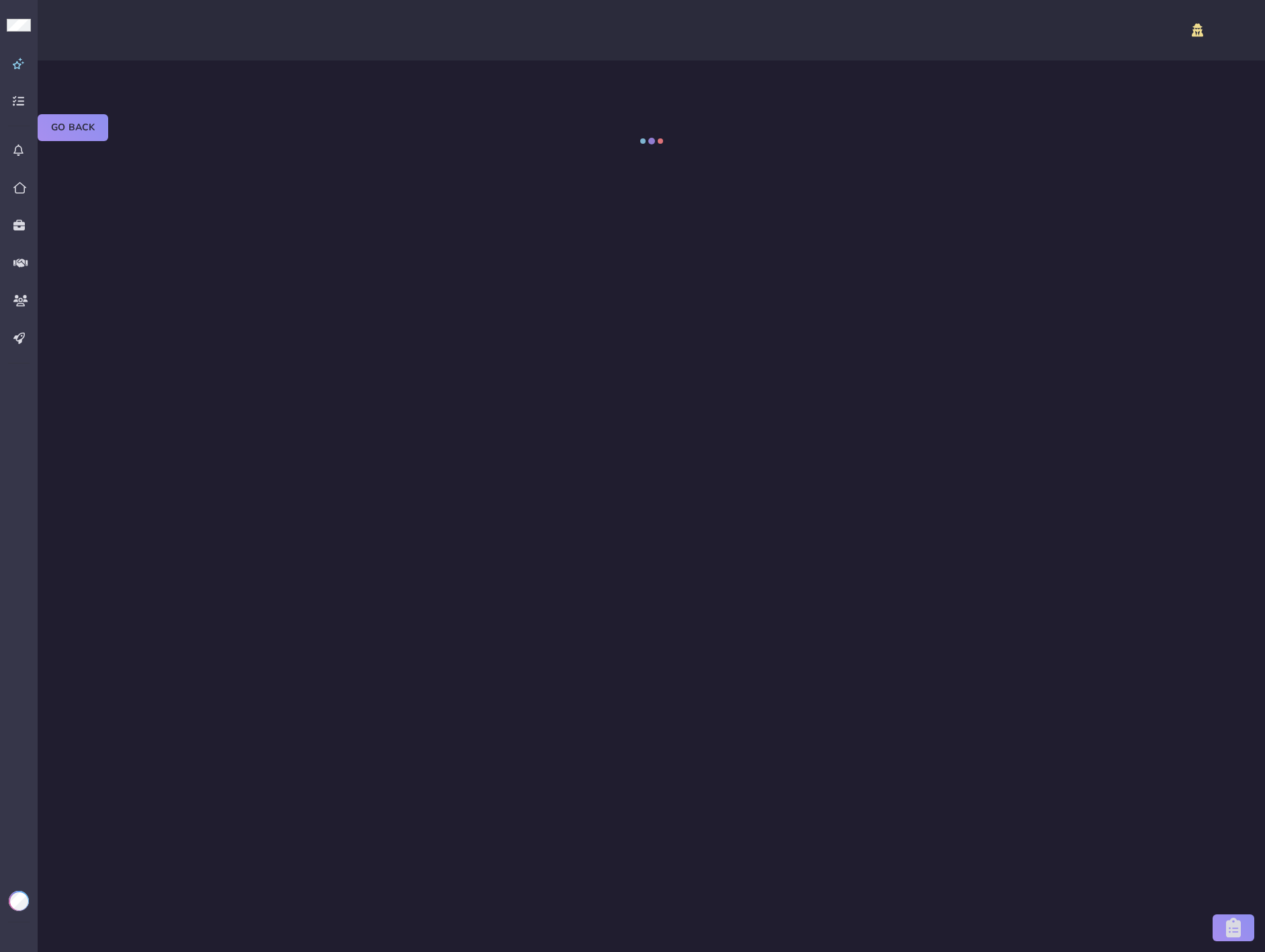 select on "certified" 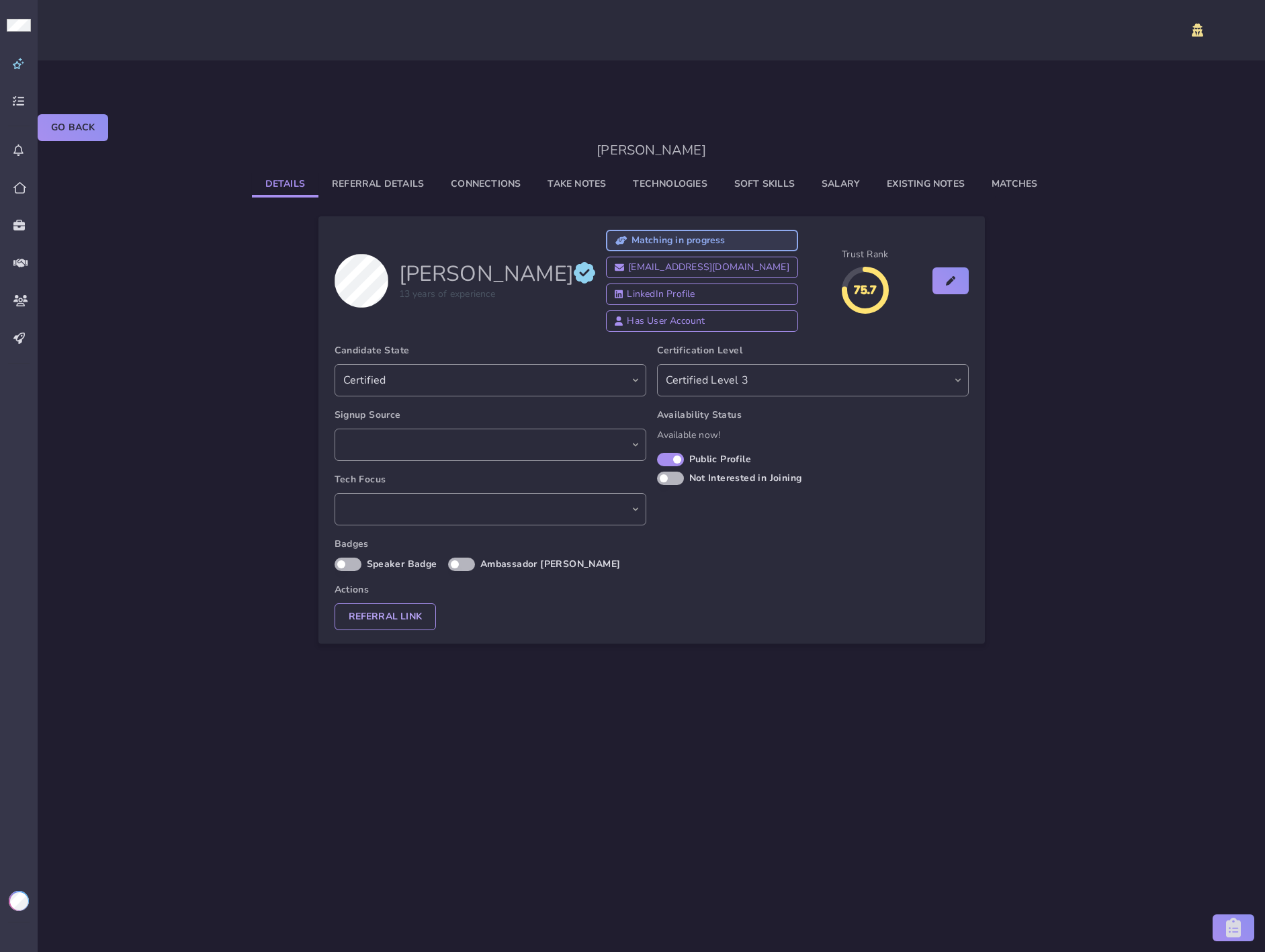 scroll, scrollTop: 0, scrollLeft: 0, axis: both 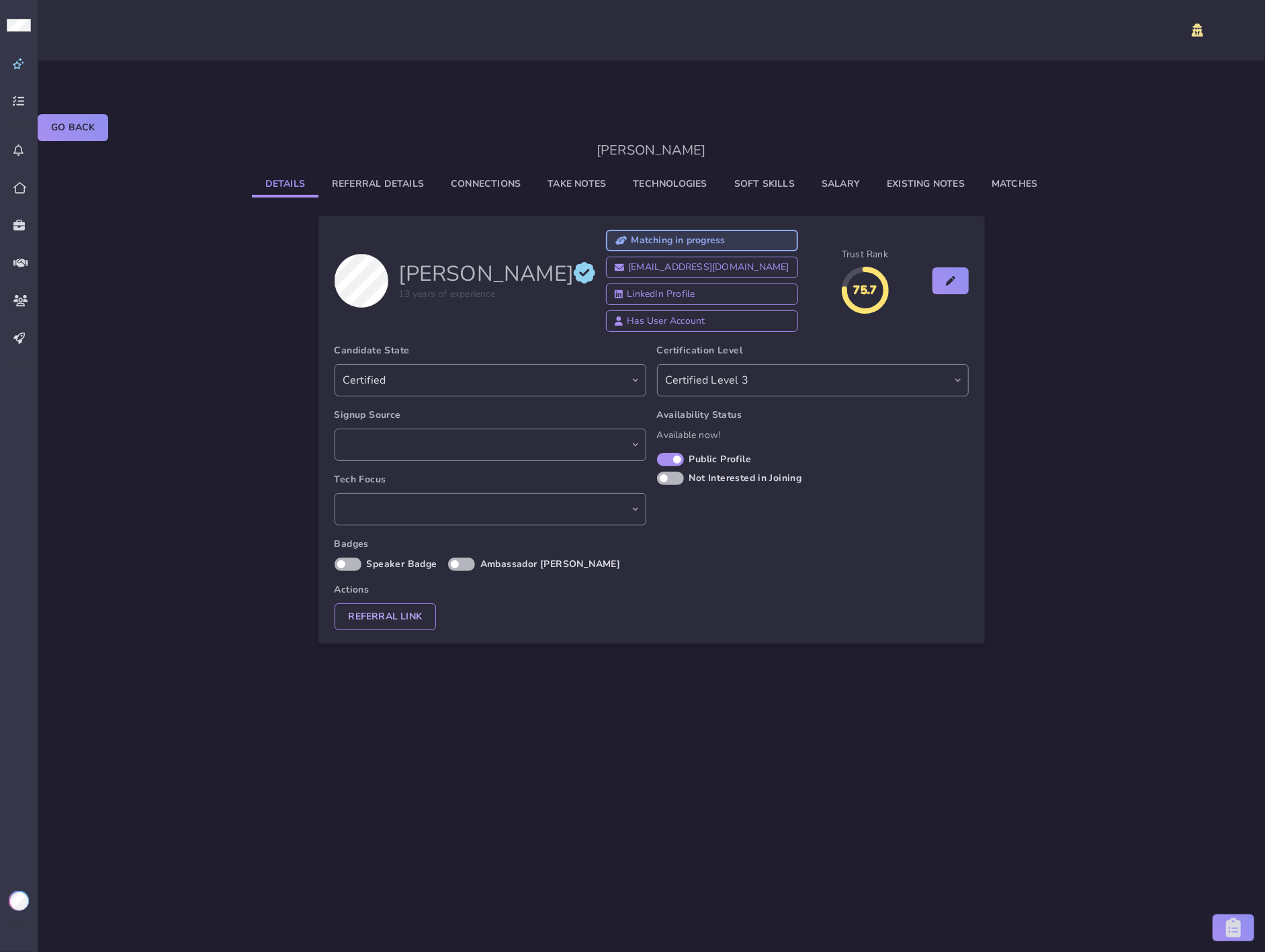 select on "e82e9926-63d5-497a-bf90-e3d5d47745a2" 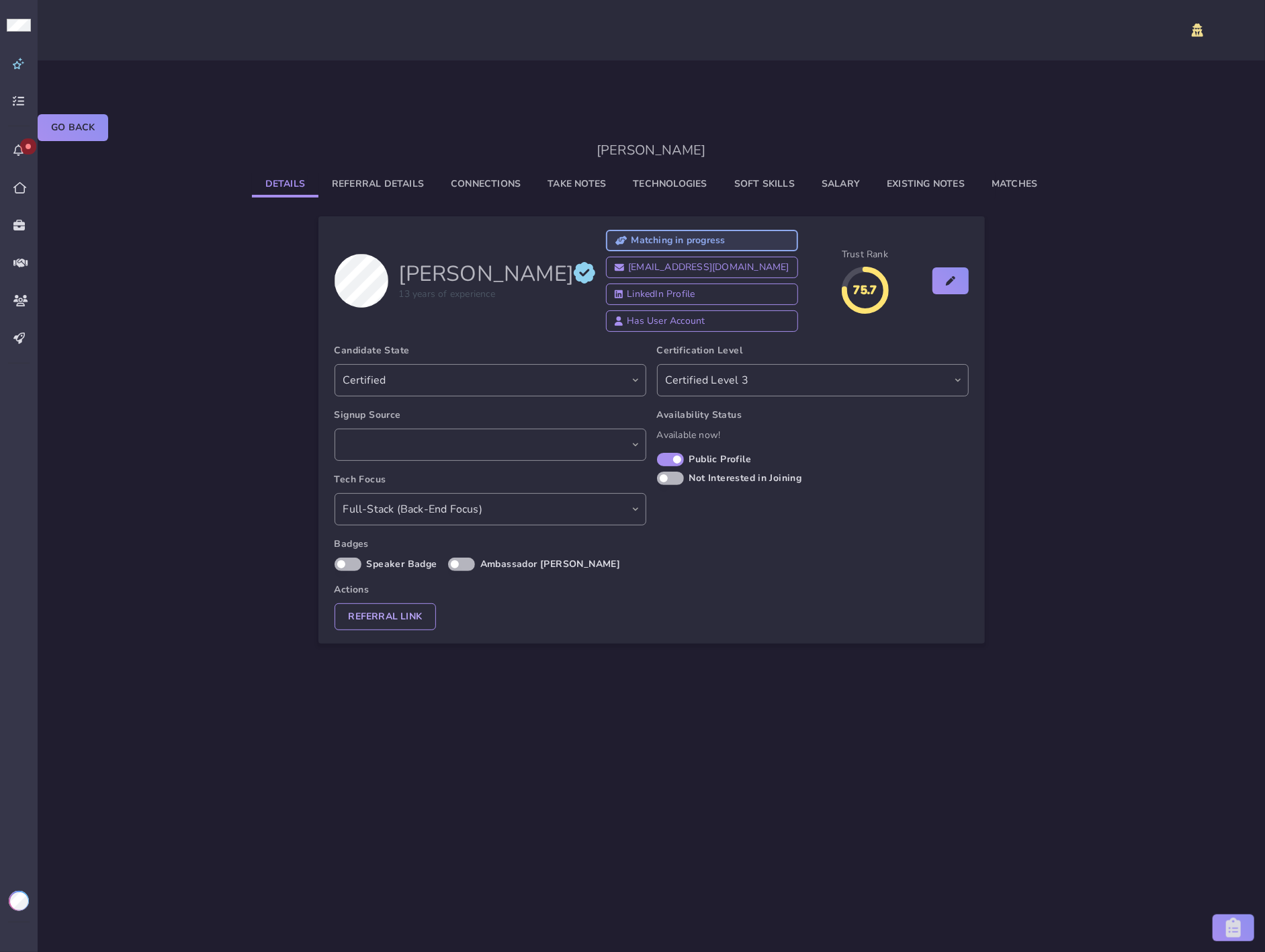 click on "Technologies" 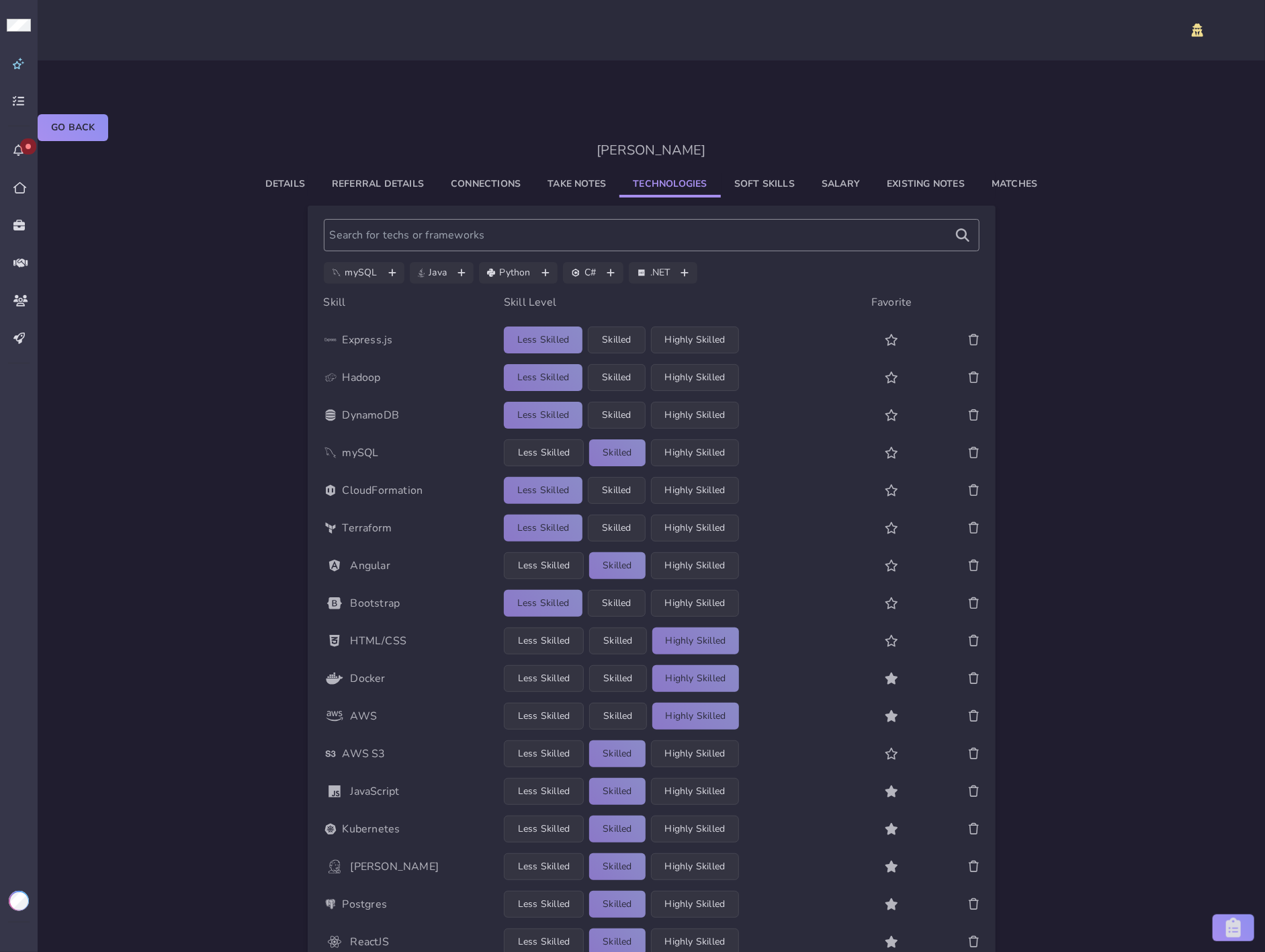 click on "Details   Referral Details   Connections   Take Notes   Technologies   Soft Skills   Salary   Existing Notes   Matches  mySQL  Java  Python  C#  .NET  Skill Skill Level Favorite Express.js  Less Skilled  Skilled  Highly Skilled Hadoop  Less Skilled  Skilled  Highly Skilled DynamoDB  Less Skilled  Skilled  Highly Skilled mySQL  Less Skilled  Skilled  Highly Skilled CloudFormation  Less Skilled  Skilled  Highly Skilled Terraform  Less Skilled  Skilled  Highly Skilled Angular  Less Skilled  Skilled  Highly Skilled Bootstrap  Less Skilled  Skilled  Highly Skilled HTML/CSS  Less Skilled  Skilled  Highly Skilled Docker  Less Skilled  Skilled  Highly Skilled AWS  Less Skilled  Skilled  Highly Skilled AWS S3  Less Skilled  Skilled  Highly Skilled JavaScript  Less Skilled  Skilled  Highly Skilled Kubernetes  Less Skilled  Skilled  Highly Skilled [PERSON_NAME]  Less Skilled  Skilled  Highly Skilled Postgres  Less Skilled  Skilled  Highly Skilled ReactJS  Less Skilled  Skilled  Highly Skilled TypeScript  Less Skilled VueJS" at bounding box center [651, 777] 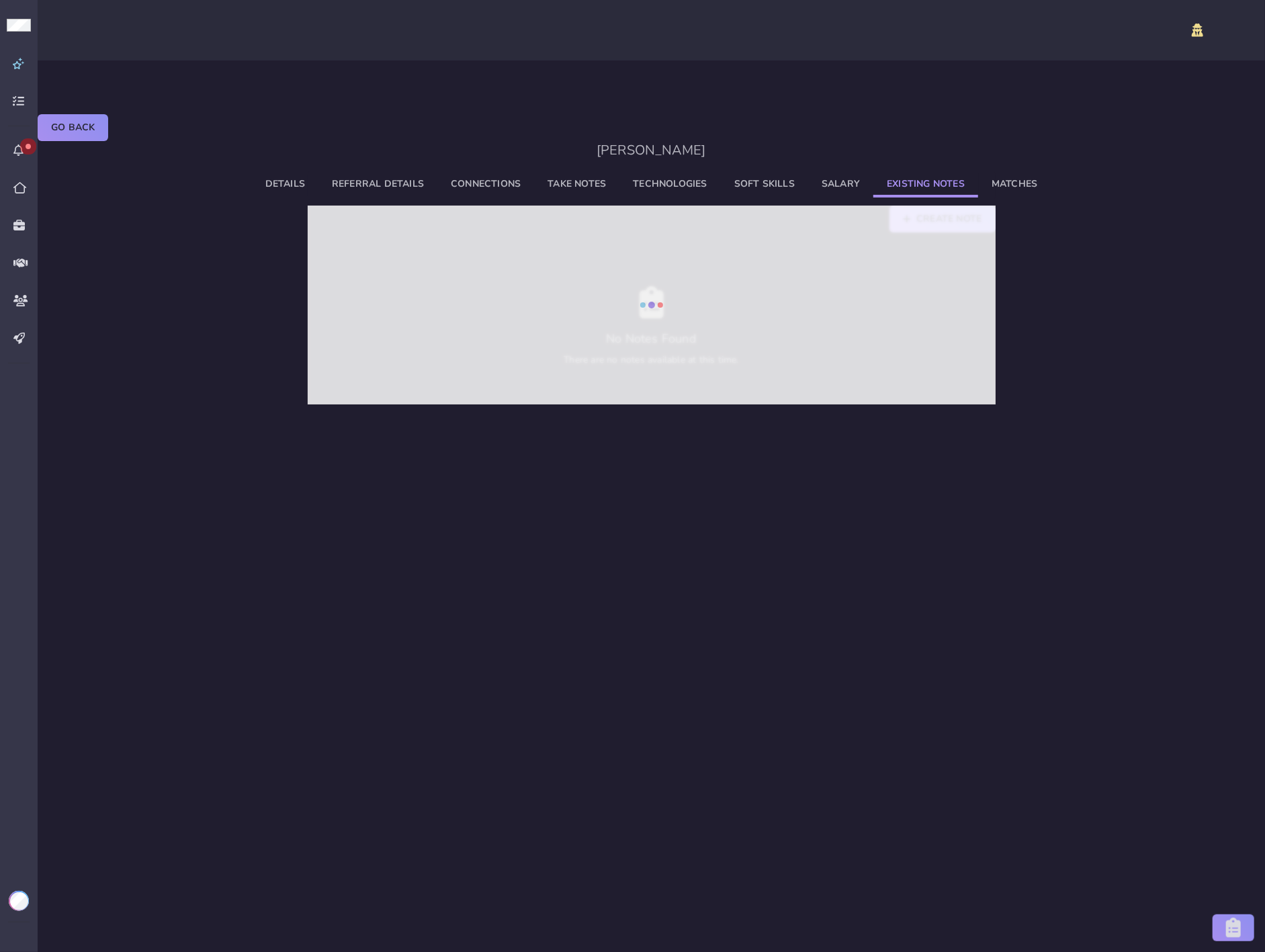 click on "Existing Notes" 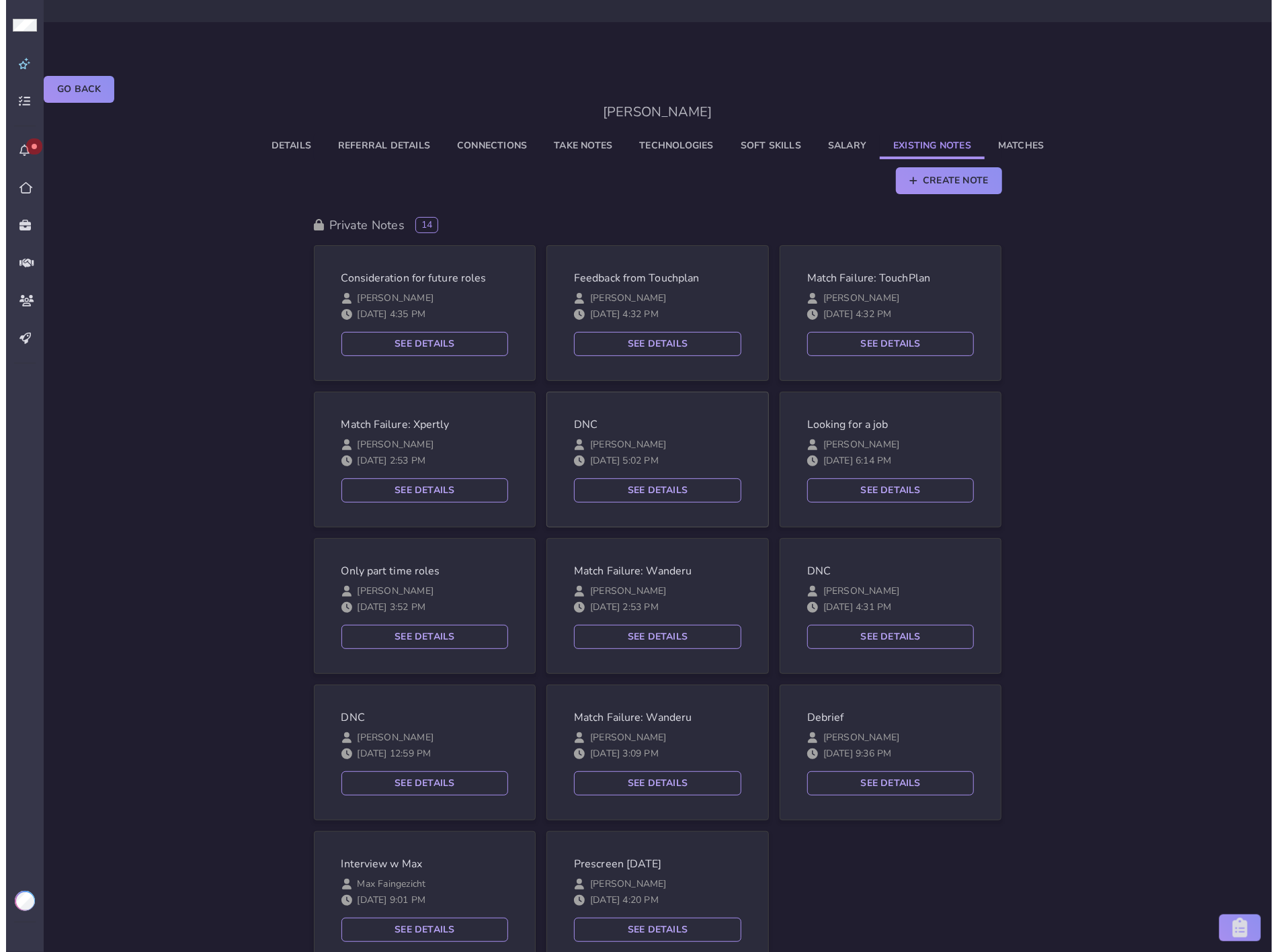 scroll, scrollTop: 60, scrollLeft: 0, axis: vertical 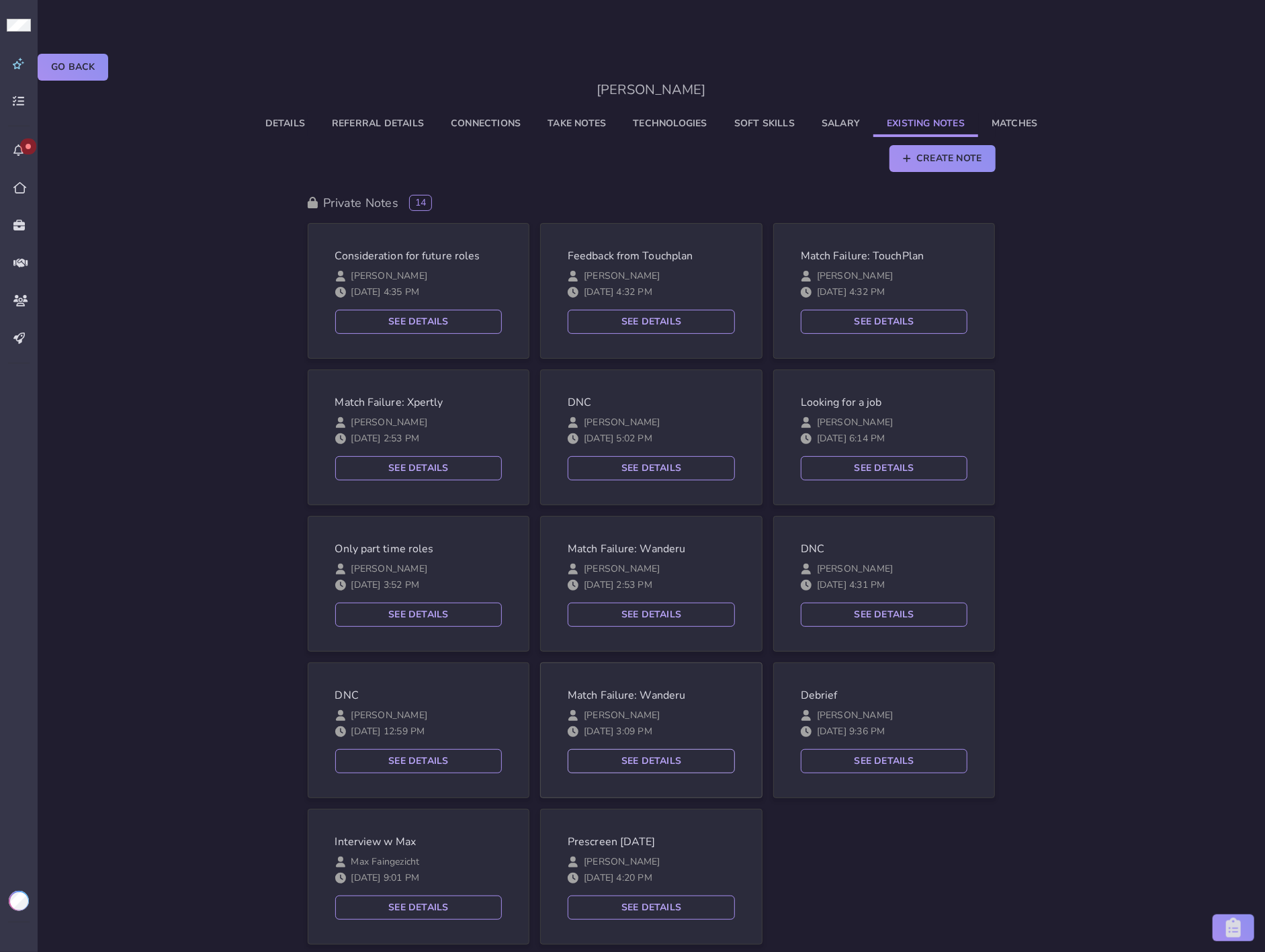 click on "See Details" at bounding box center (651, 761) 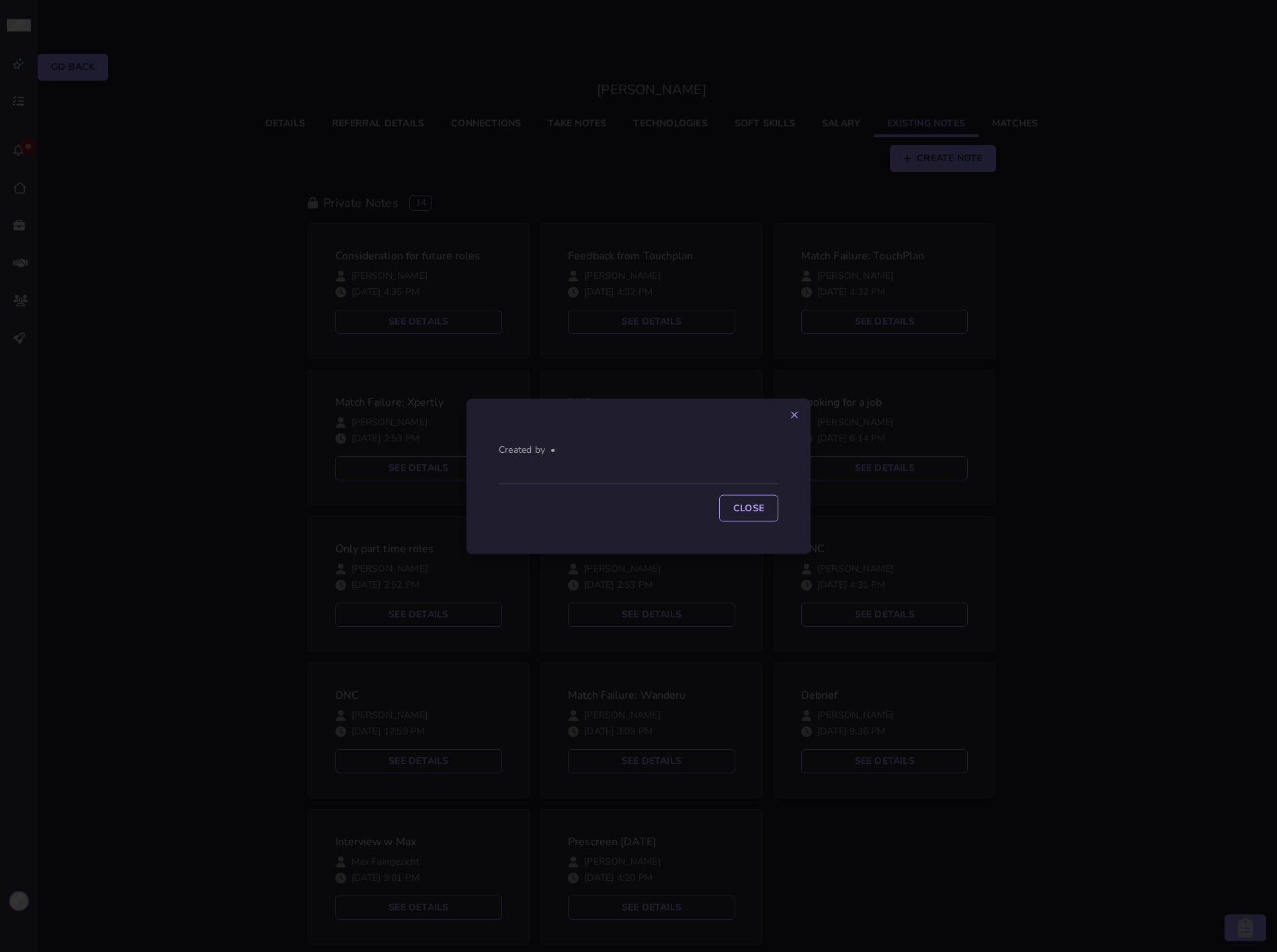click 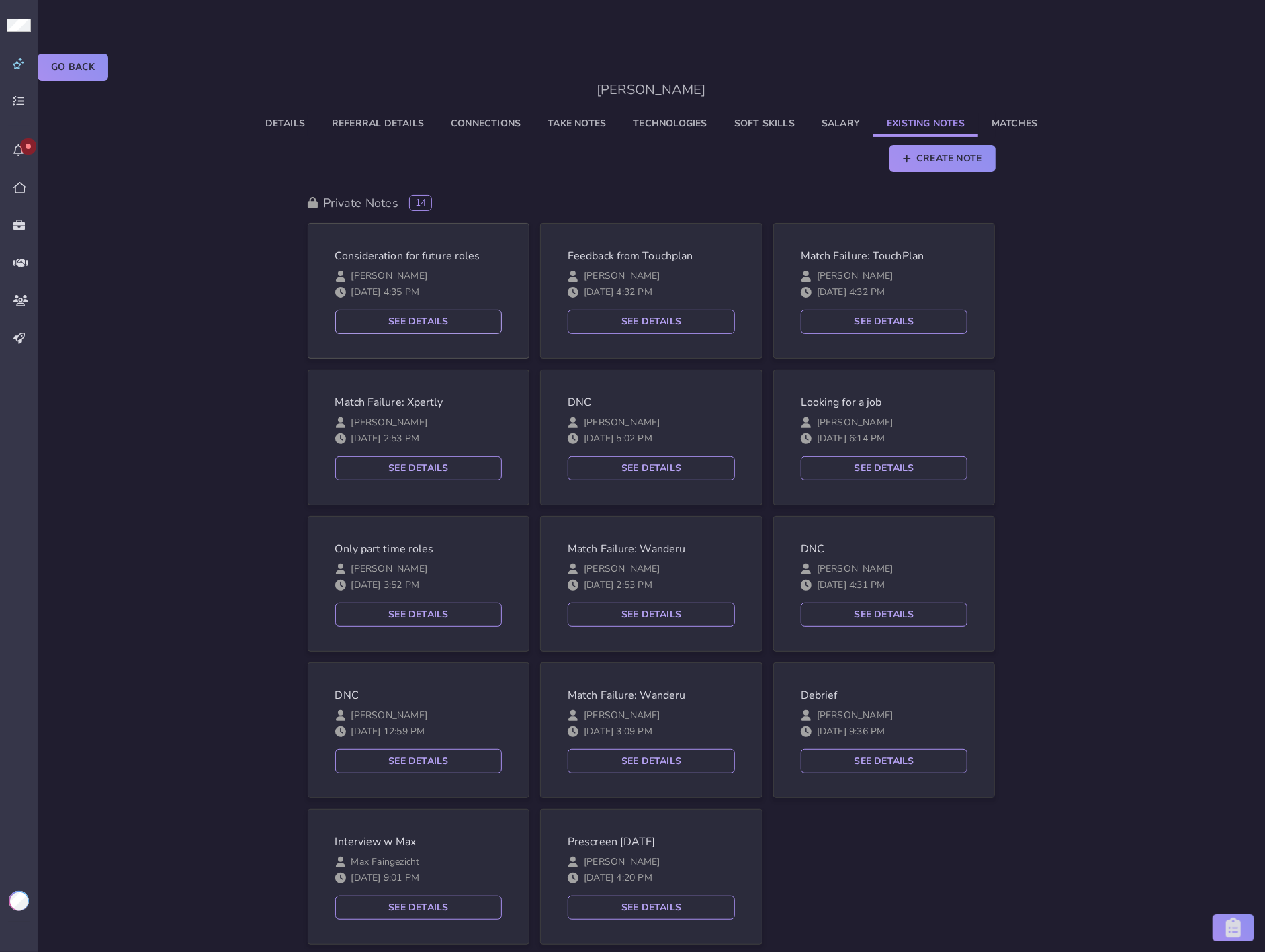 click on "See Details" at bounding box center [419, 322] 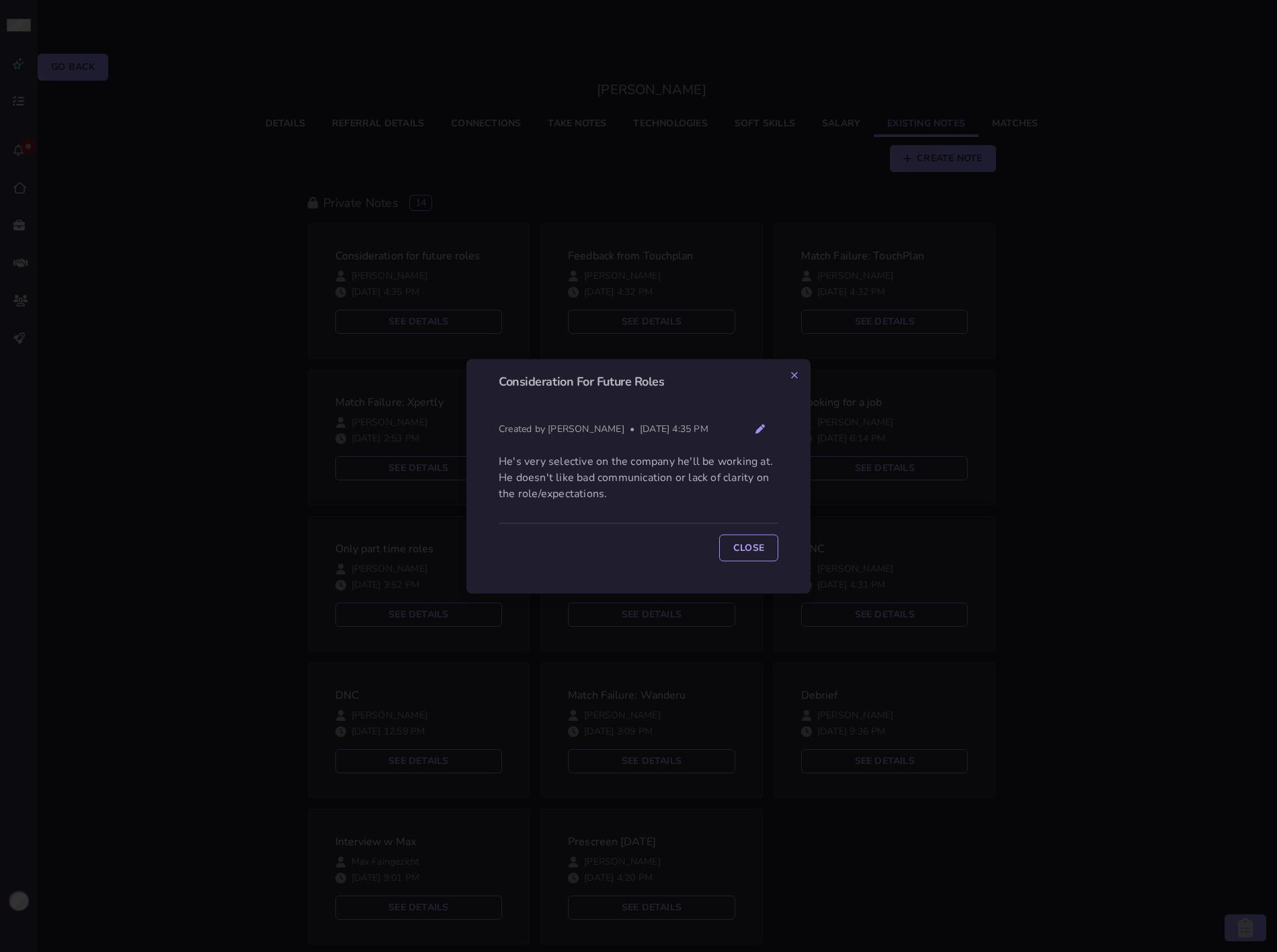 click 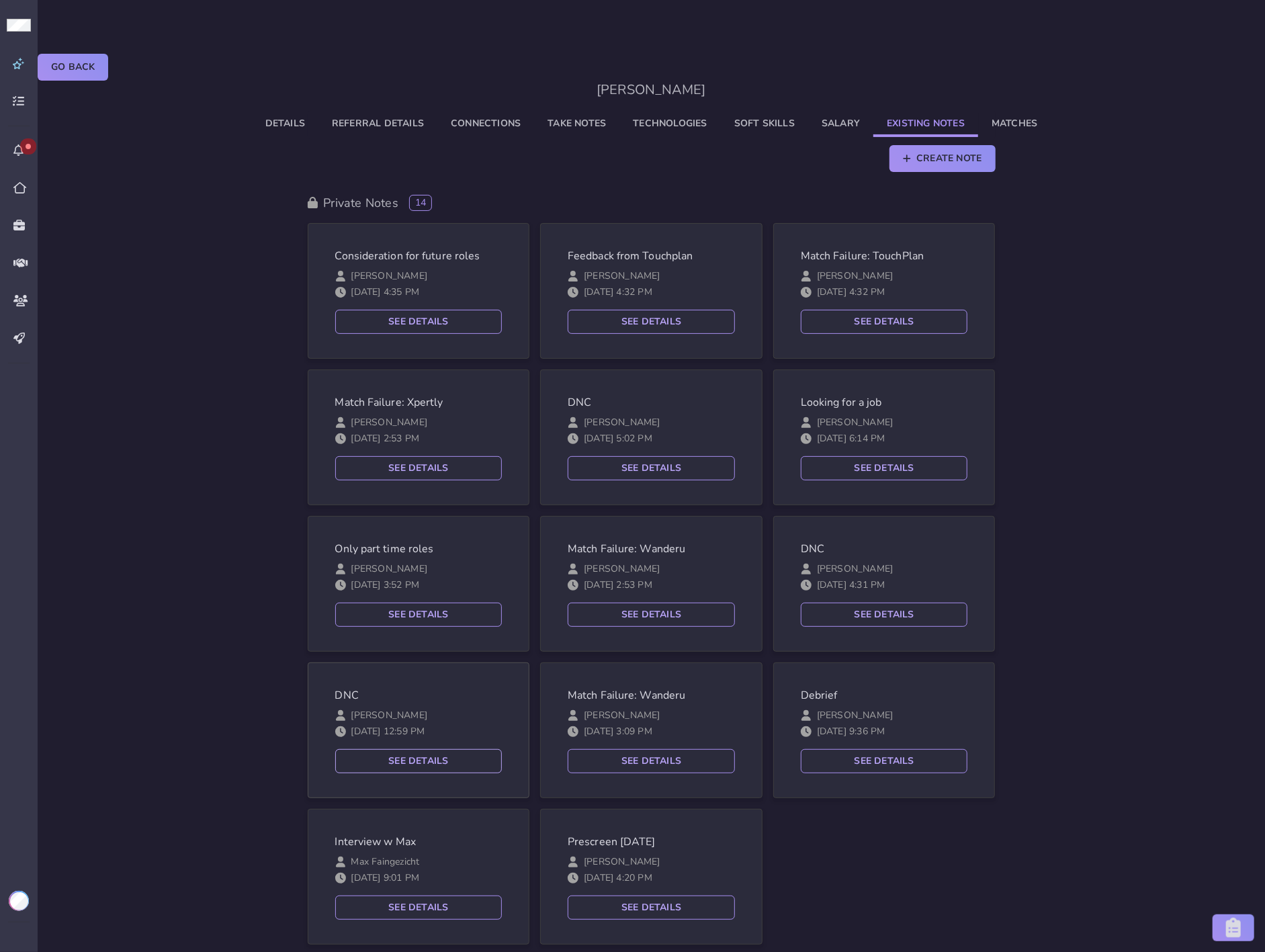 click on "See Details" at bounding box center (419, 761) 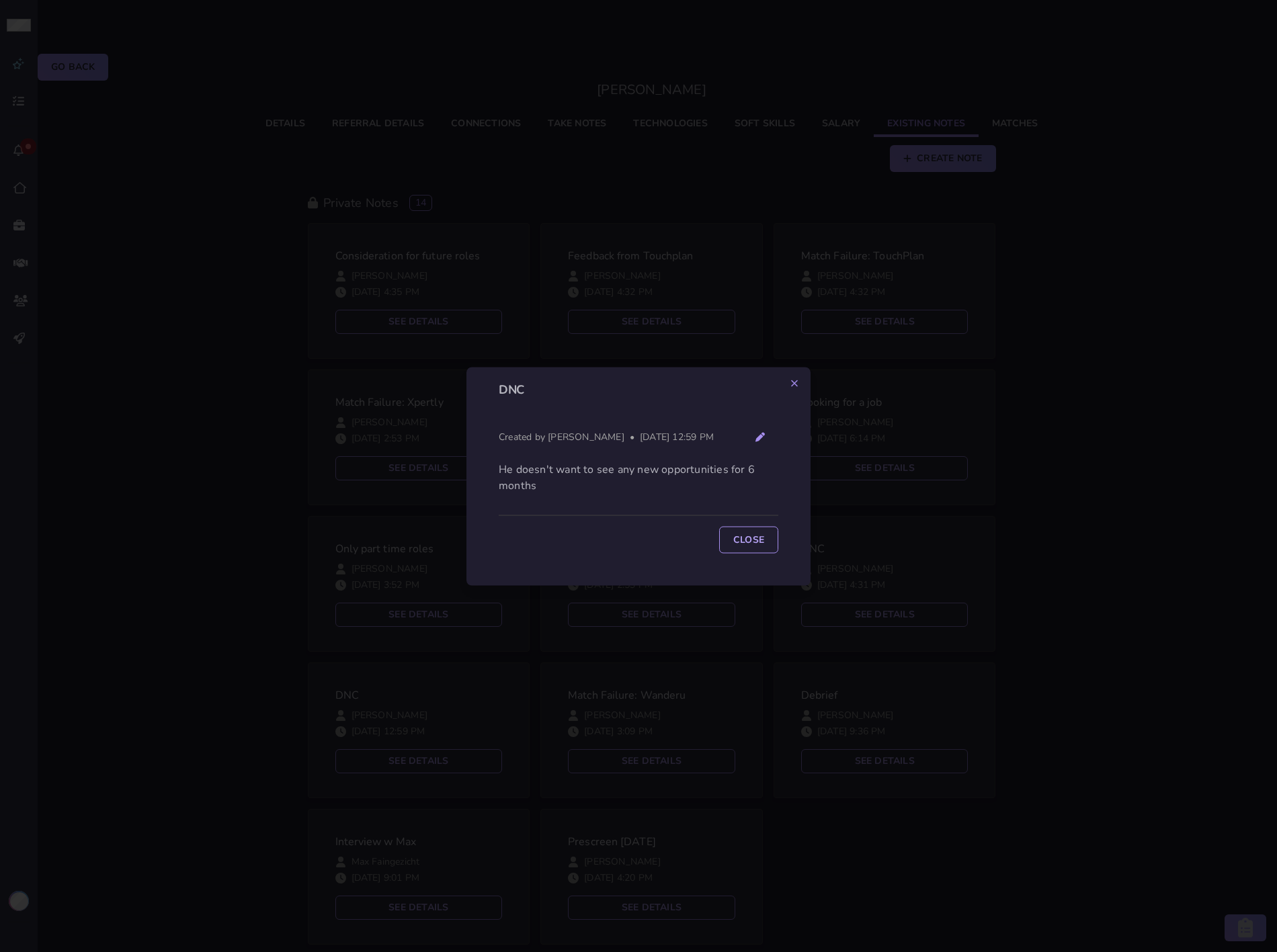 click 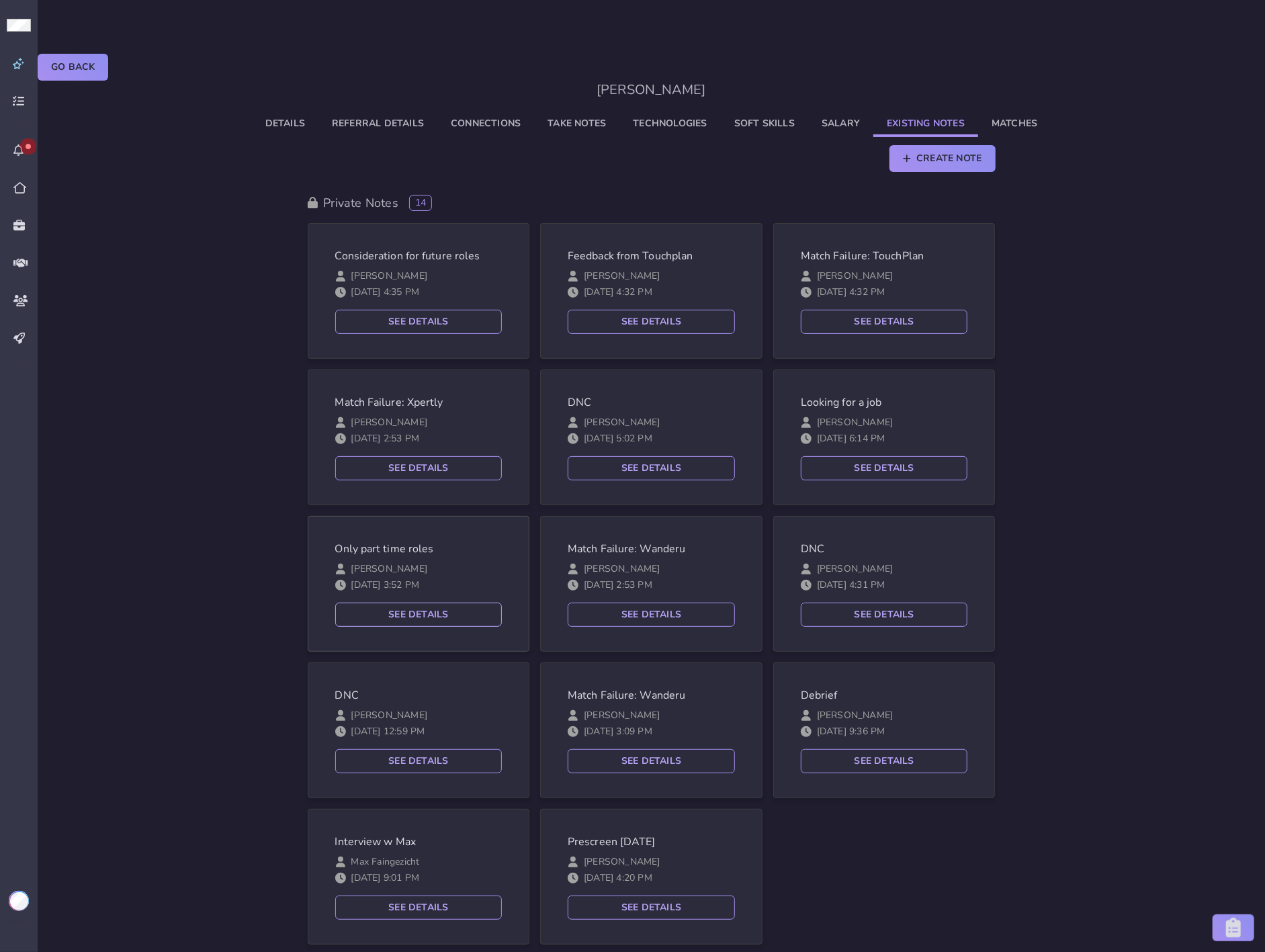 click on "See Details" at bounding box center (419, 615) 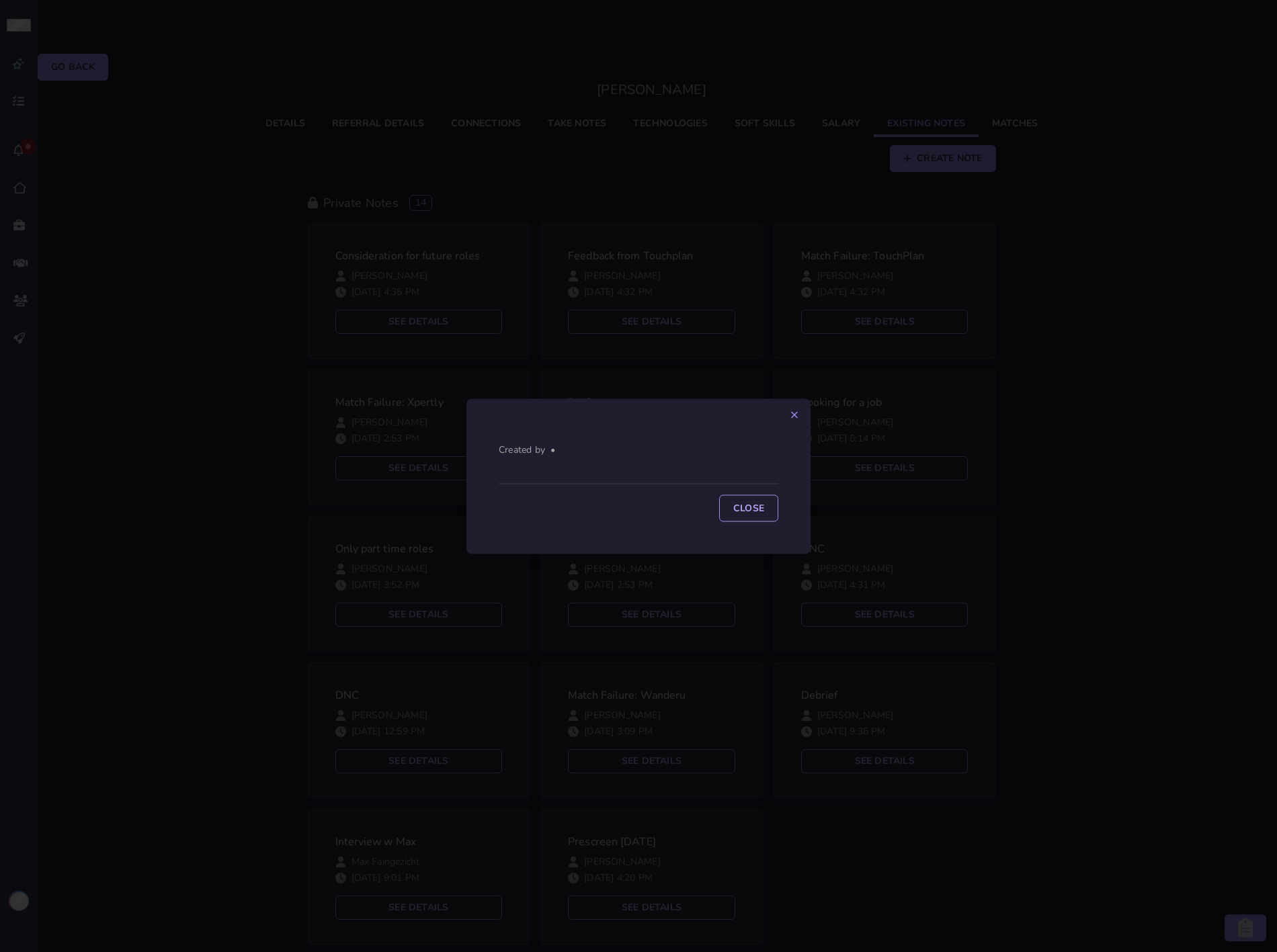 click 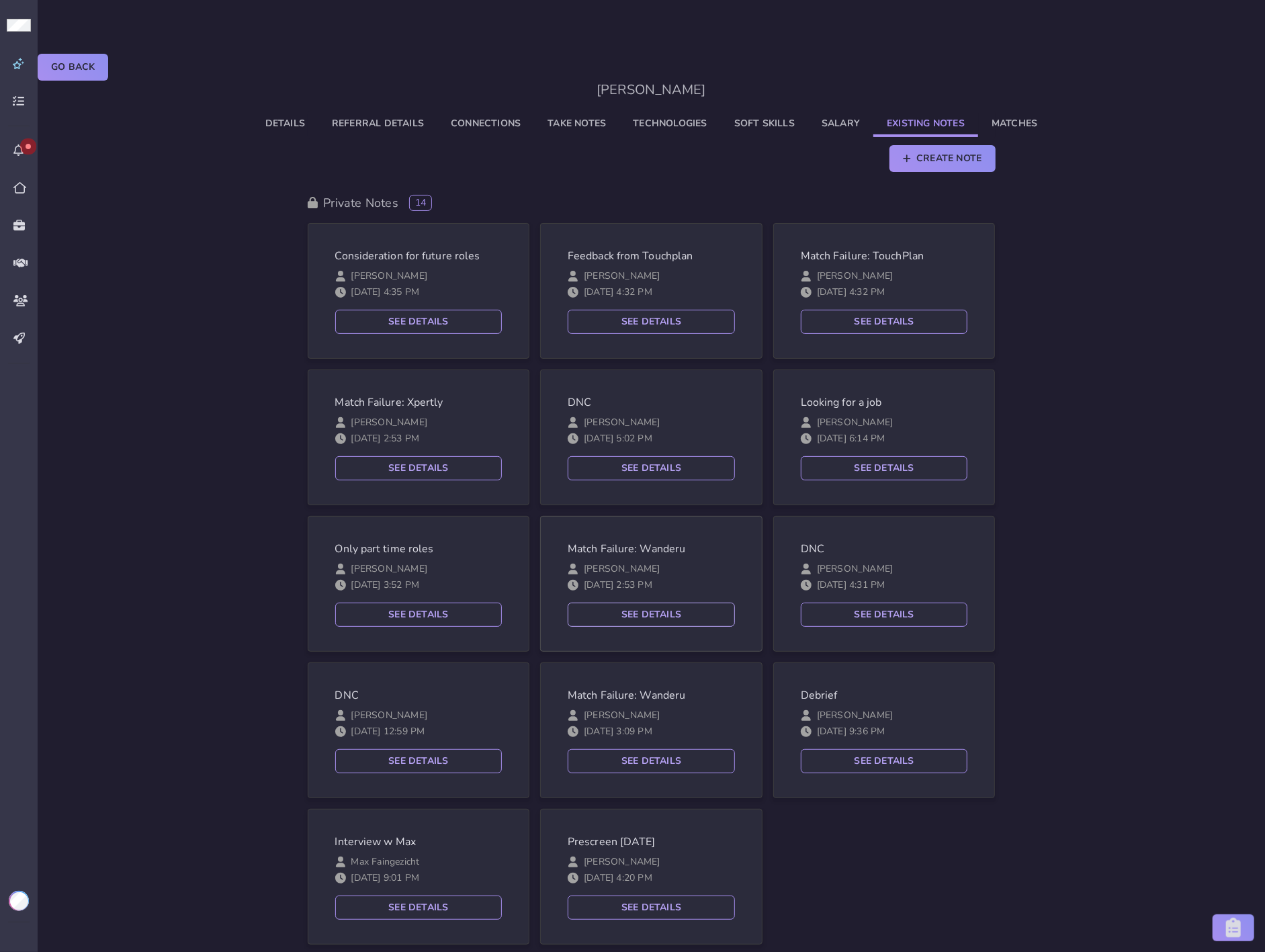 click on "See Details" at bounding box center [651, 615] 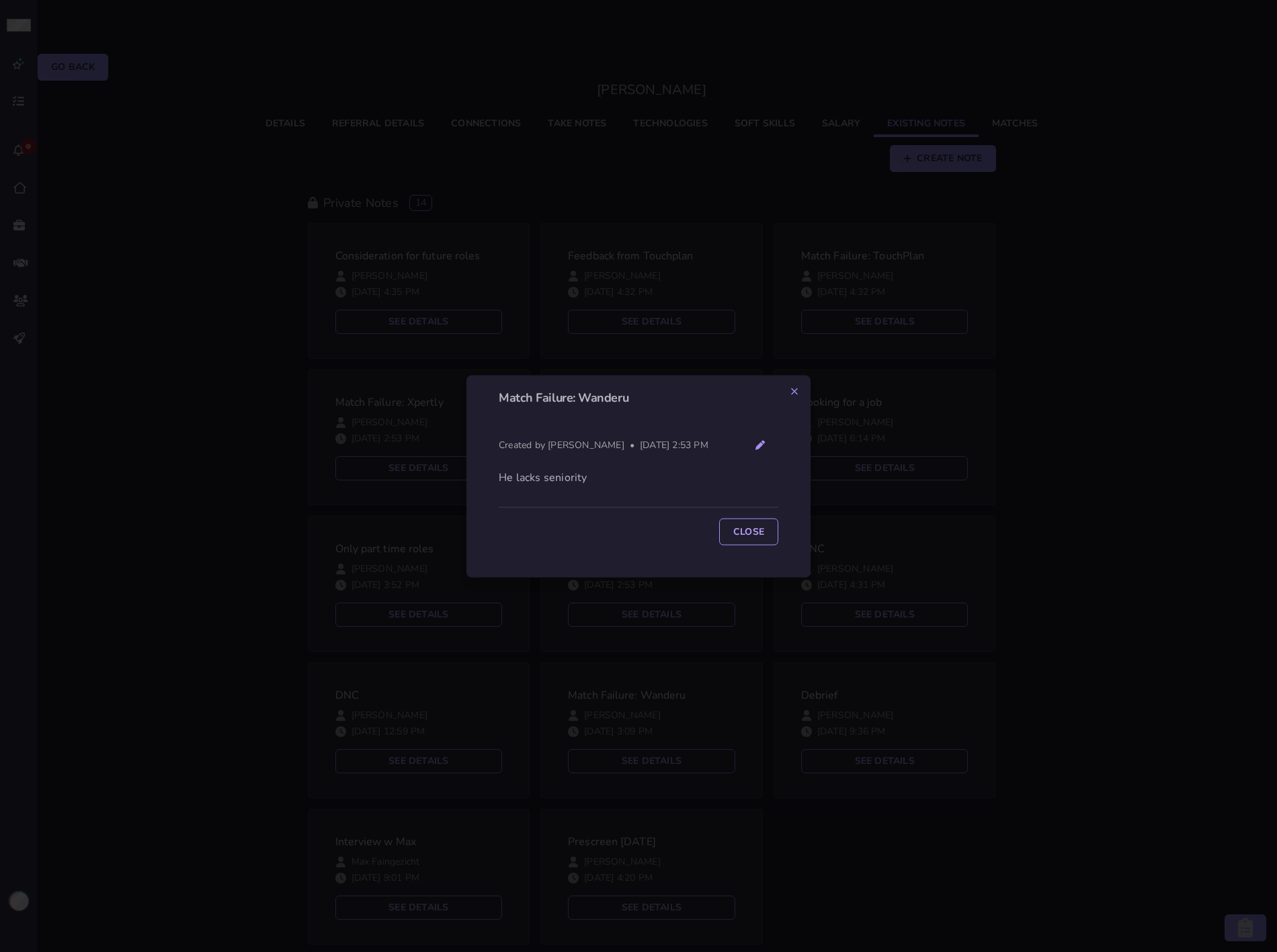 click 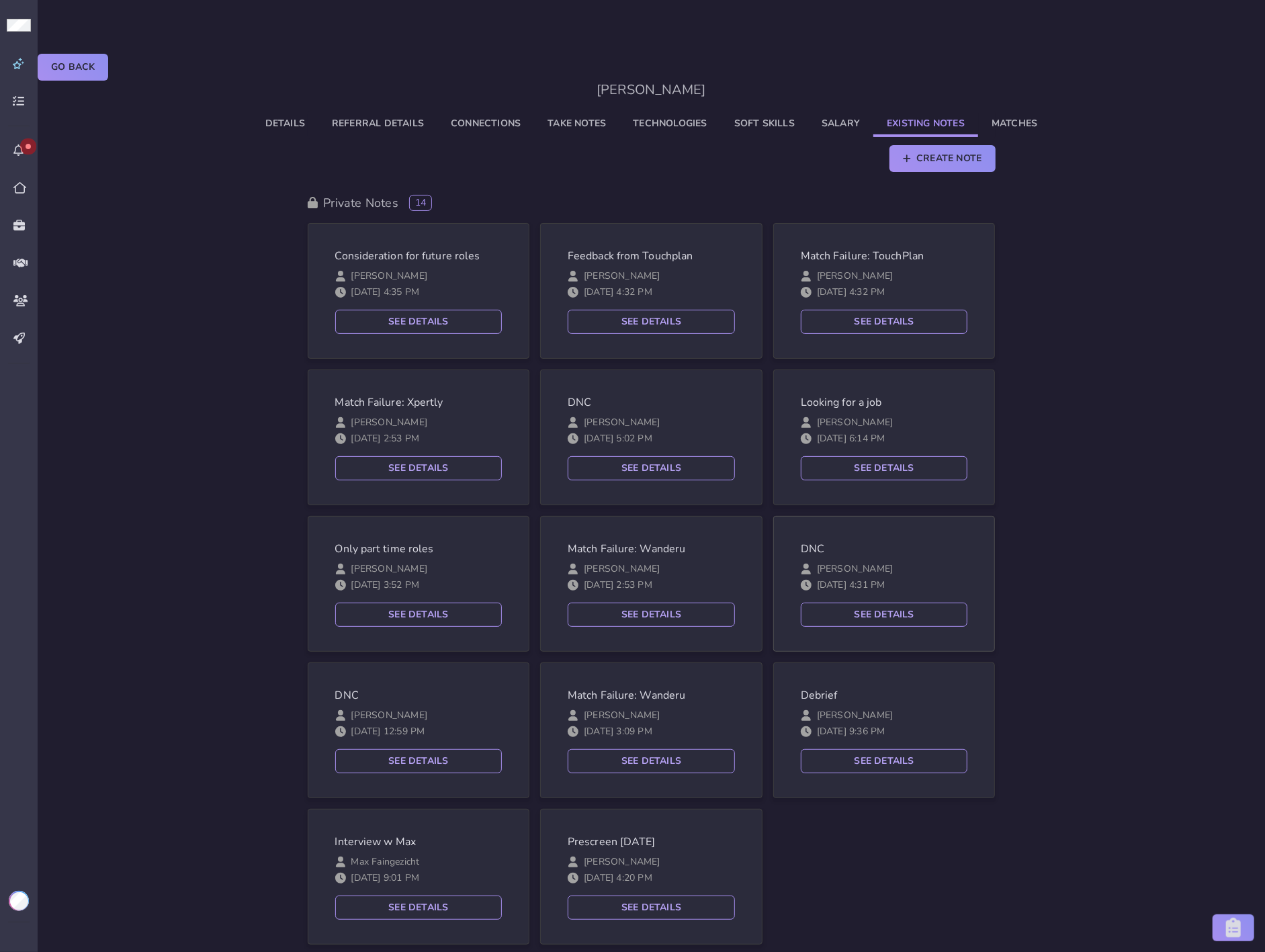 click on "DNC Andreas Masis 01/09/2023 4:31 PM" at bounding box center [884, 572] 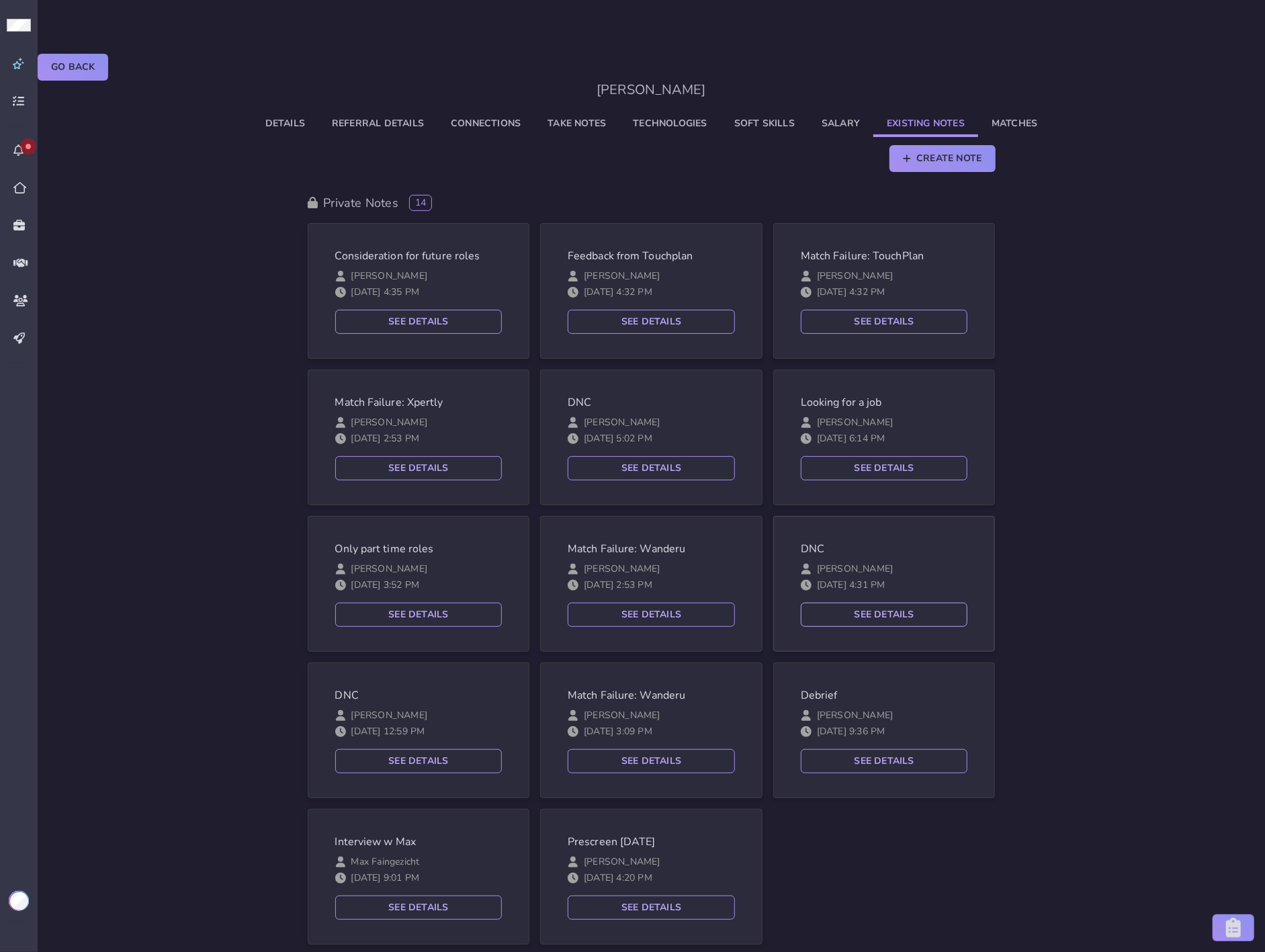 click on "See Details" at bounding box center [884, 615] 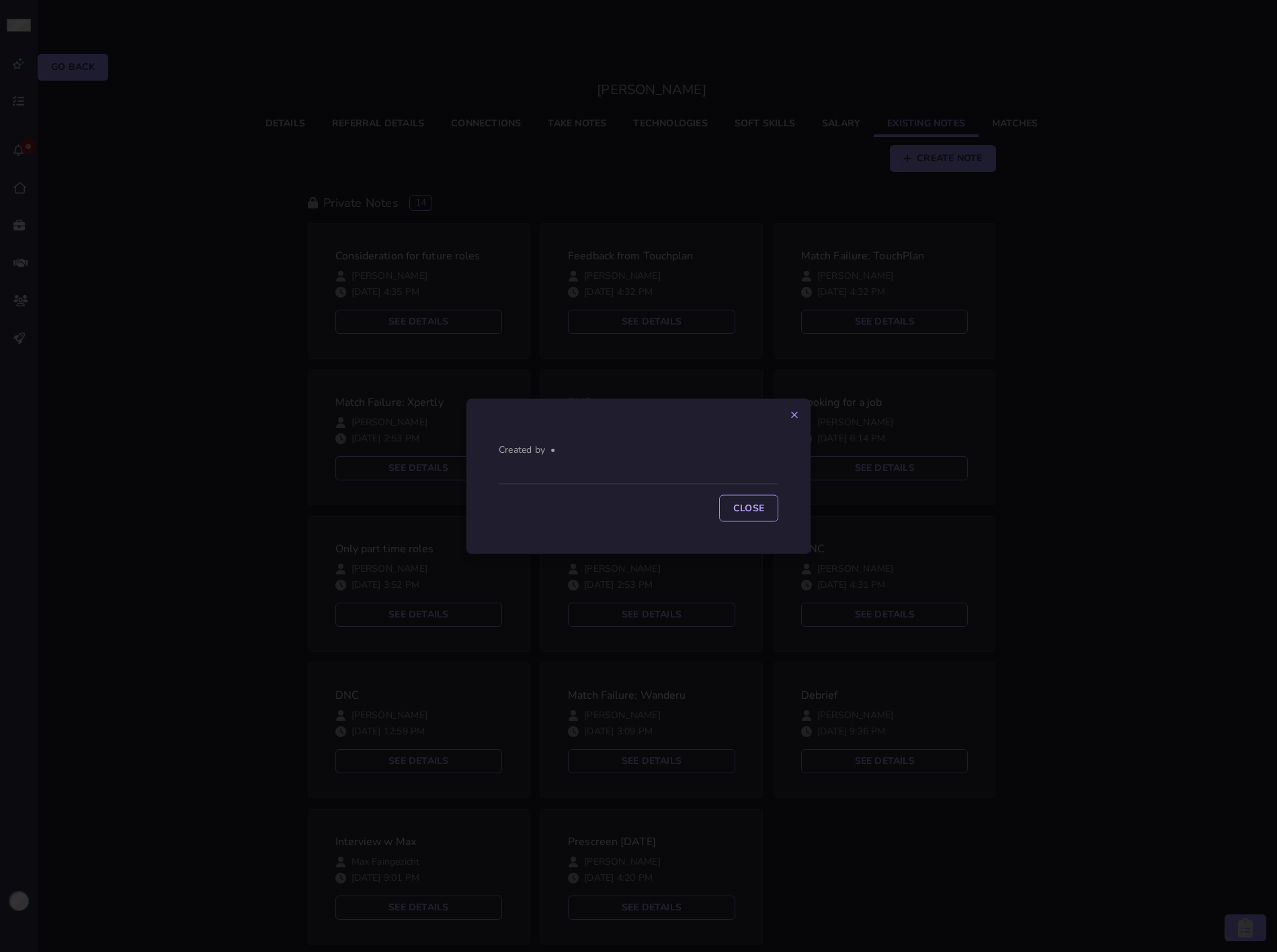 click 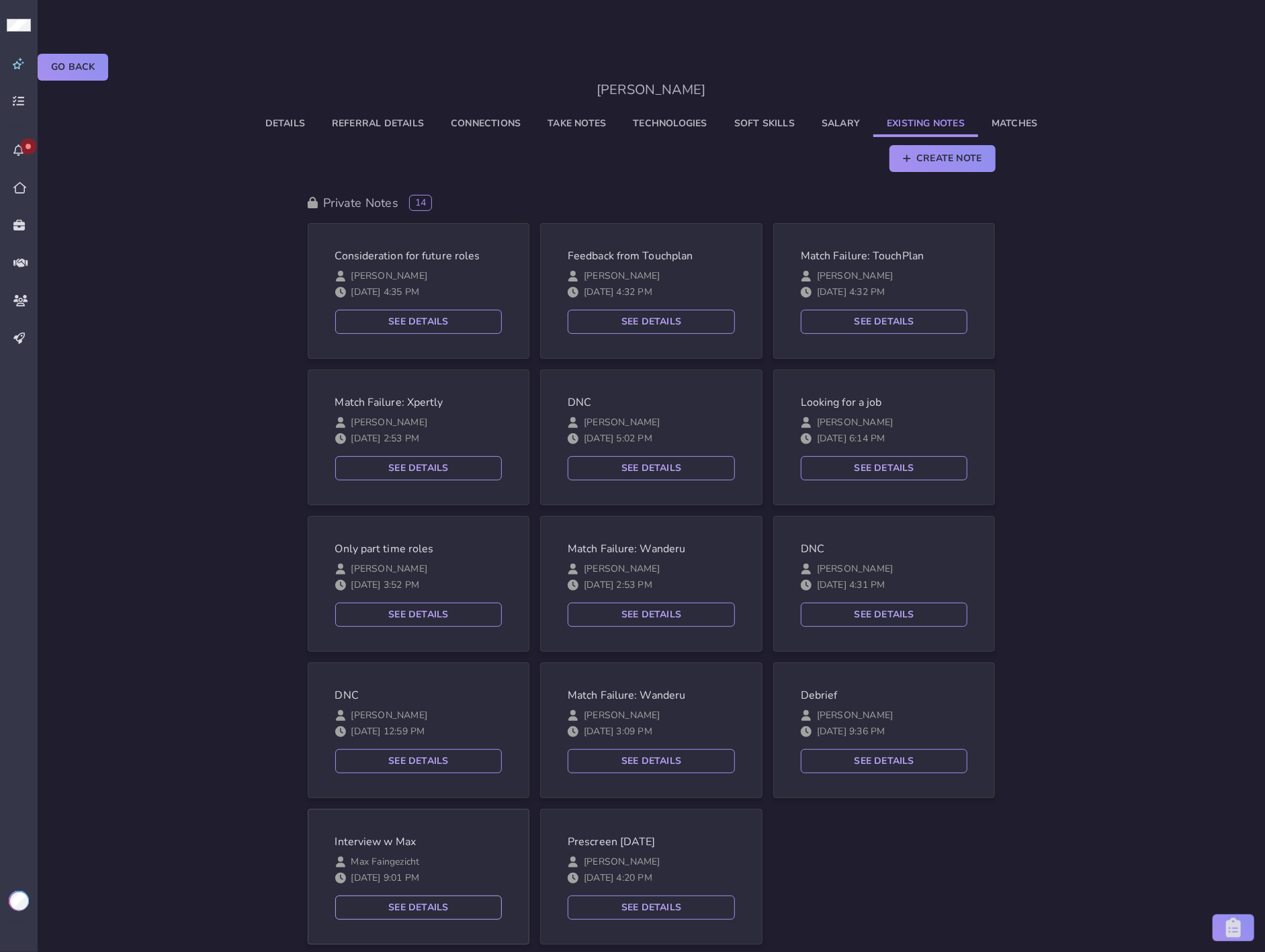 click on "See Details" at bounding box center (419, 908) 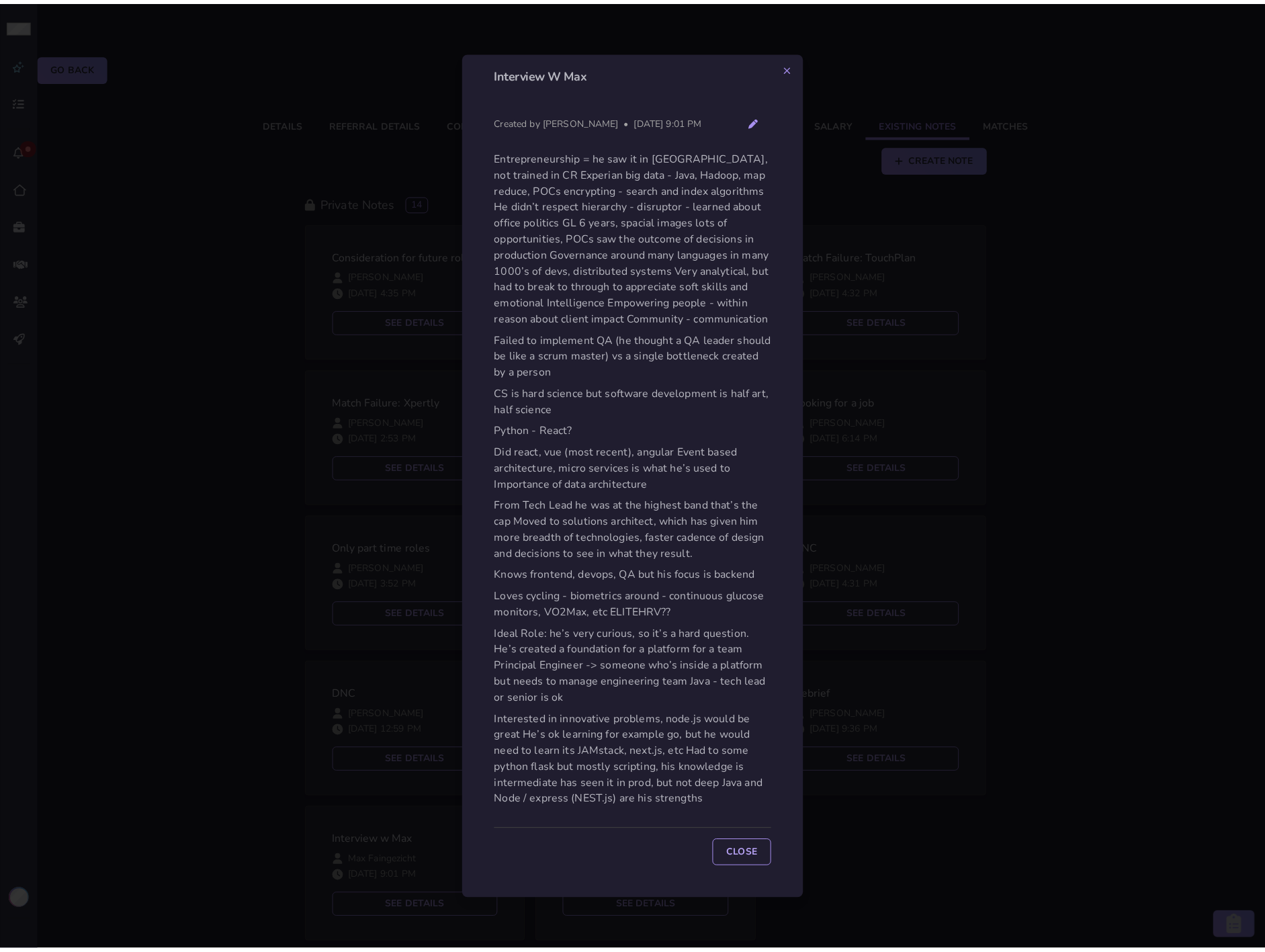 scroll, scrollTop: 0, scrollLeft: 0, axis: both 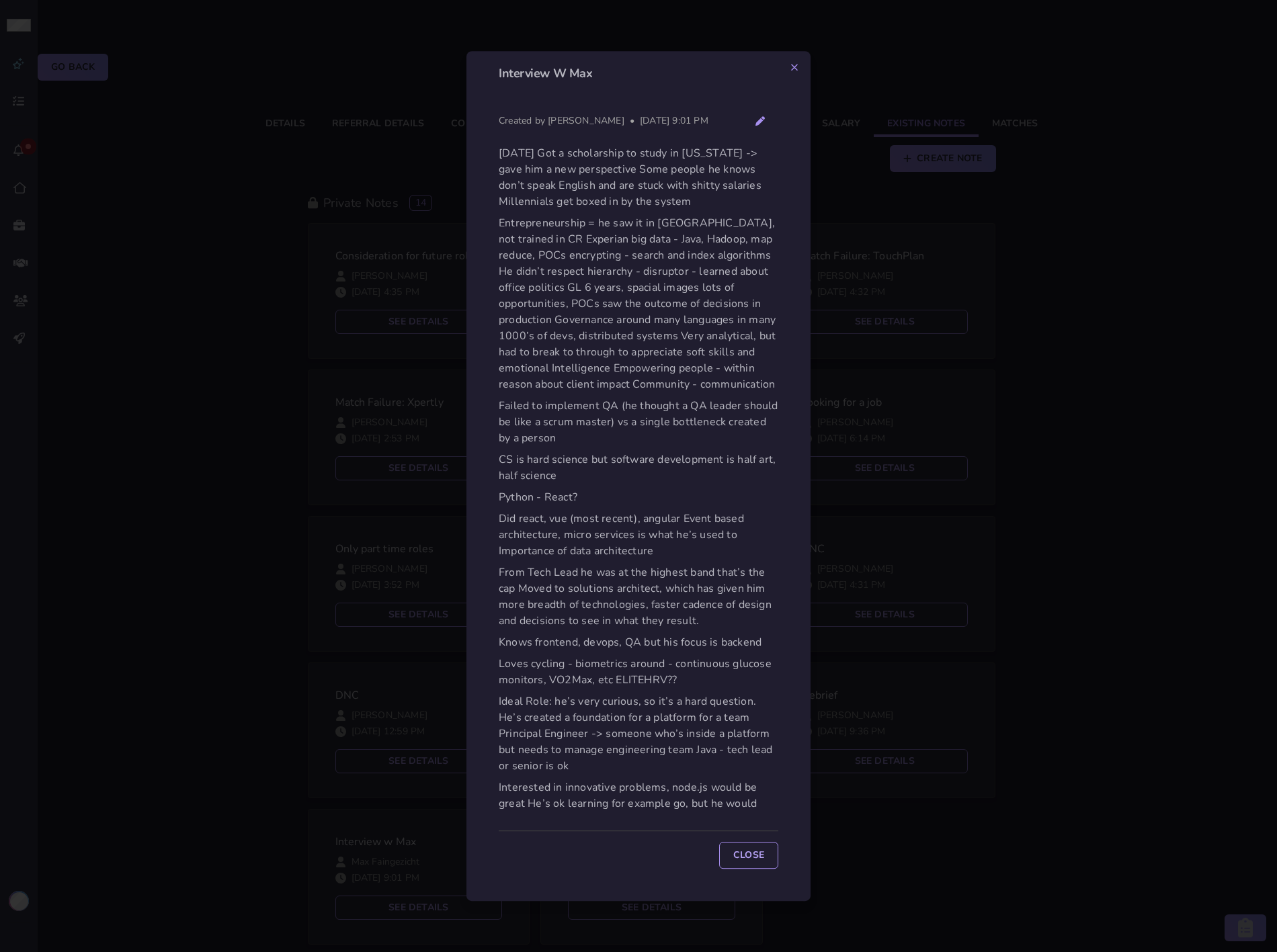 click 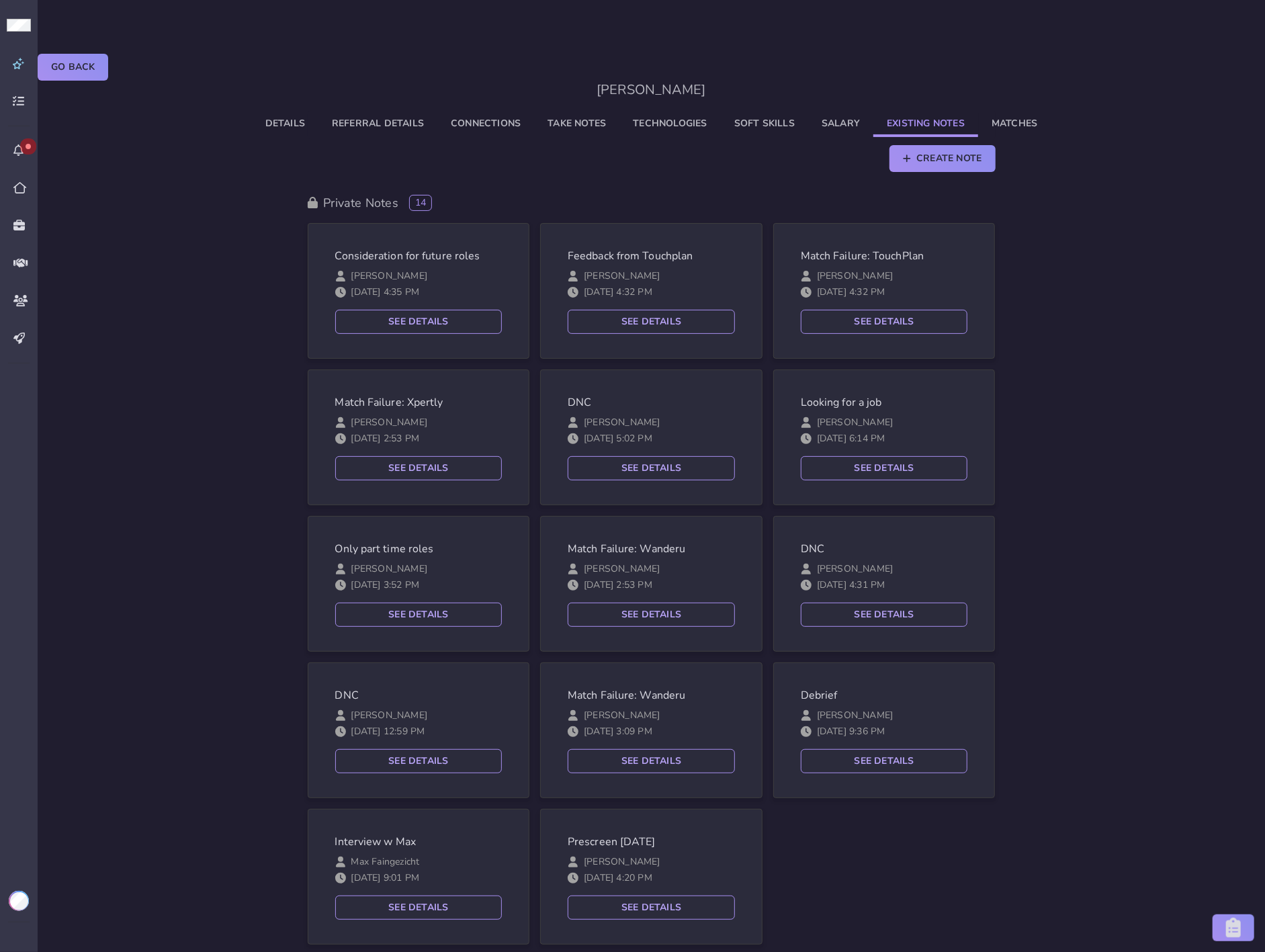 click on "Details" 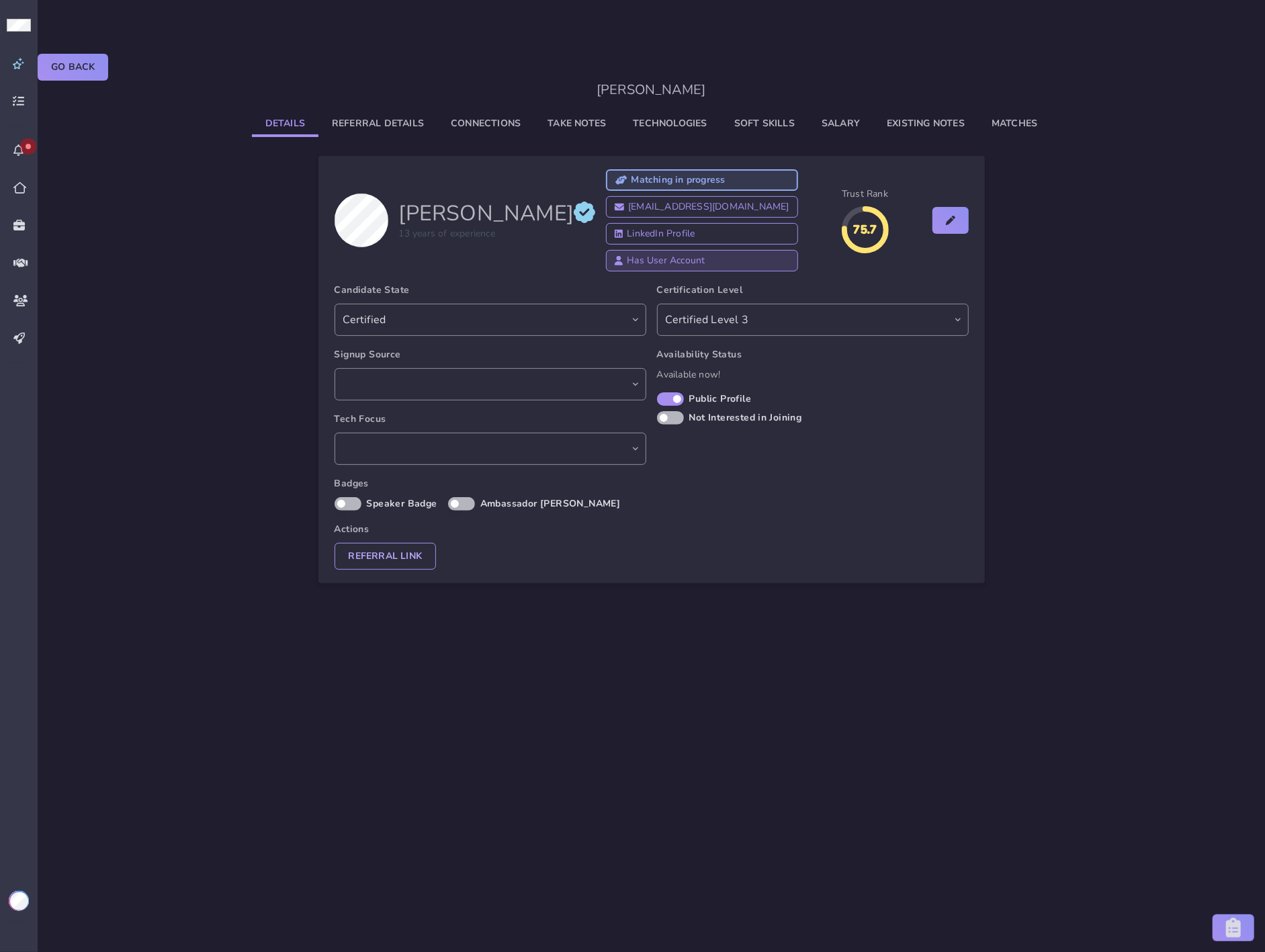 select on "e82e9926-63d5-497a-bf90-e3d5d47745a2" 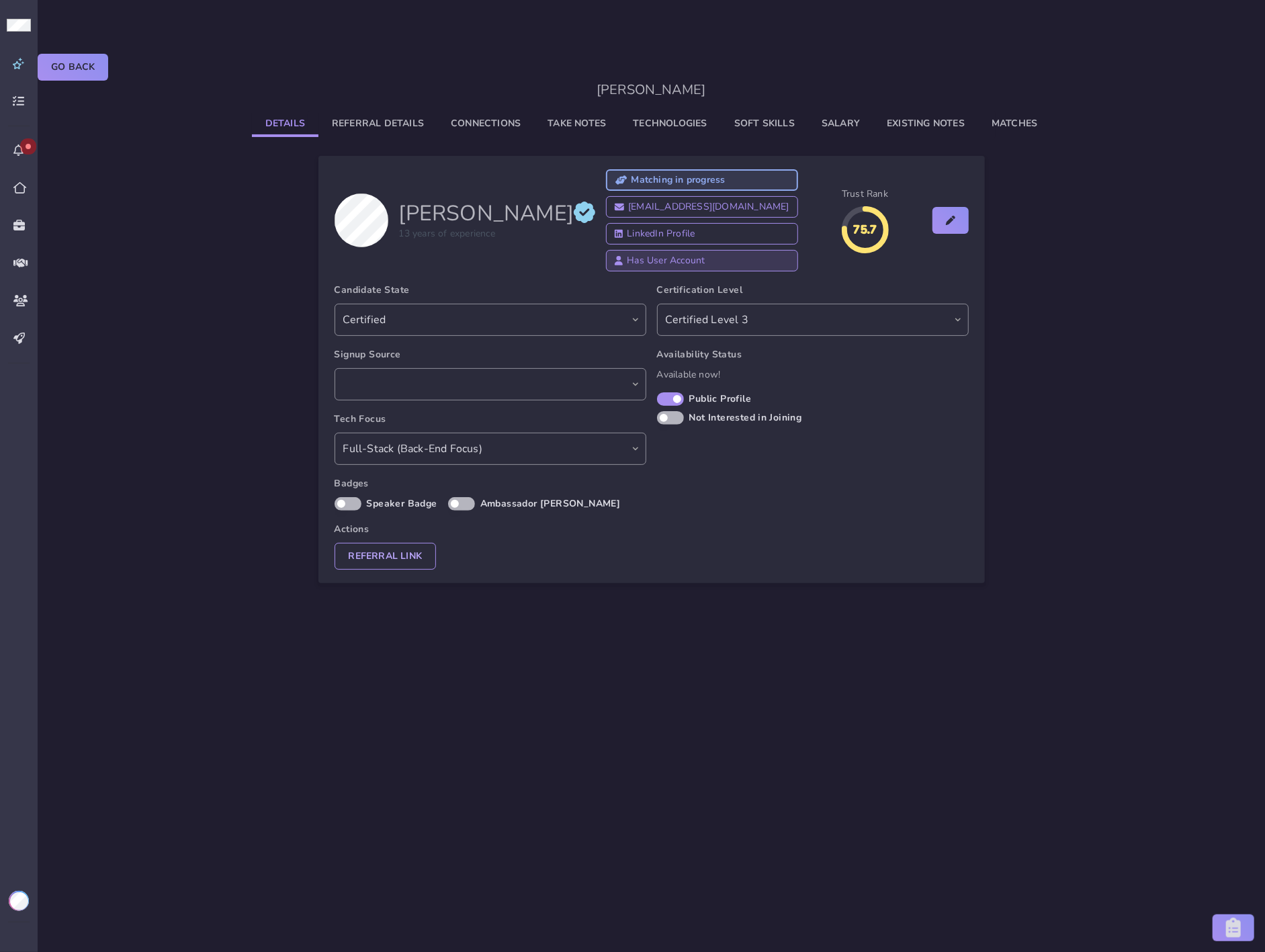 click on "Has User Account" at bounding box center [660, 261] 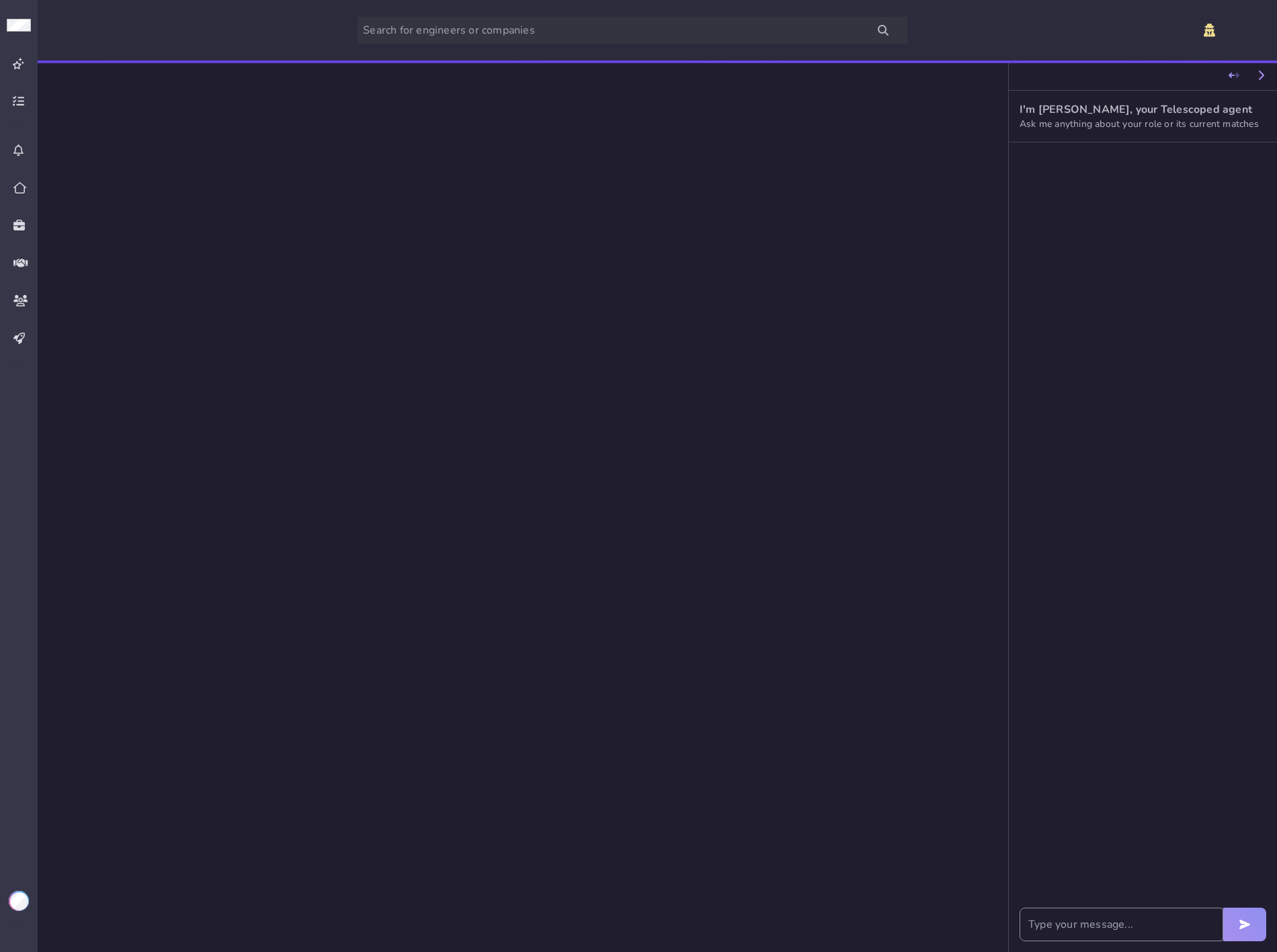 scroll, scrollTop: 0, scrollLeft: 0, axis: both 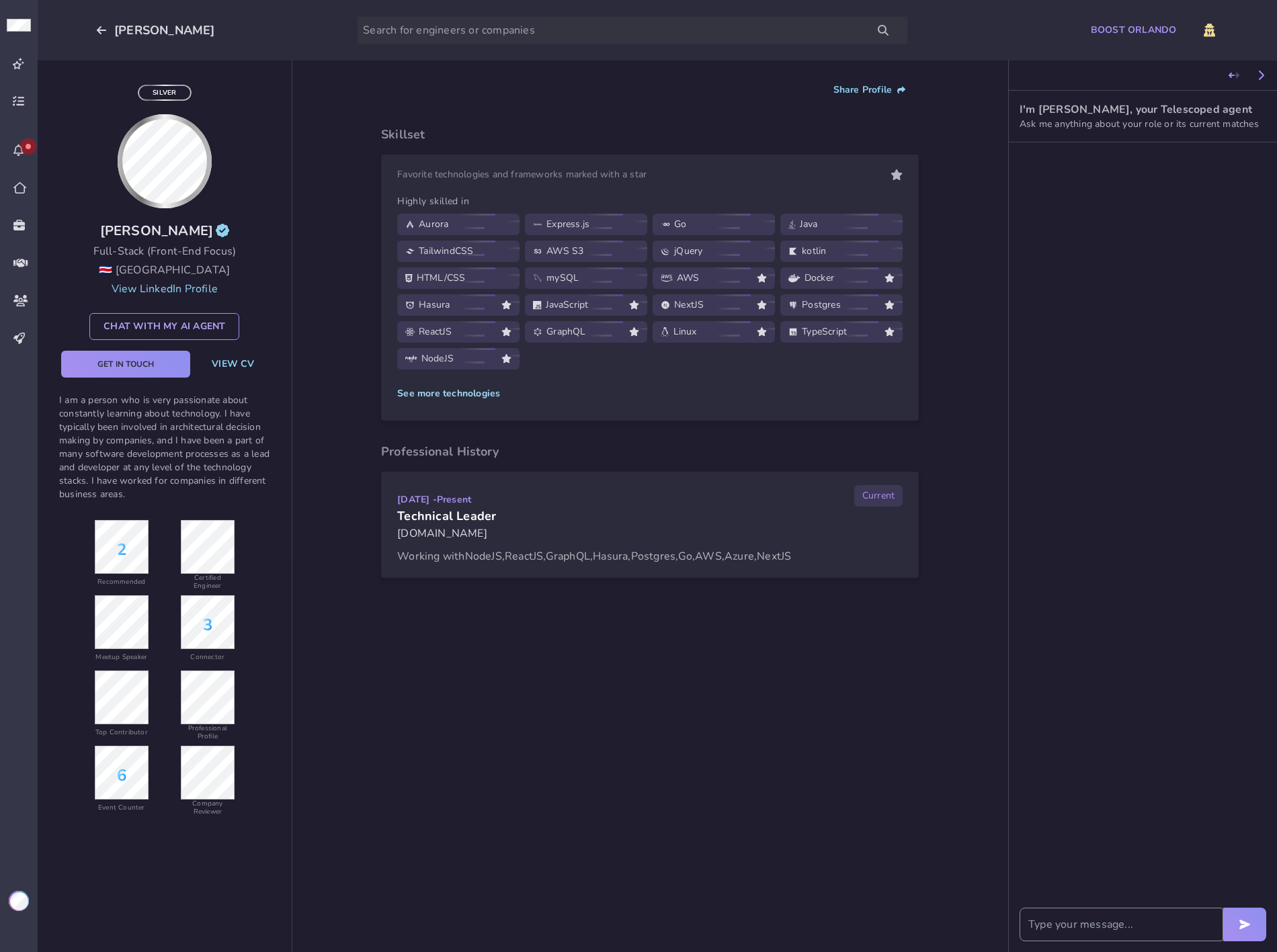 click on "See more technologies" 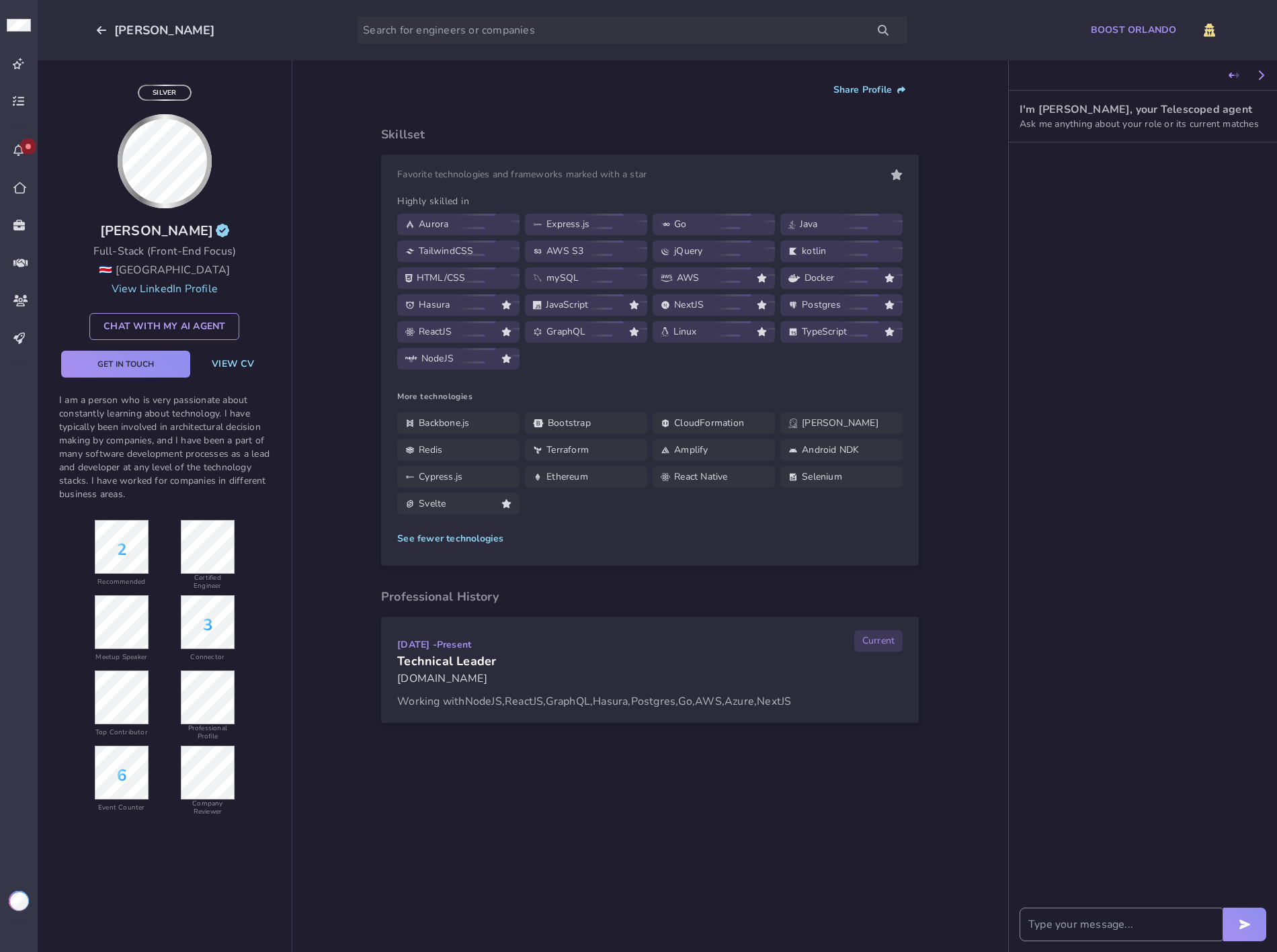 click on "Share Profile   Skillset   Favorite technologies and frameworks marked with a star  Highly skilled in Aurora Express.js Go Java TailwindCSS AWS S3 jQuery kotlin HTML/CSS mySQL AWS Docker Hasura JavaScript NextJS Postgres ReactJS GraphQL Linux TypeScript NodeJS More technologies Backbone.js Bootstrap CloudFormation [PERSON_NAME] Redis Terraform Amplify Android NDK Cypress.js Ethereum React Native Selenium Svelte See fewer technologies  Professional History  [DATE] -  Present Current Technical Leader [DOMAIN_NAME]  Working with  NodeJS  , ReactJS  , GraphQL  , Hasura  , Postgres  , Go  , AWS  , Azure  , NextJS" at bounding box center (650, 516) 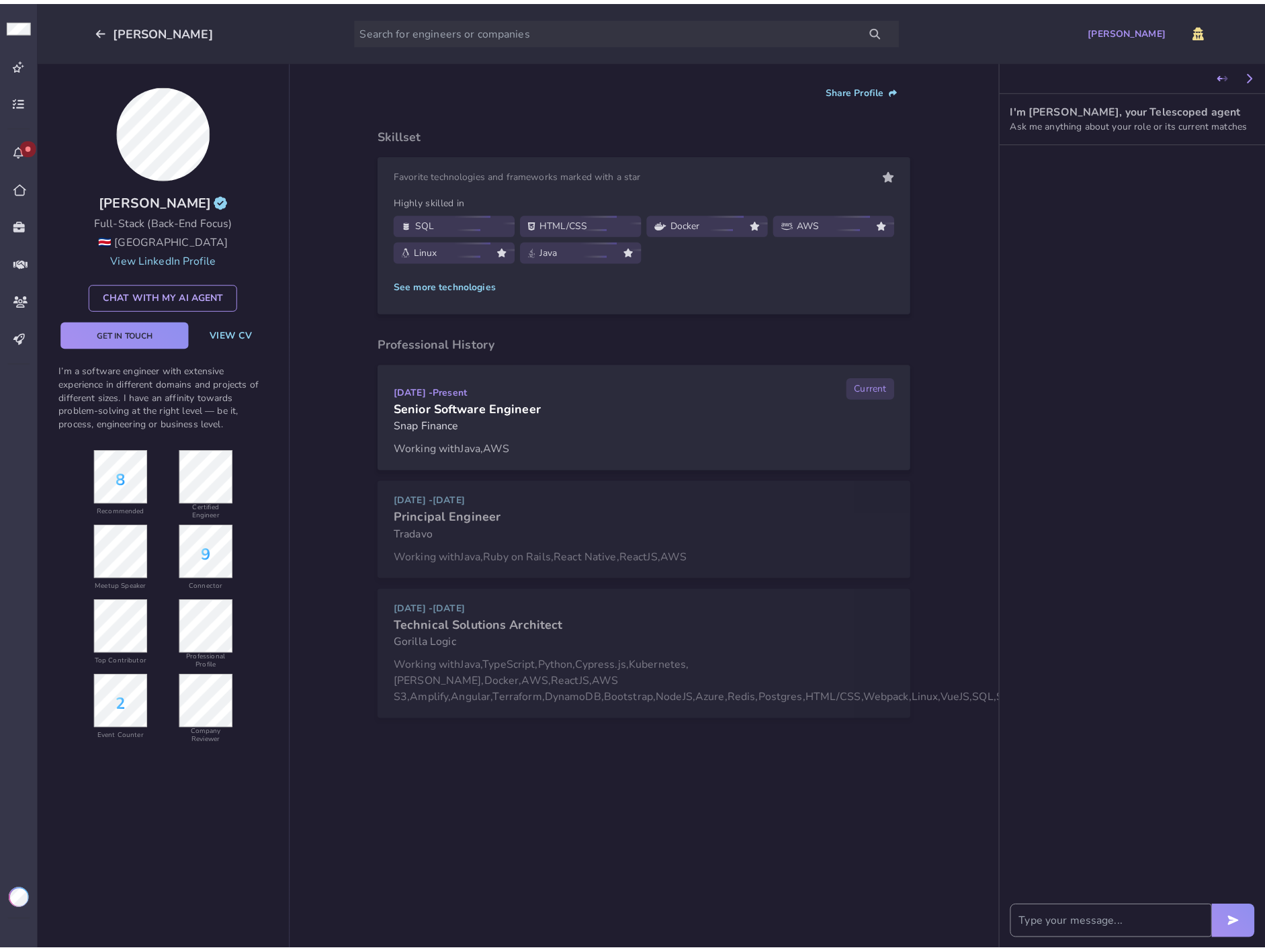 scroll, scrollTop: 0, scrollLeft: 0, axis: both 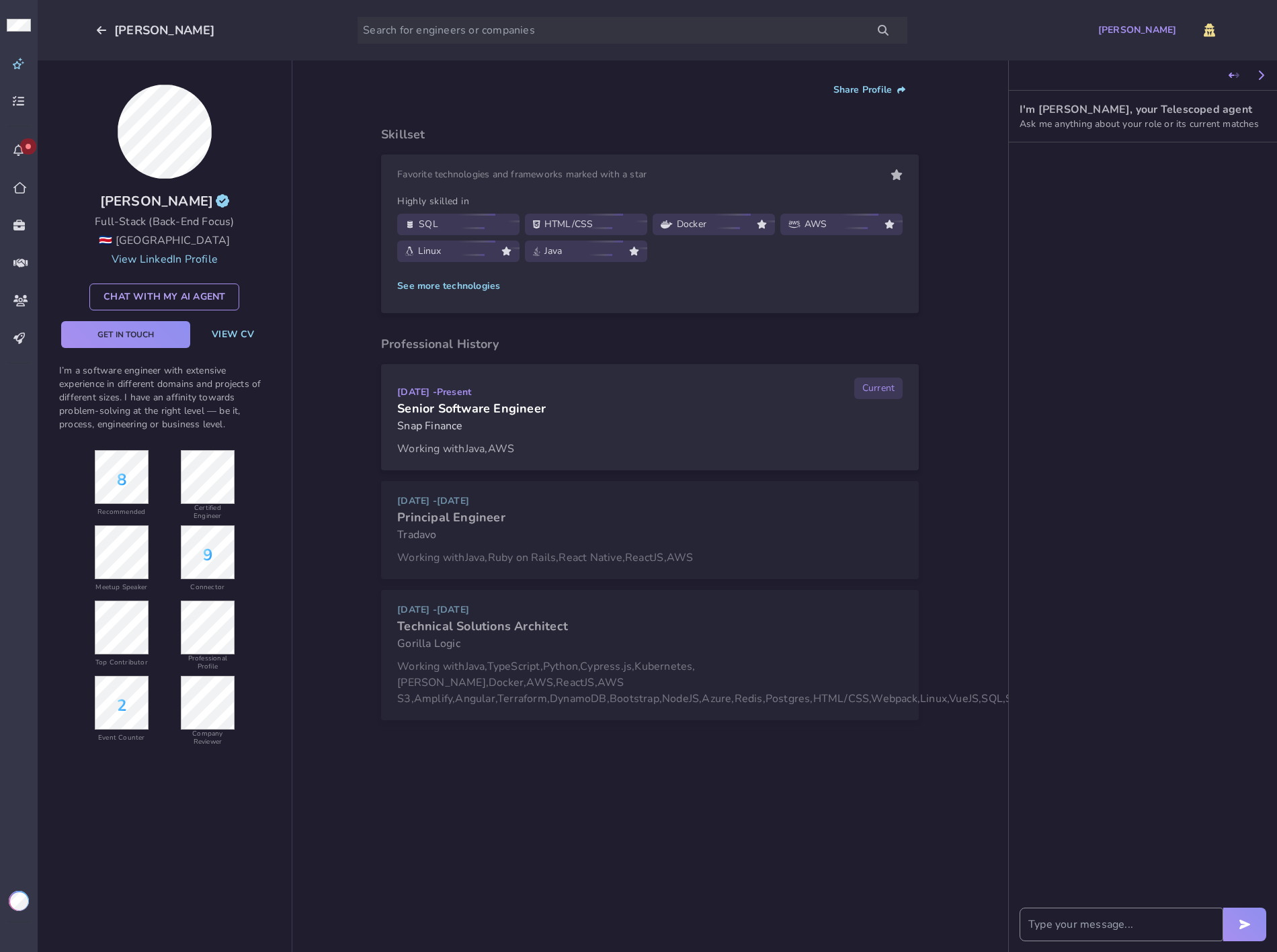 click at bounding box center (19, 64) 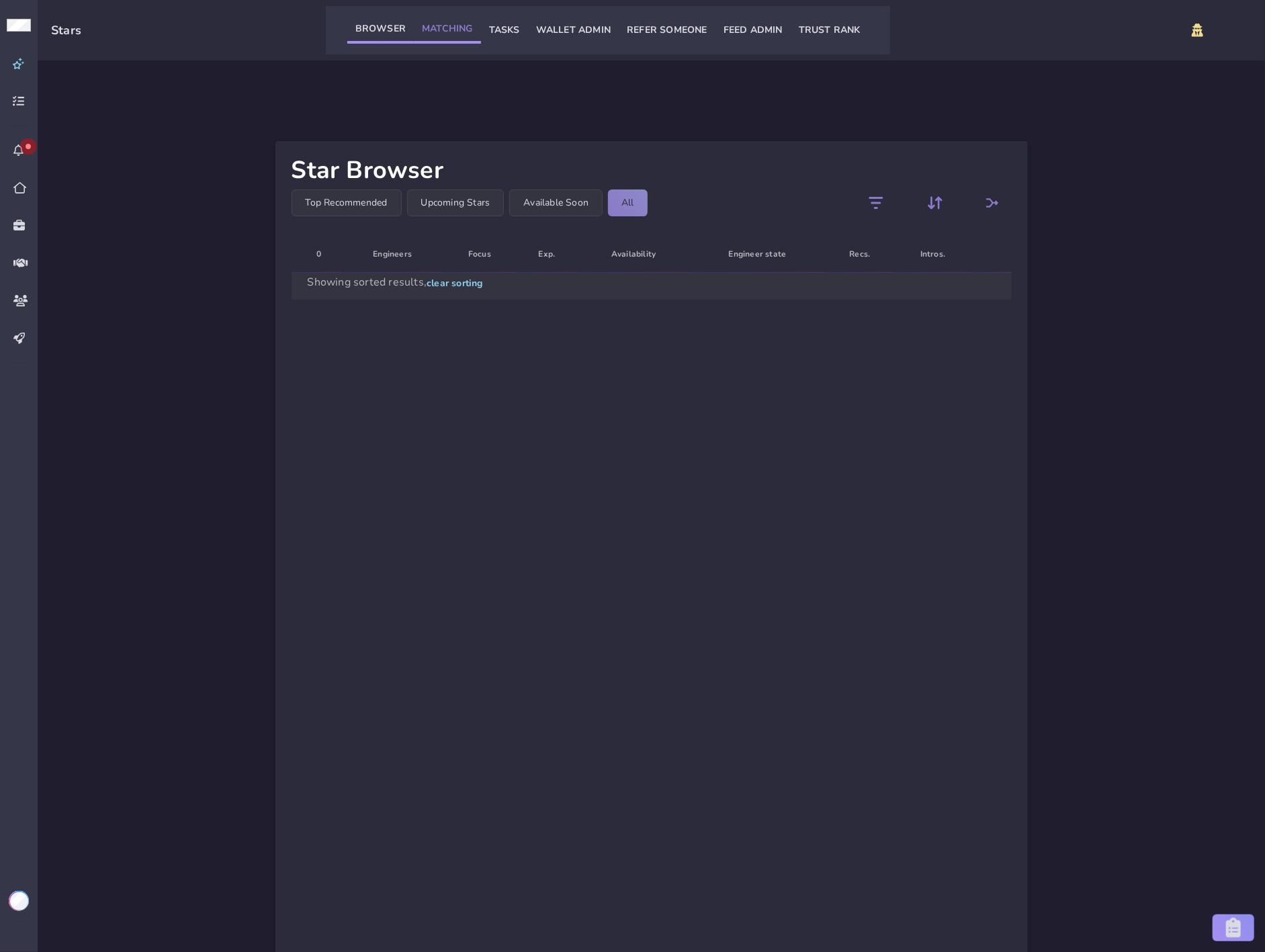 click on "Matching" 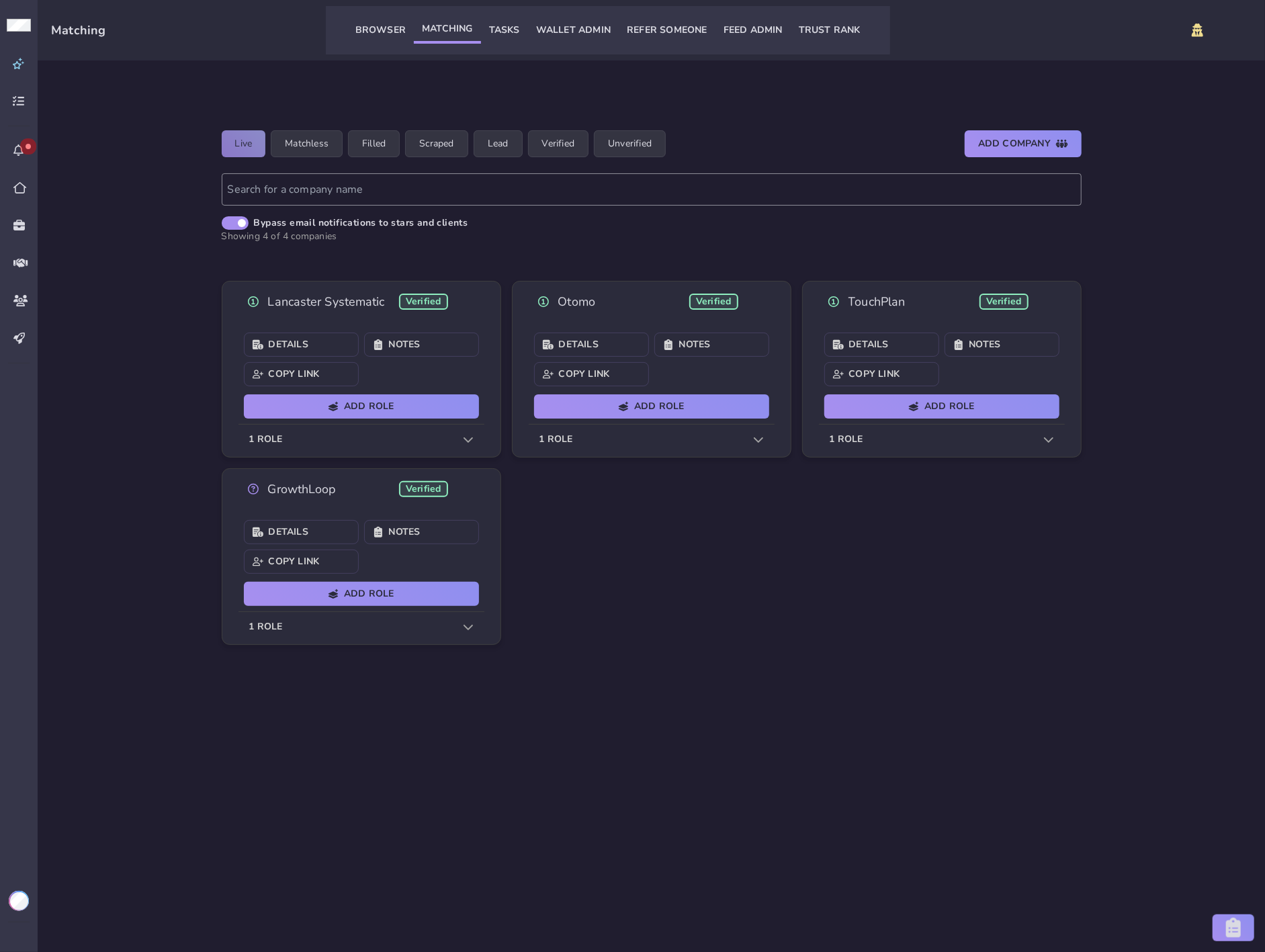 click on "1 role" at bounding box center (361, 439) 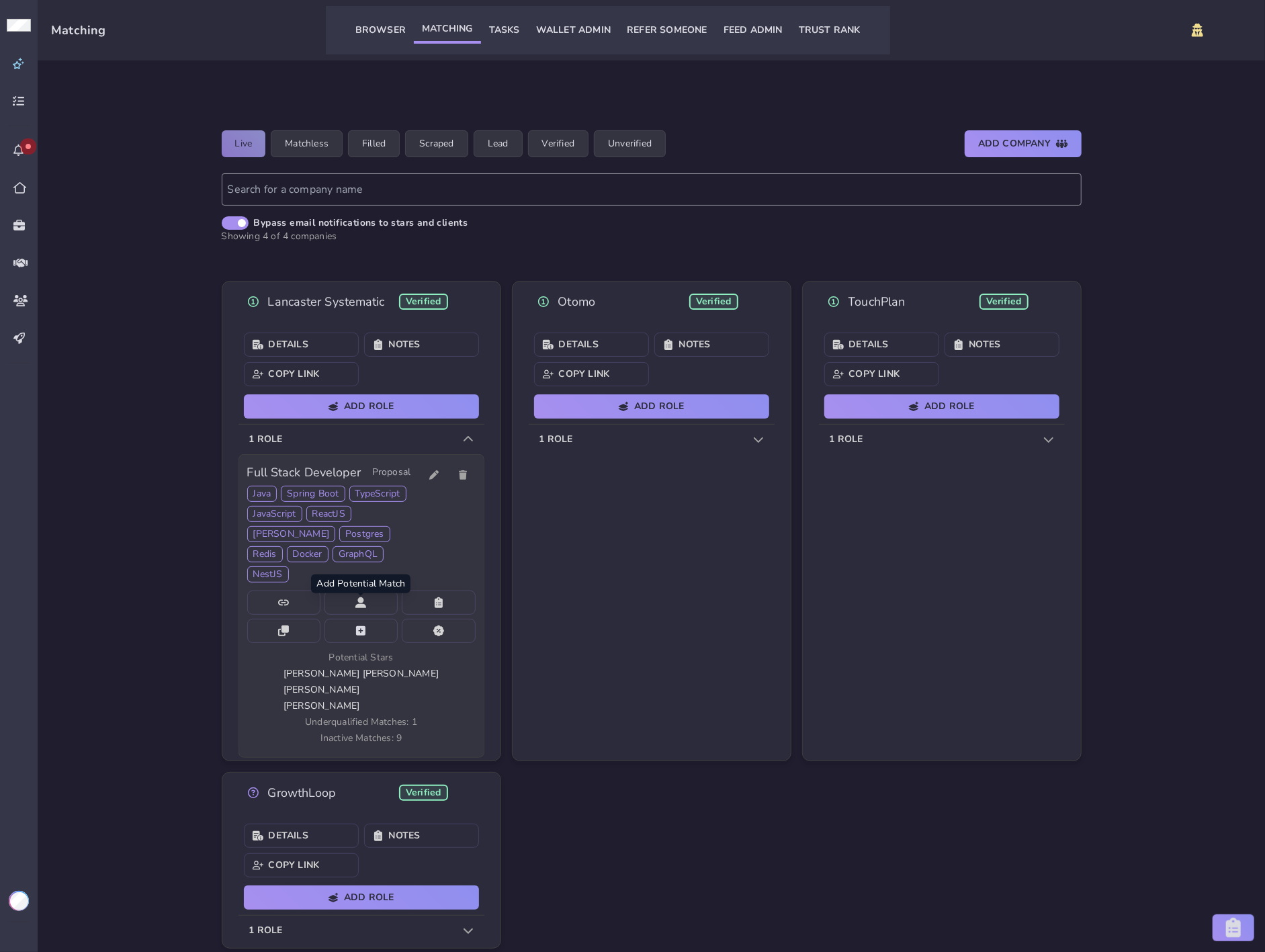 click 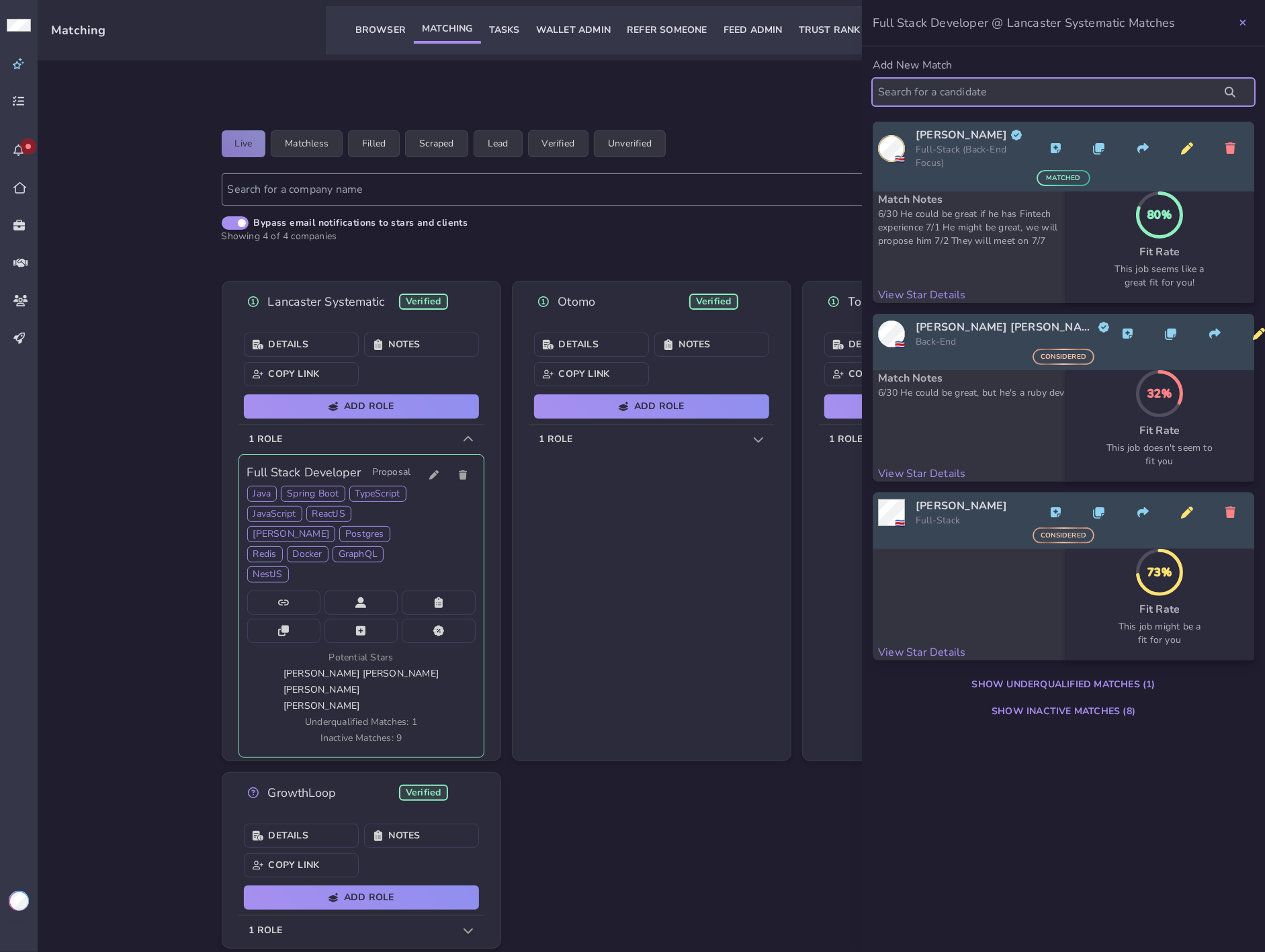 click at bounding box center [1063, 92] 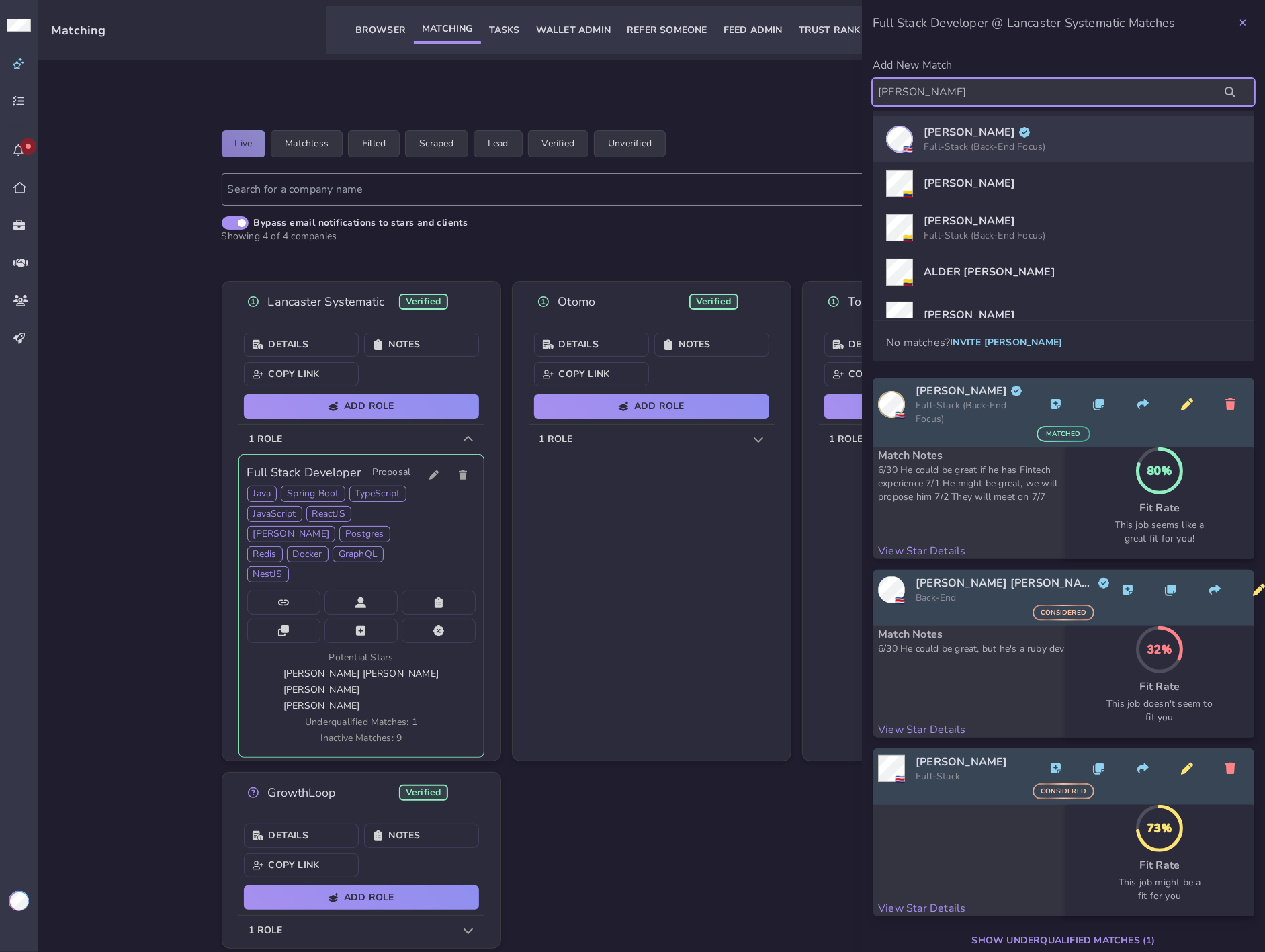 type on "julian" 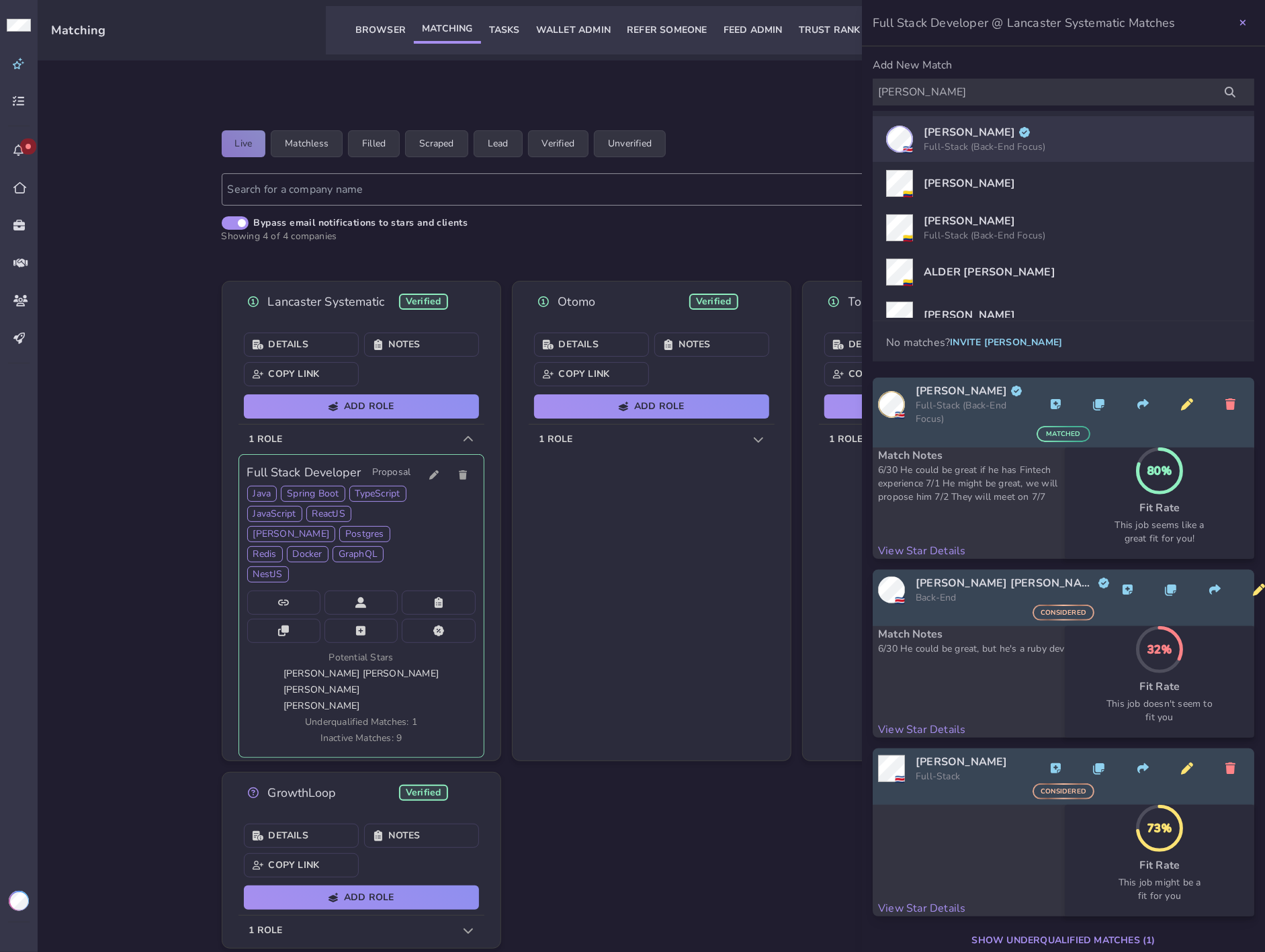 click on "[PERSON_NAME]" at bounding box center (969, 132) 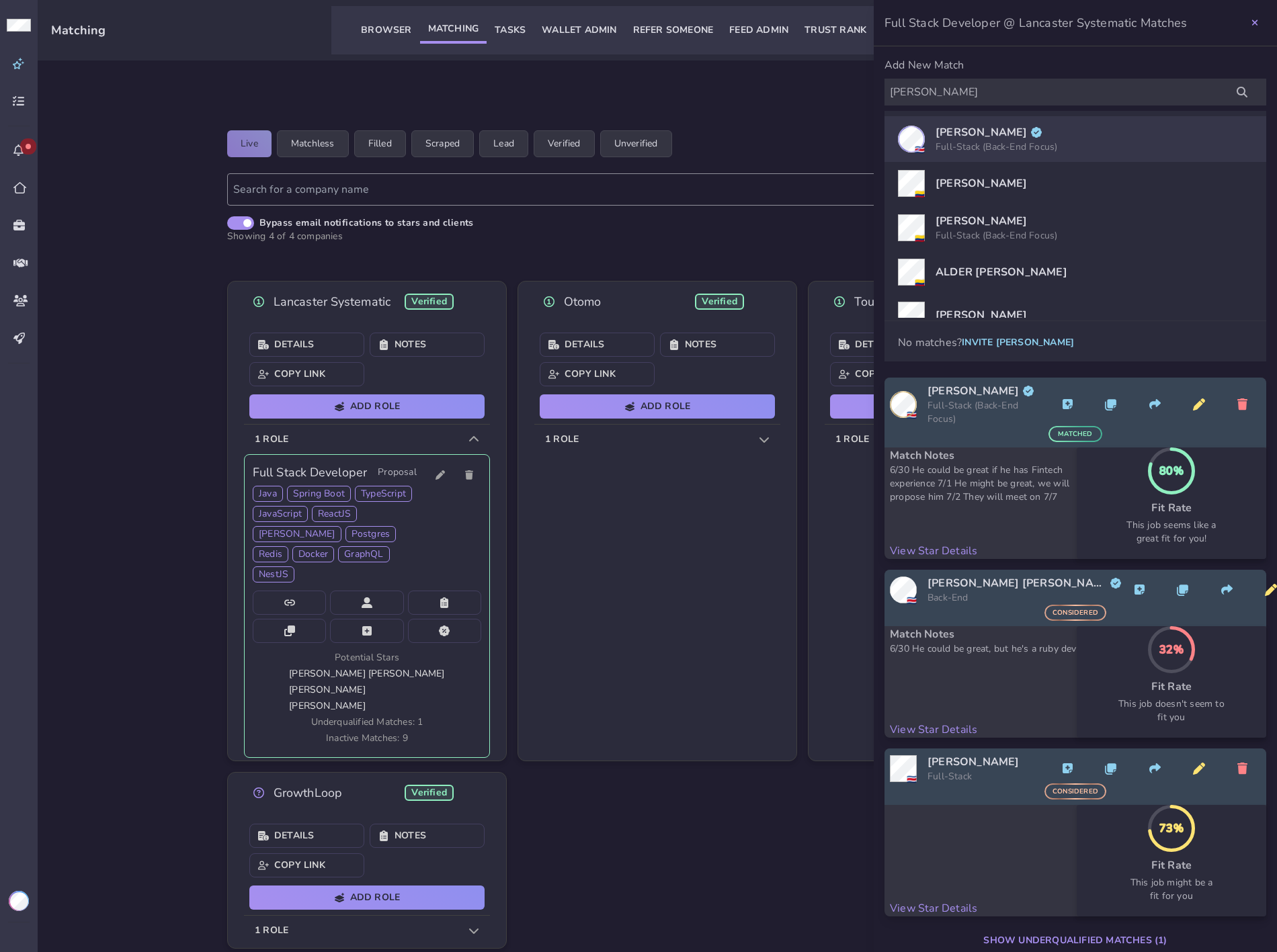 select 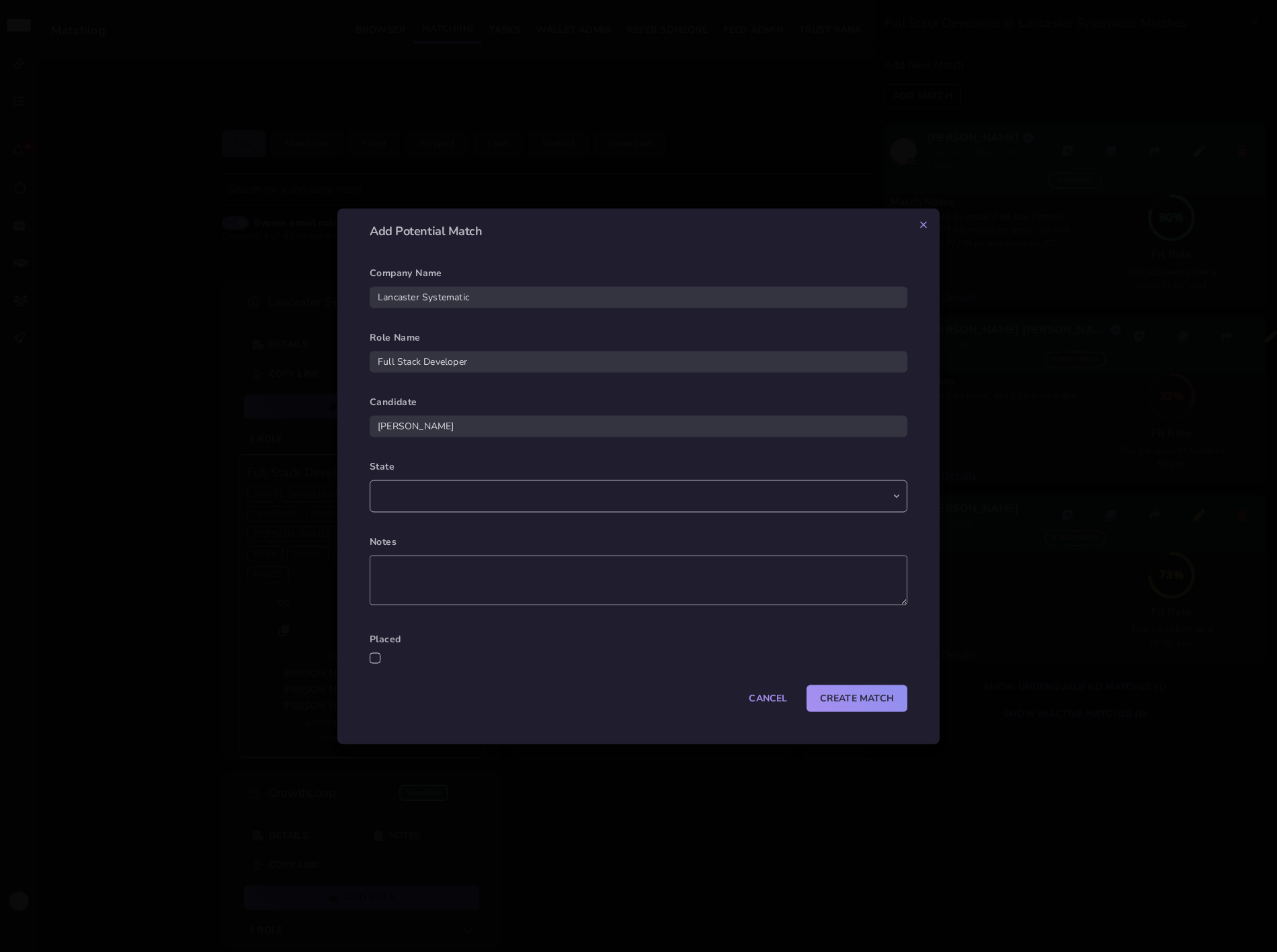 click on "Matched Failed Not Interested Reaching Out Considered Proposed Canceled Not a Good Fit (Pre-match) Hidden Completed" at bounding box center (638, 496) 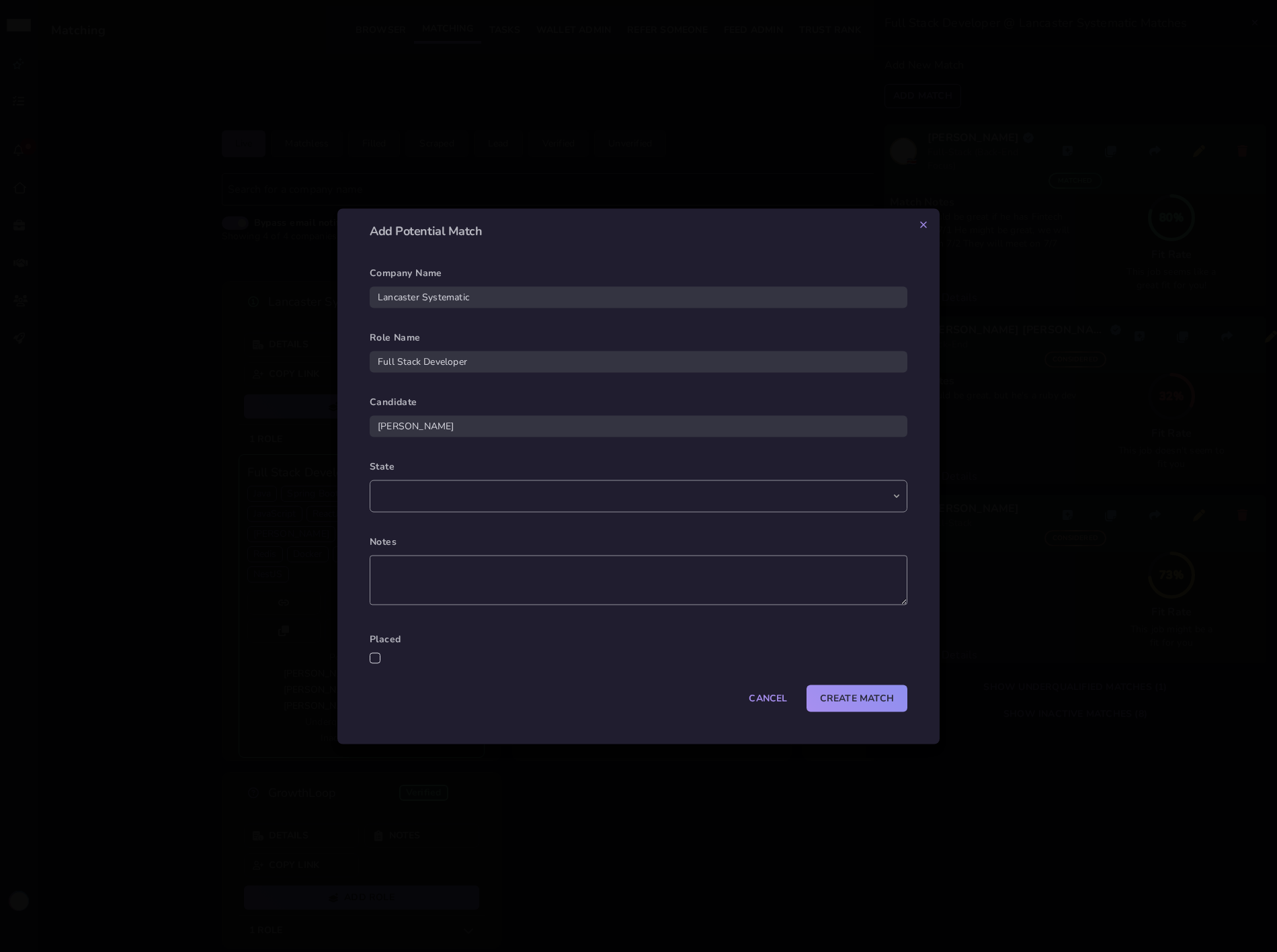 select on "reaching out" 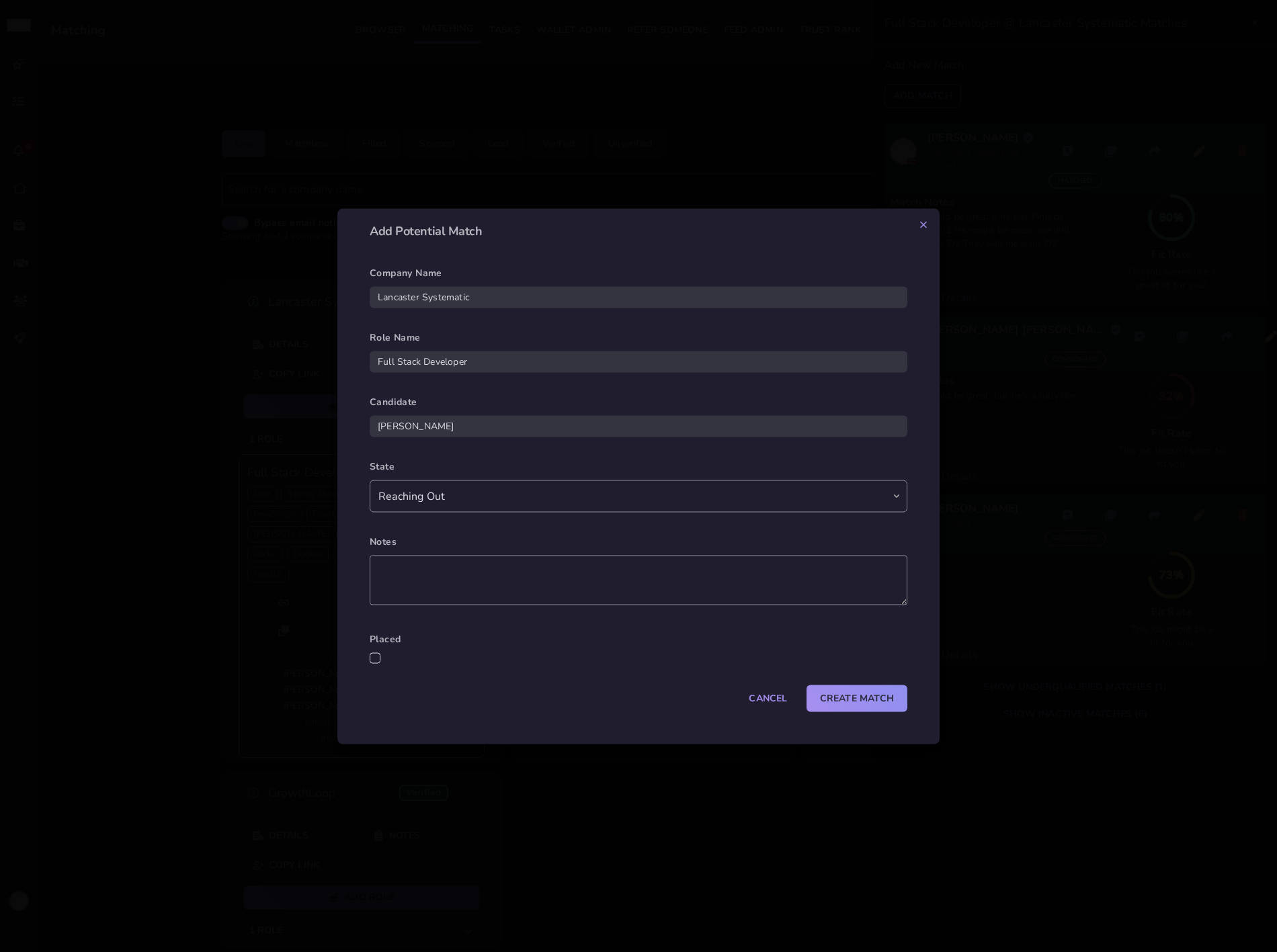 click on "Matched Failed Not Interested Reaching Out Considered Proposed Canceled Not a Good Fit (Pre-match) Hidden Completed" at bounding box center [638, 496] 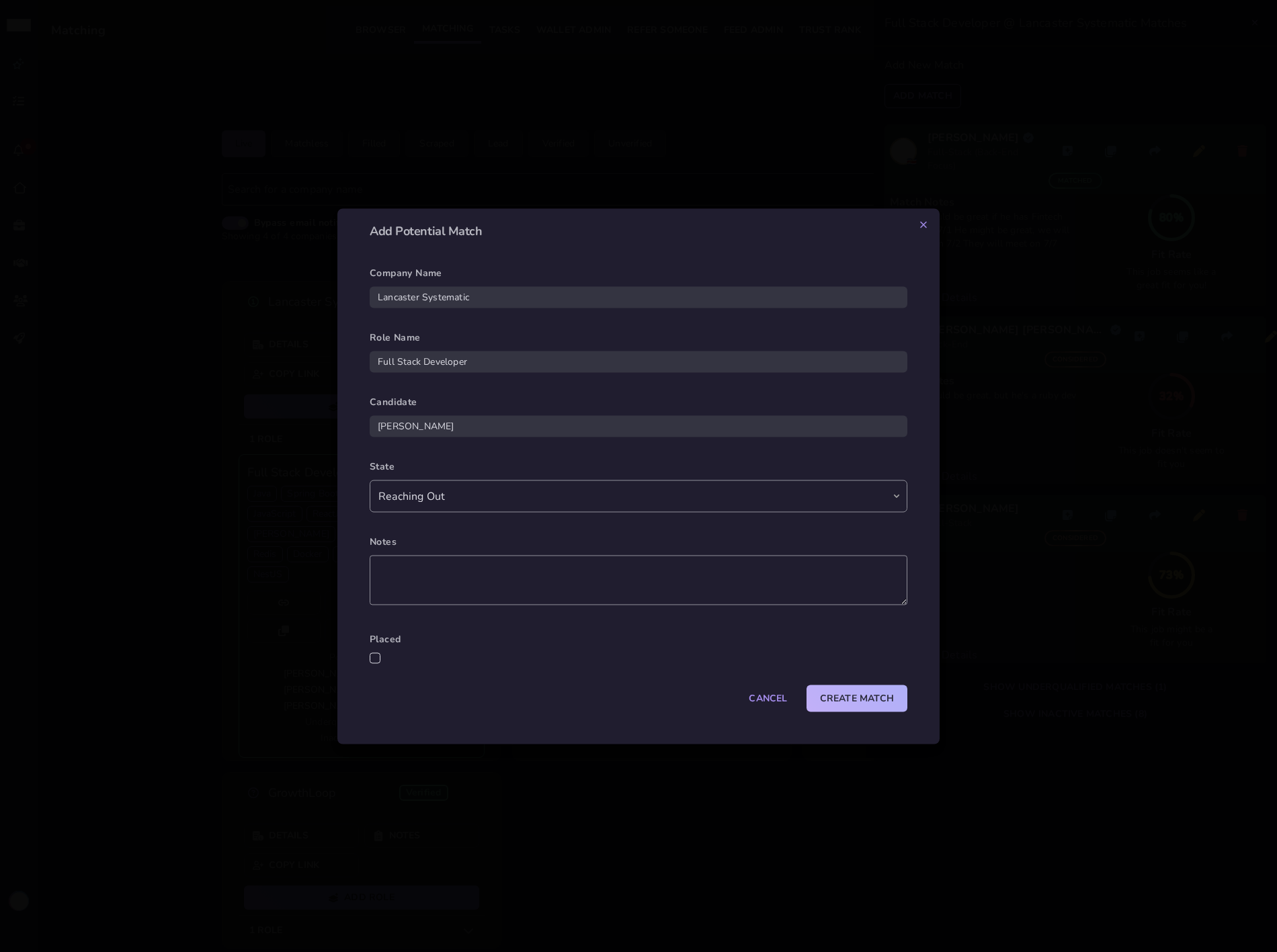 click on "Create Match" at bounding box center (857, 698) 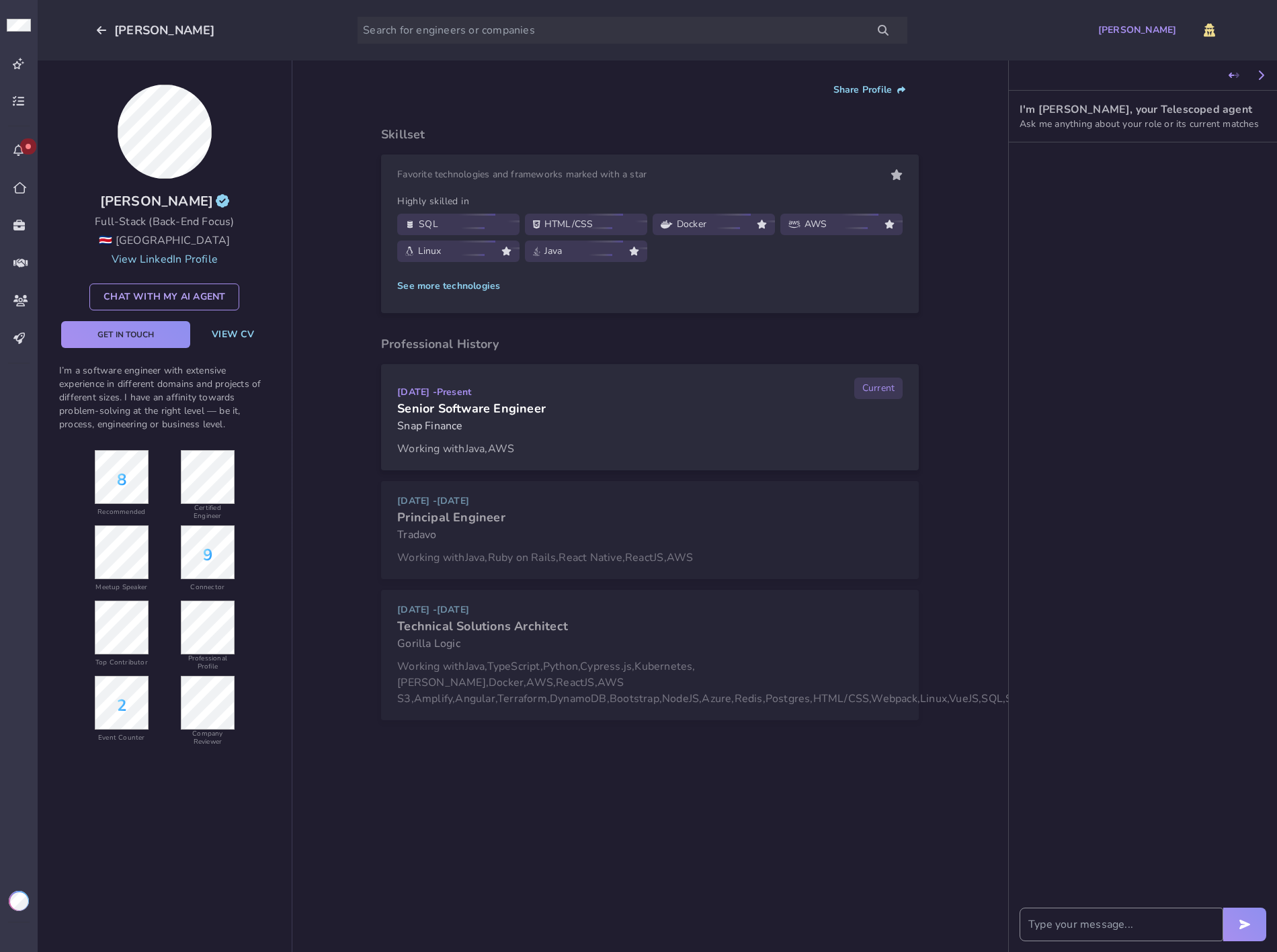 scroll, scrollTop: 0, scrollLeft: 0, axis: both 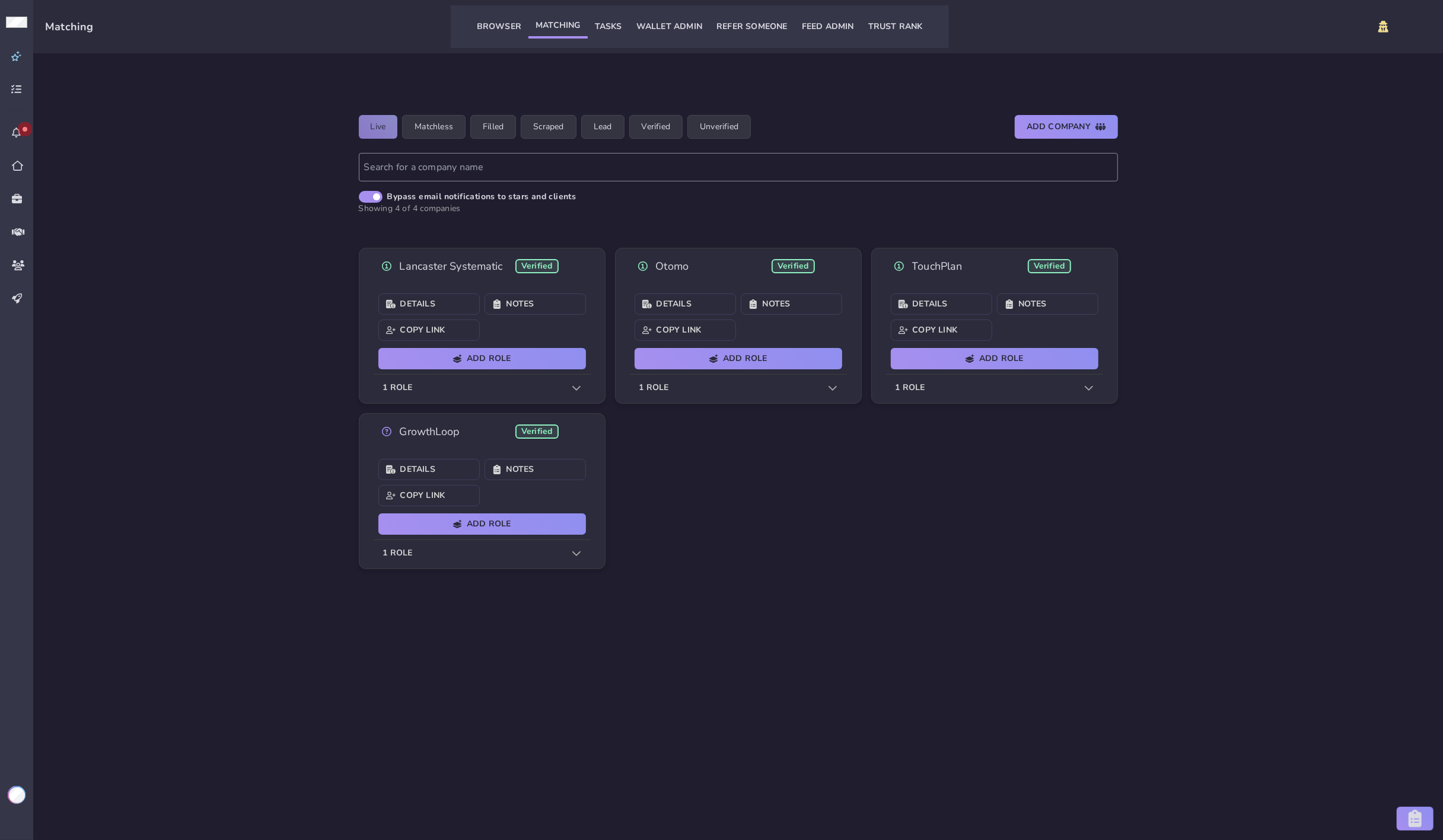 click on "1 role" at bounding box center (482, 388) 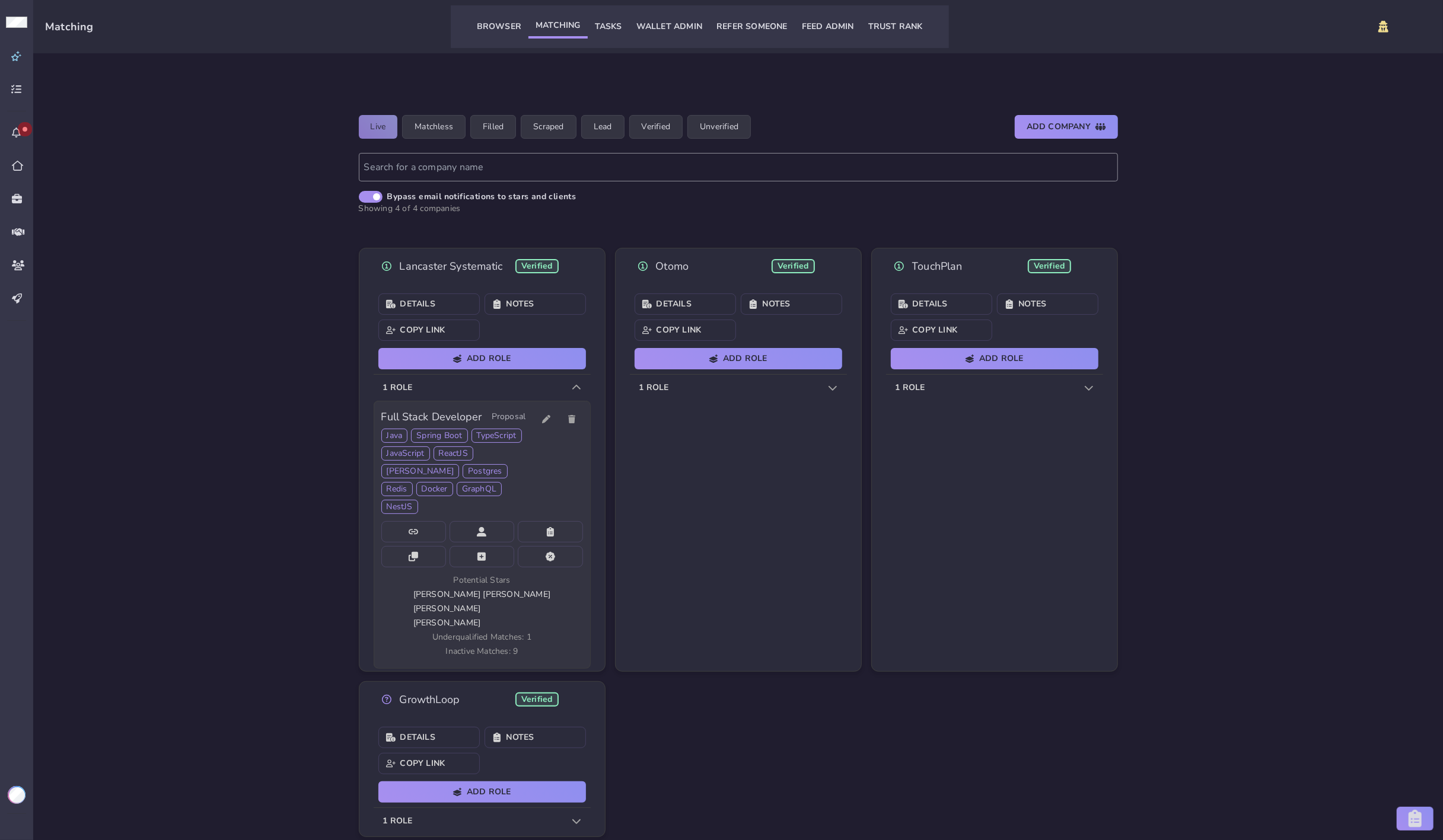 click on "[PERSON_NAME]" 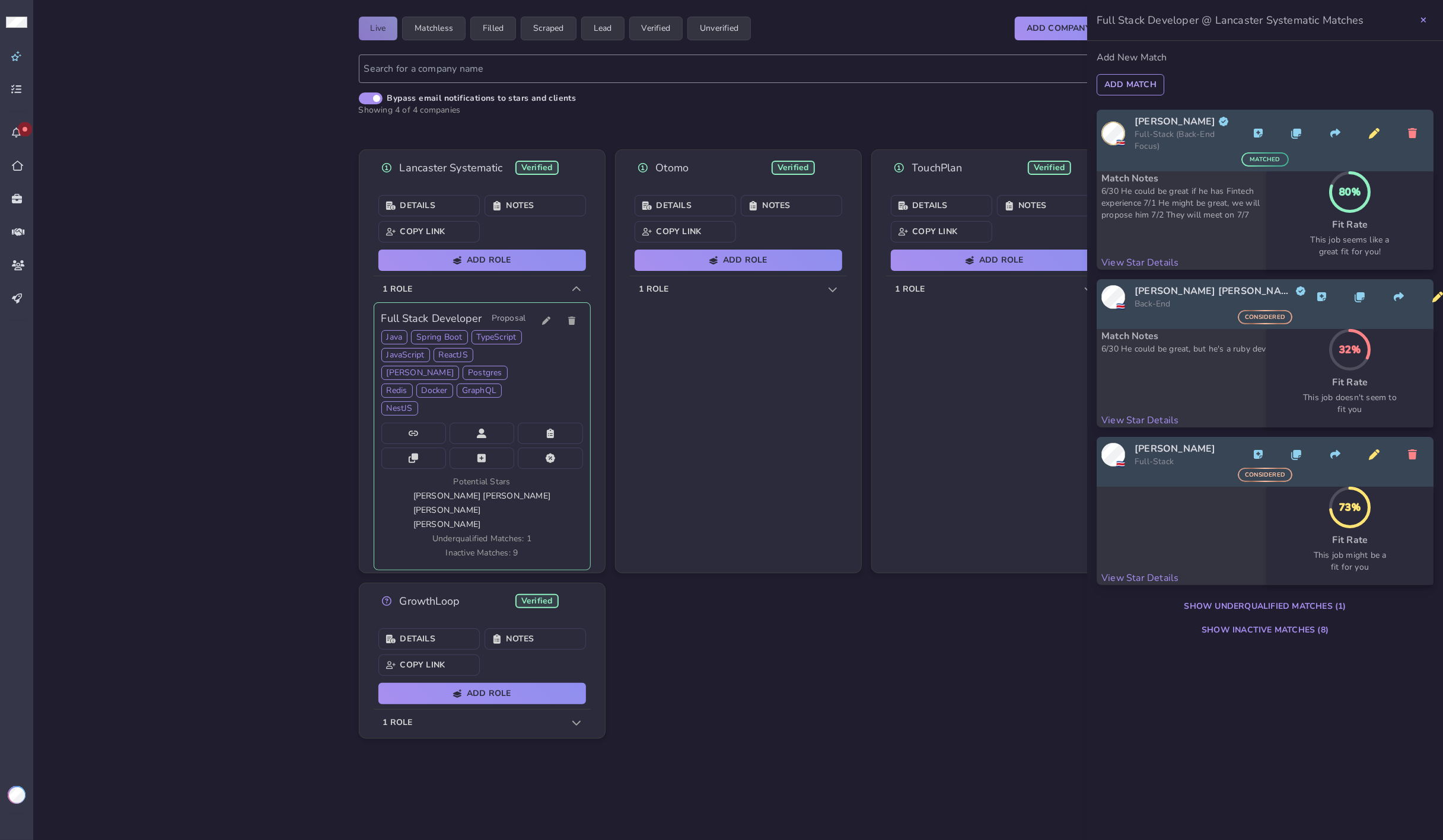 scroll, scrollTop: 101, scrollLeft: 0, axis: vertical 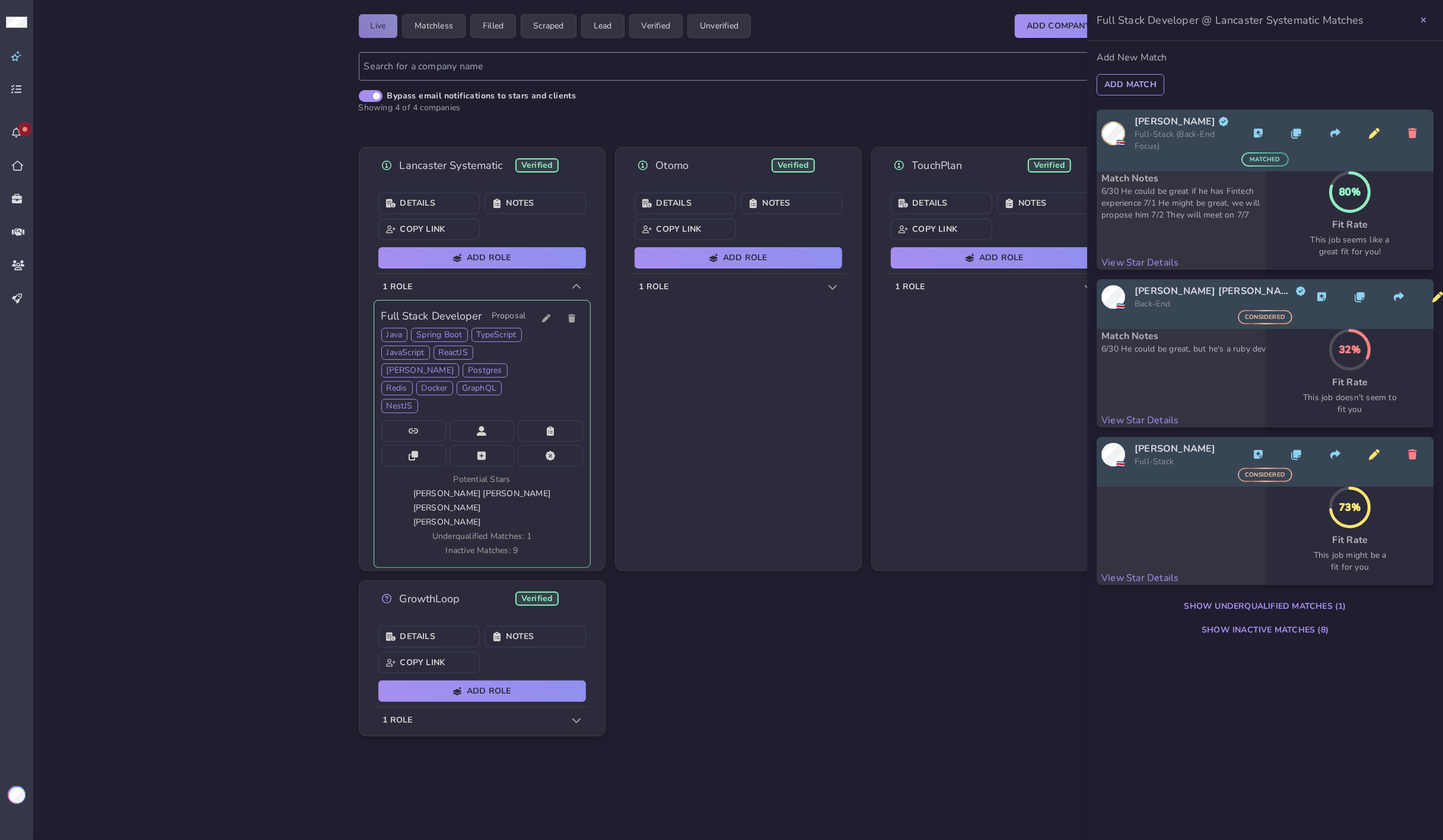 click on "Lancaster Systematic  Verified   Details  Notes  Copy Link  Add Role  1 role Full Stack Developer Proposal Java Spring Boot TypeScript JavaScript ReactJS [PERSON_NAME] Postgres Redis Docker GraphQL NestJS Potential Stars [PERSON_NAME] [PERSON_NAME] [PERSON_NAME] [PERSON_NAME]  Underqualified Matches: 1  Inactive Matches: 9 Otomo  Verified   Details  Notes  Copy Link  Add Role  1 role TouchPlan  Verified   Details  Notes  Copy Link  Add Role  1 role GrowthLoop  Verified   Details  Notes  Copy Link  Add Role  1 role" 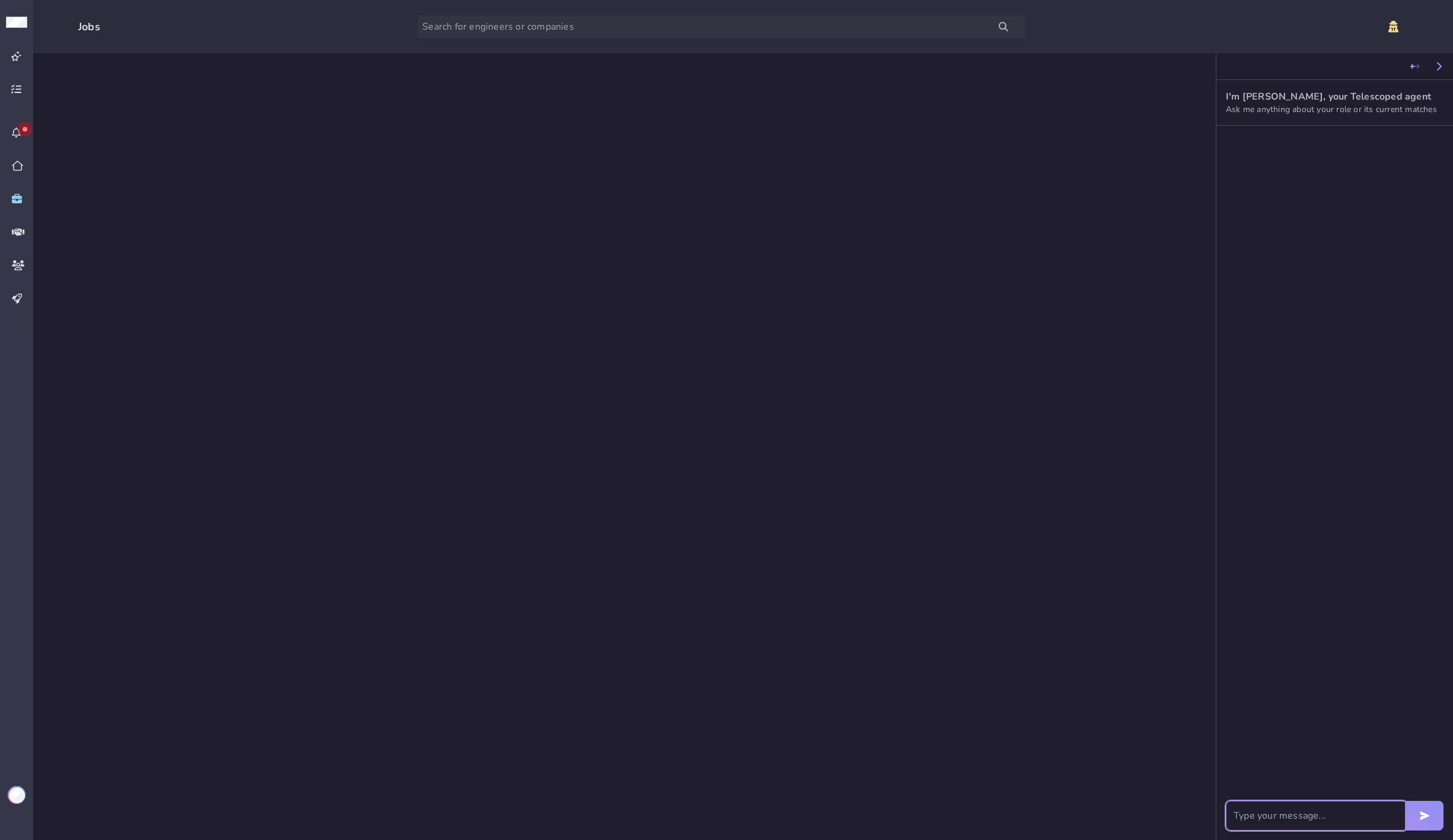 scroll, scrollTop: 0, scrollLeft: 0, axis: both 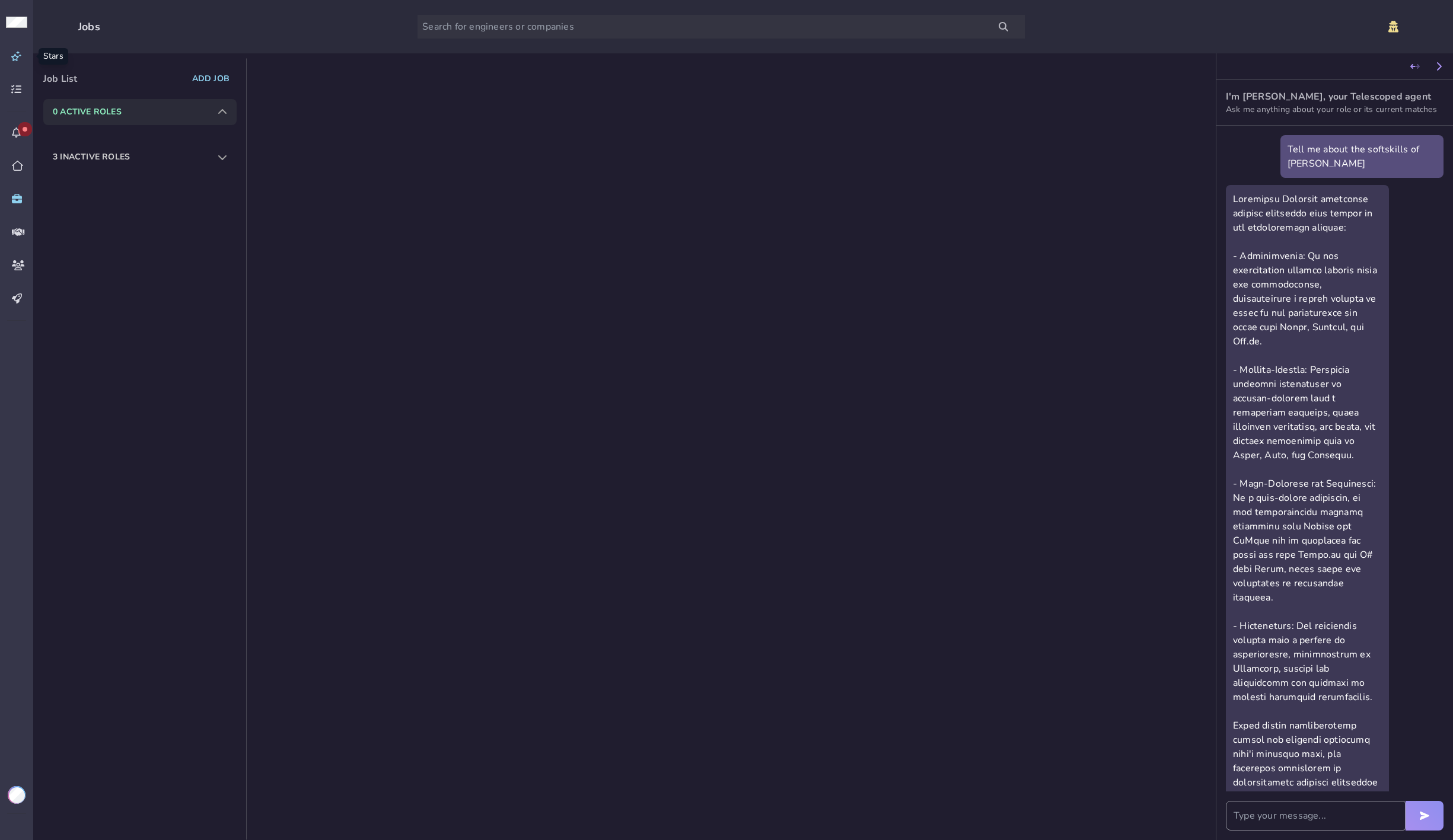 click at bounding box center (17, 56) 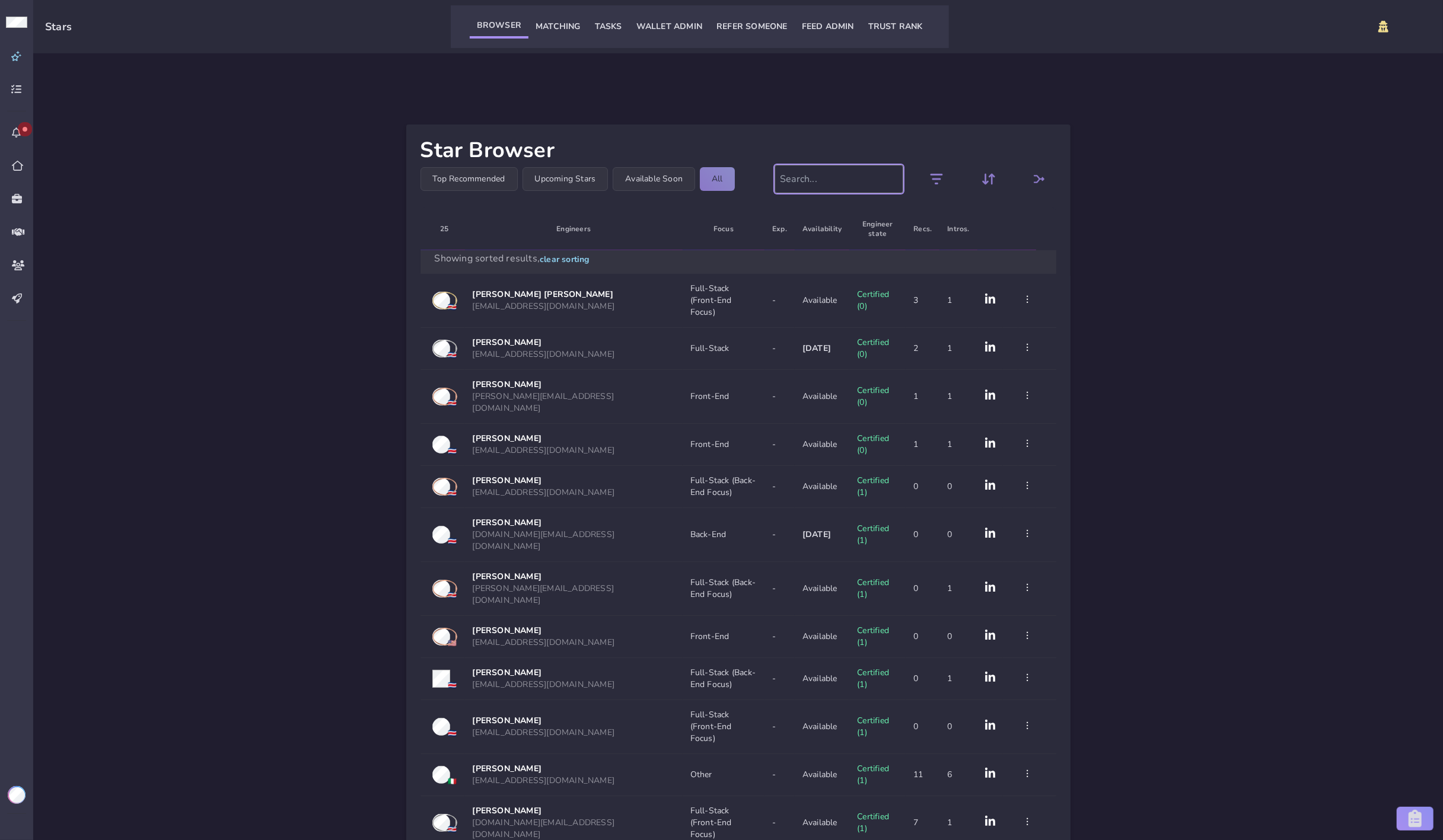 click at bounding box center (839, 179) 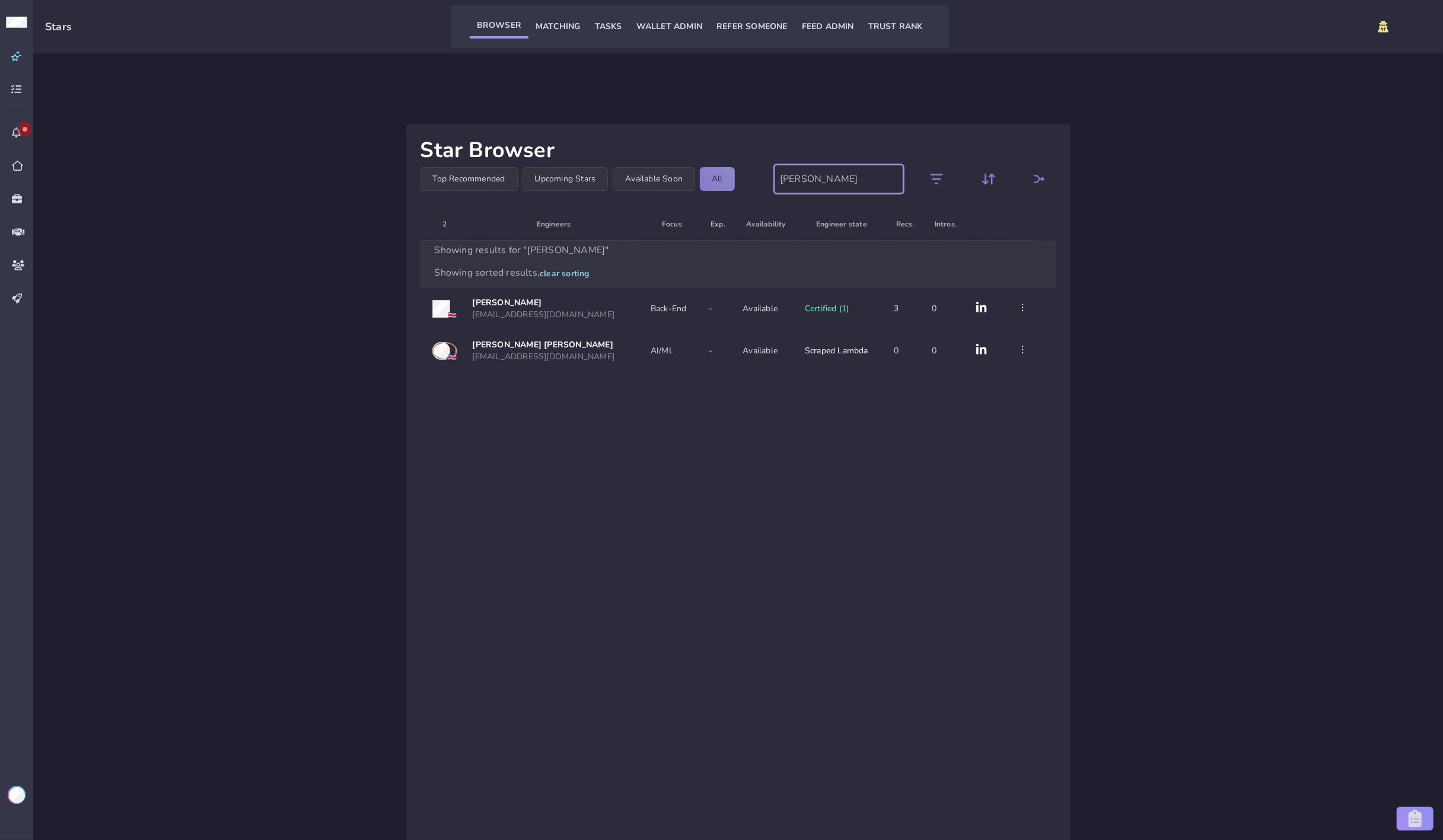 type on "[PERSON_NAME]" 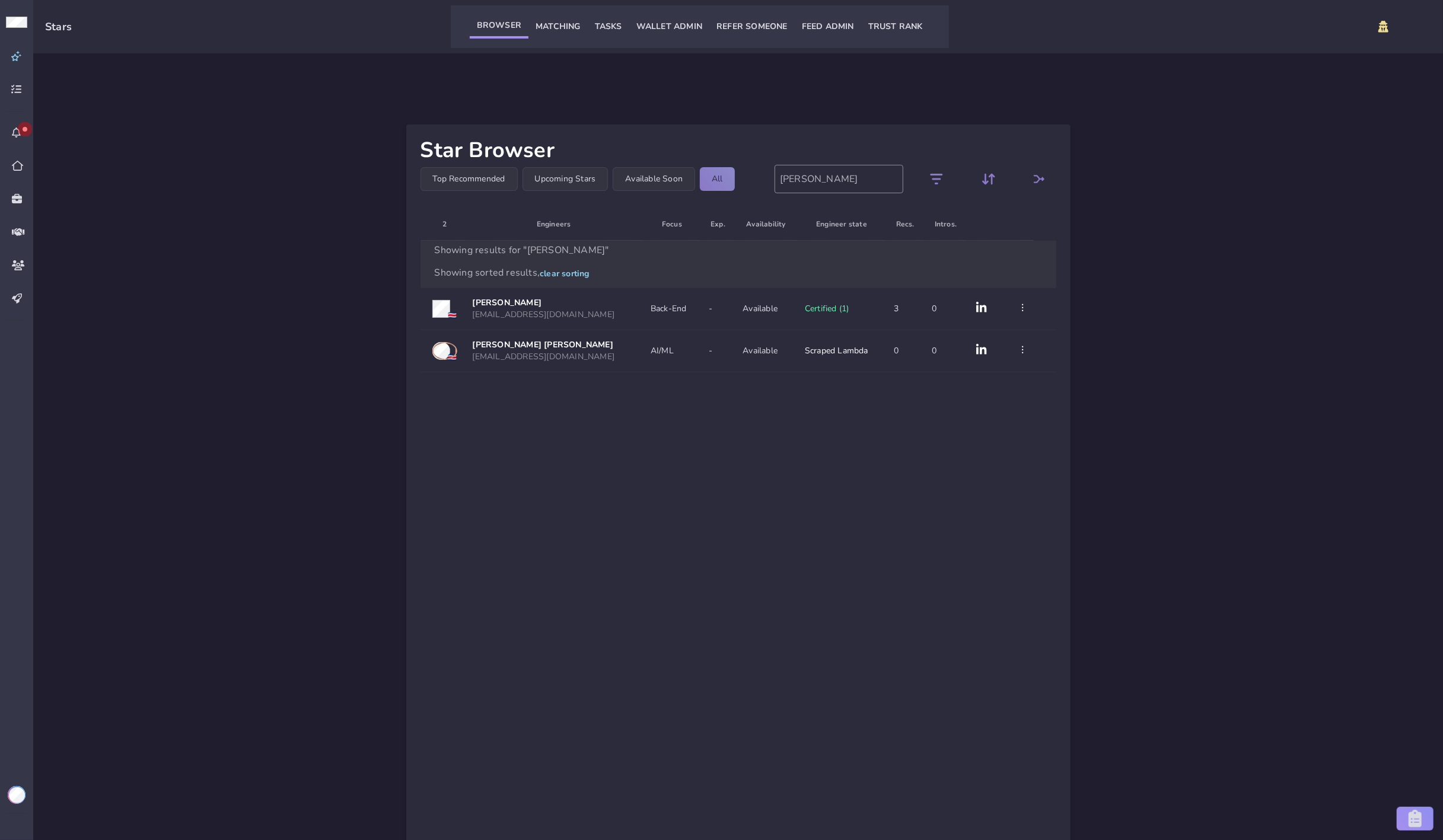 click on "[EMAIL_ADDRESS][DOMAIN_NAME]" at bounding box center [544, 314] 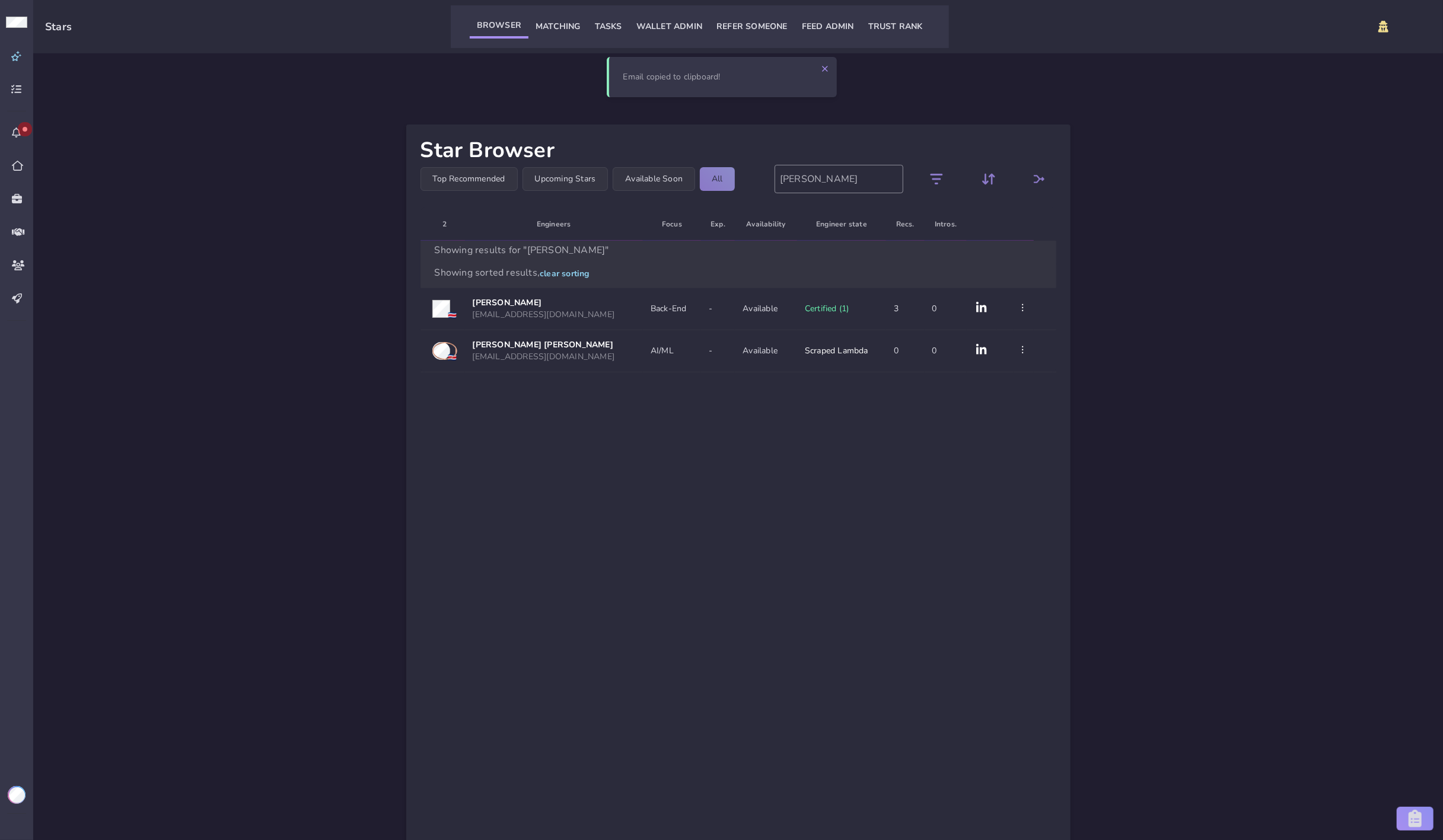 click on "[PERSON_NAME] [EMAIL_ADDRESS][DOMAIN_NAME]" at bounding box center [554, 309] 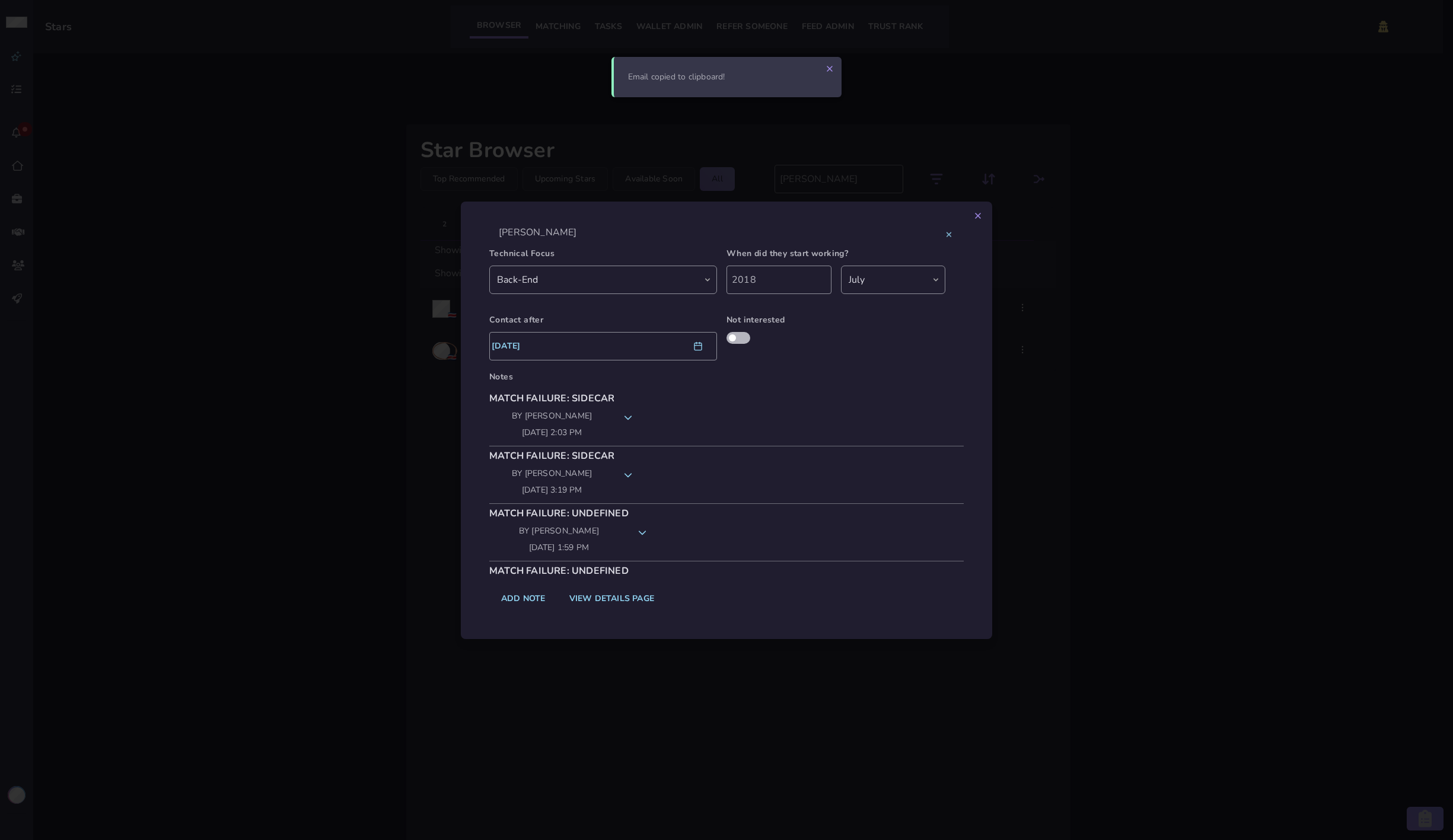 click 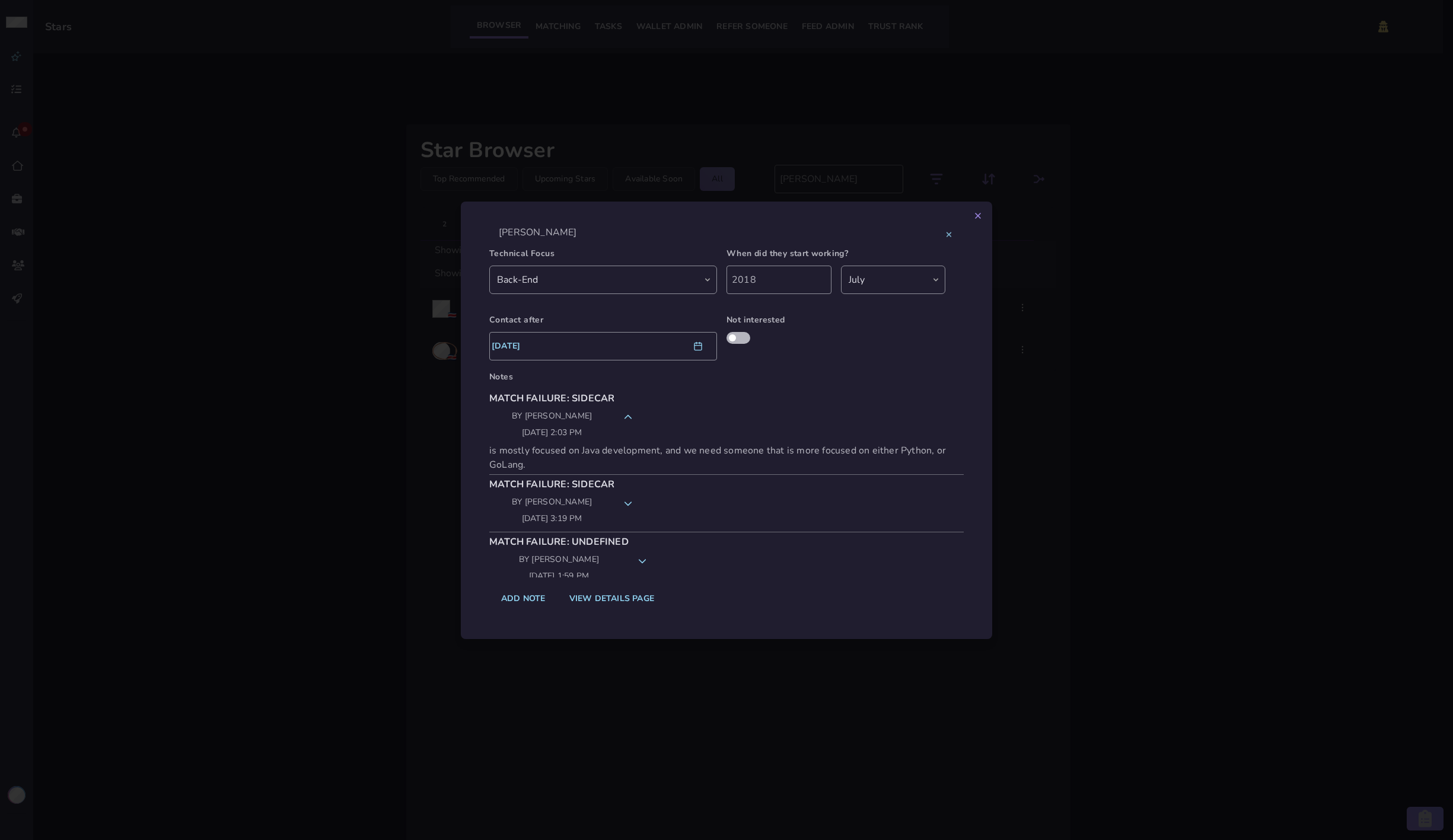 click 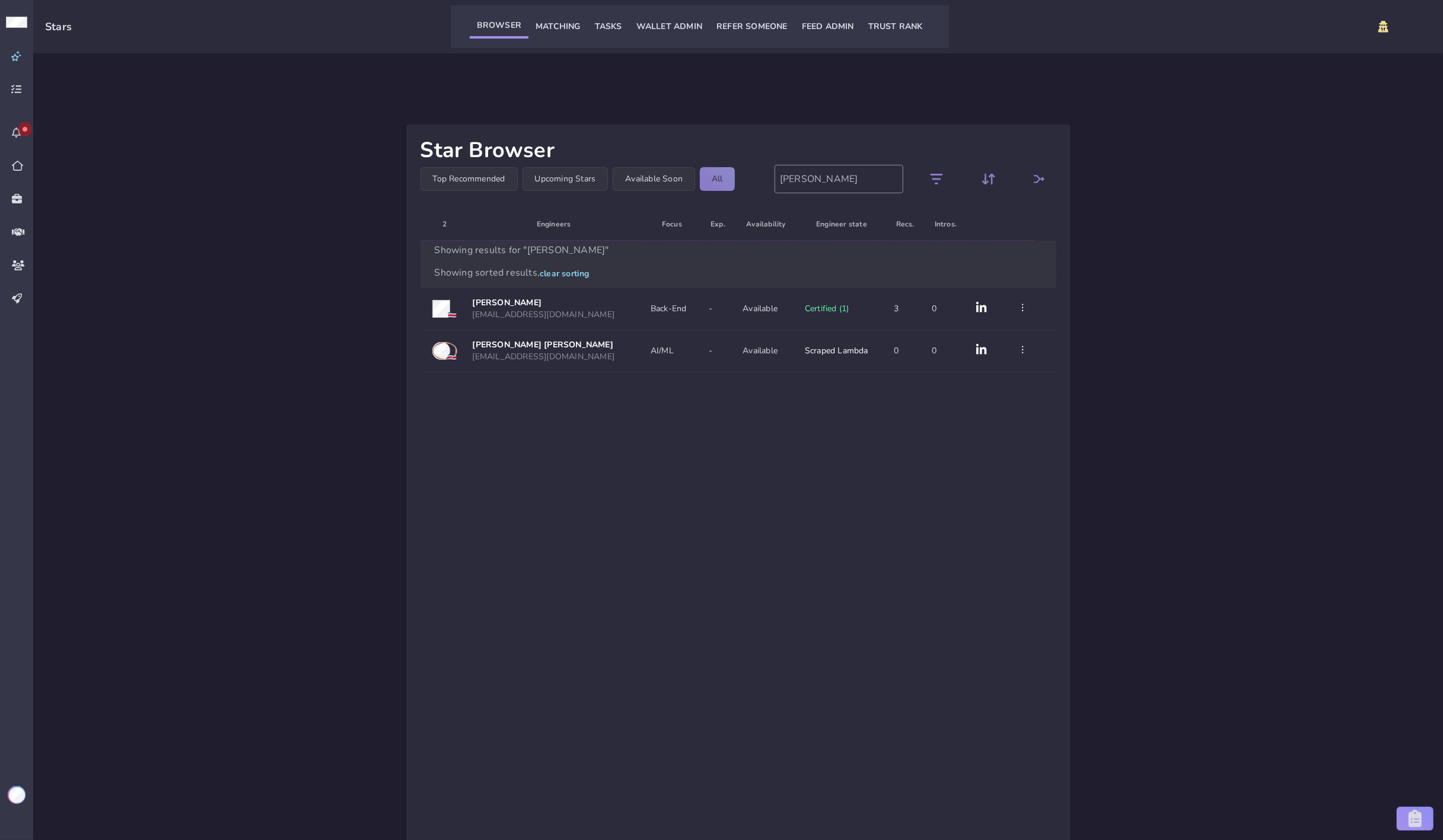click on "[PERSON_NAME] [EMAIL_ADDRESS][DOMAIN_NAME]" at bounding box center [554, 309] 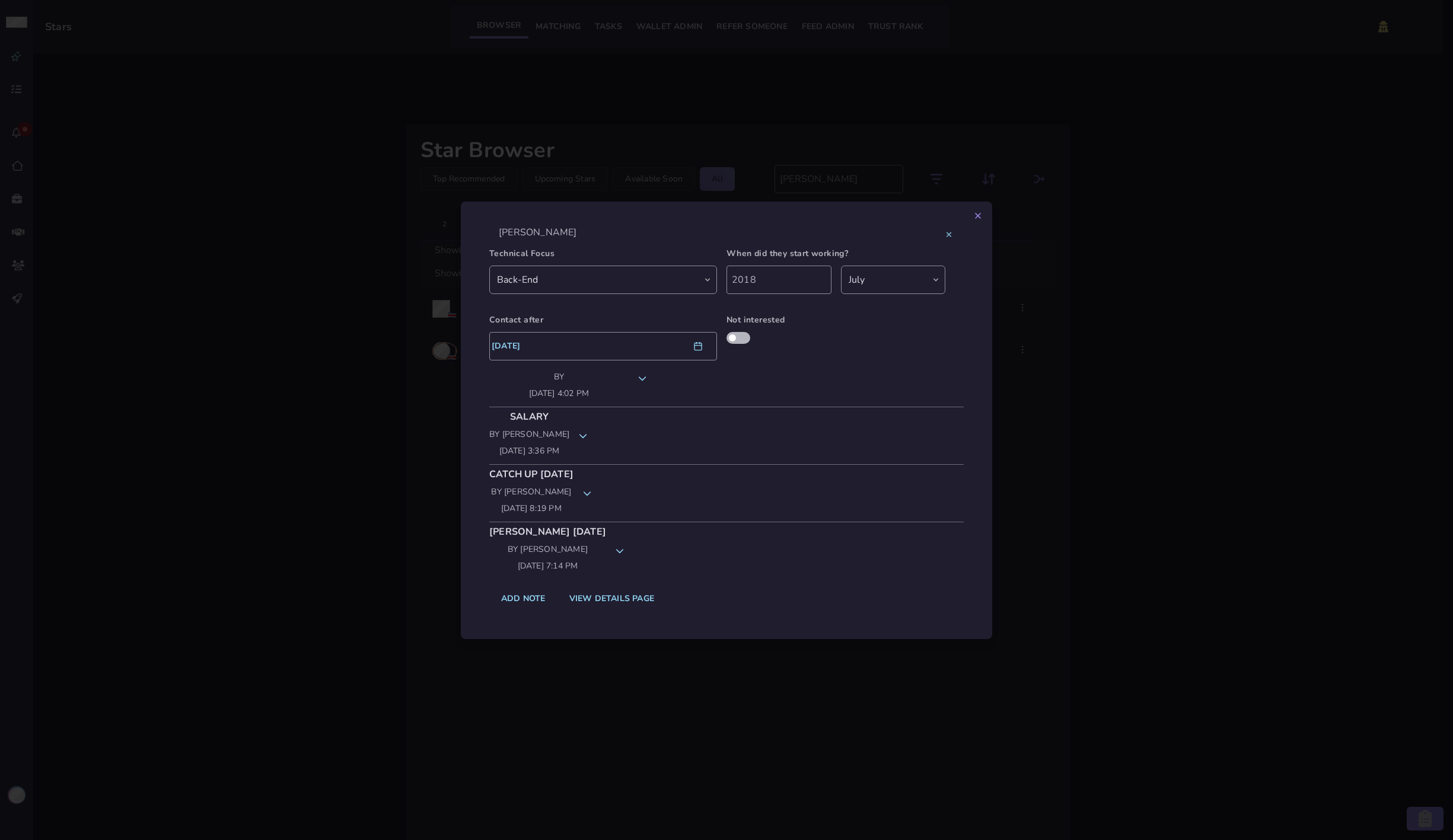 scroll, scrollTop: 329, scrollLeft: 0, axis: vertical 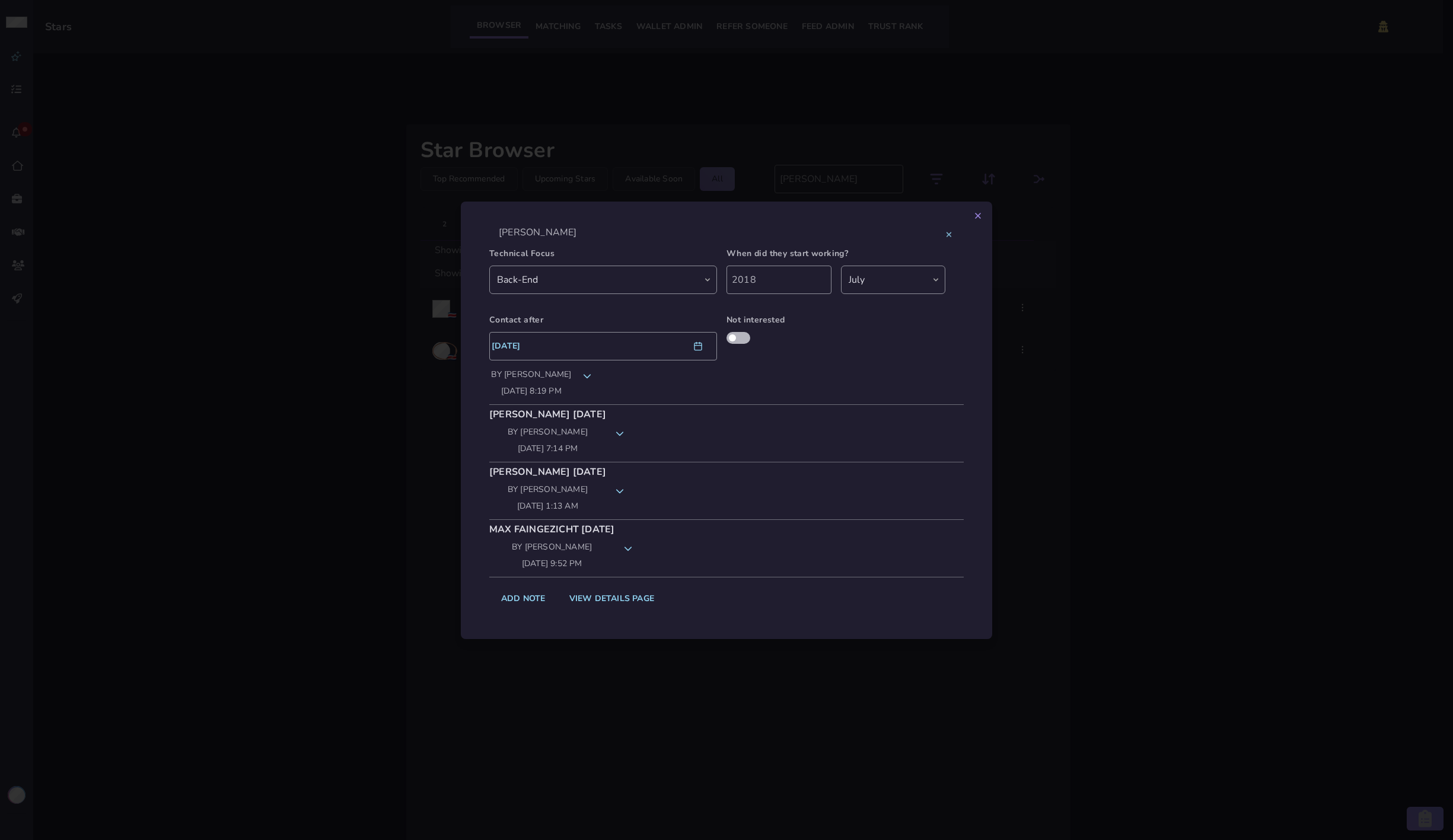 click on "Max Faingezicht [DATE] by [PERSON_NAME] [DATE] 9:52 pm" 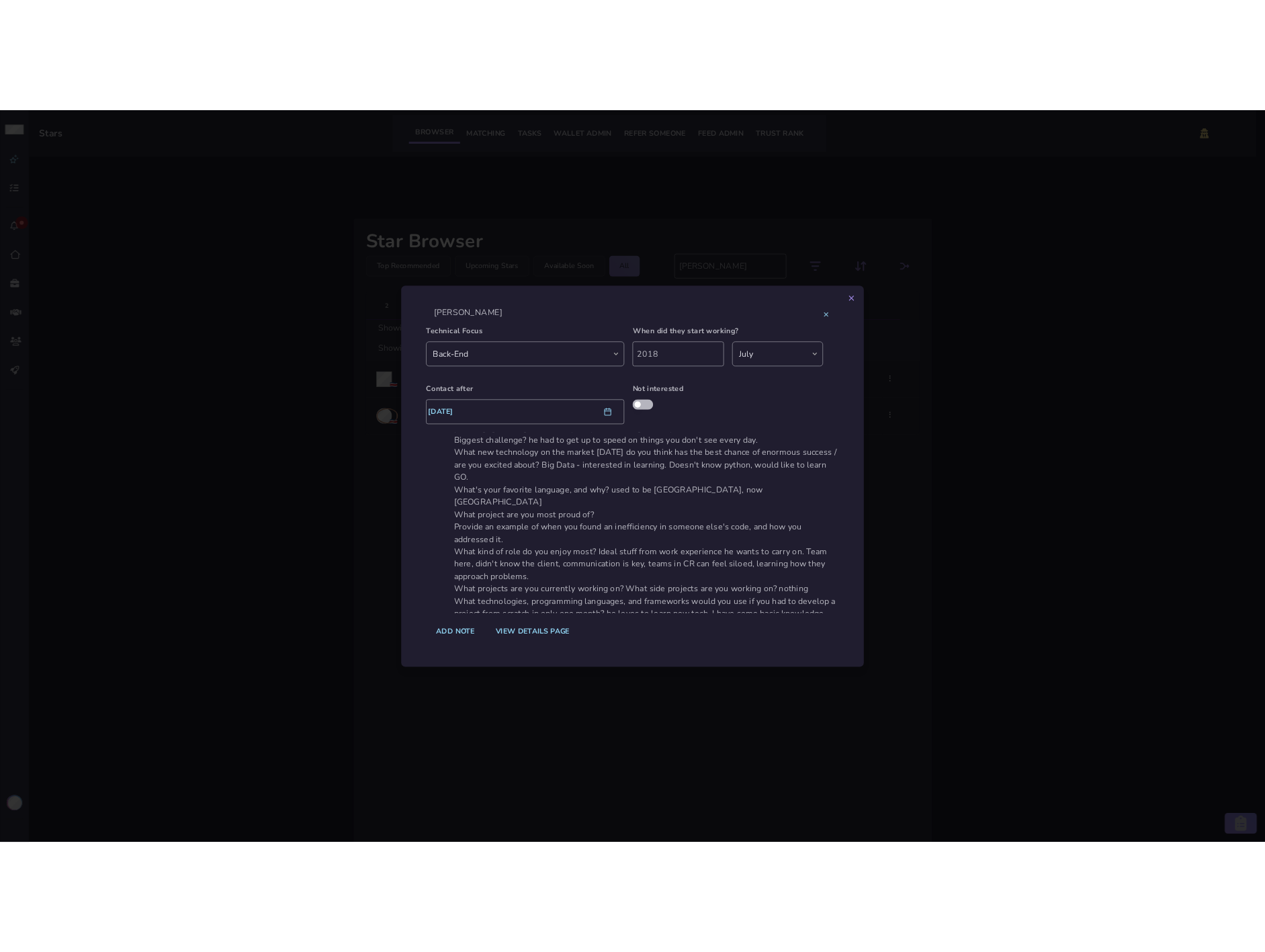 scroll, scrollTop: 970, scrollLeft: 0, axis: vertical 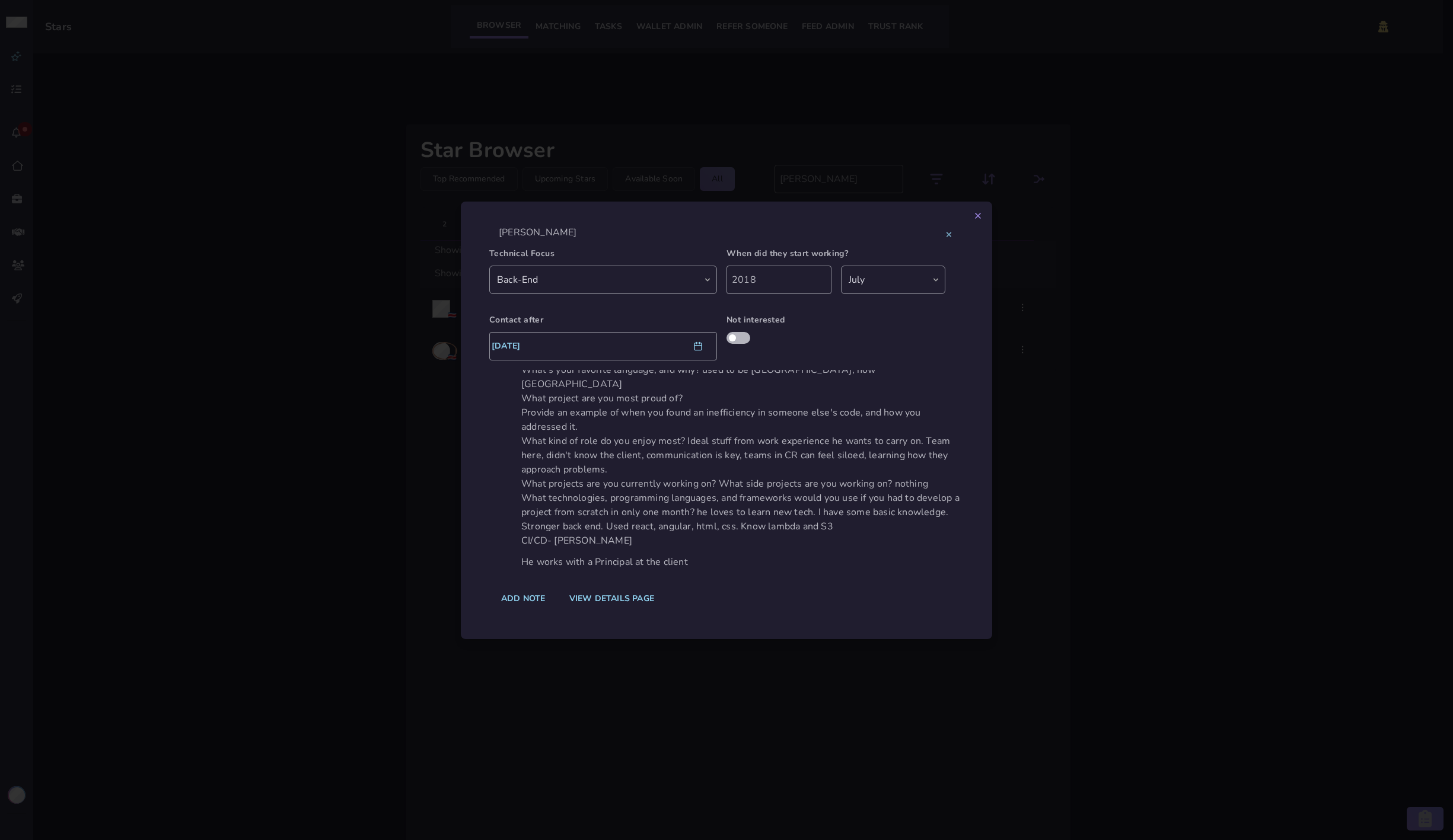 click 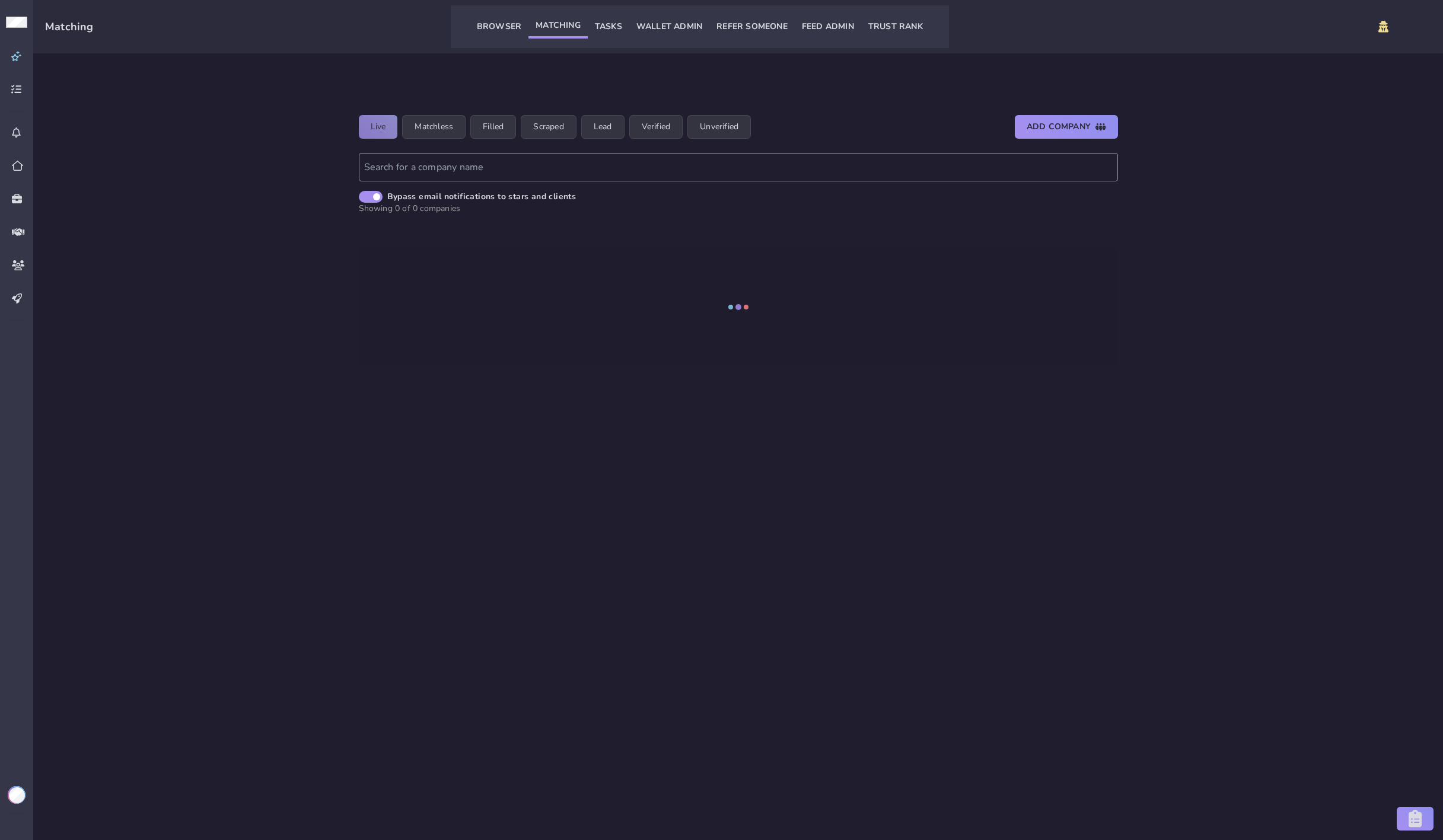scroll, scrollTop: 101, scrollLeft: 0, axis: vertical 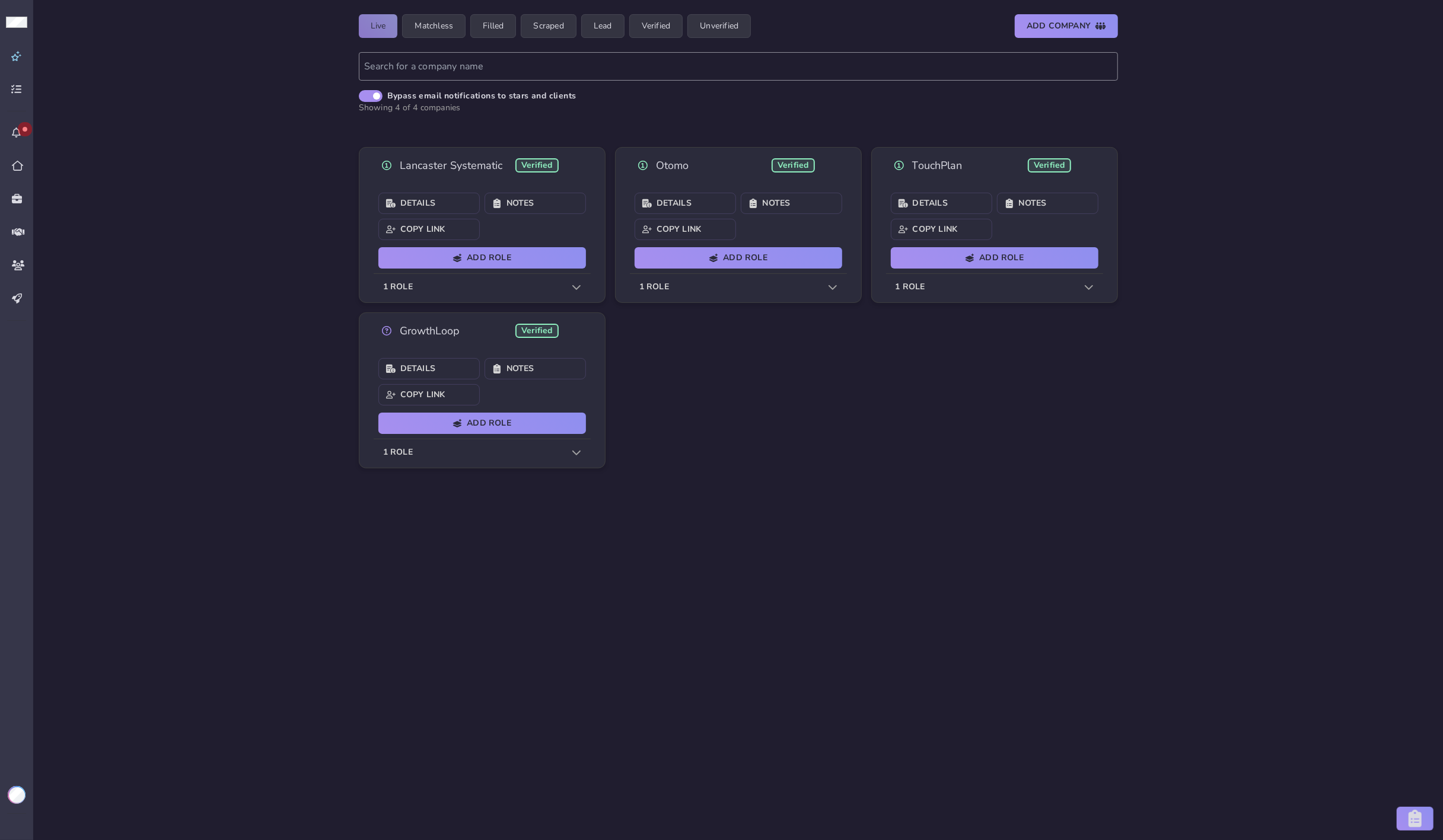 click on "1 role" at bounding box center (482, 287) 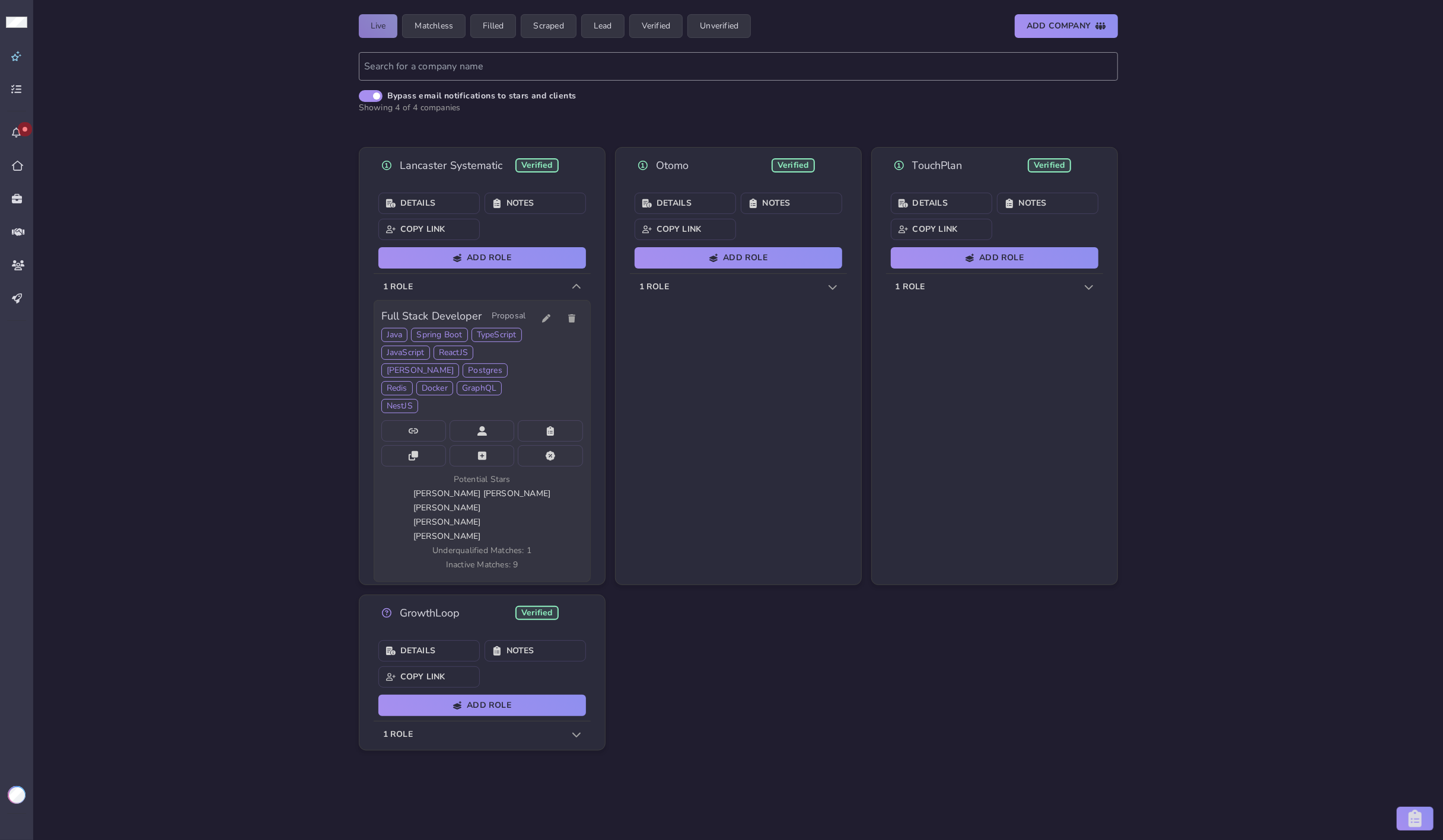 click on "[PERSON_NAME]" 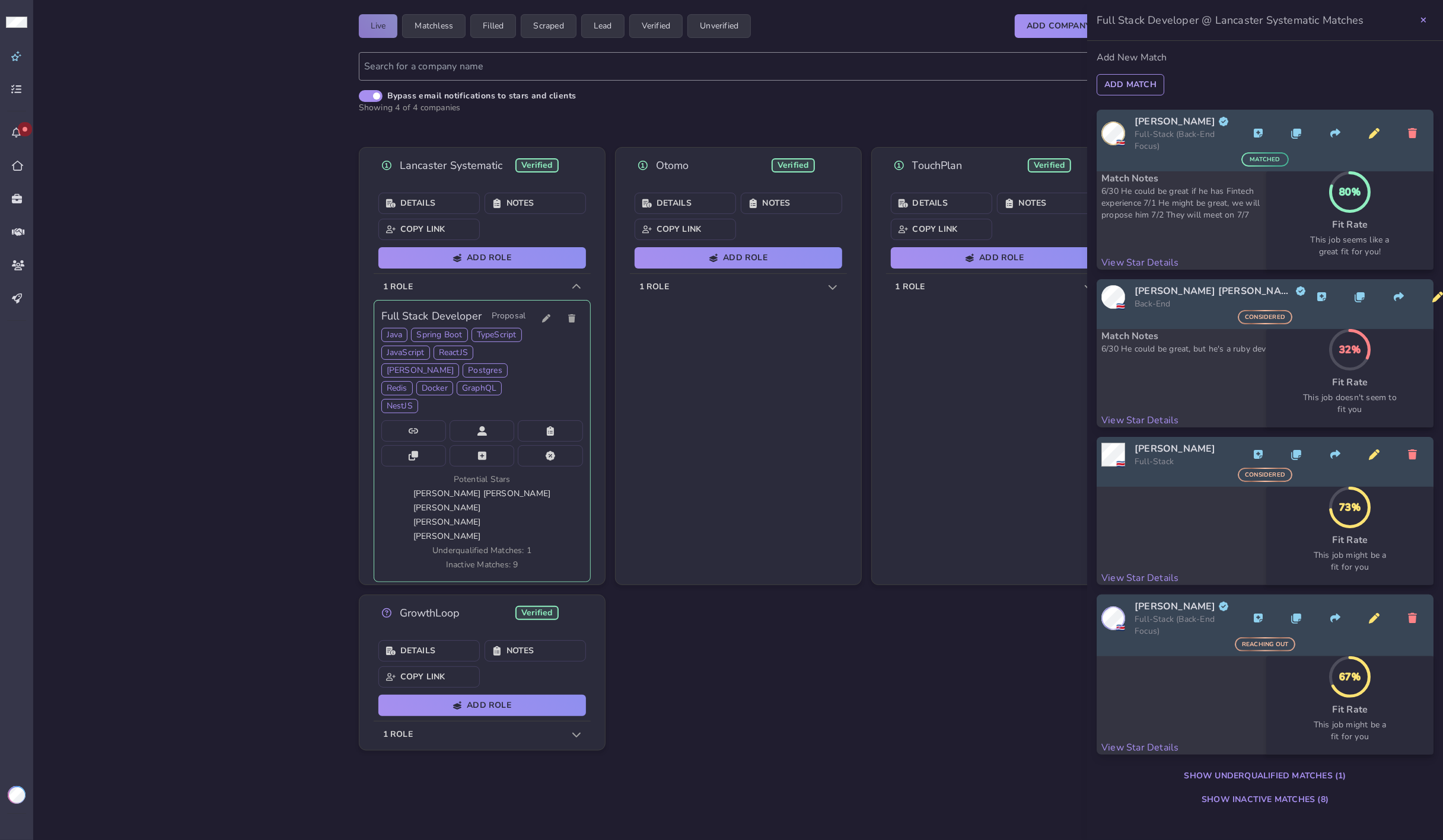 click on "Show Inactive Matches (8)" 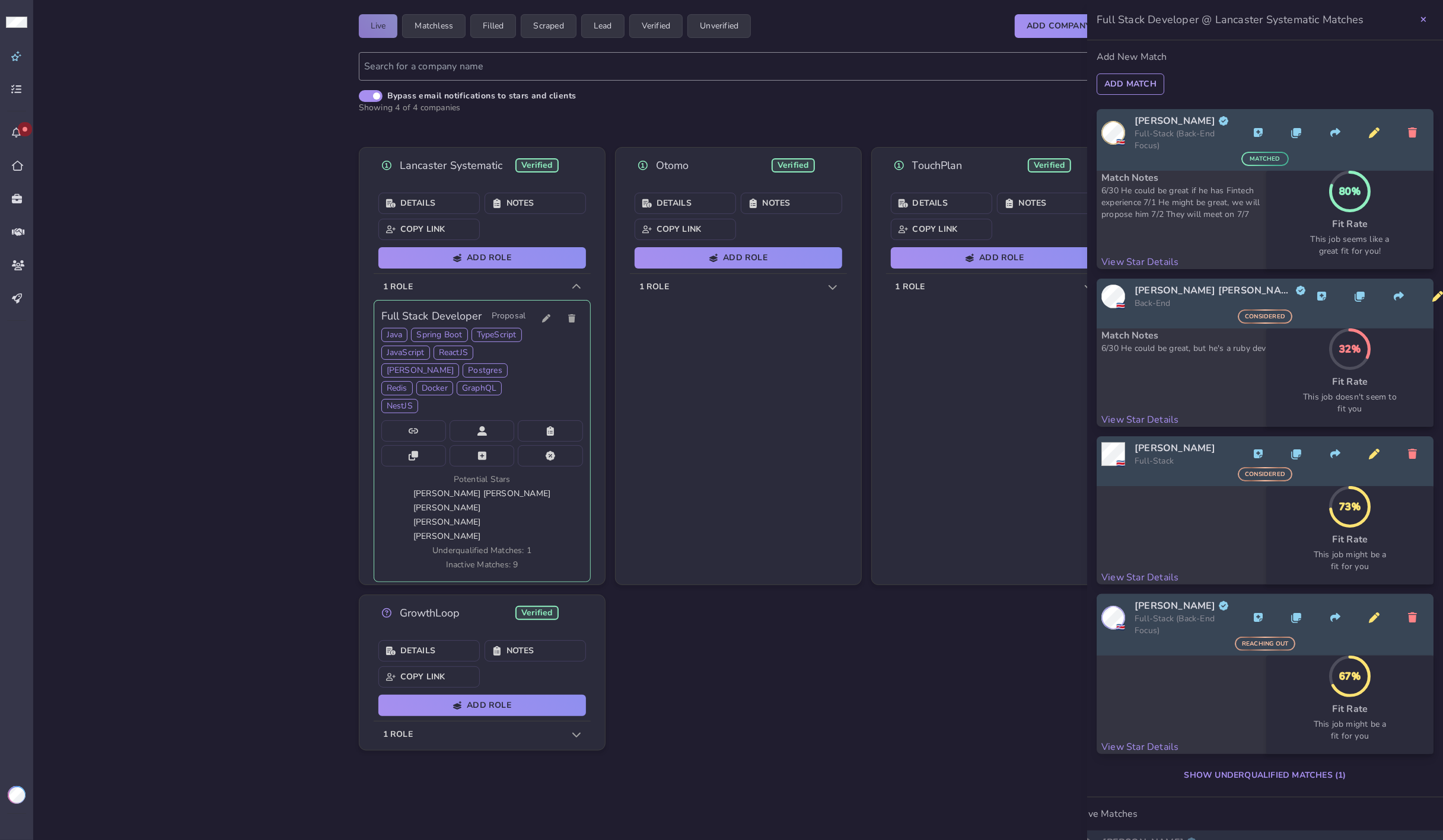 scroll, scrollTop: 0, scrollLeft: 0, axis: both 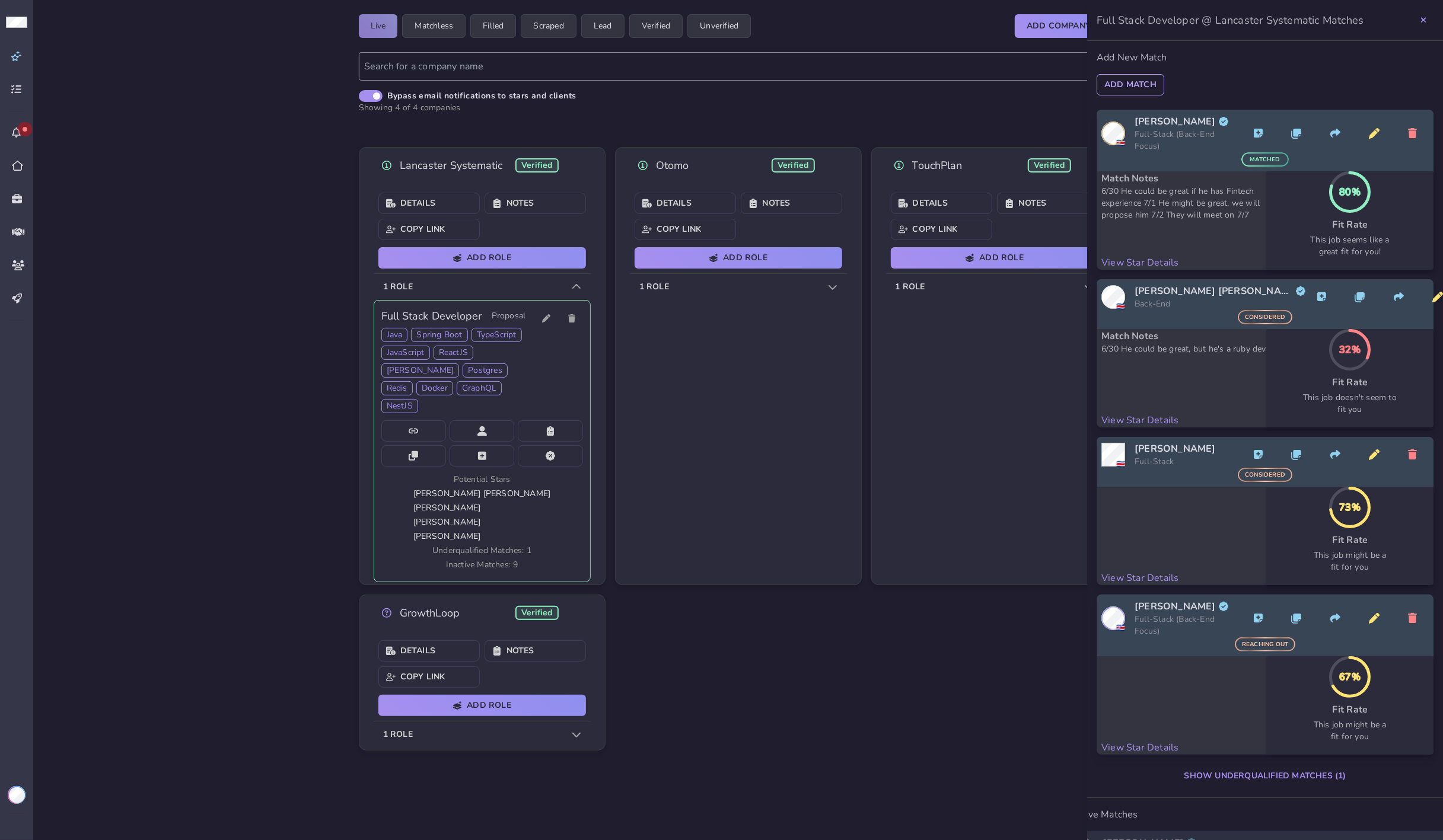 click on "Add Match" at bounding box center [1130, 85] 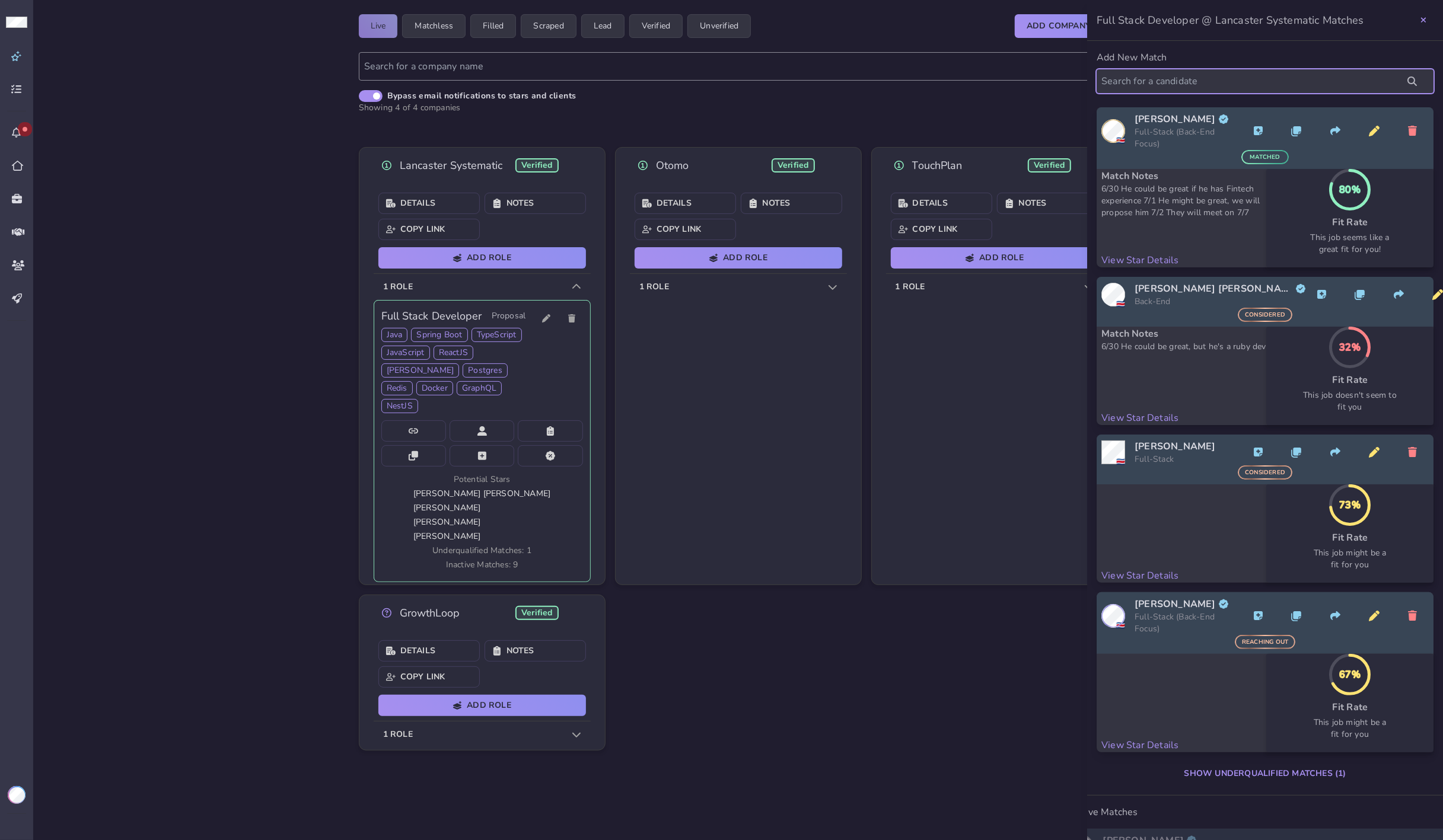 drag, startPoint x: 1165, startPoint y: 83, endPoint x: 1171, endPoint y: 91, distance: 10 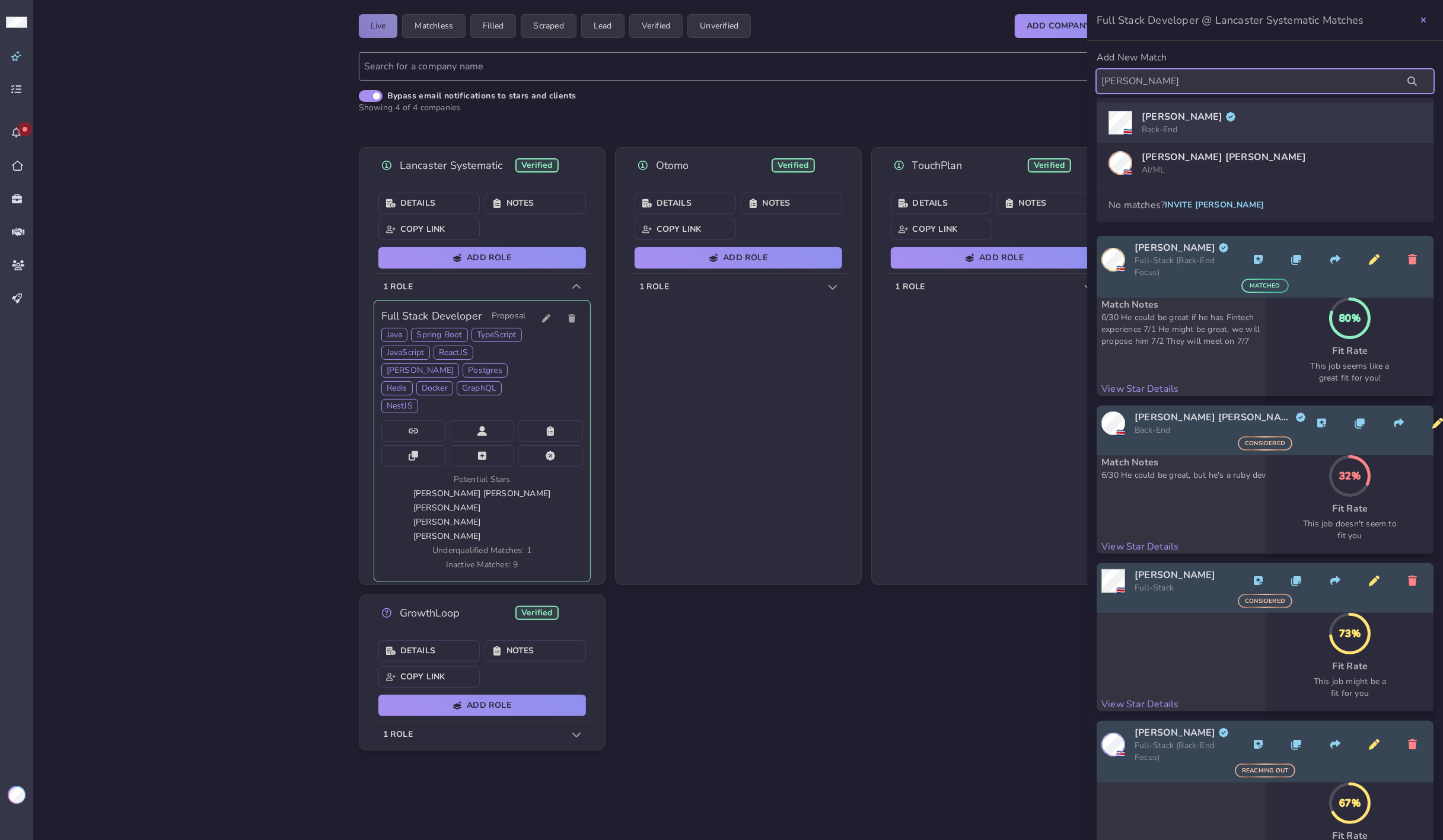 type on "[PERSON_NAME]" 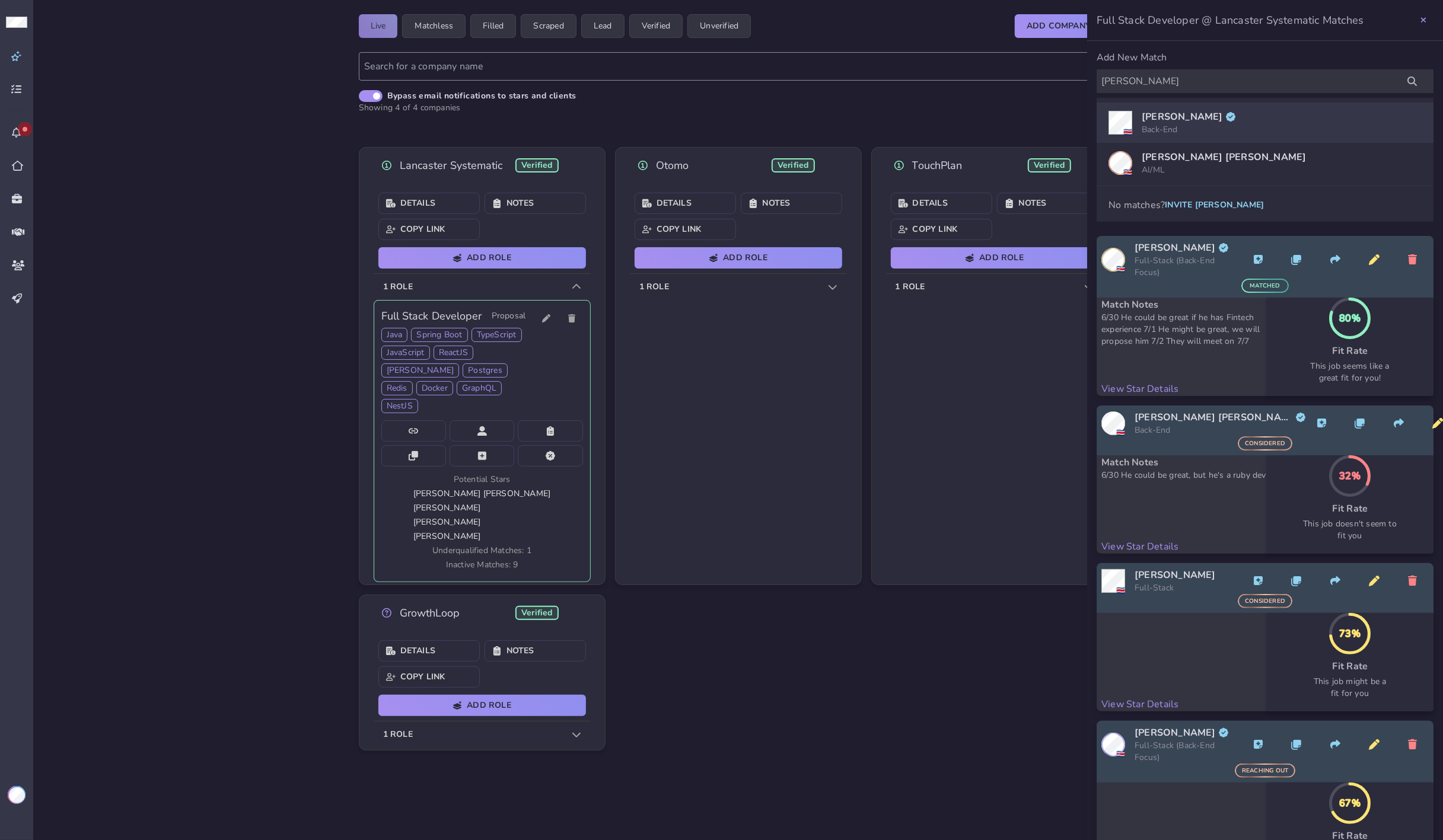 click on "[PERSON_NAME] Back-End" at bounding box center [1189, 123] 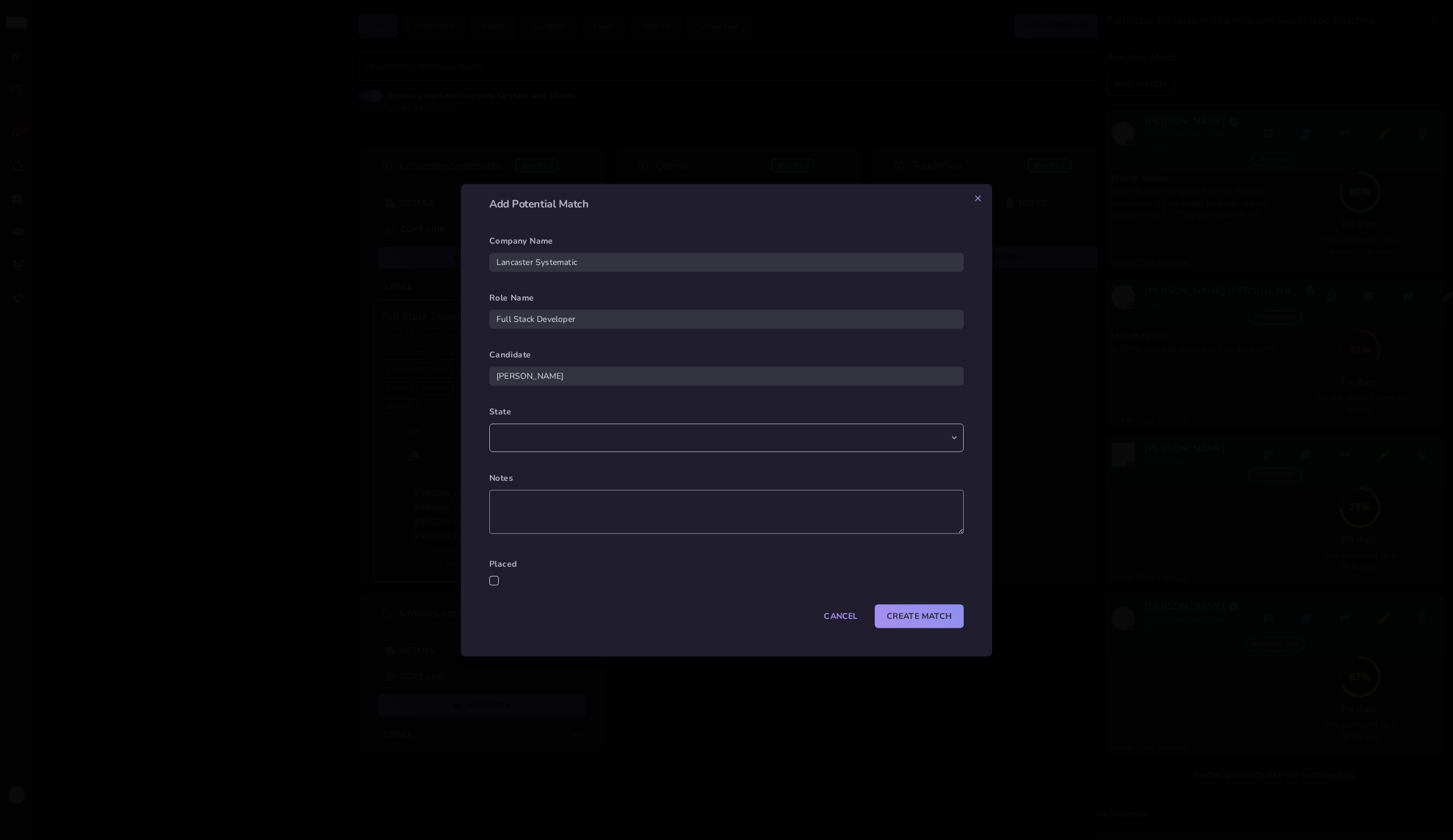 drag, startPoint x: 694, startPoint y: 439, endPoint x: 681, endPoint y: 448, distance: 15.81139 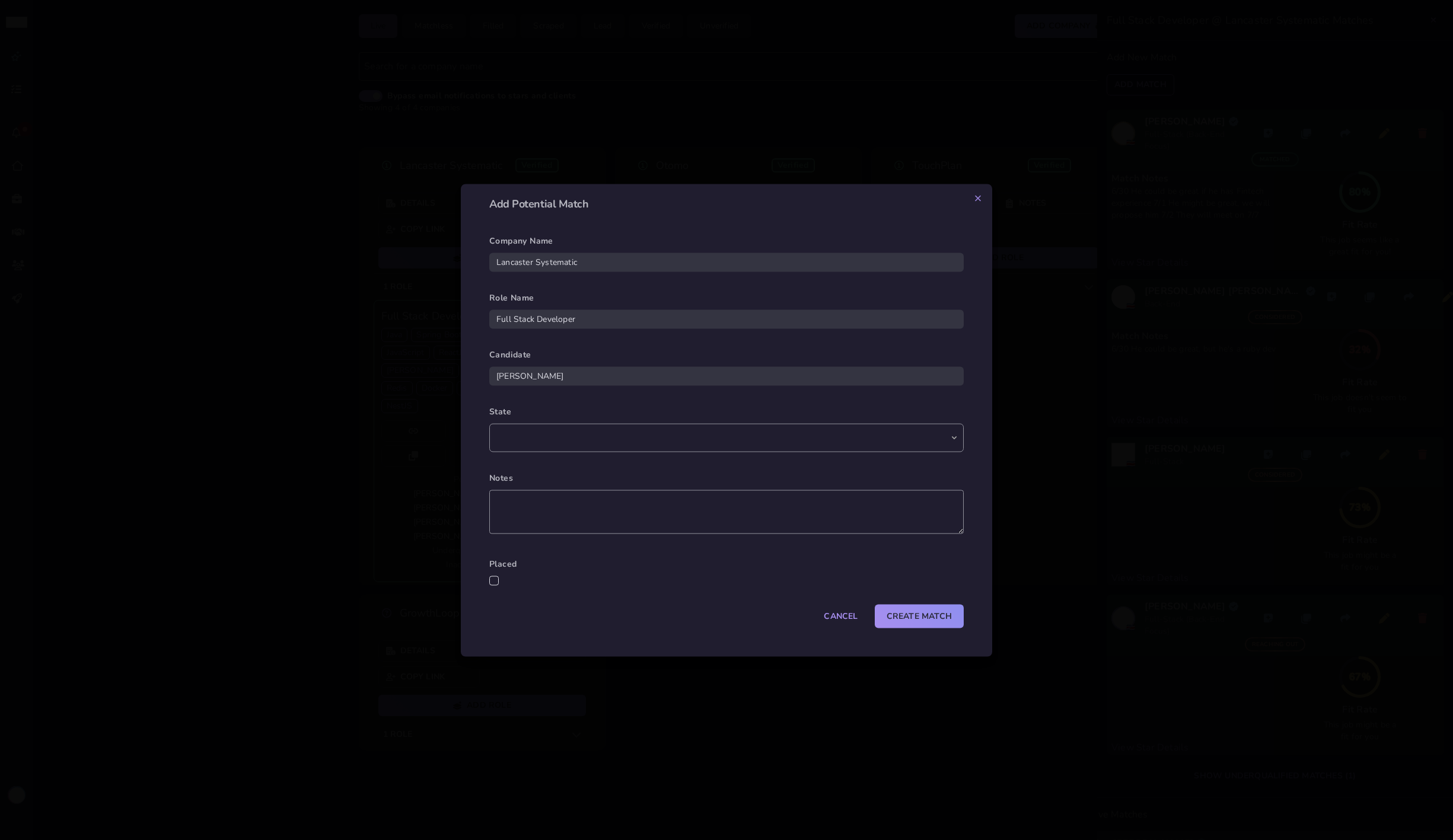 select on "reaching out" 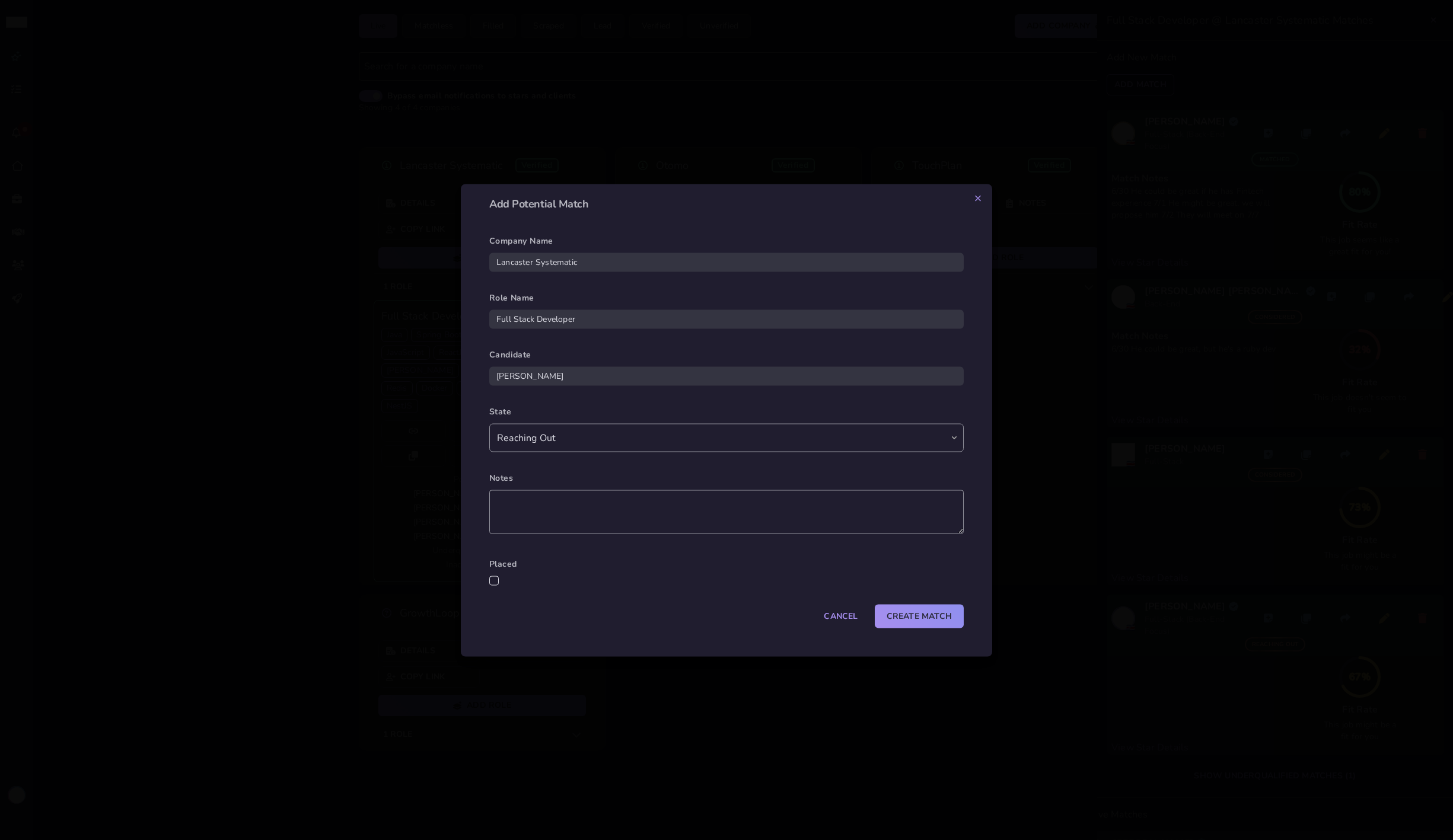 click on "Matched Failed Not Interested Reaching Out Considered Proposed Canceled Not a Good Fit (Pre-match) Hidden Completed" at bounding box center (726, 437) 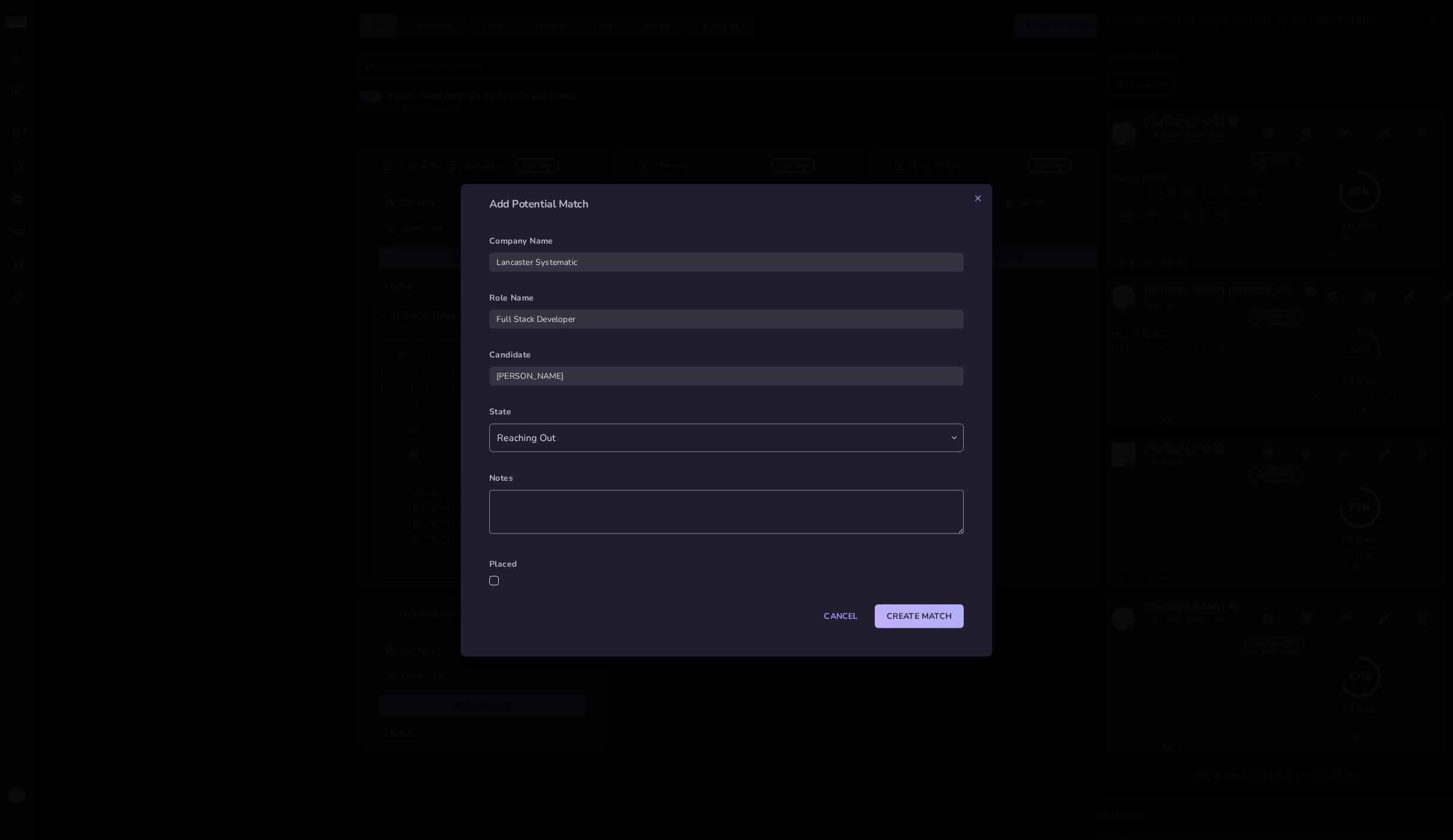 click on "Create Match" at bounding box center [919, 616] 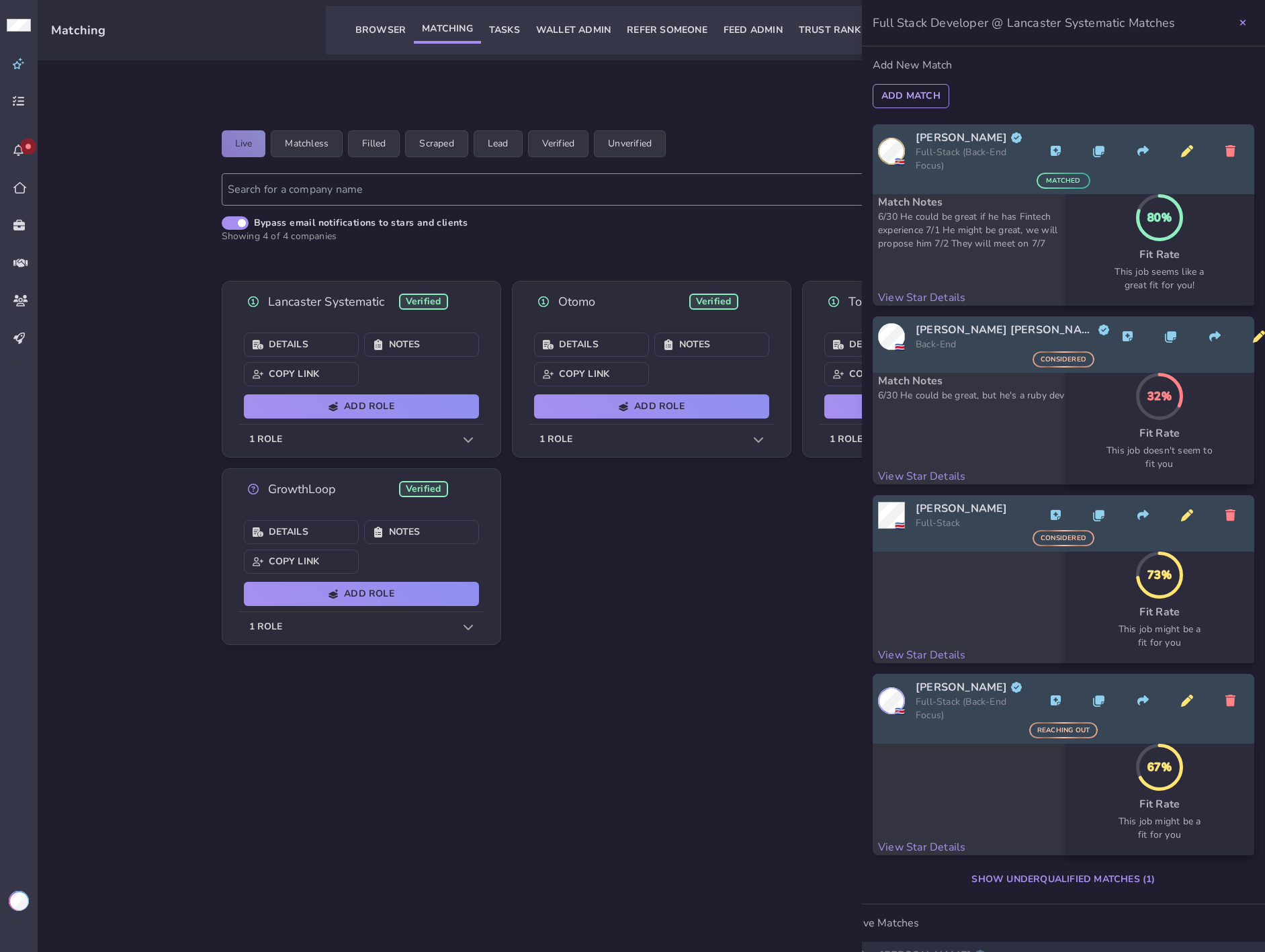 scroll, scrollTop: 114, scrollLeft: 0, axis: vertical 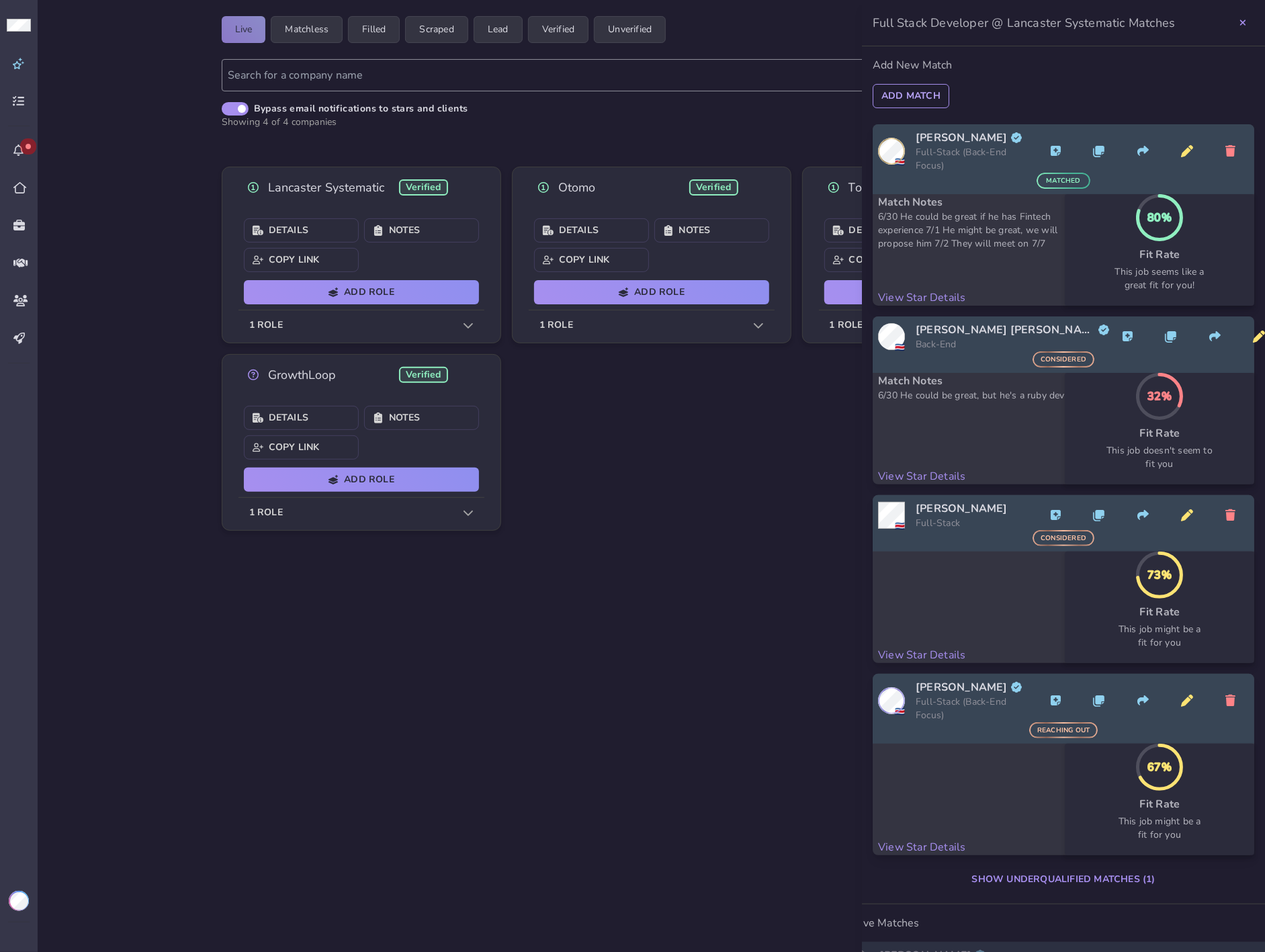 click on "Lancaster Systematic  Verified   Details  Notes  Copy Link  Add Role  1 role Otomo  Verified   Details  Notes  Copy Link  Add Role  1 role TouchPlan  Verified   Details  Notes  Copy Link  Add Role  1 role GrowthLoop  Verified   Details  Notes  Copy Link  Add Role  1 role" at bounding box center (652, 349) 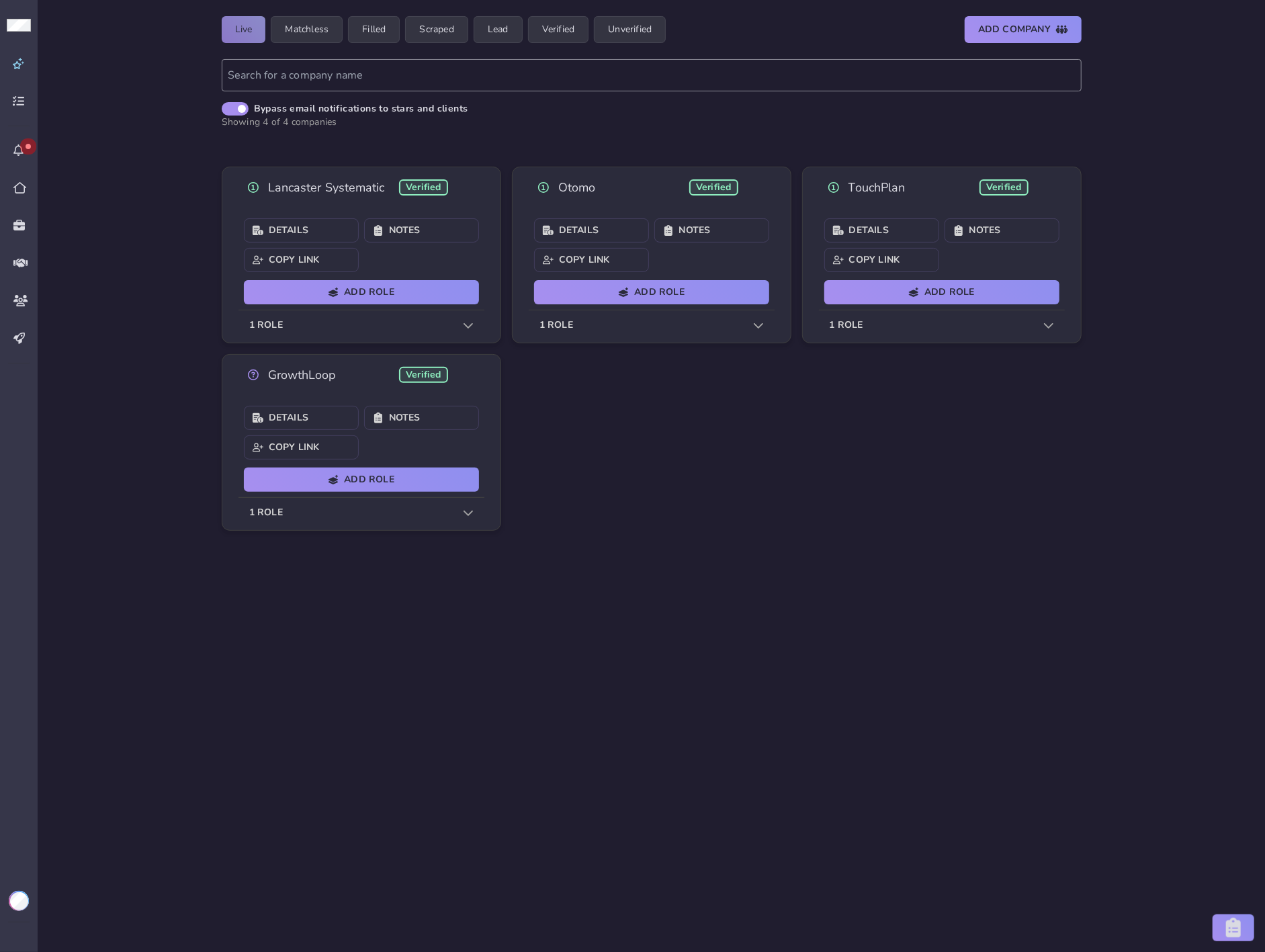 click on "1 role" at bounding box center [361, 325] 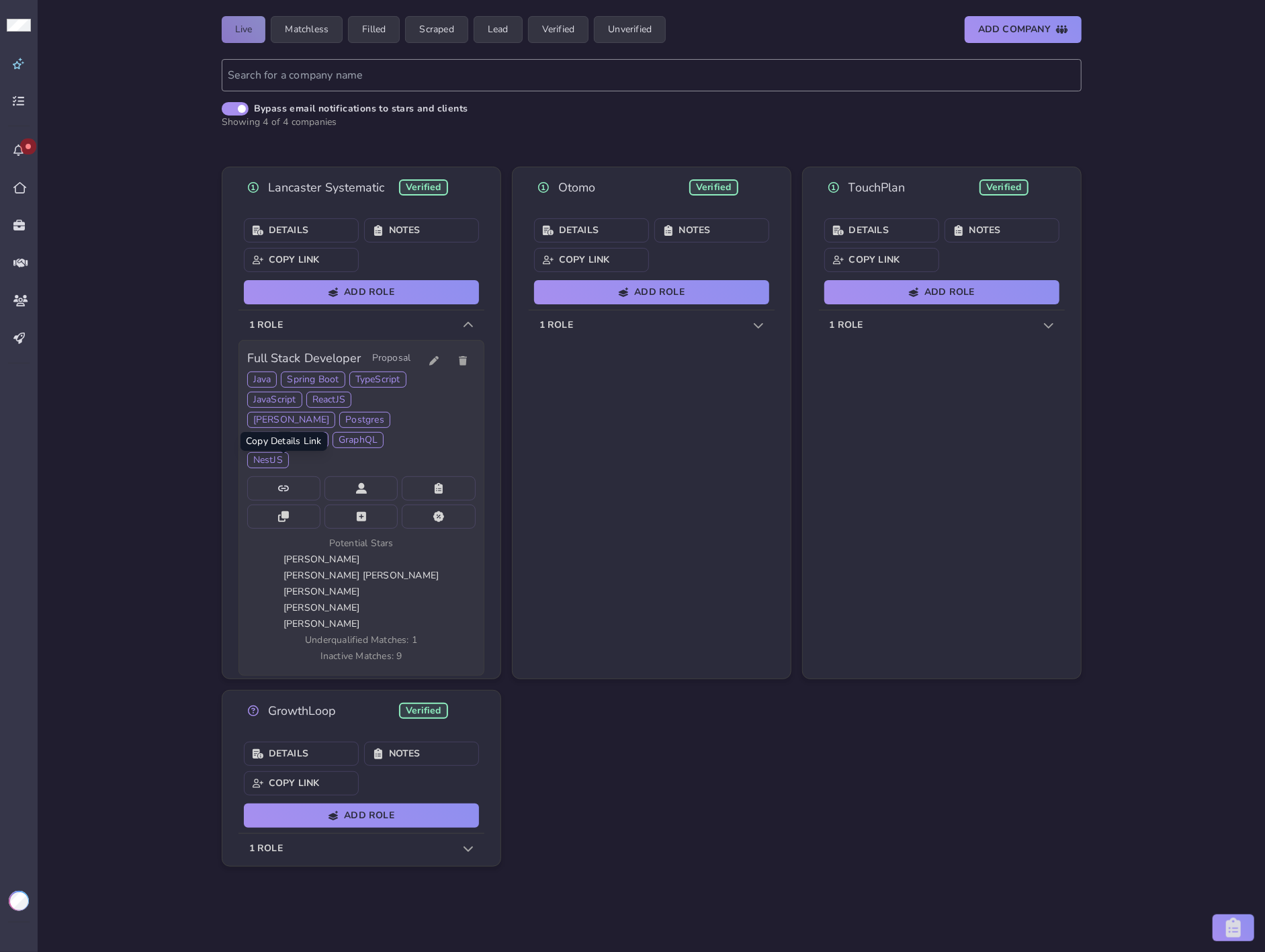 click 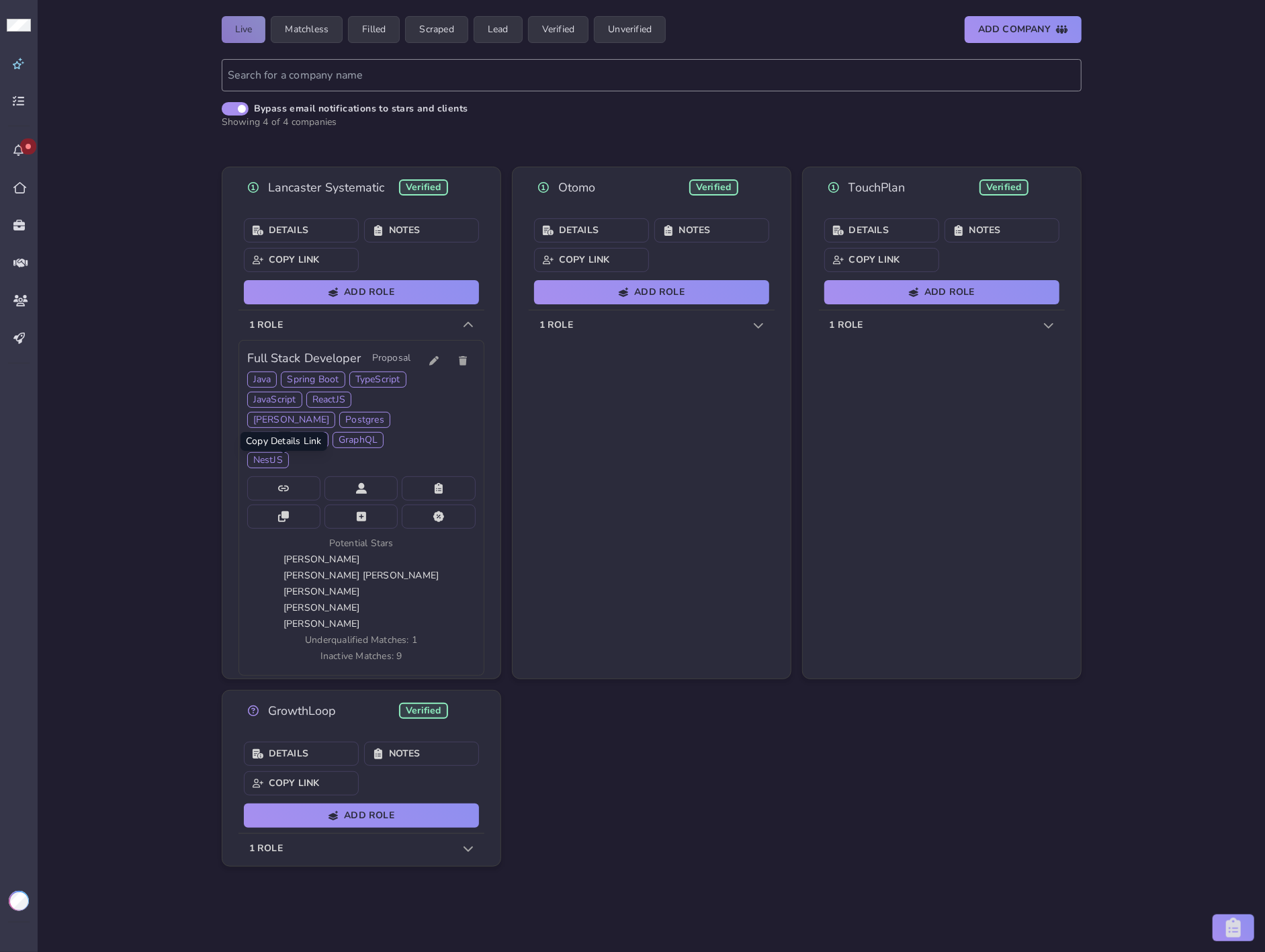 click on "1 role" at bounding box center (361, 325) 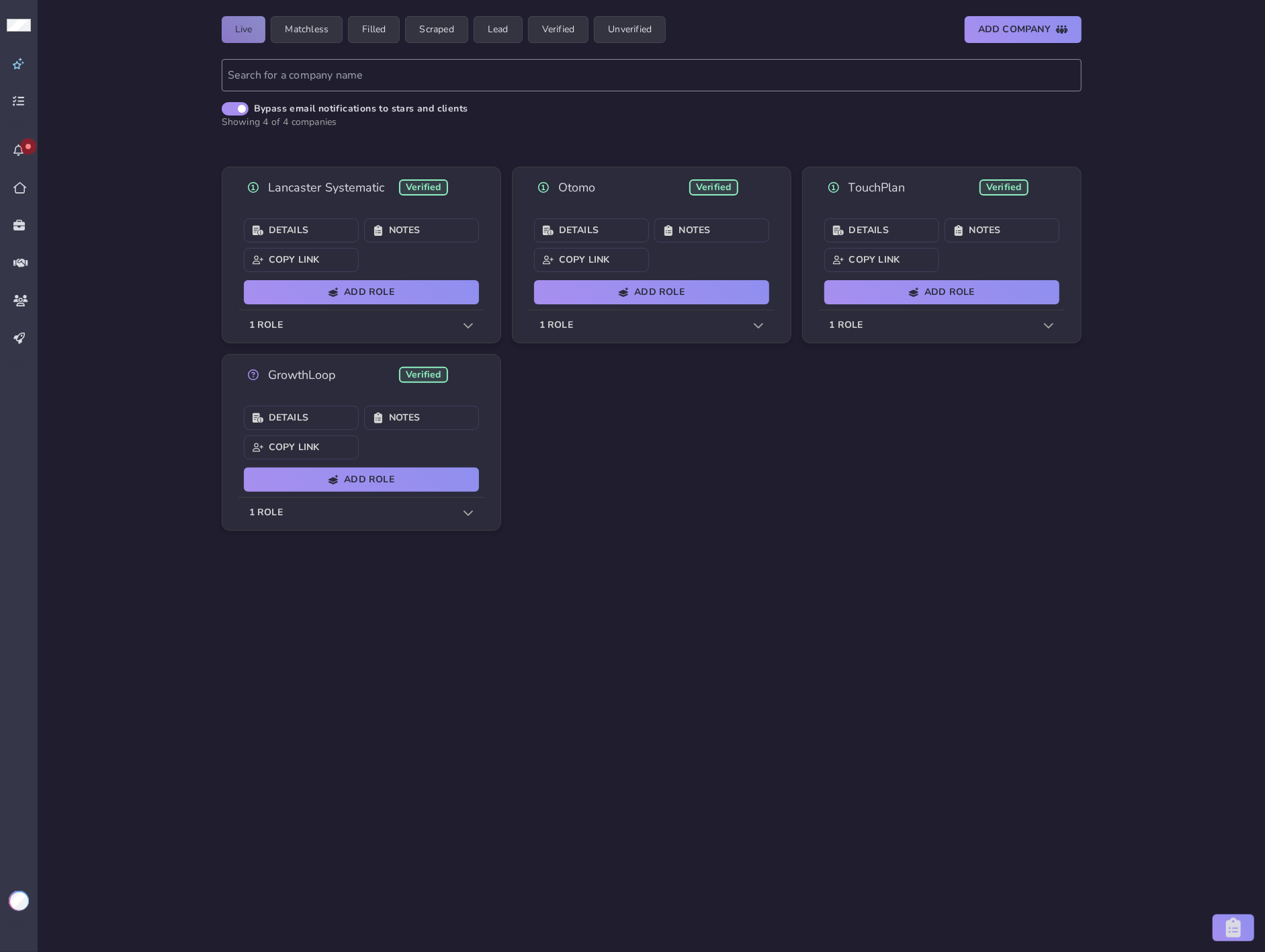click on "1 role" at bounding box center [652, 325] 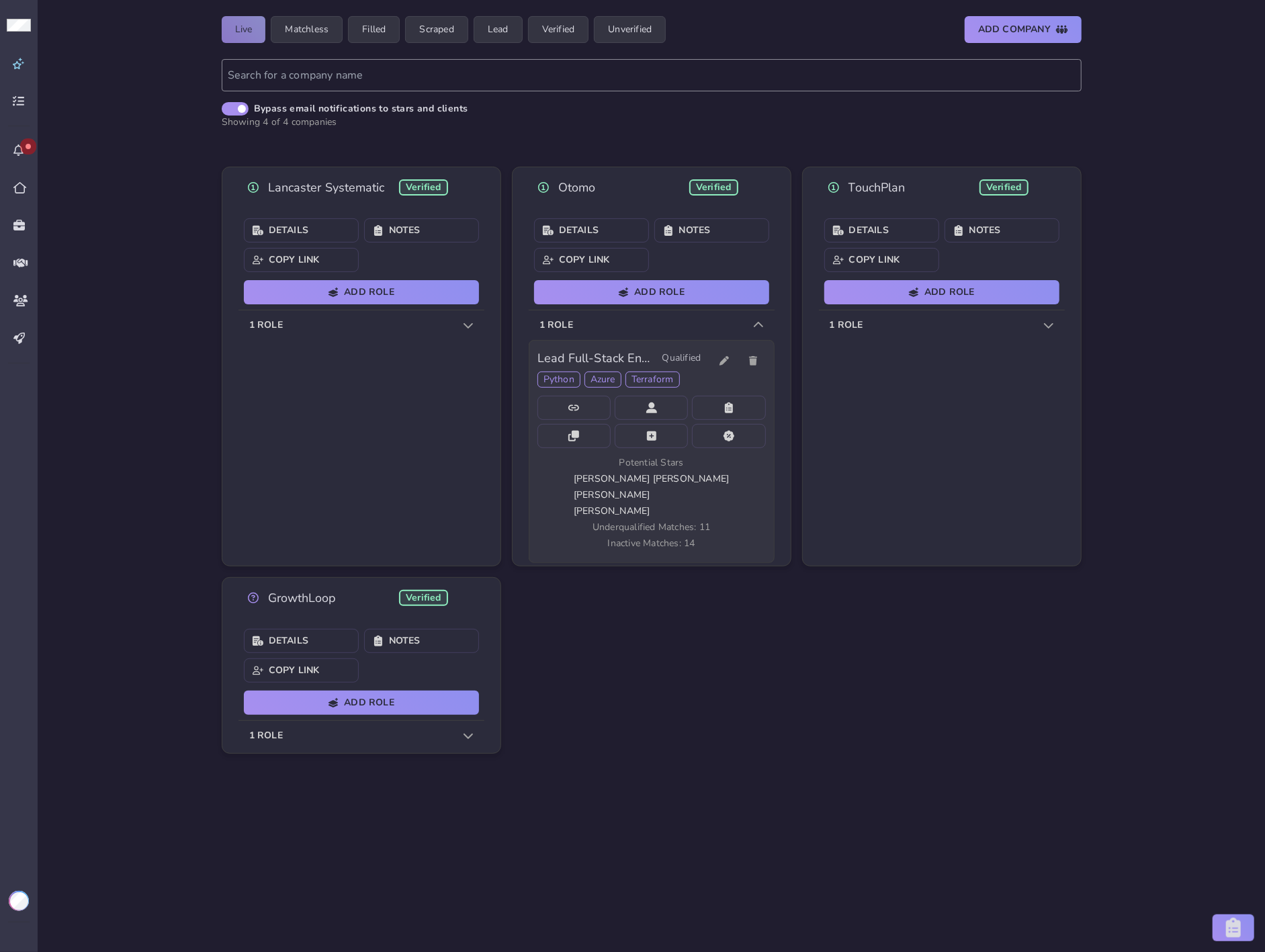 click on "Jesus Ramos Cruz" 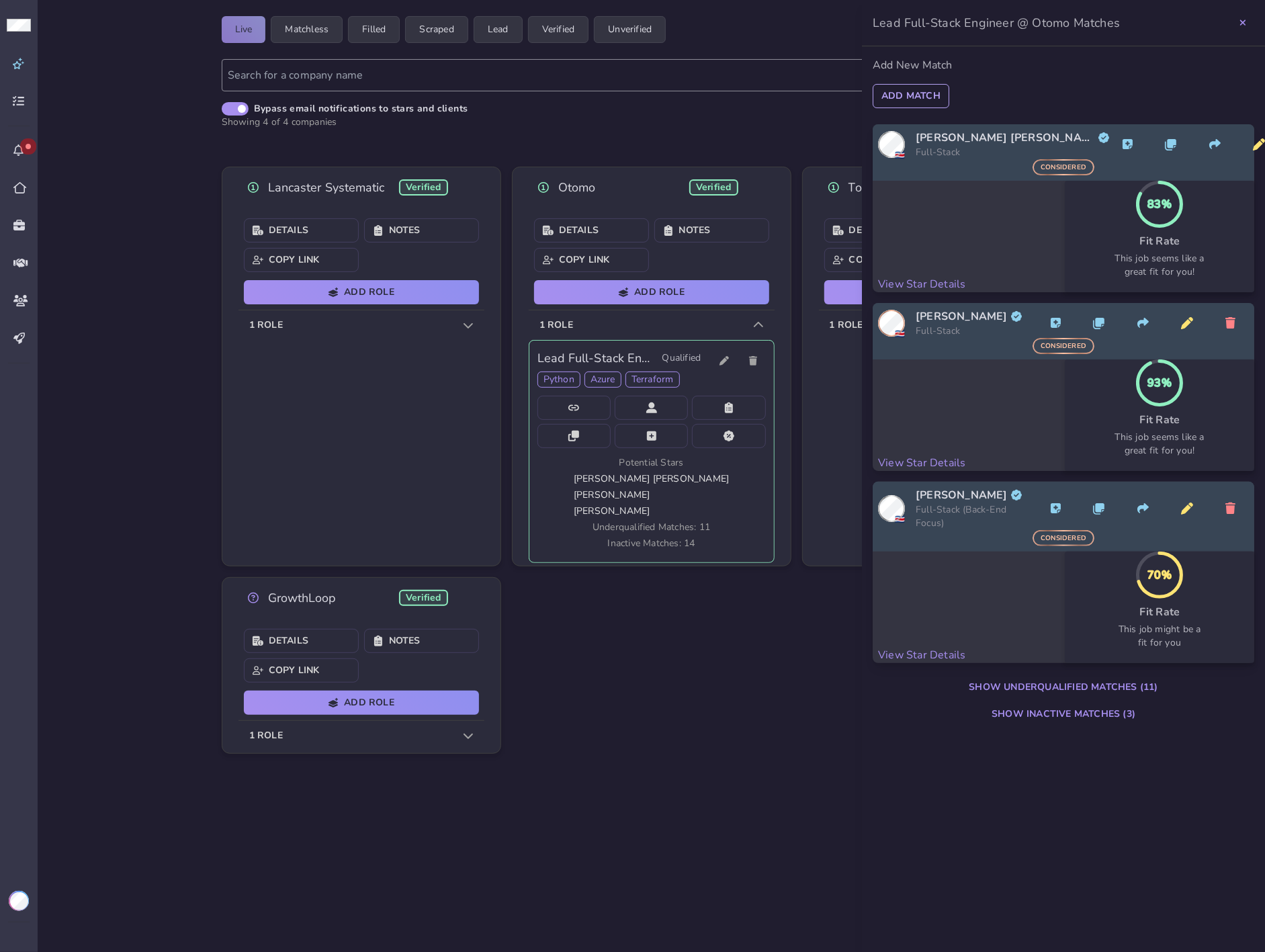 click on "Add Match" at bounding box center (911, 96) 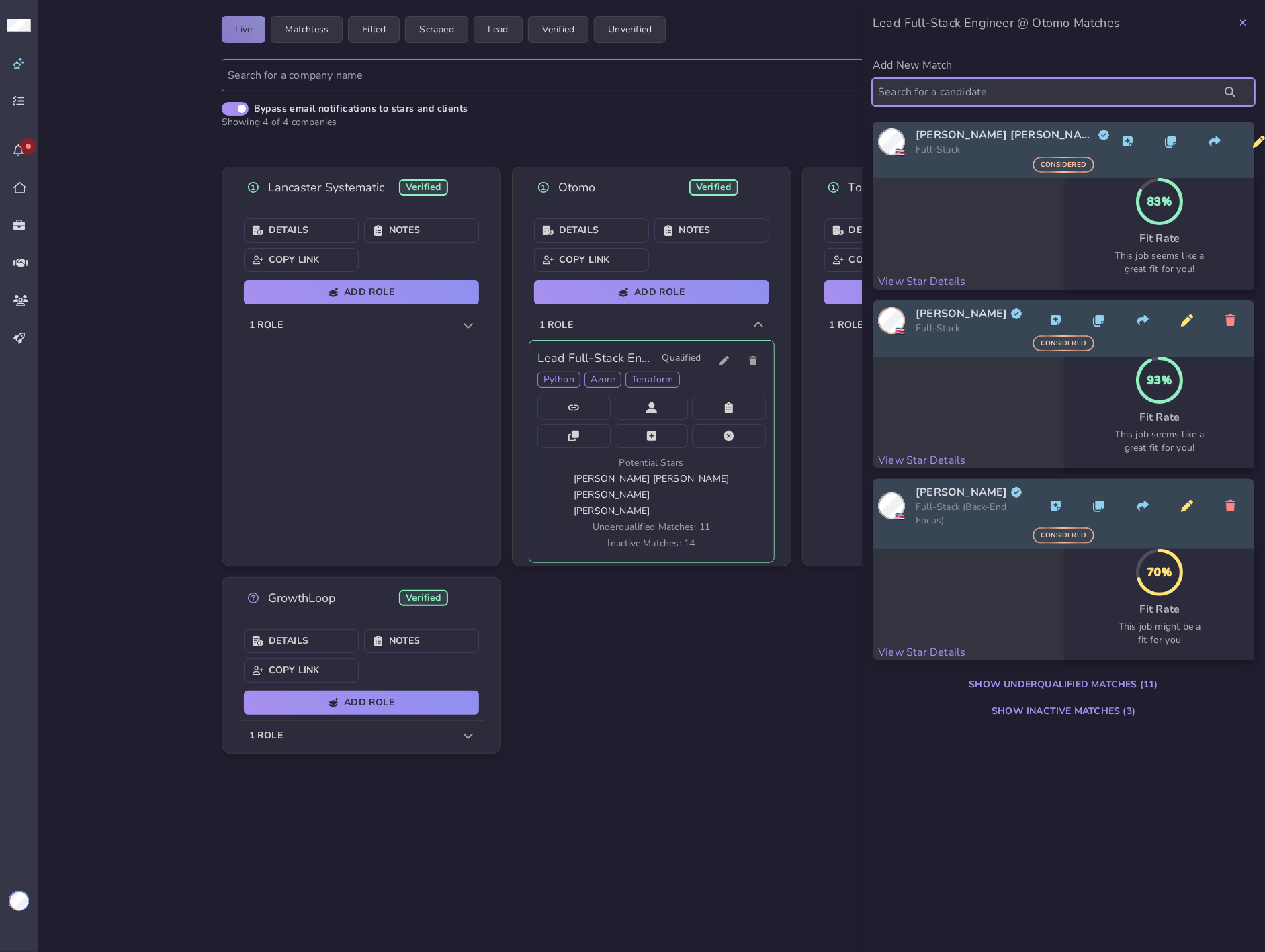 click at bounding box center [1063, 92] 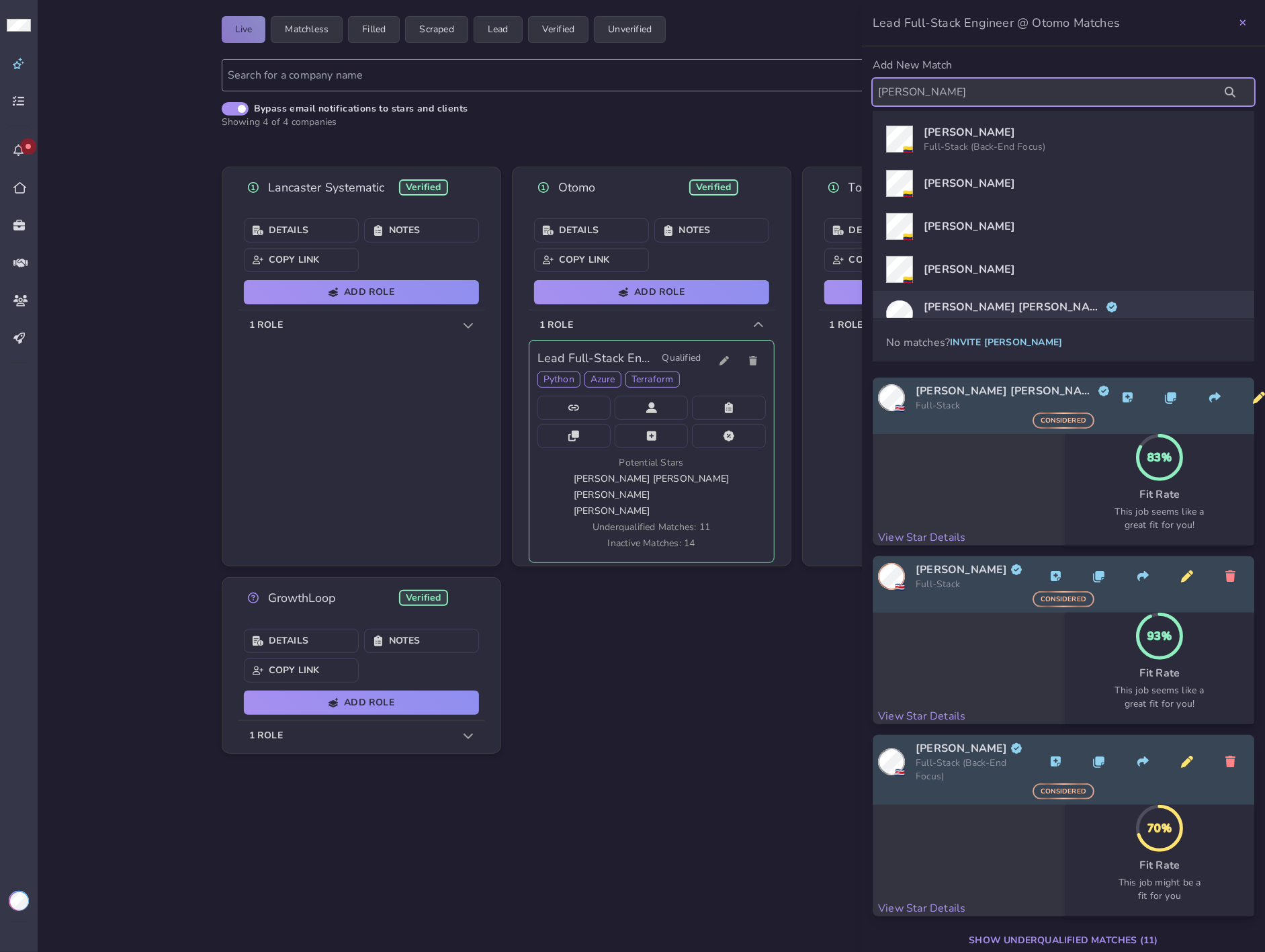 type on "juan manuel" 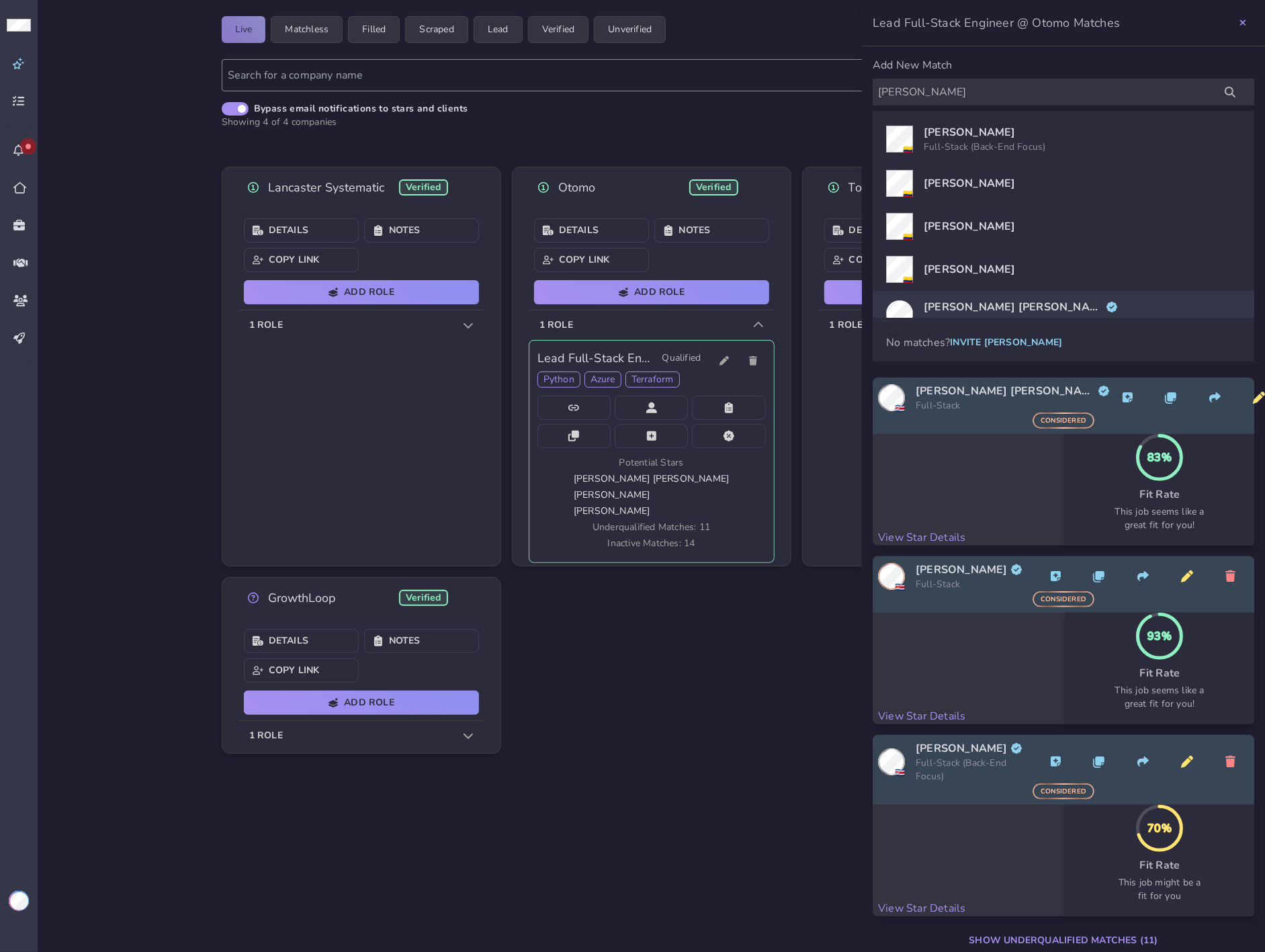 click on "Juan Manuel Rodriguez Alvarado" at bounding box center [1013, 307] 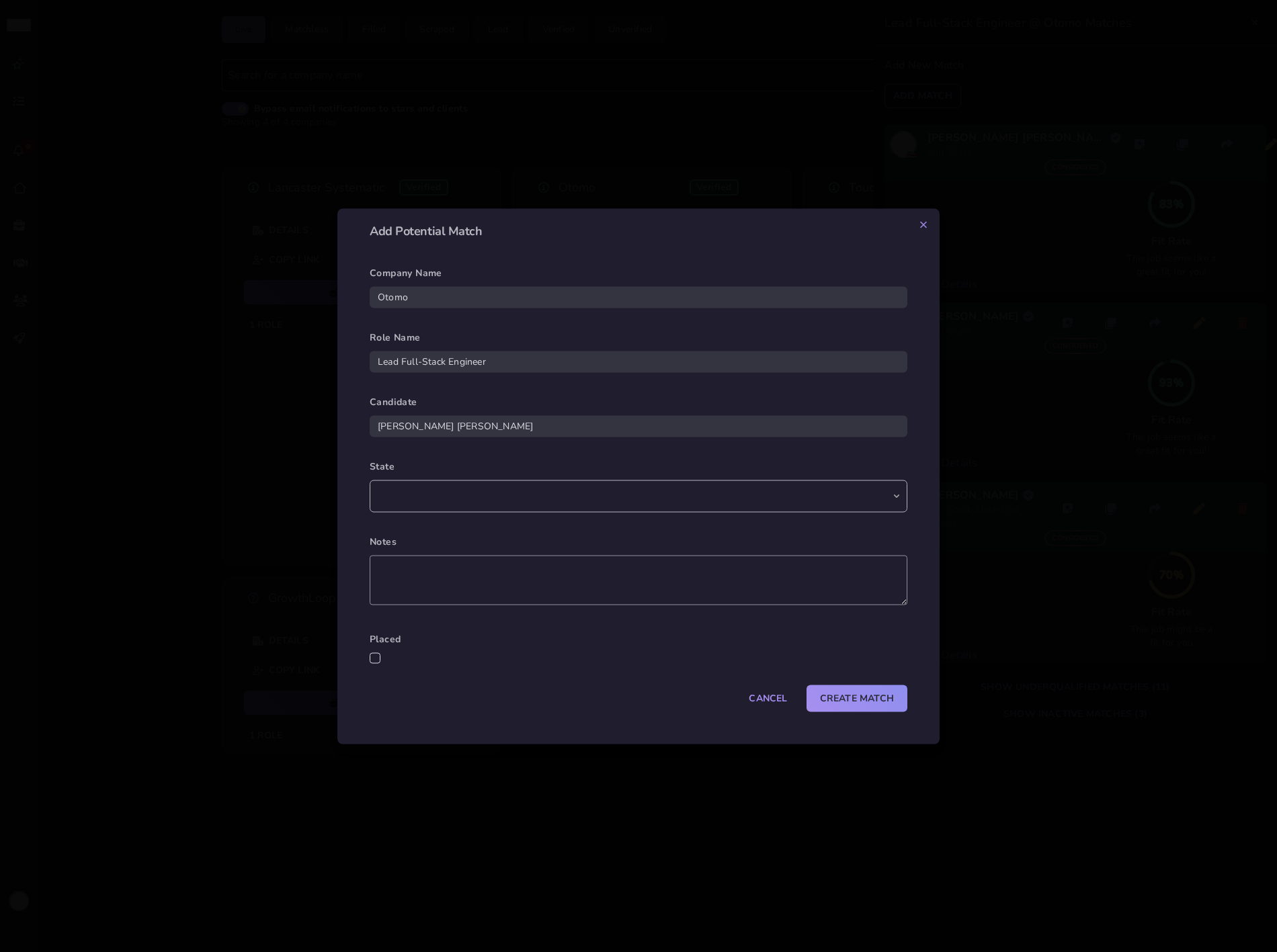 click on "Matched Failed Not Interested Reaching Out Considered Proposed Canceled Not a Good Fit (Pre-match) Hidden Completed" at bounding box center [638, 496] 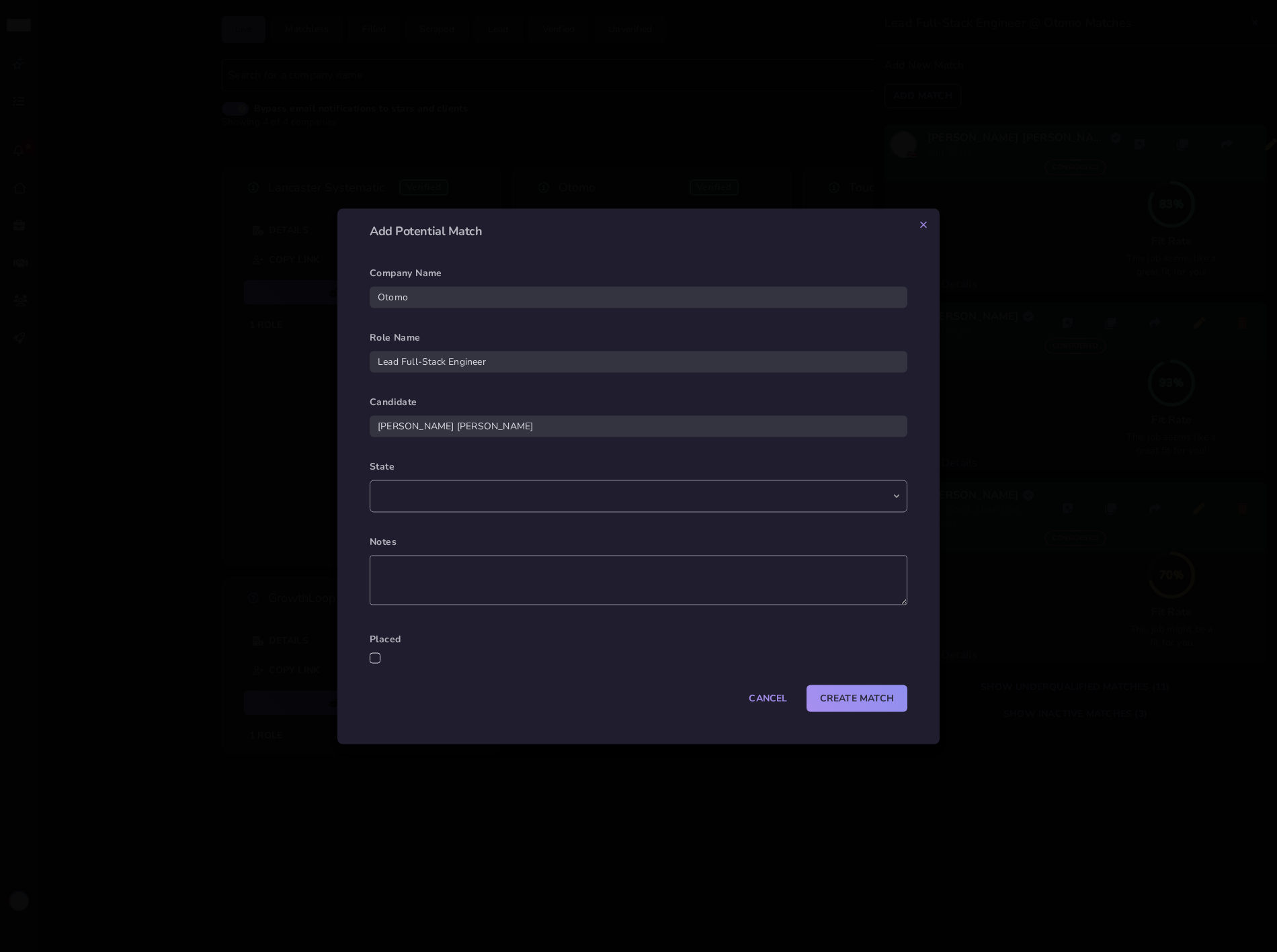 select on "reaching out" 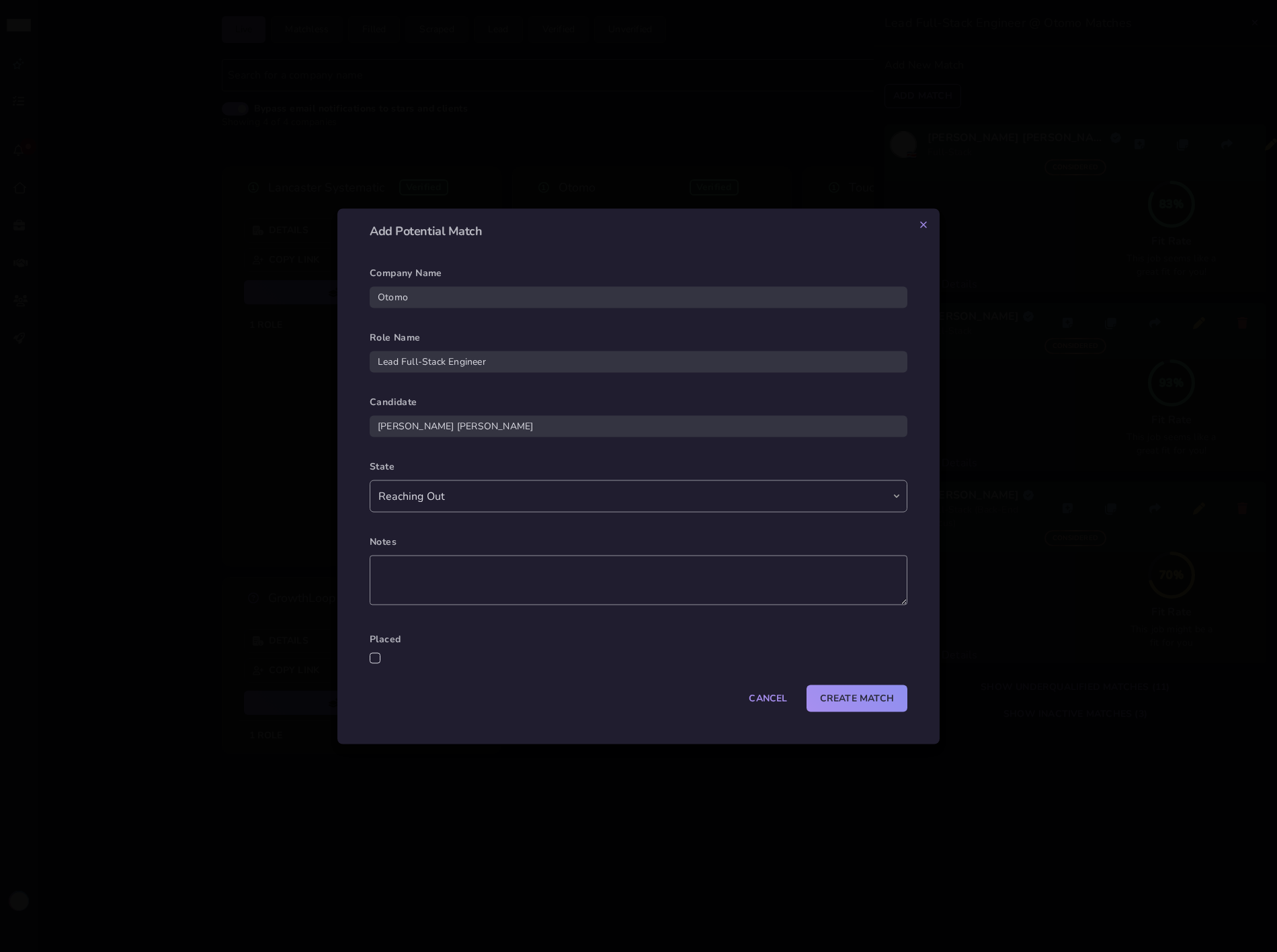 click on "Matched Failed Not Interested Reaching Out Considered Proposed Canceled Not a Good Fit (Pre-match) Hidden Completed" at bounding box center [638, 496] 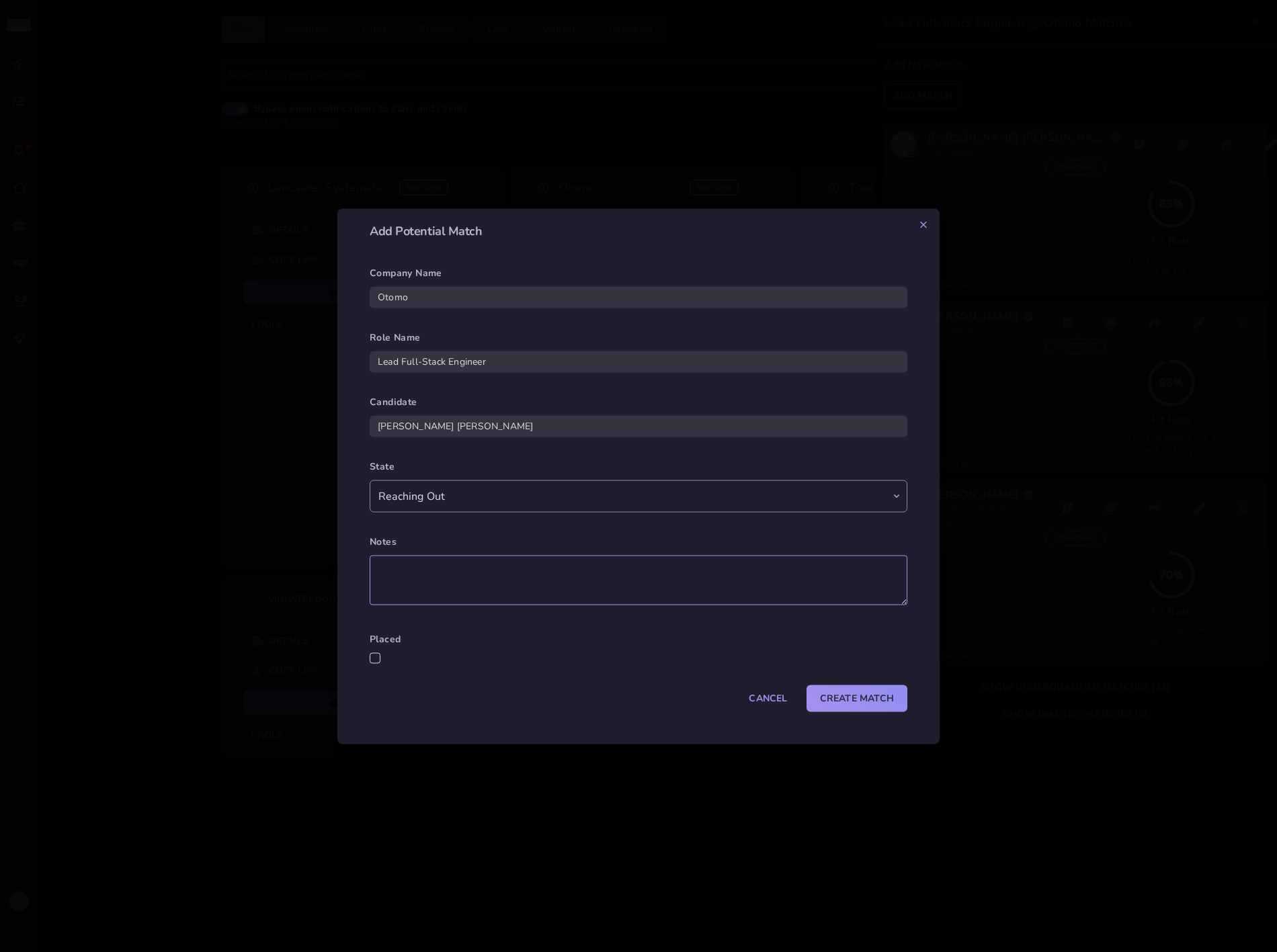 click 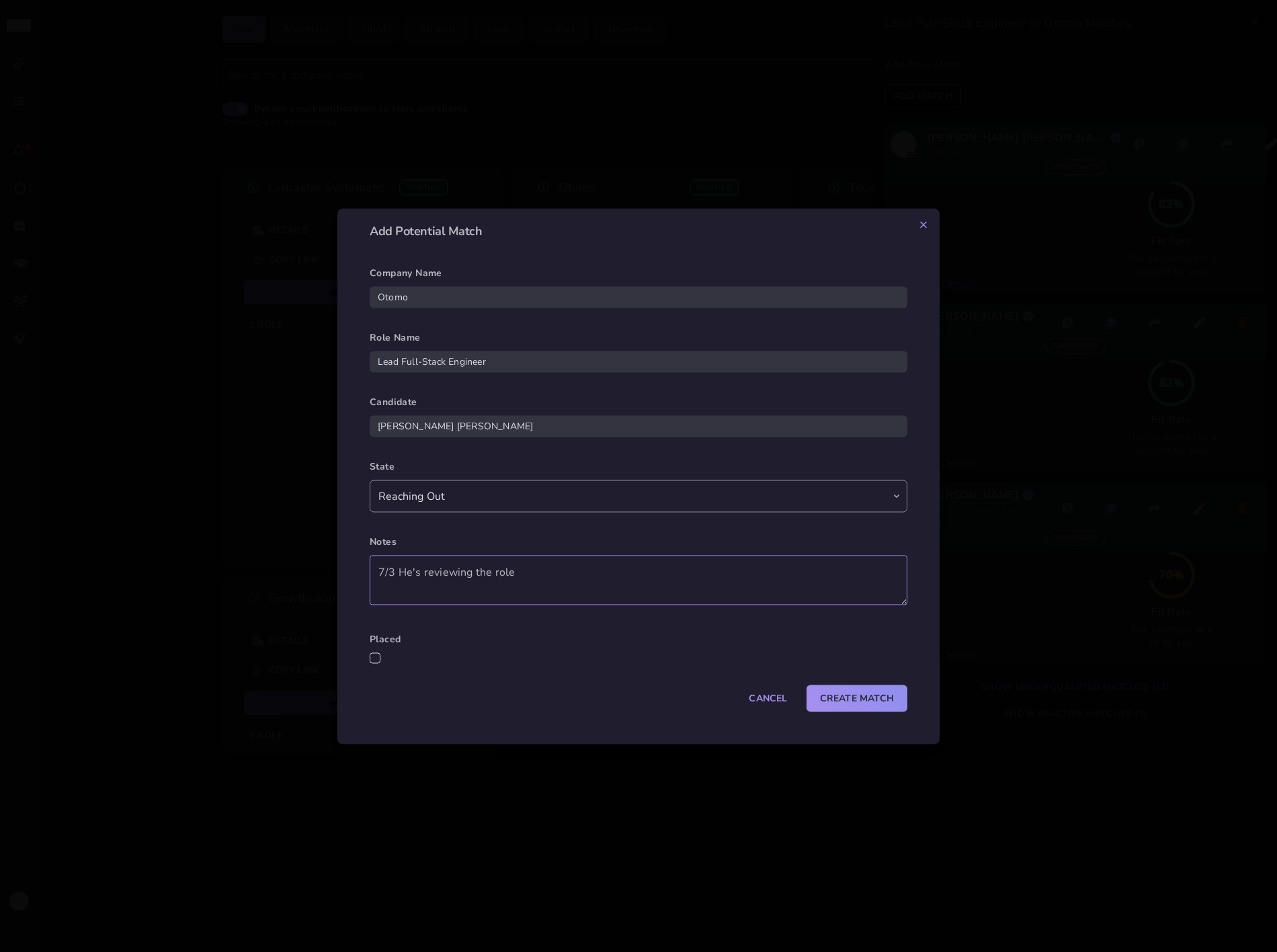 type on "7/3 He's reviewing the role" 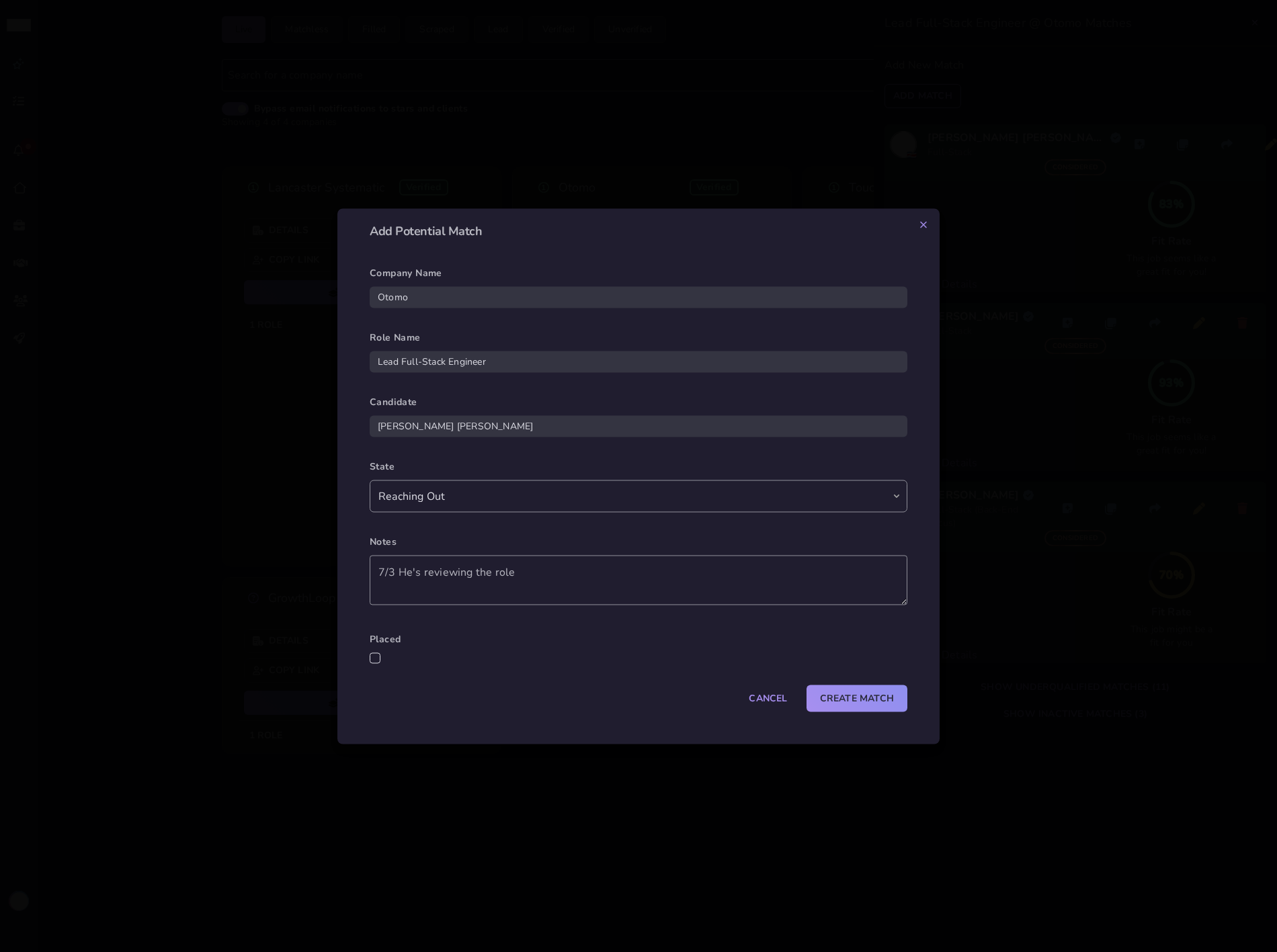 click on "Company Name Otomo Role Name Lead Full-Stack Engineer Candidate Juan Manuel Rodriguez Alvarado State Matched Failed Not Interested Reaching Out Considered Proposed Canceled Not a Good Fit (Pre-match) Hidden Completed Notes 7/3 He's reviewing the role Placed  Cancel   Create Match" at bounding box center (638, 488) 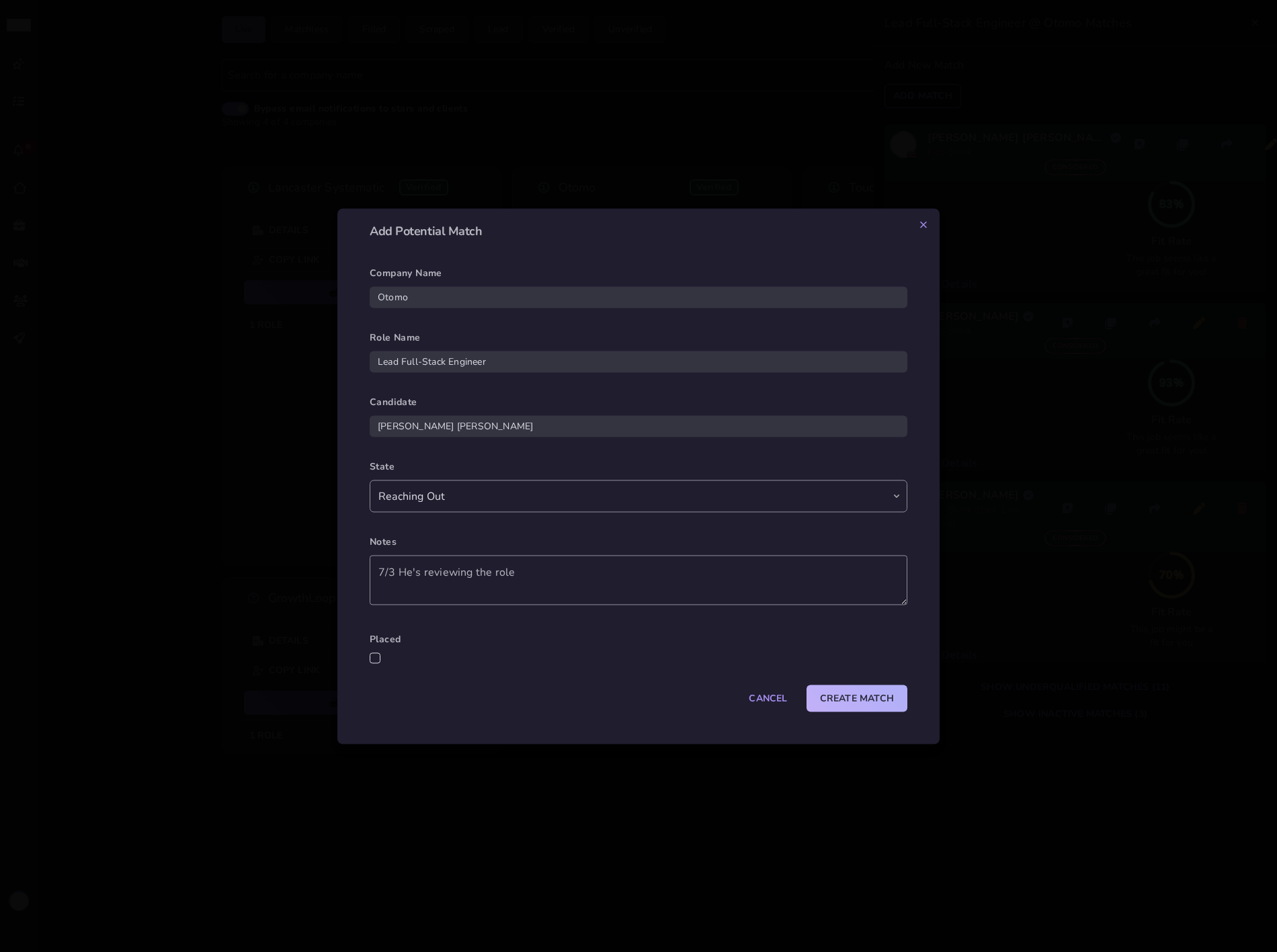 click on "Create Match" at bounding box center [857, 698] 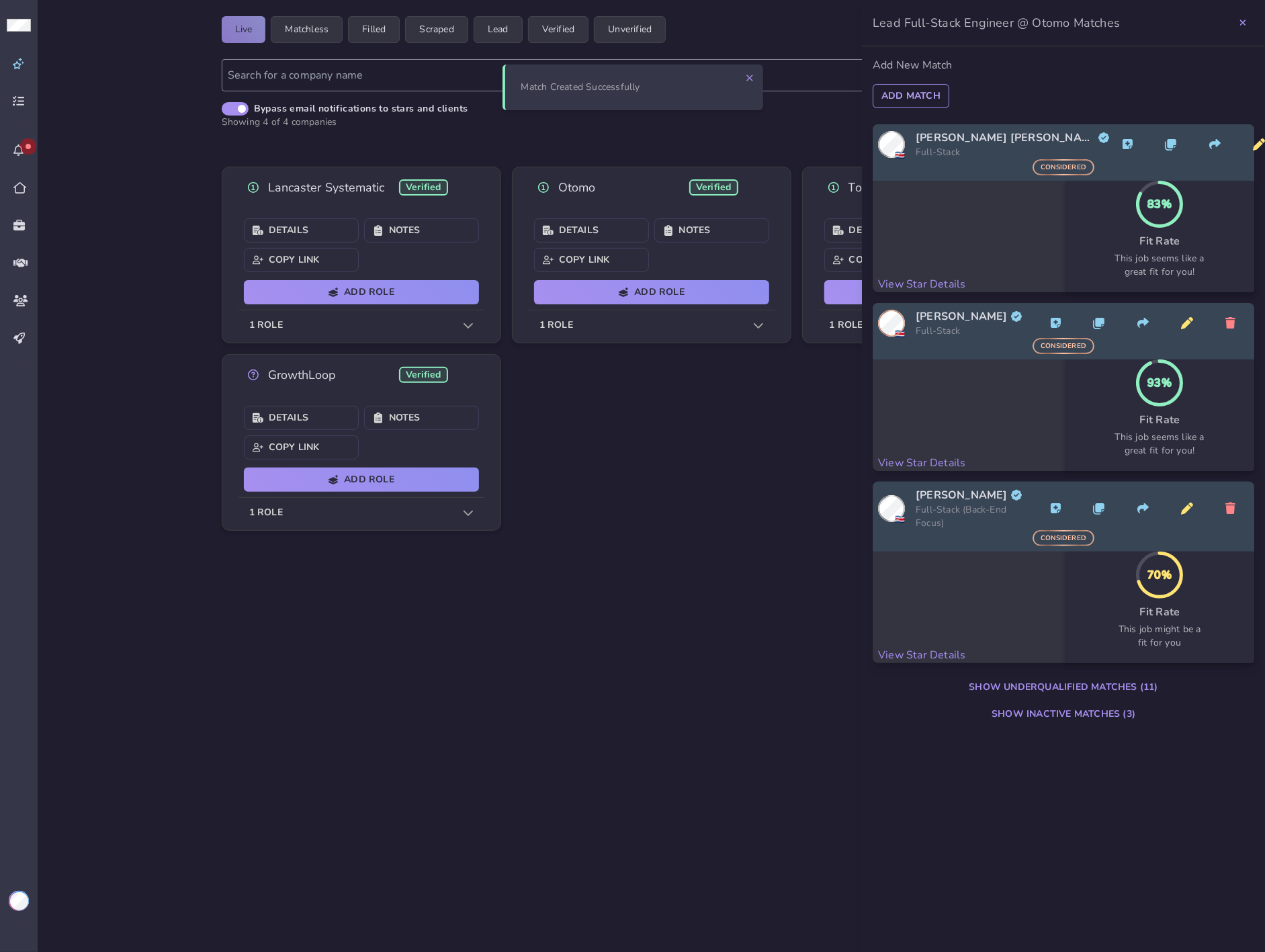 click 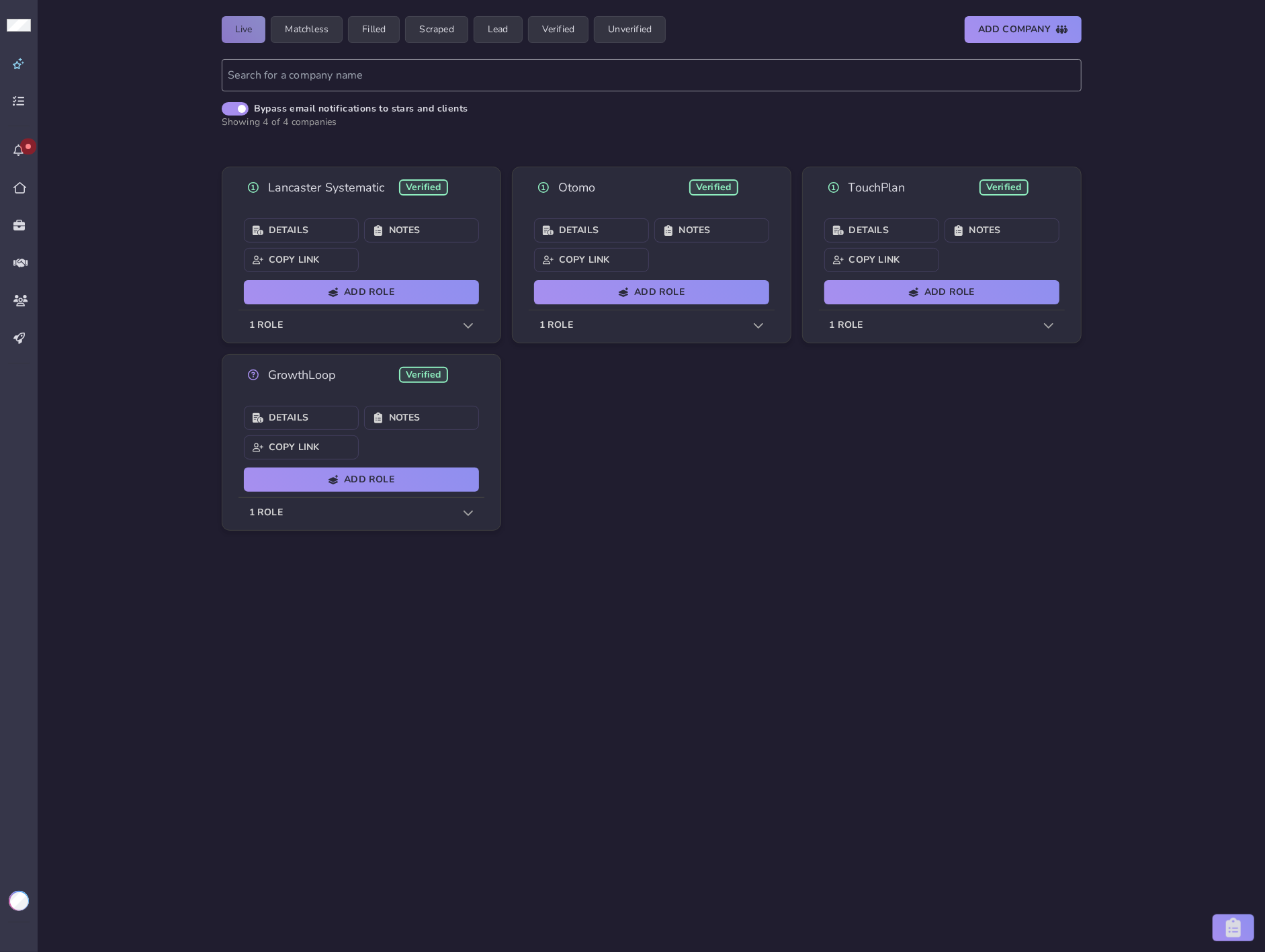 click on "Lancaster Systematic  Verified   Details  Notes  Copy Link  Add Role  1 role Otomo  Verified   Details  Notes  Copy Link  Add Role  1 role TouchPlan  Verified   Details  Notes  Copy Link  Add Role  1 role GrowthLoop  Verified   Details  Notes  Copy Link  Add Role  1 role" at bounding box center (652, 349) 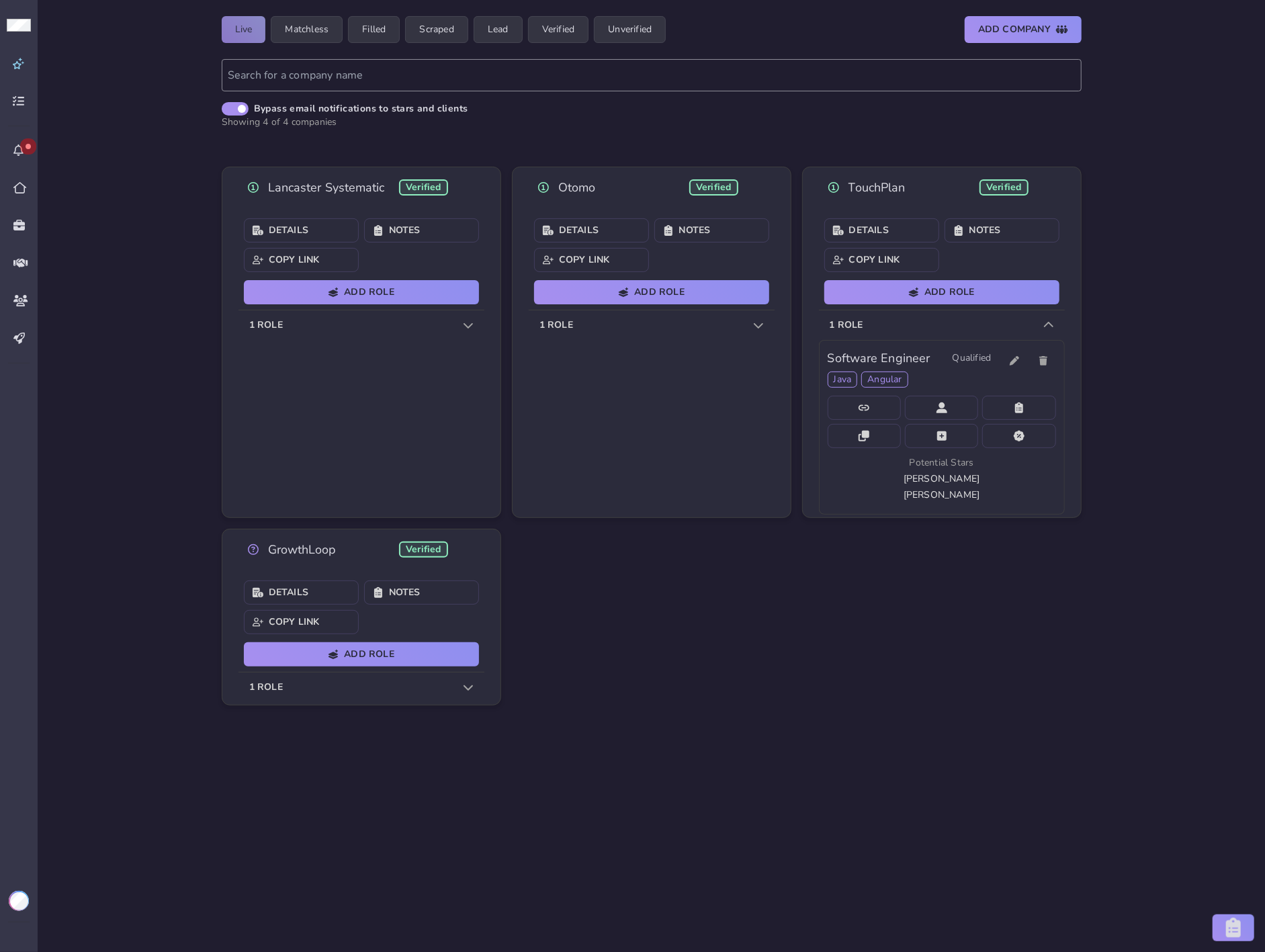 click on "1 role" at bounding box center [942, 325] 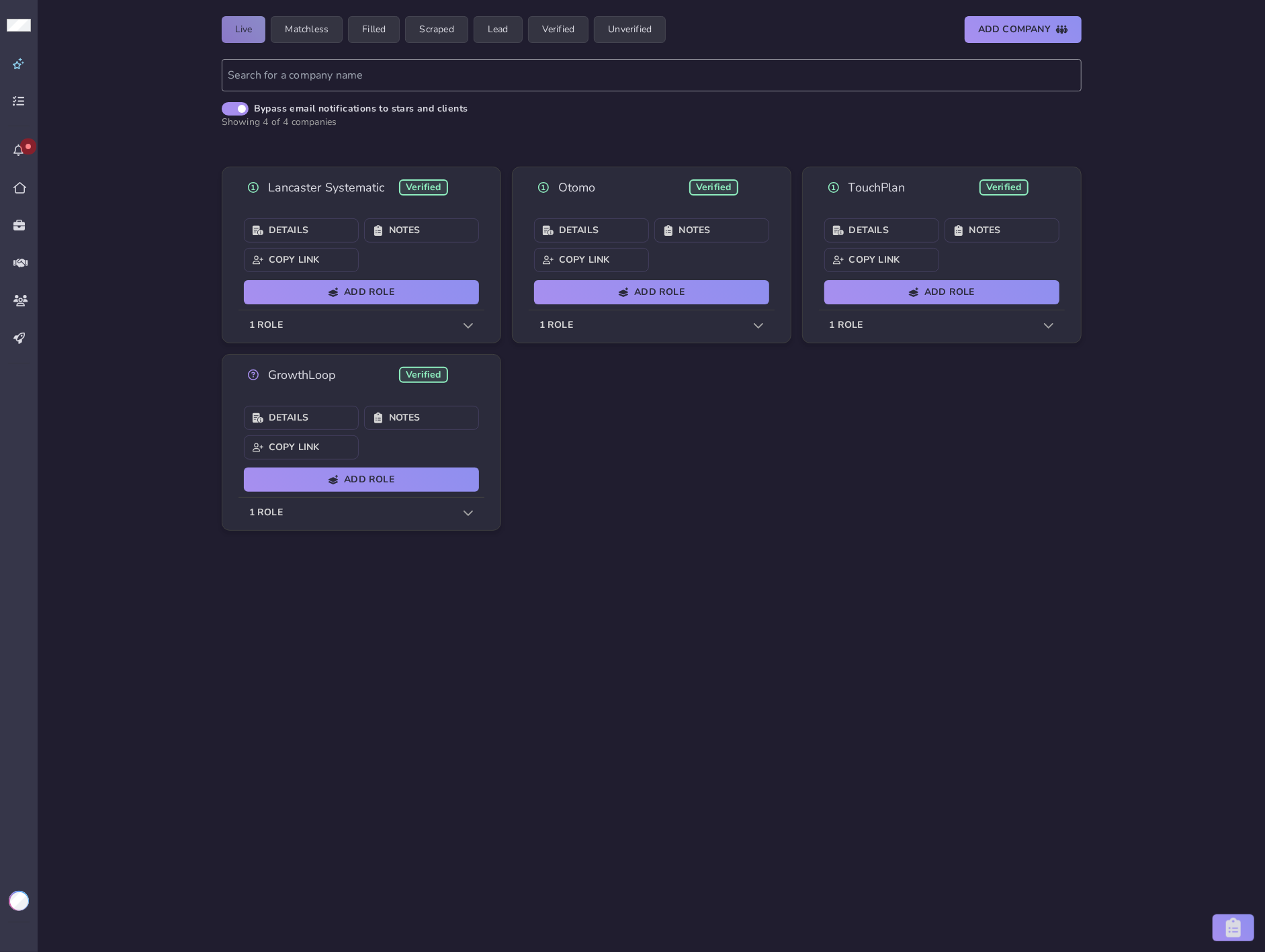 click on "1 role" at bounding box center [652, 325] 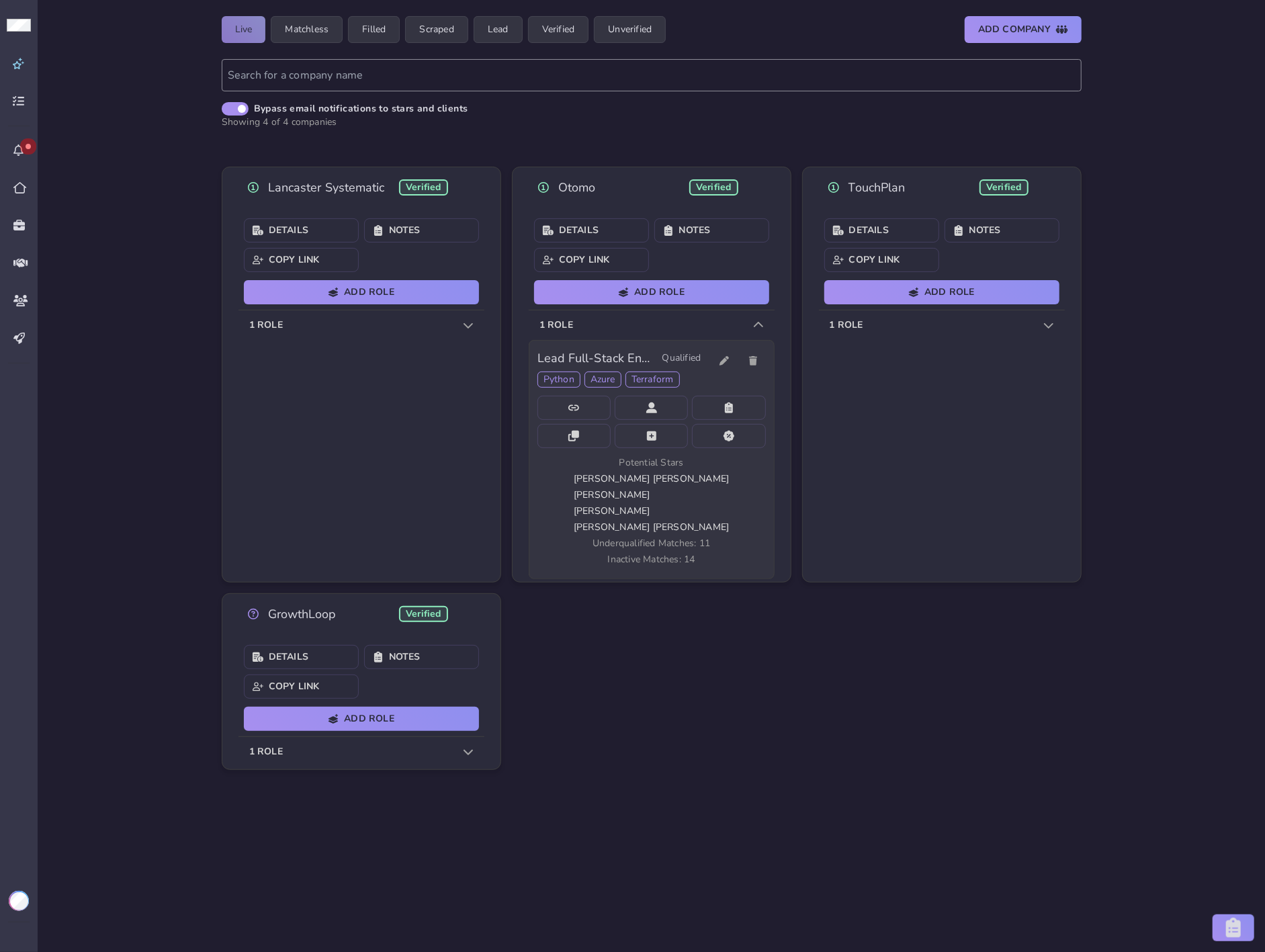 click on "Jesus Ramos Cruz" 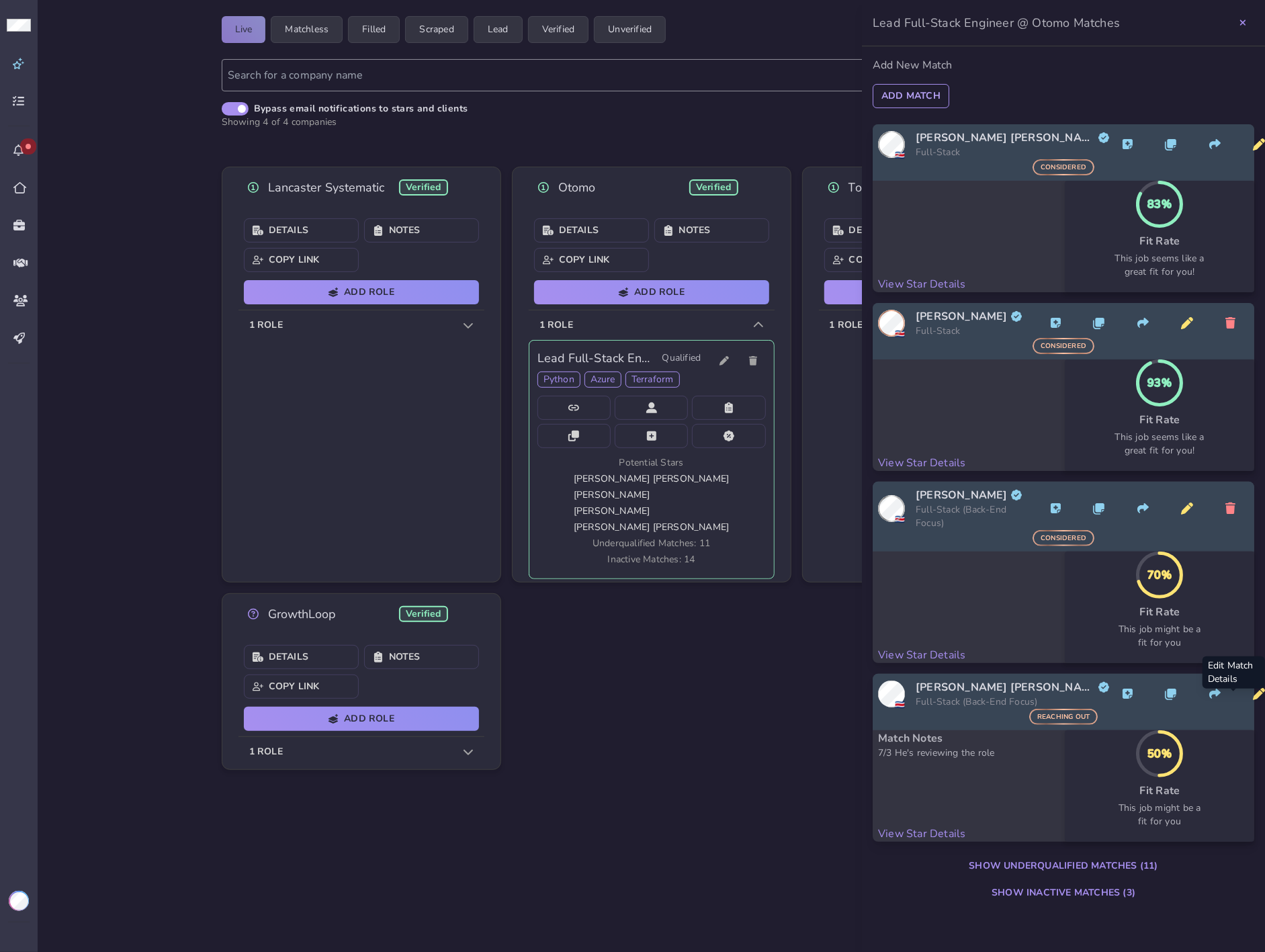 click 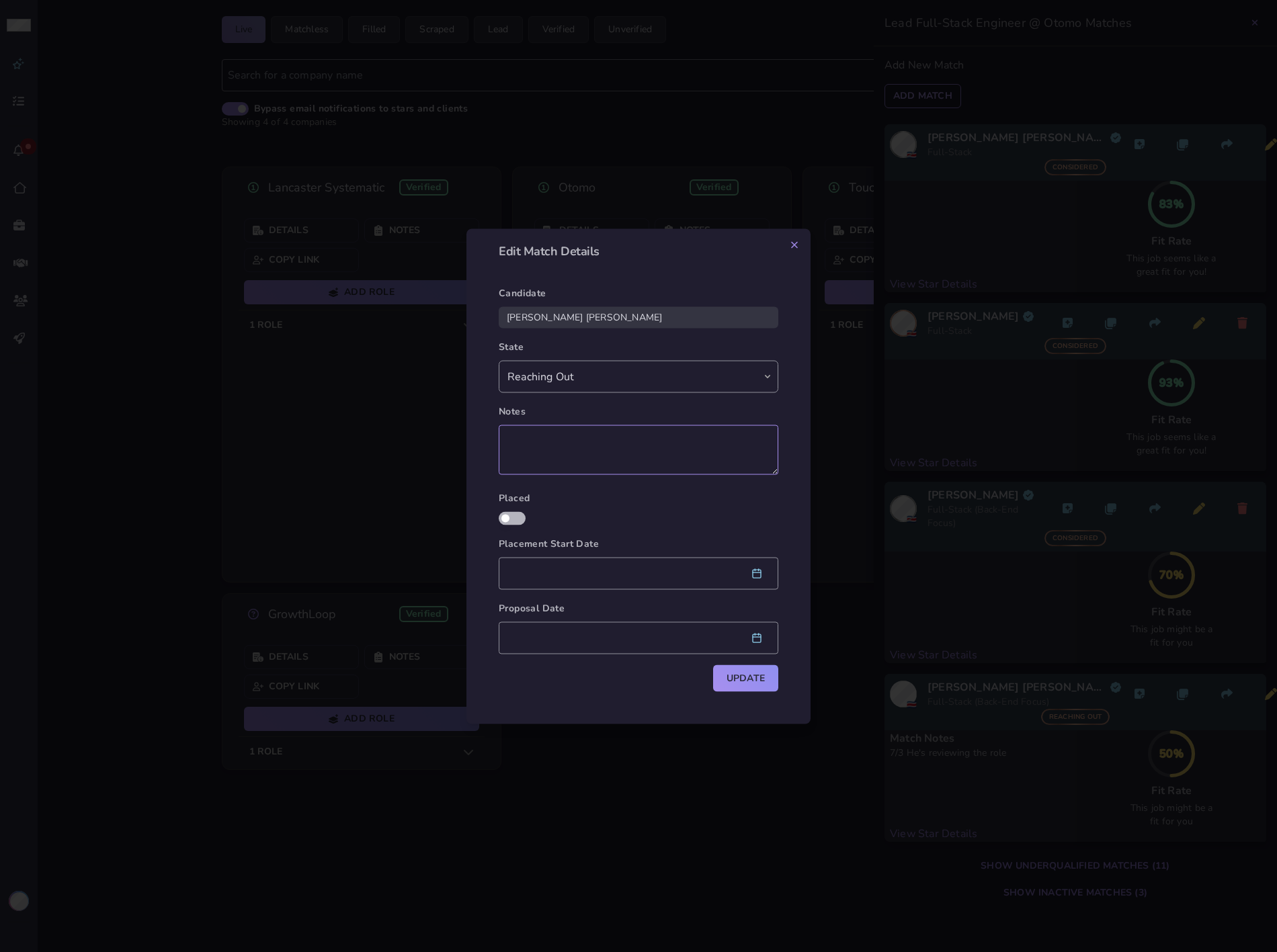 drag, startPoint x: 691, startPoint y: 458, endPoint x: 694, endPoint y: 445, distance: 13.341664 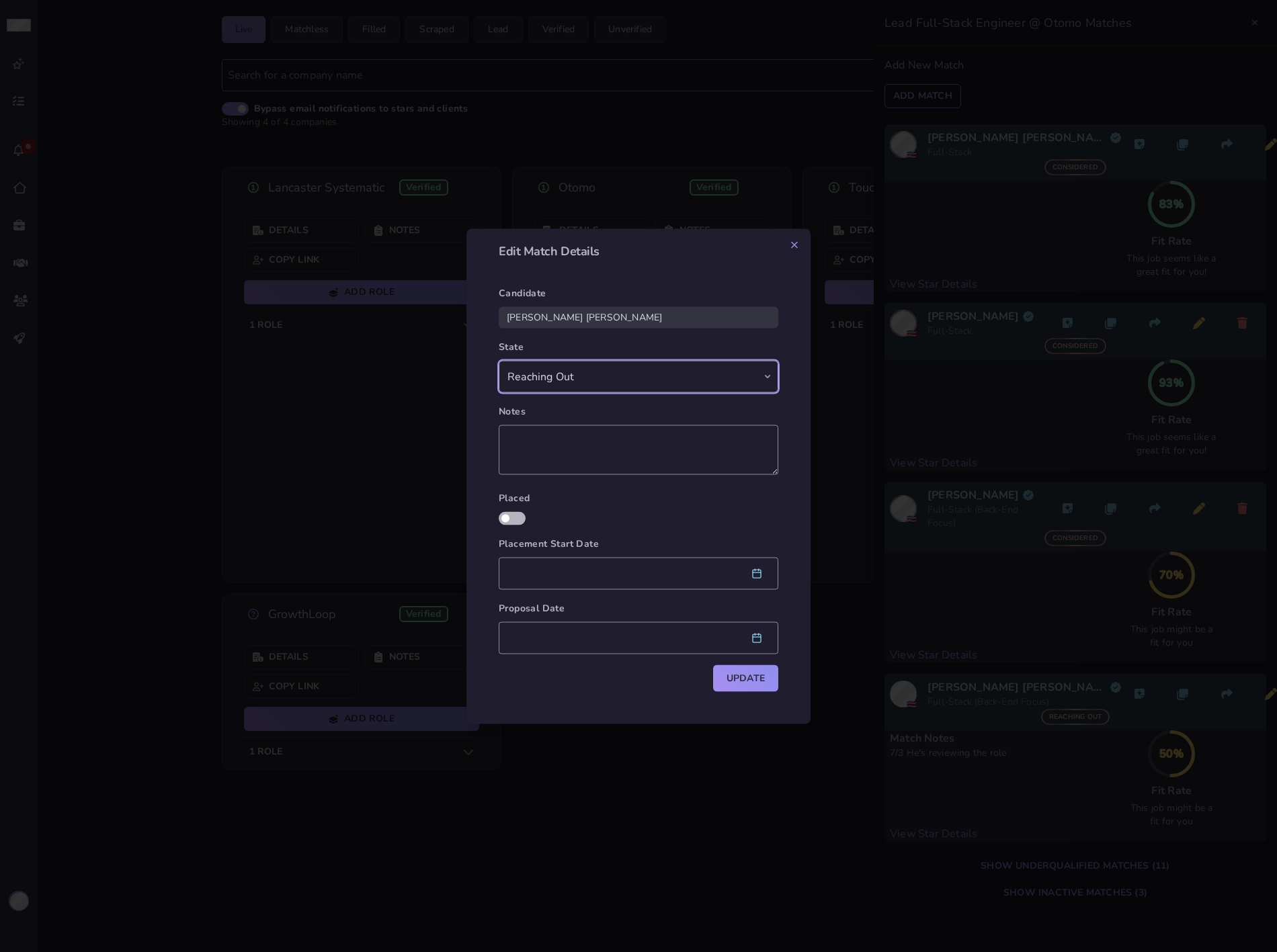 click on "Matched Failed Not Interested Reaching Out Considered Proposed Canceled Not a Good Fit (Pre-match) Hidden Completed" at bounding box center (638, 376) 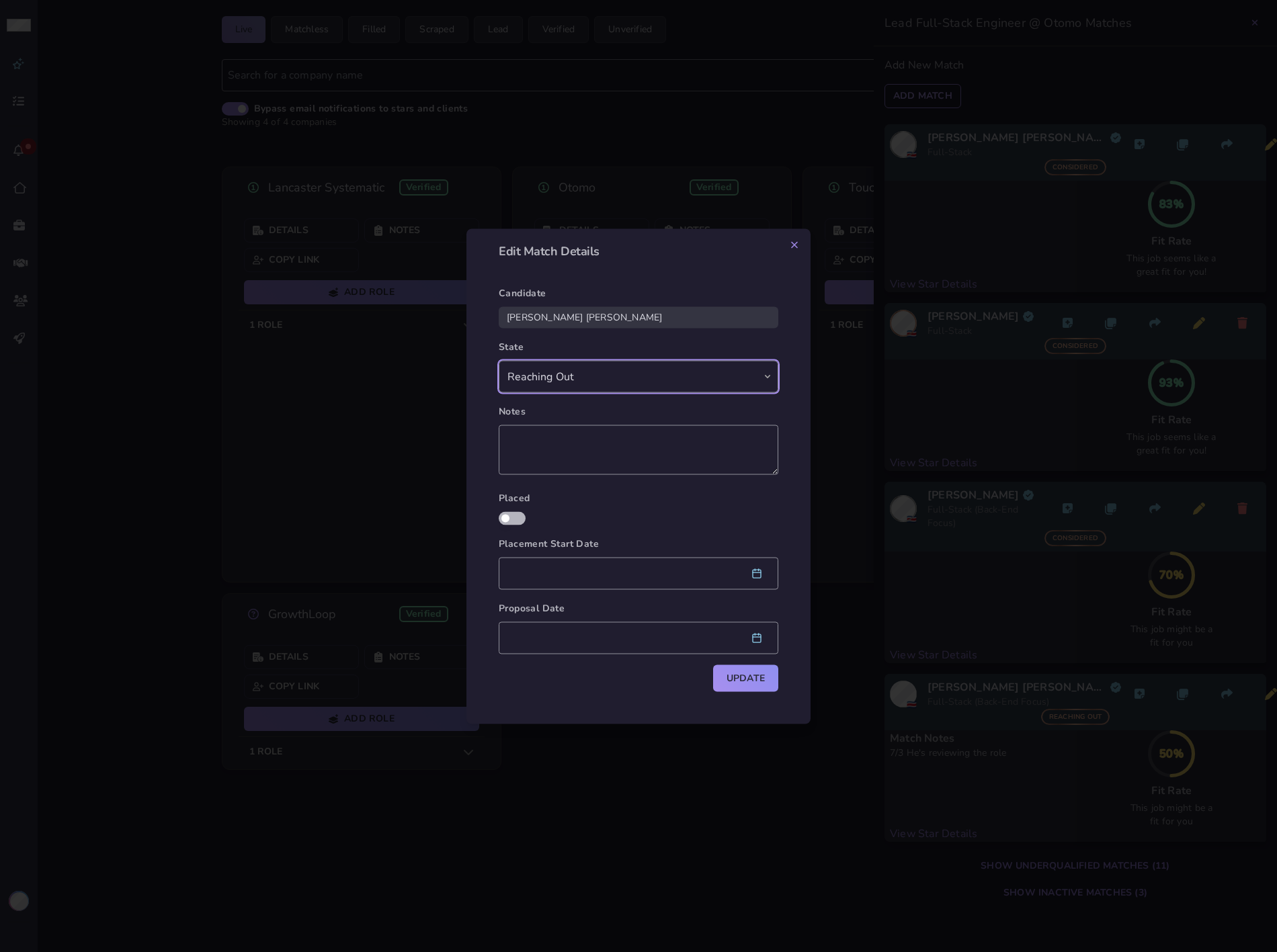 select on "proposed" 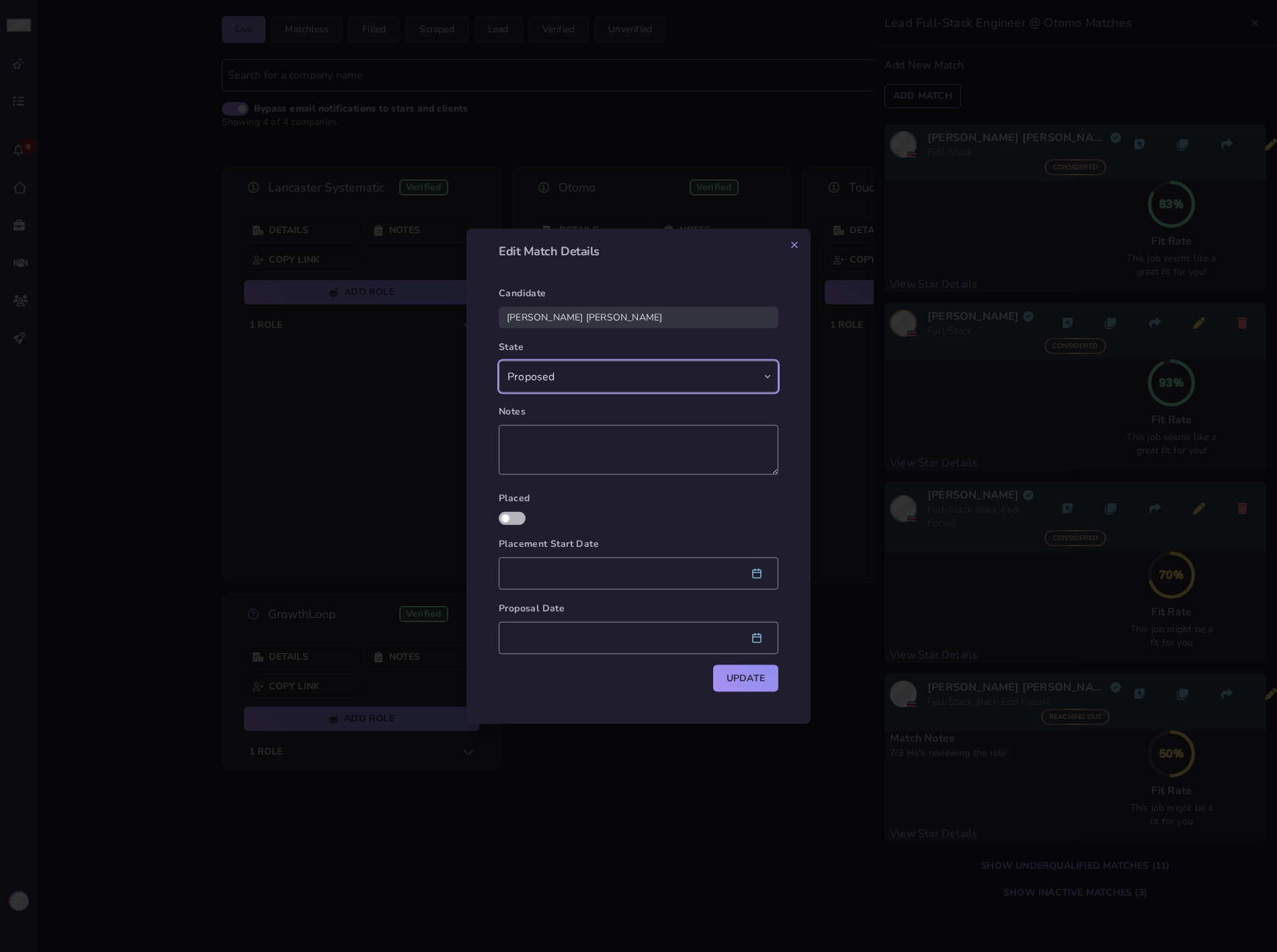 click on "Matched Failed Not Interested Reaching Out Considered Proposed Canceled Not a Good Fit (Pre-match) Hidden Completed" at bounding box center [638, 376] 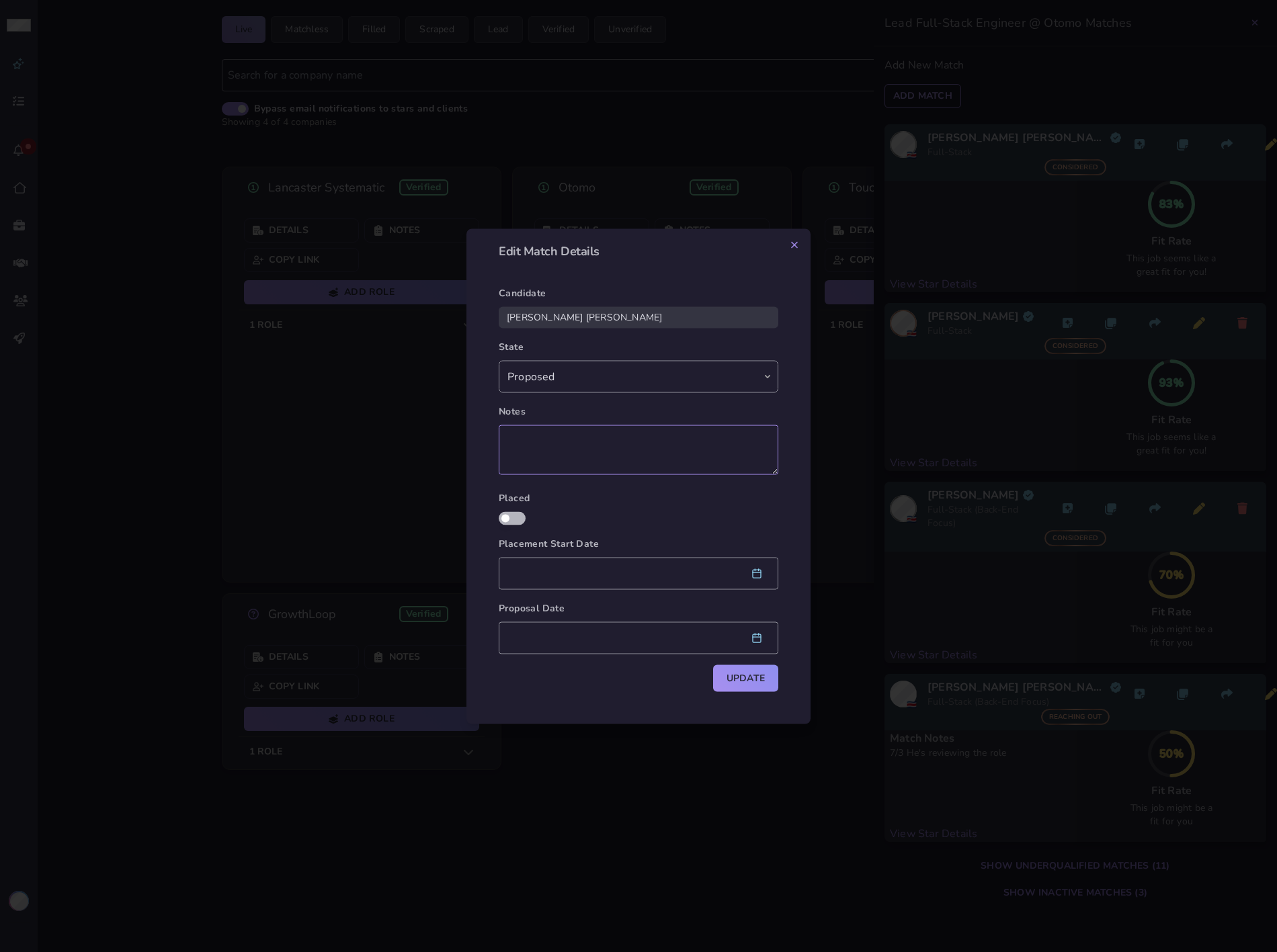 click 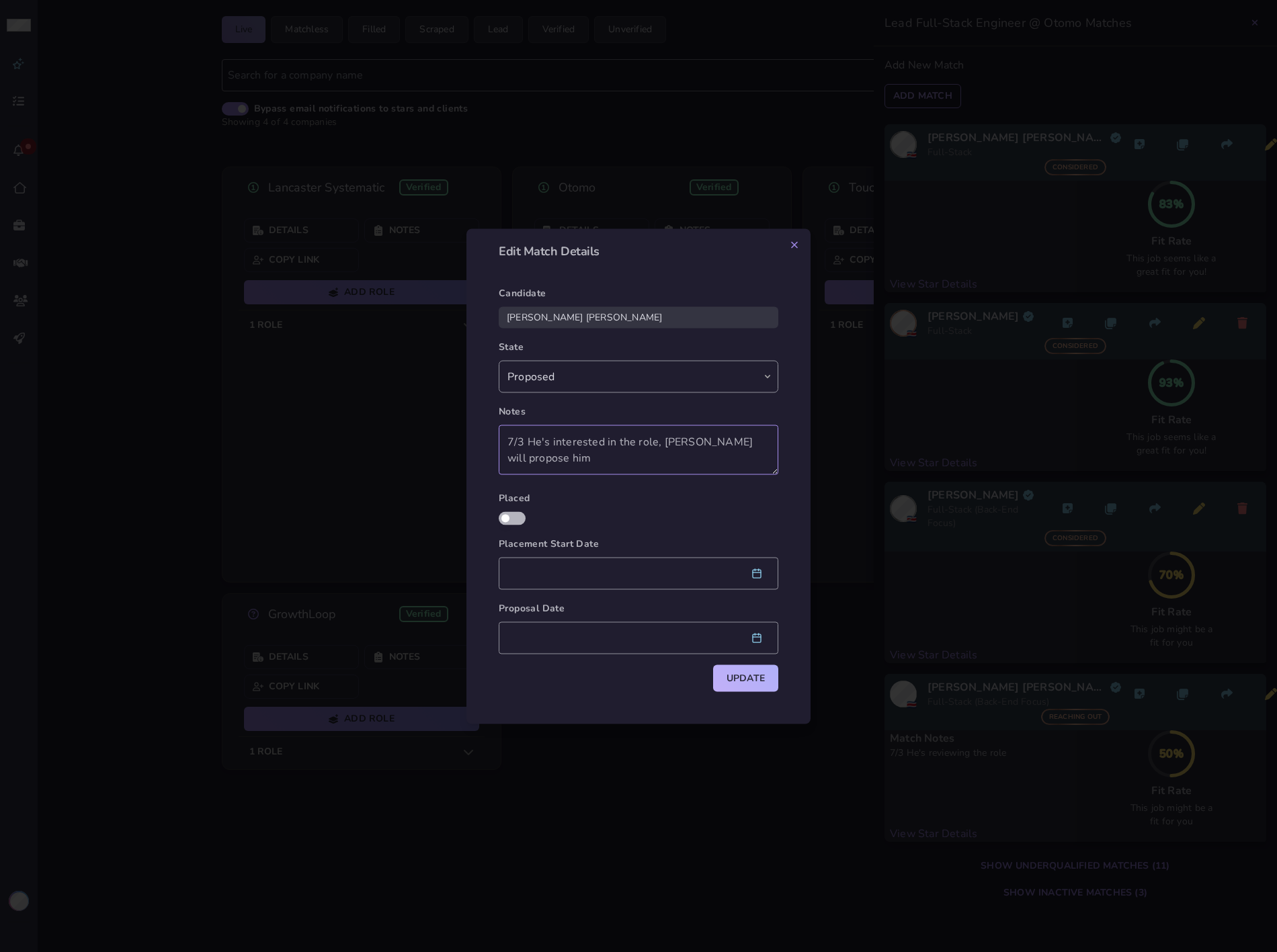 type on "7/3 He's interested in the role, Max will propose him" 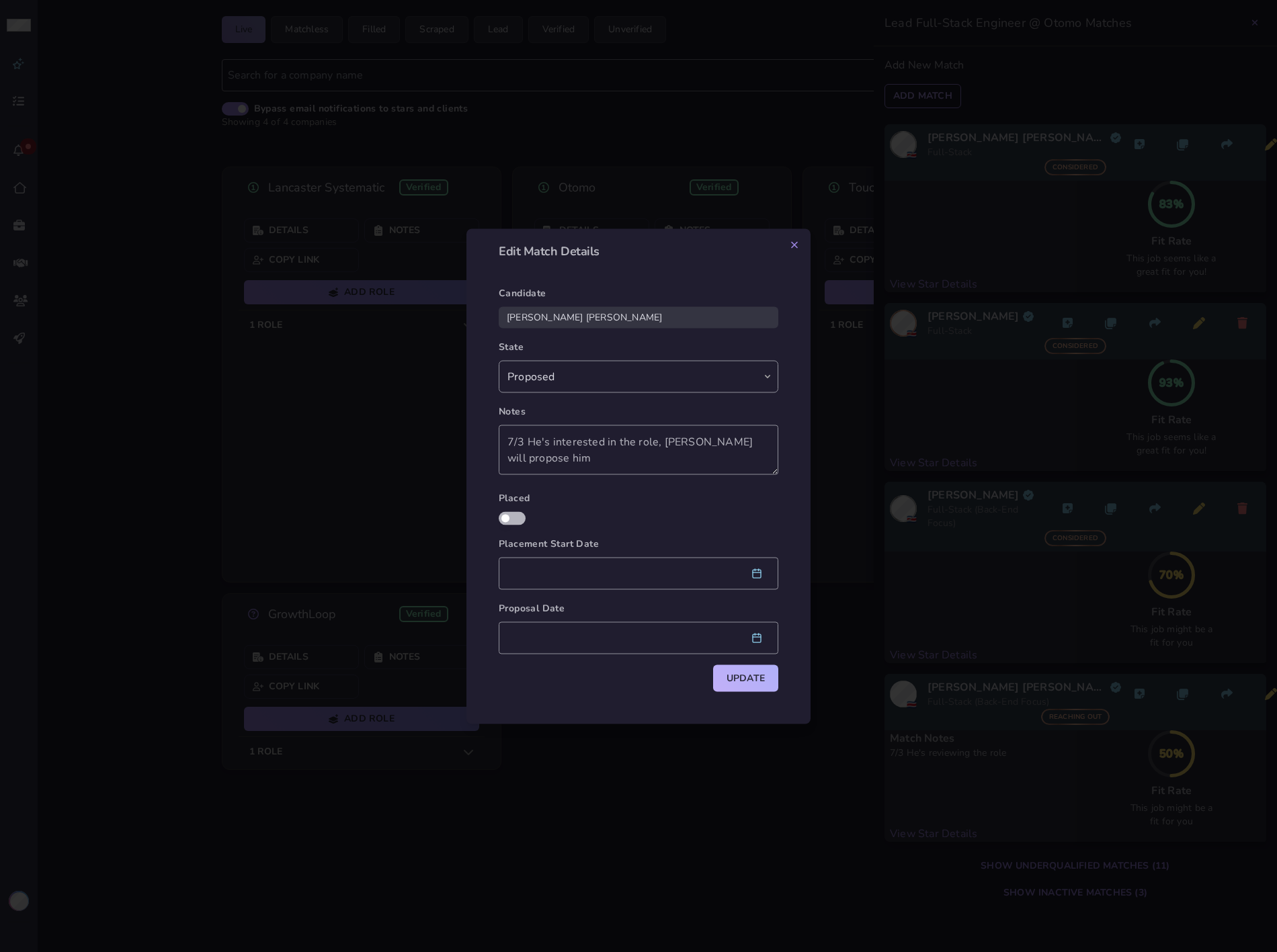 click on "Update" at bounding box center [745, 678] 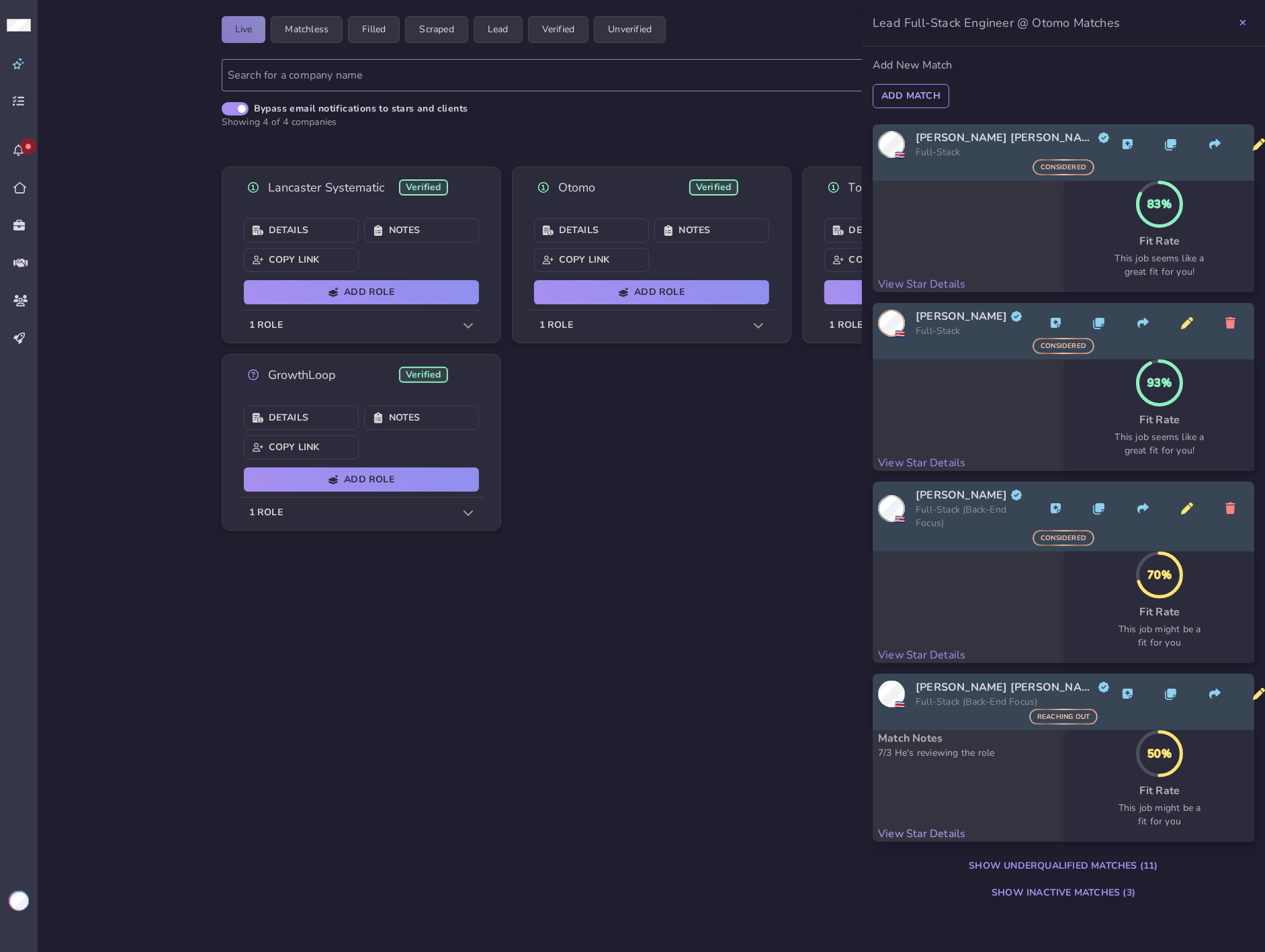 click on "View Star Details" at bounding box center [971, 834] 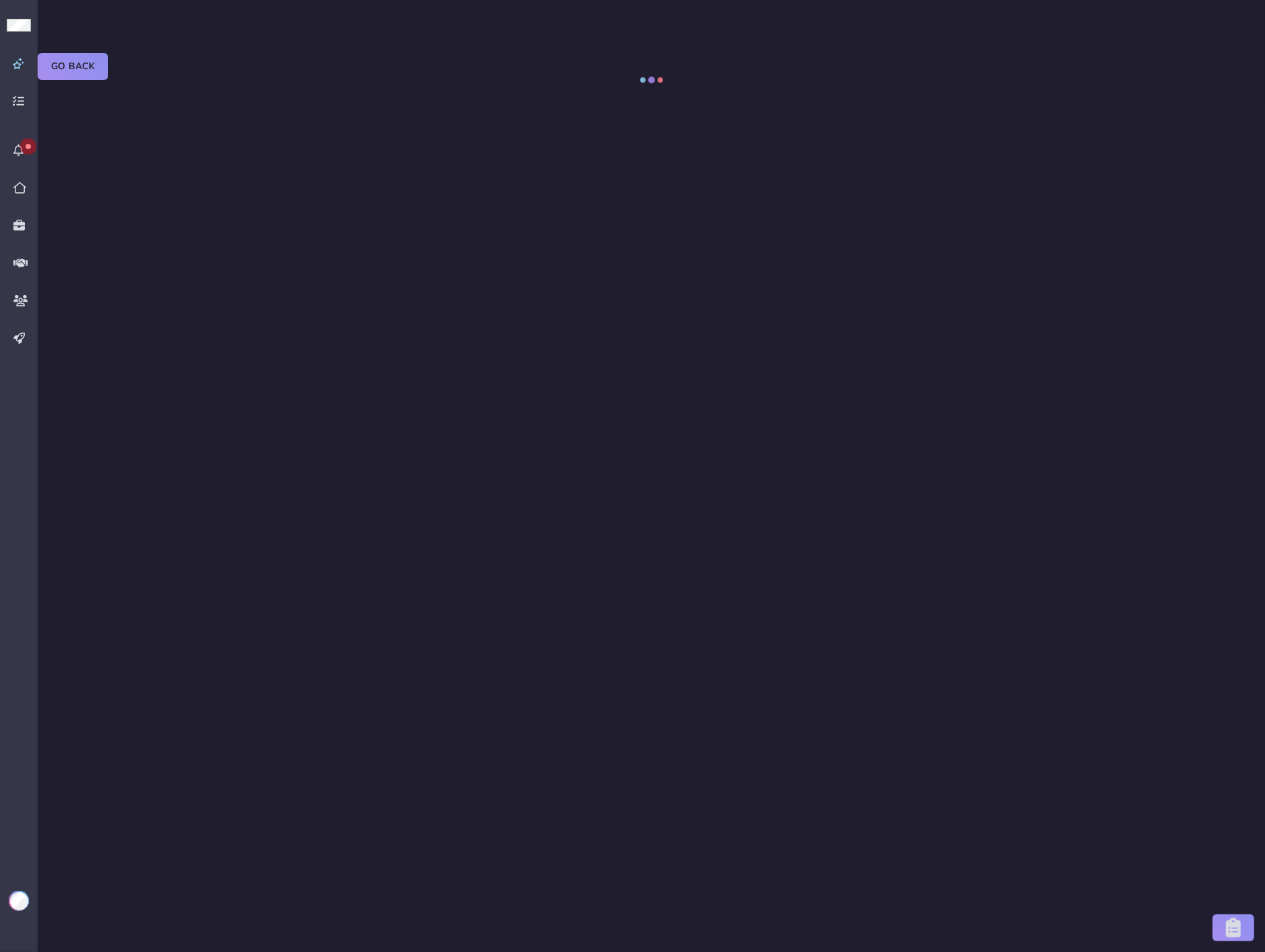 scroll, scrollTop: 0, scrollLeft: 0, axis: both 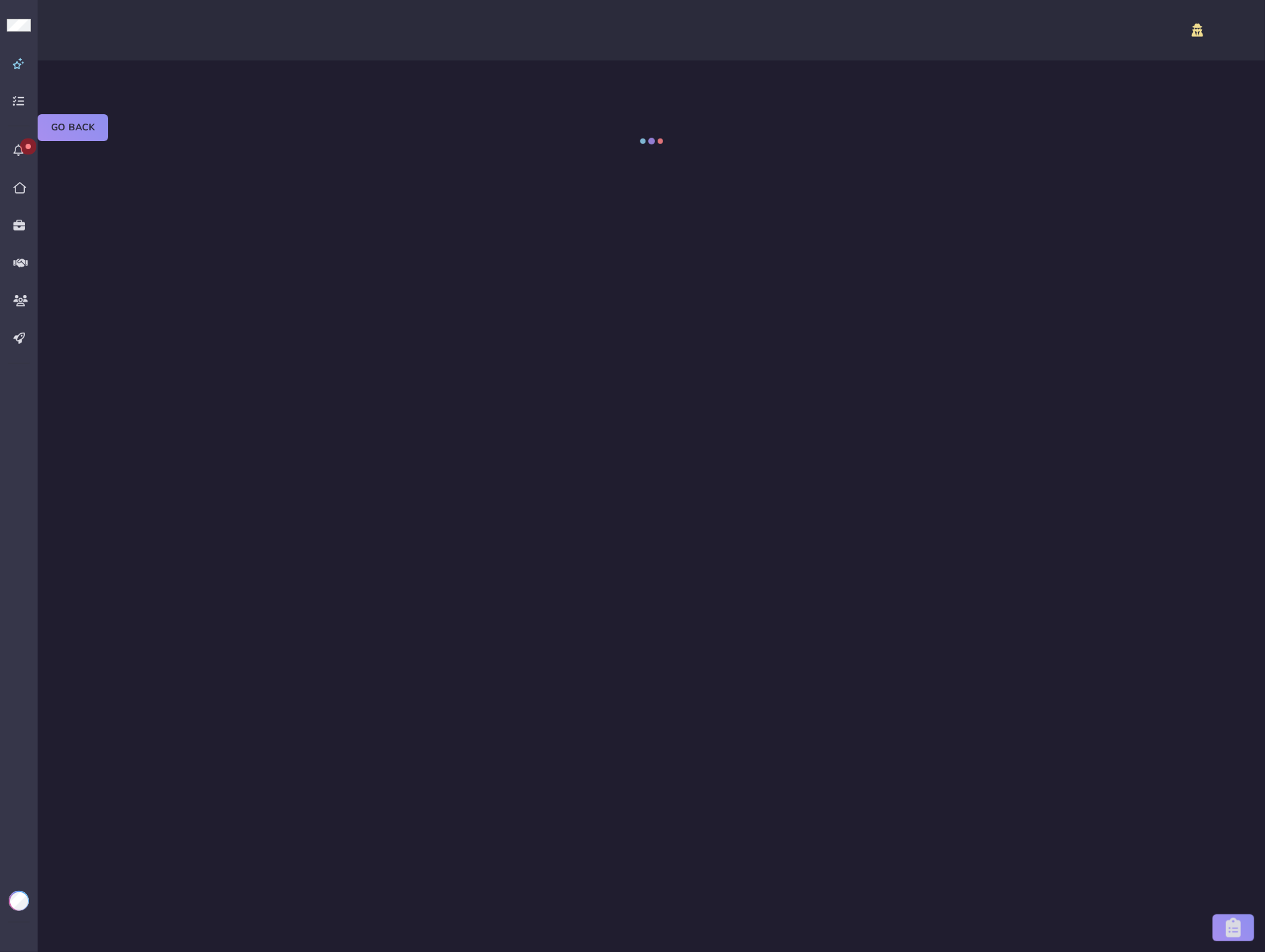 select on "certified" 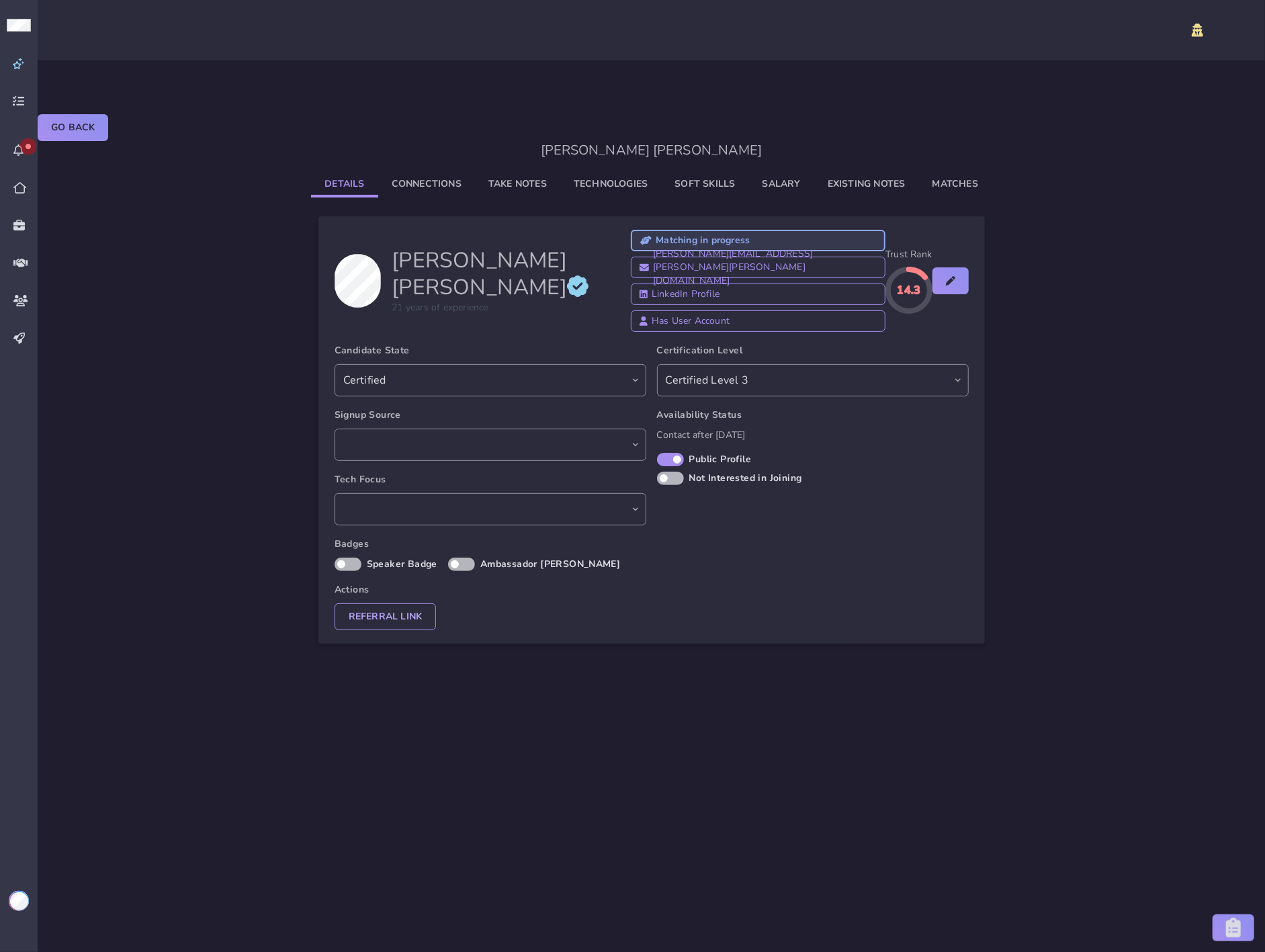 select on "e82e9926-63d5-497a-bf90-e3d5d47745a2" 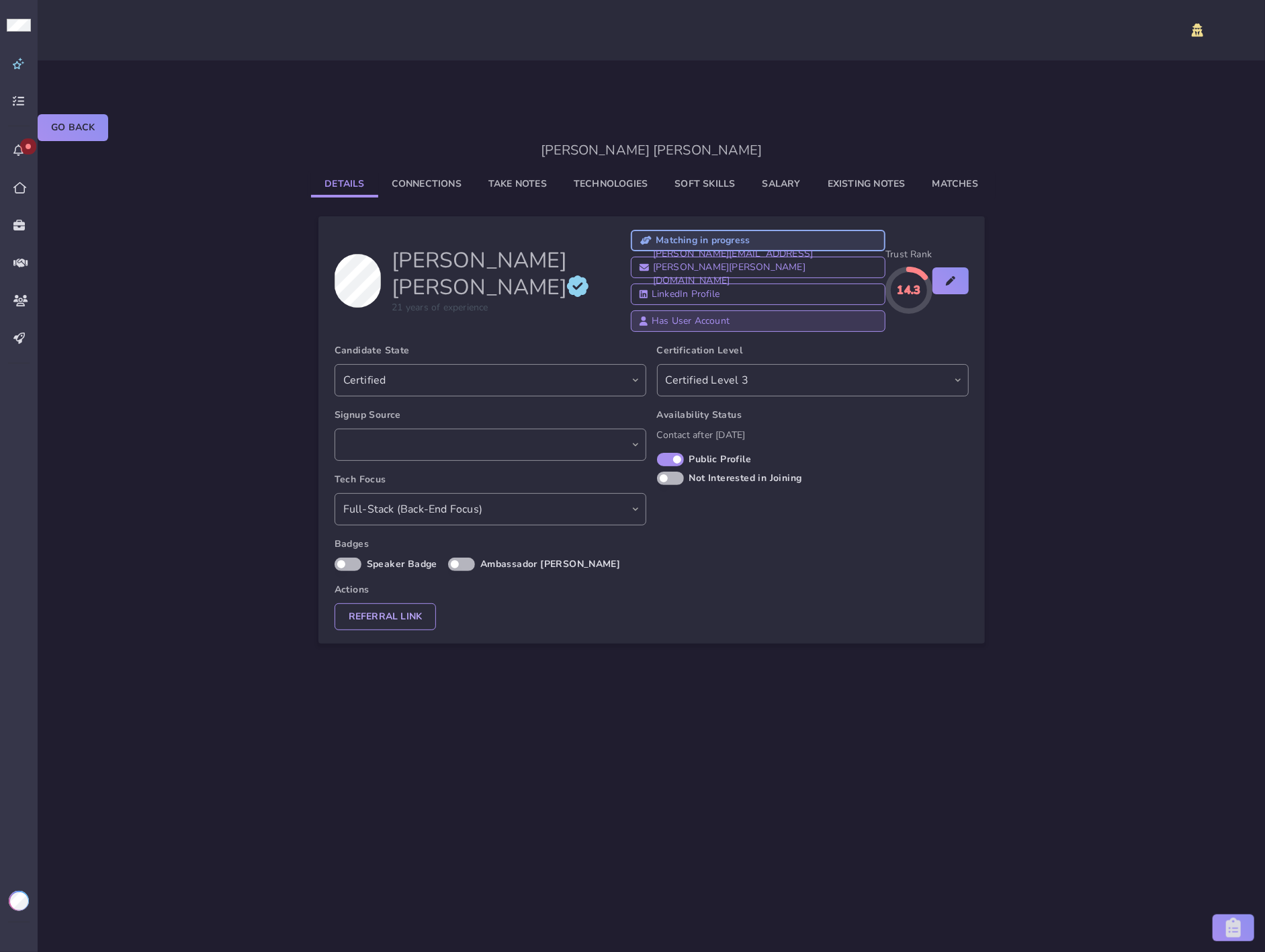click on "Has User Account" at bounding box center [685, 321] 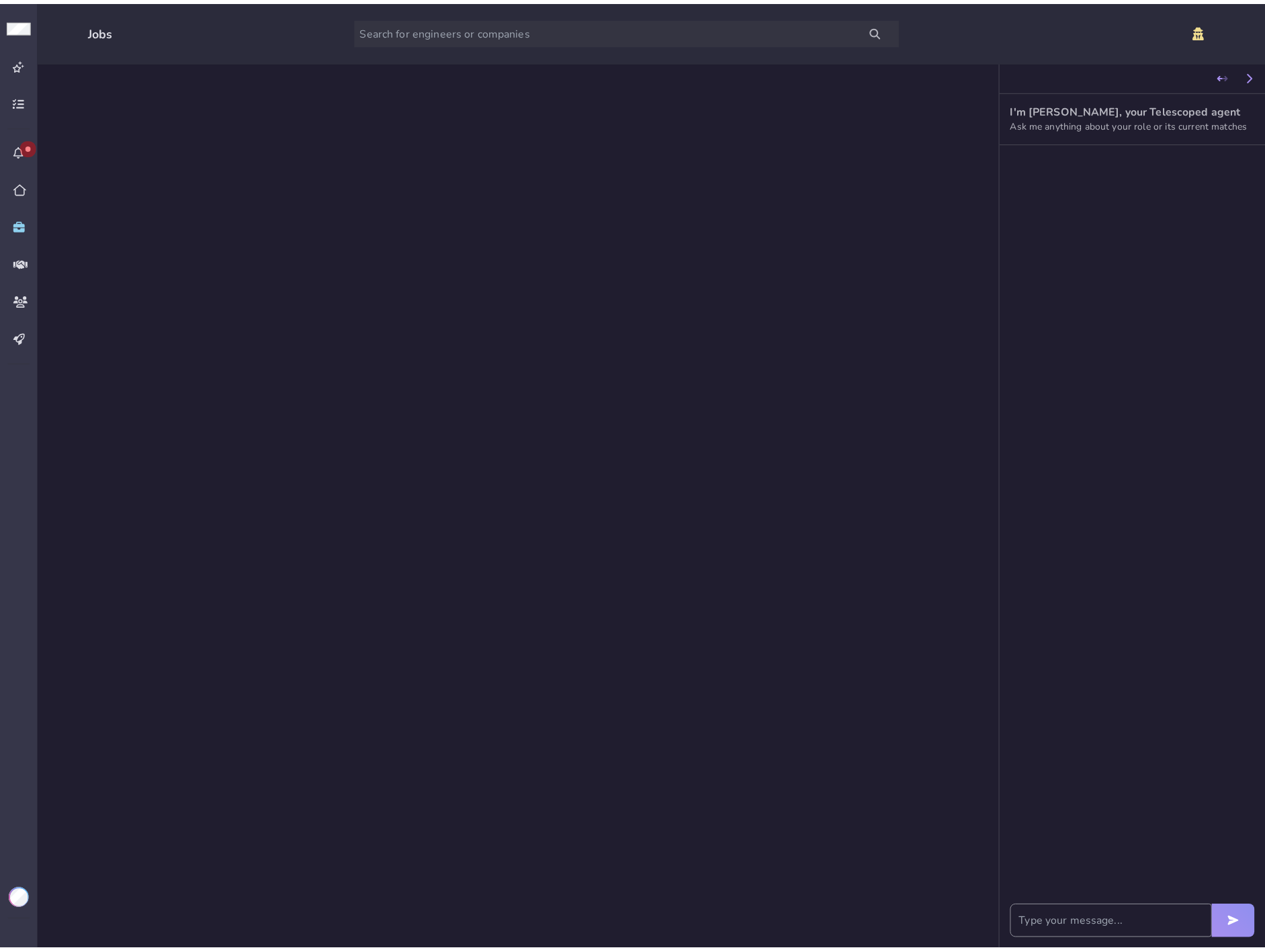 scroll, scrollTop: 0, scrollLeft: 0, axis: both 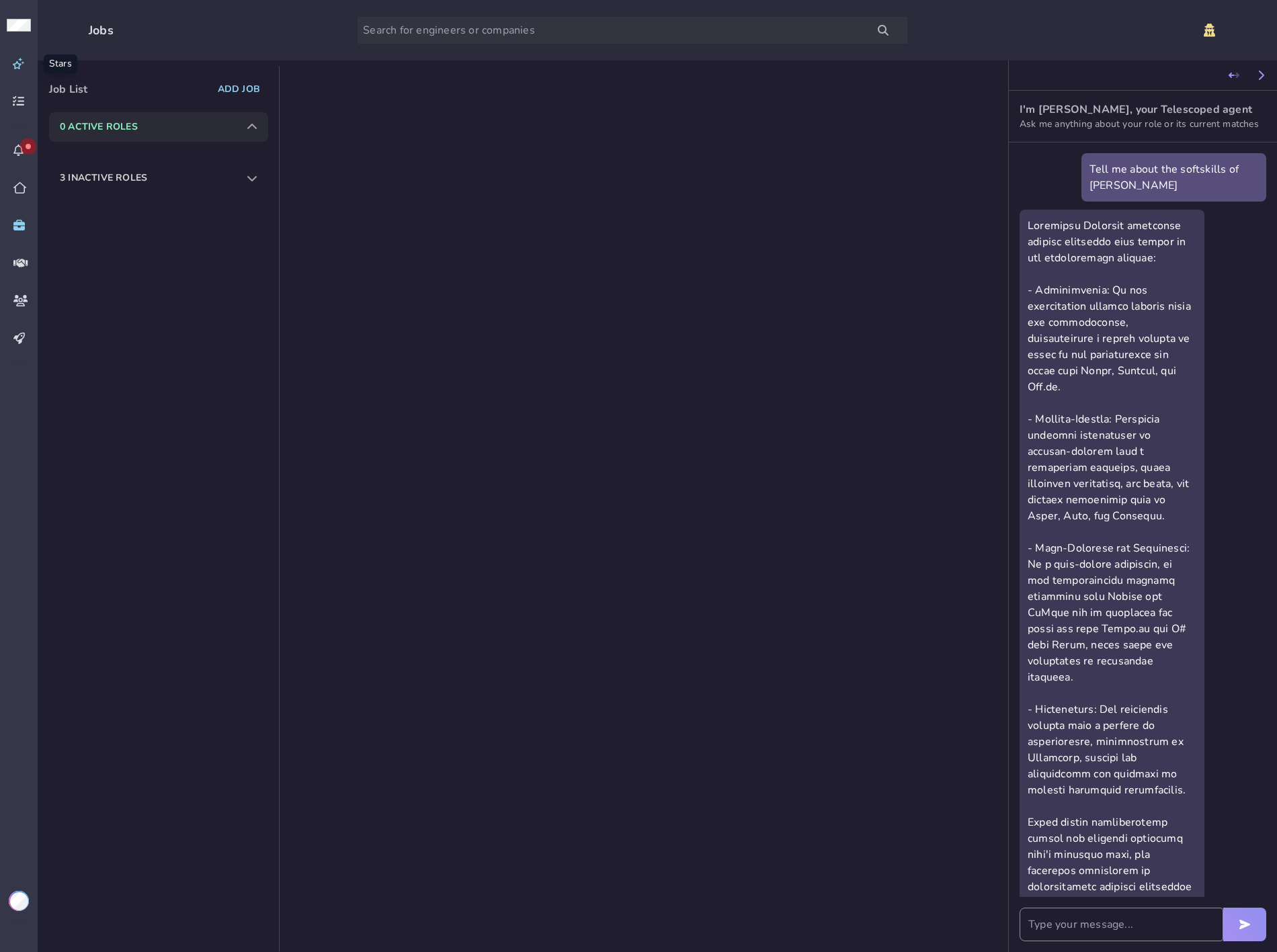 click at bounding box center (19, 64) 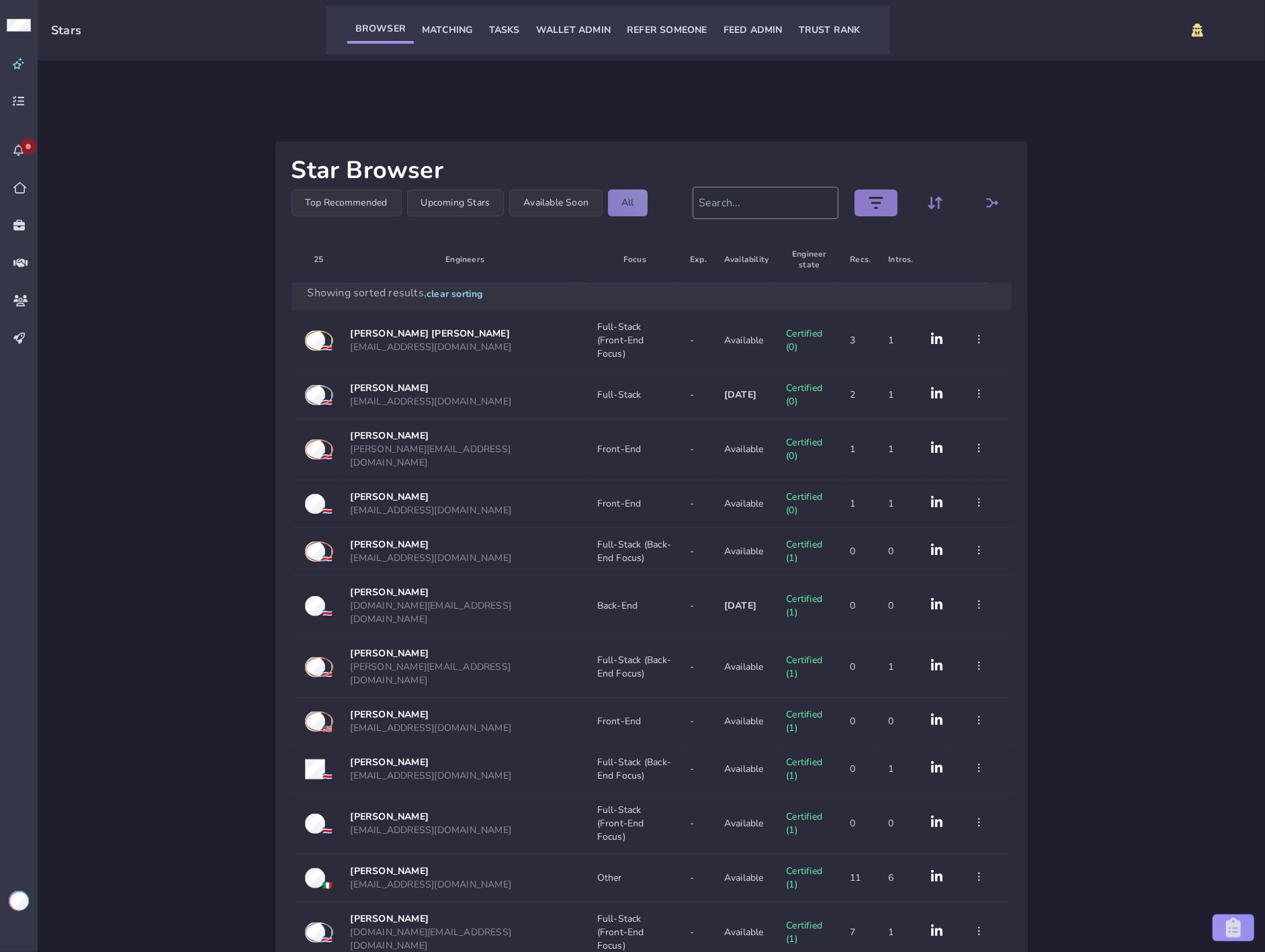click at bounding box center [876, 203] 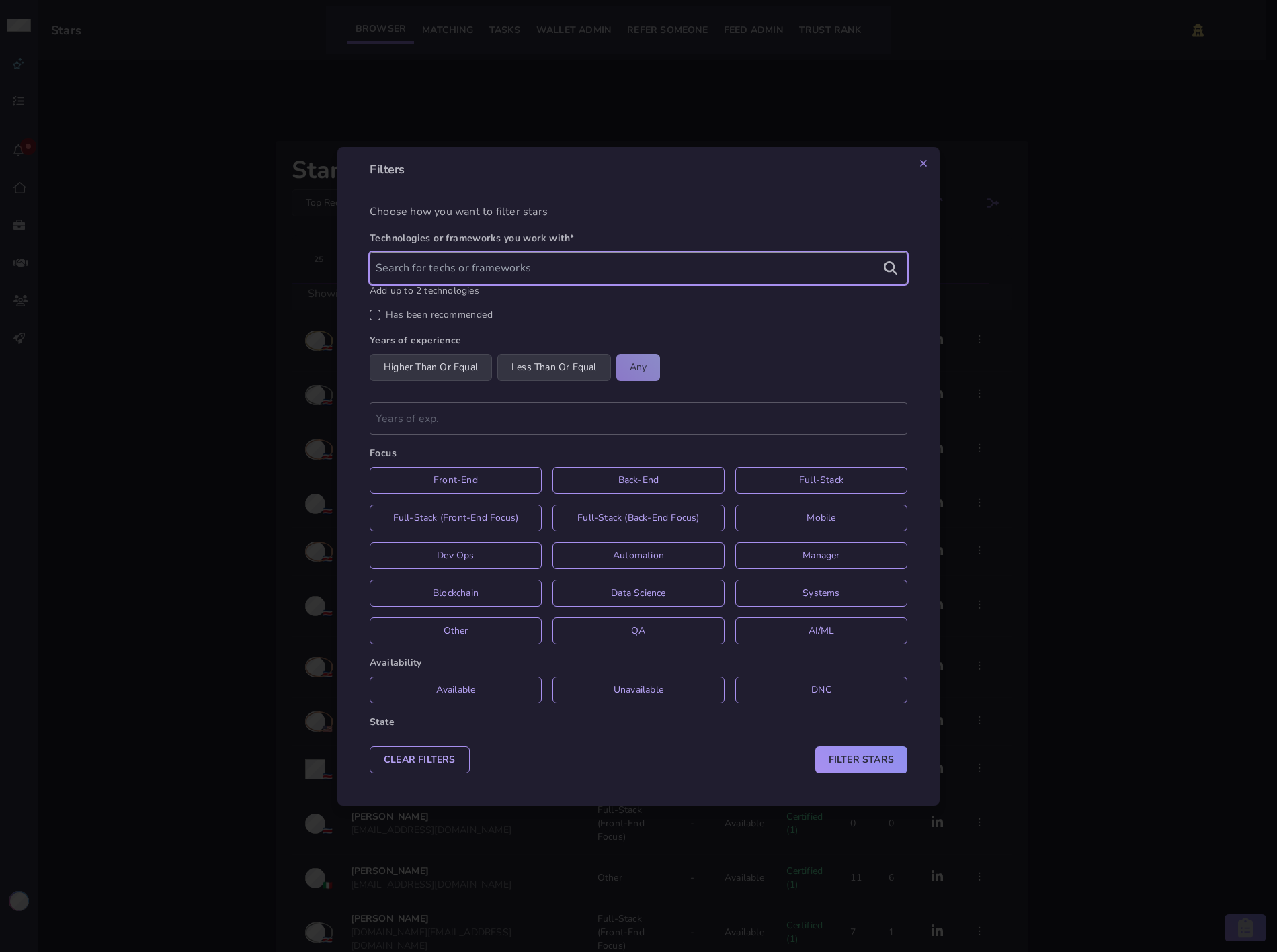 click at bounding box center (638, 268) 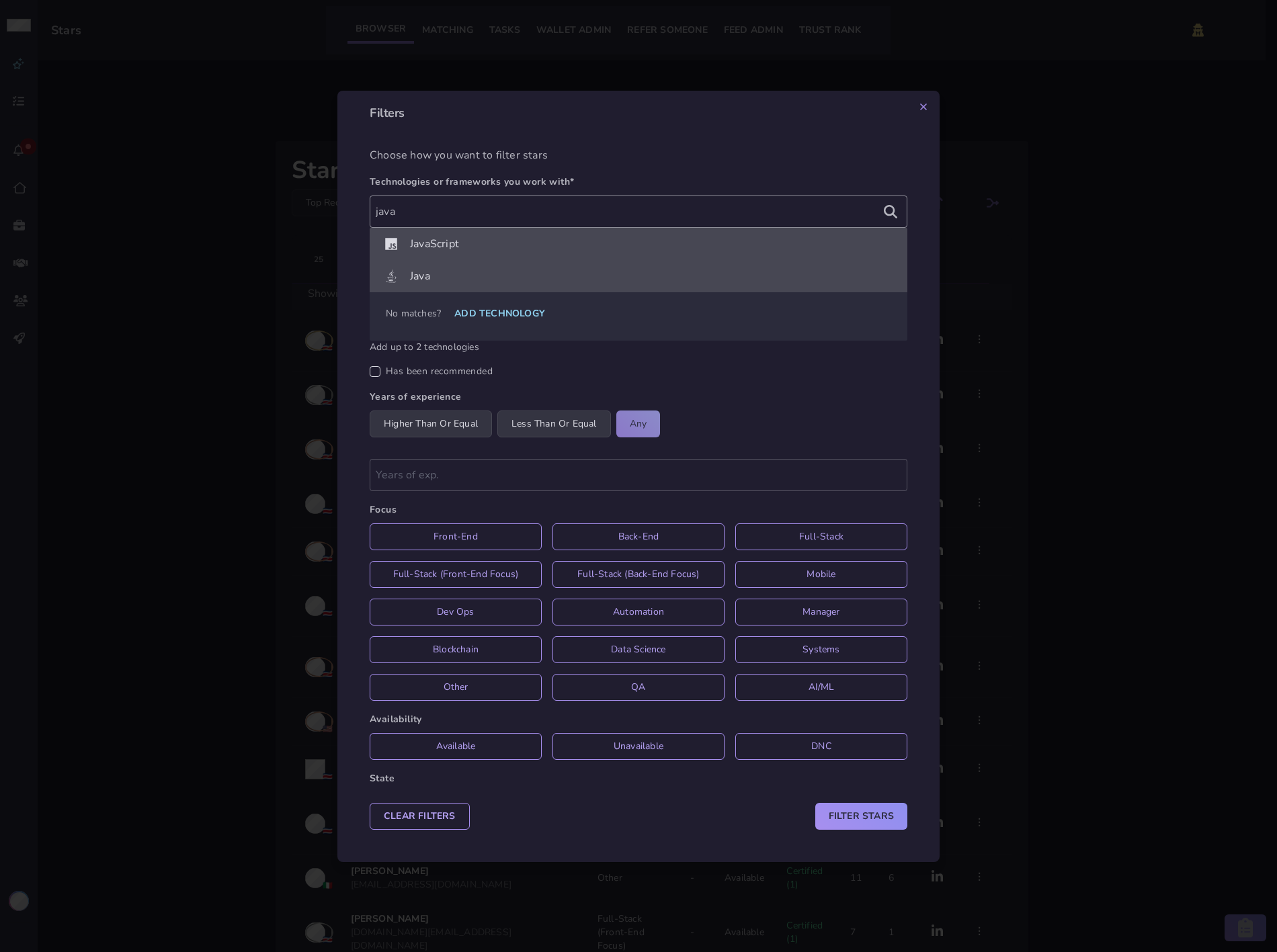 click on "Java" 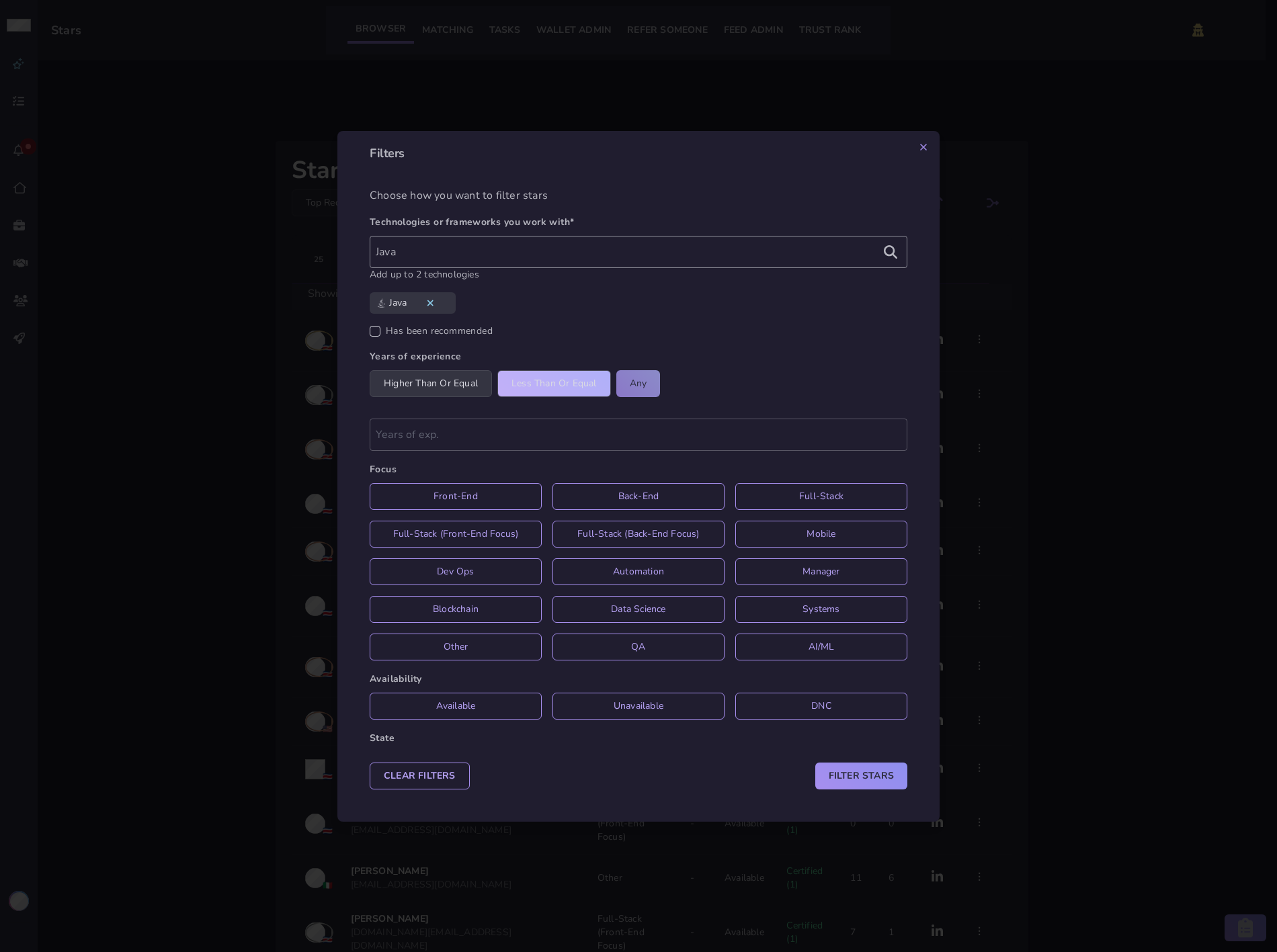 click on "Less than or equal" at bounding box center (554, 384) 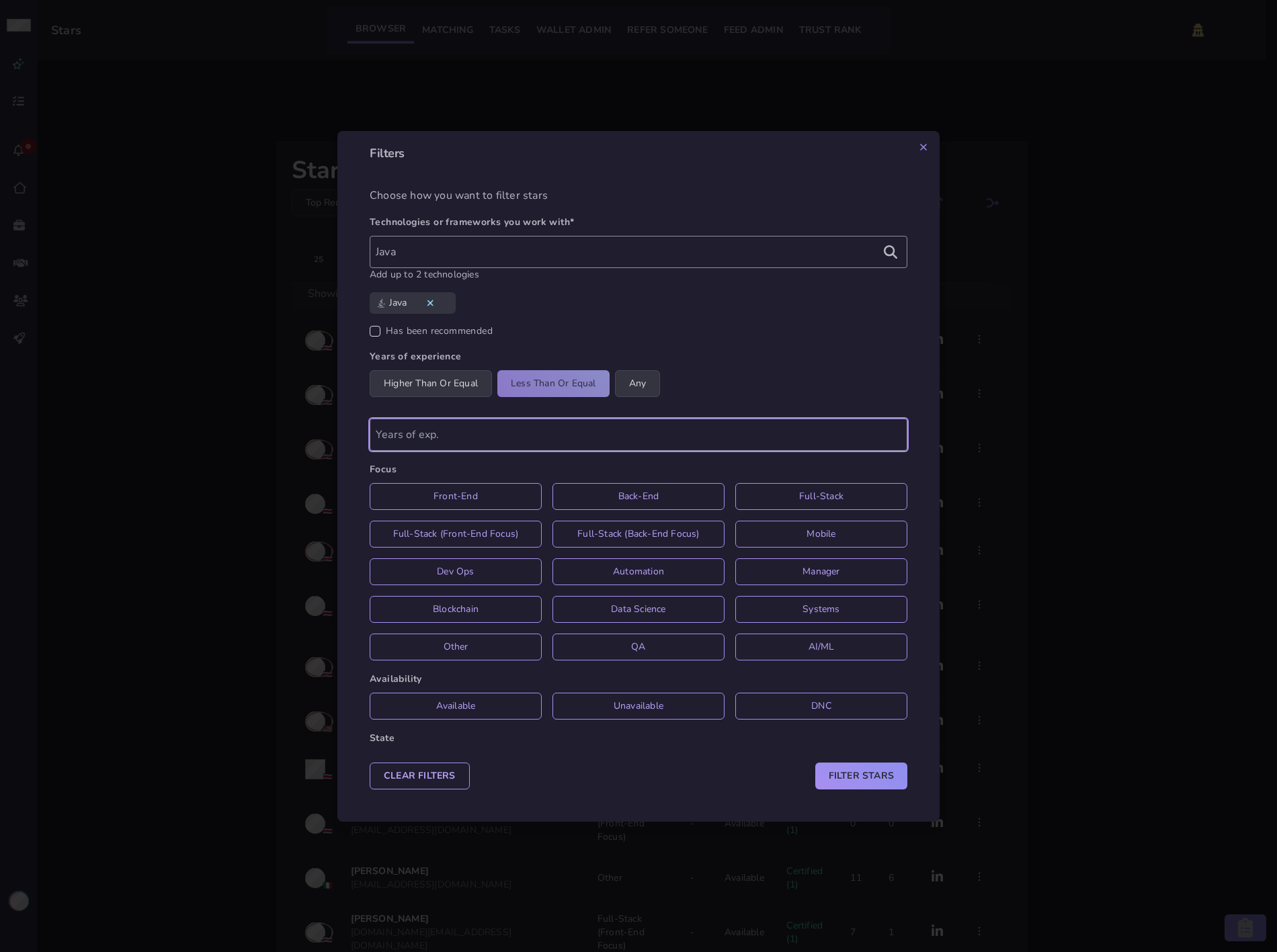click at bounding box center (638, 435) 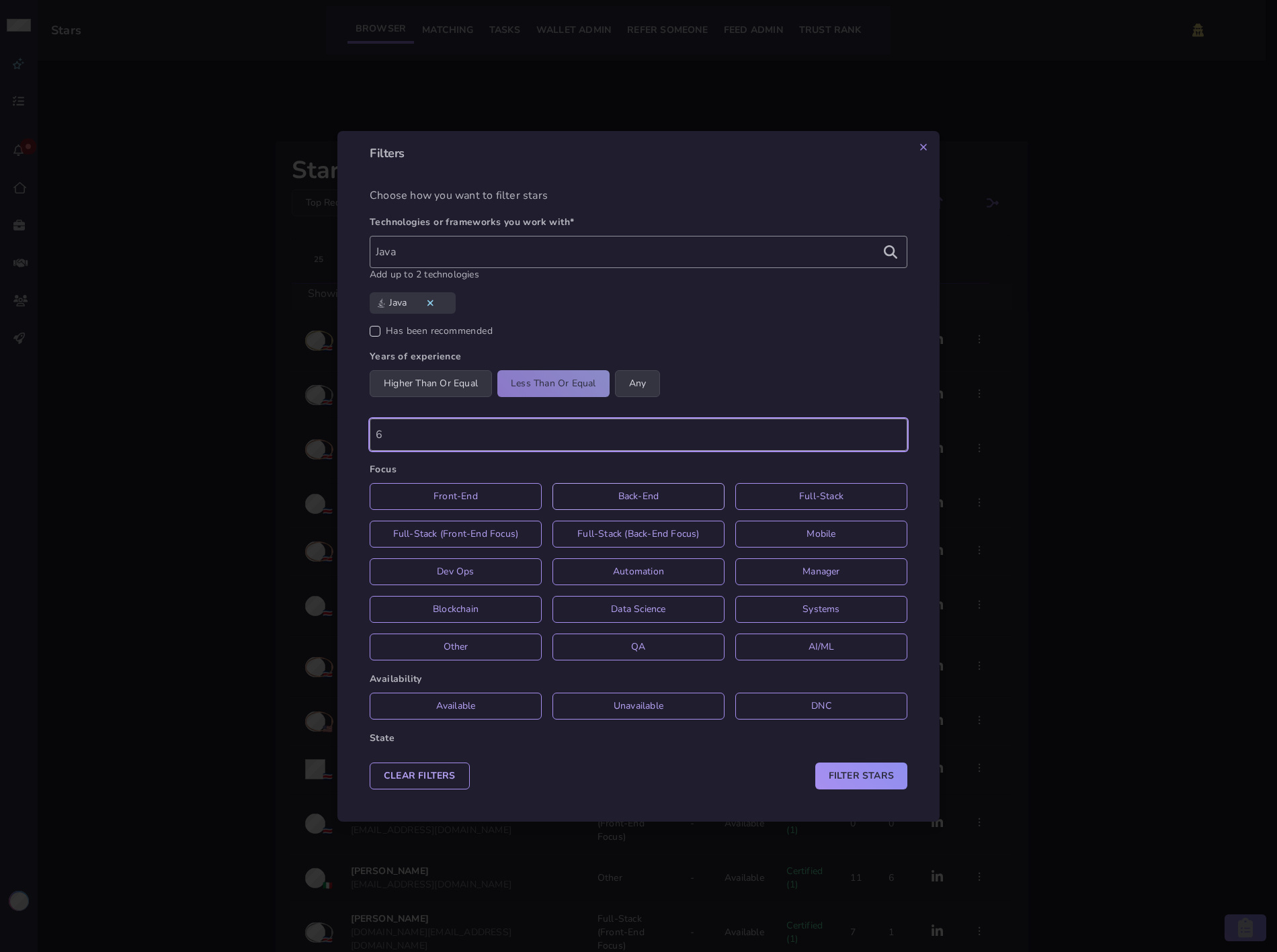 type on "6" 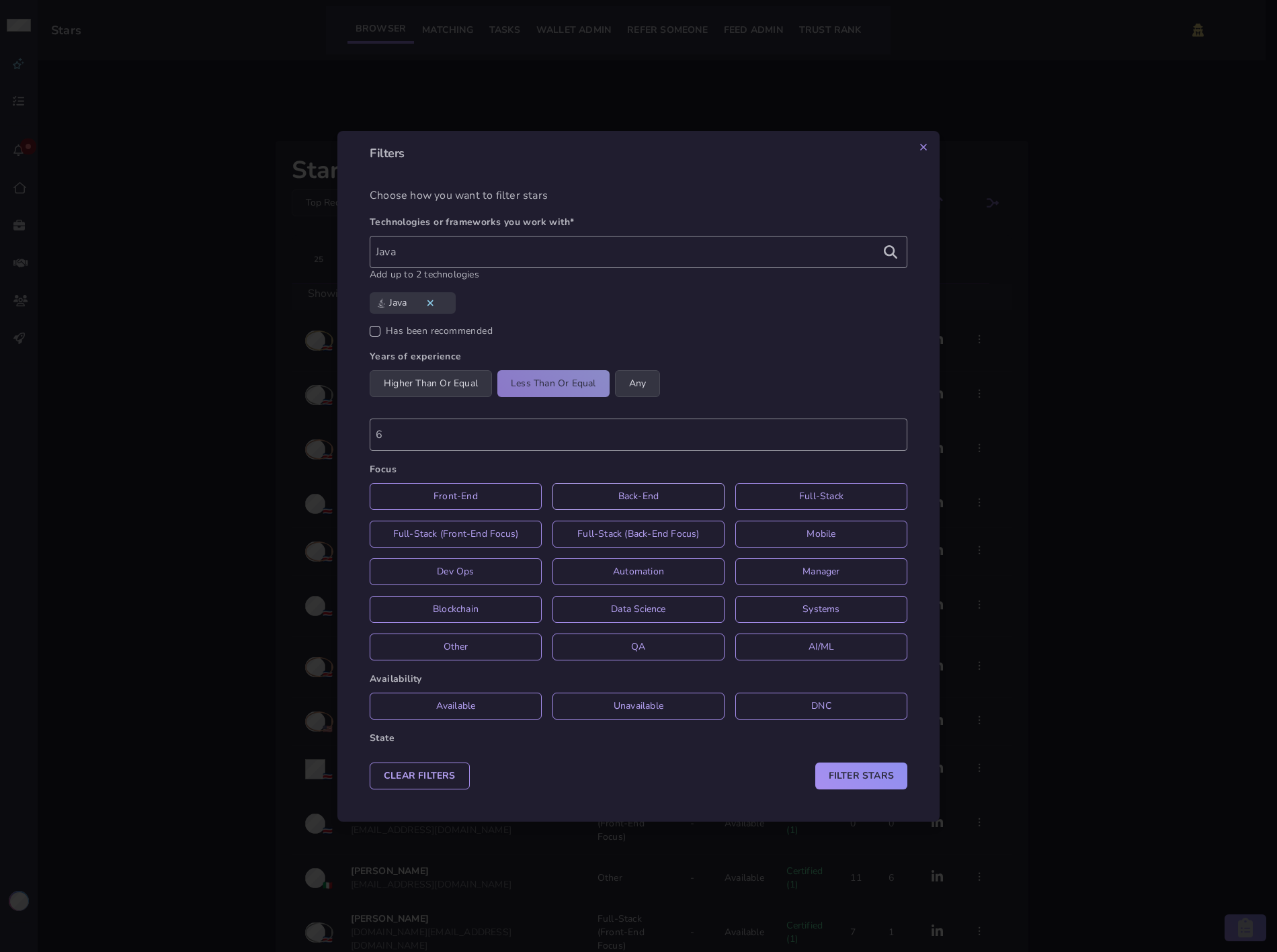 click on "Back-End" 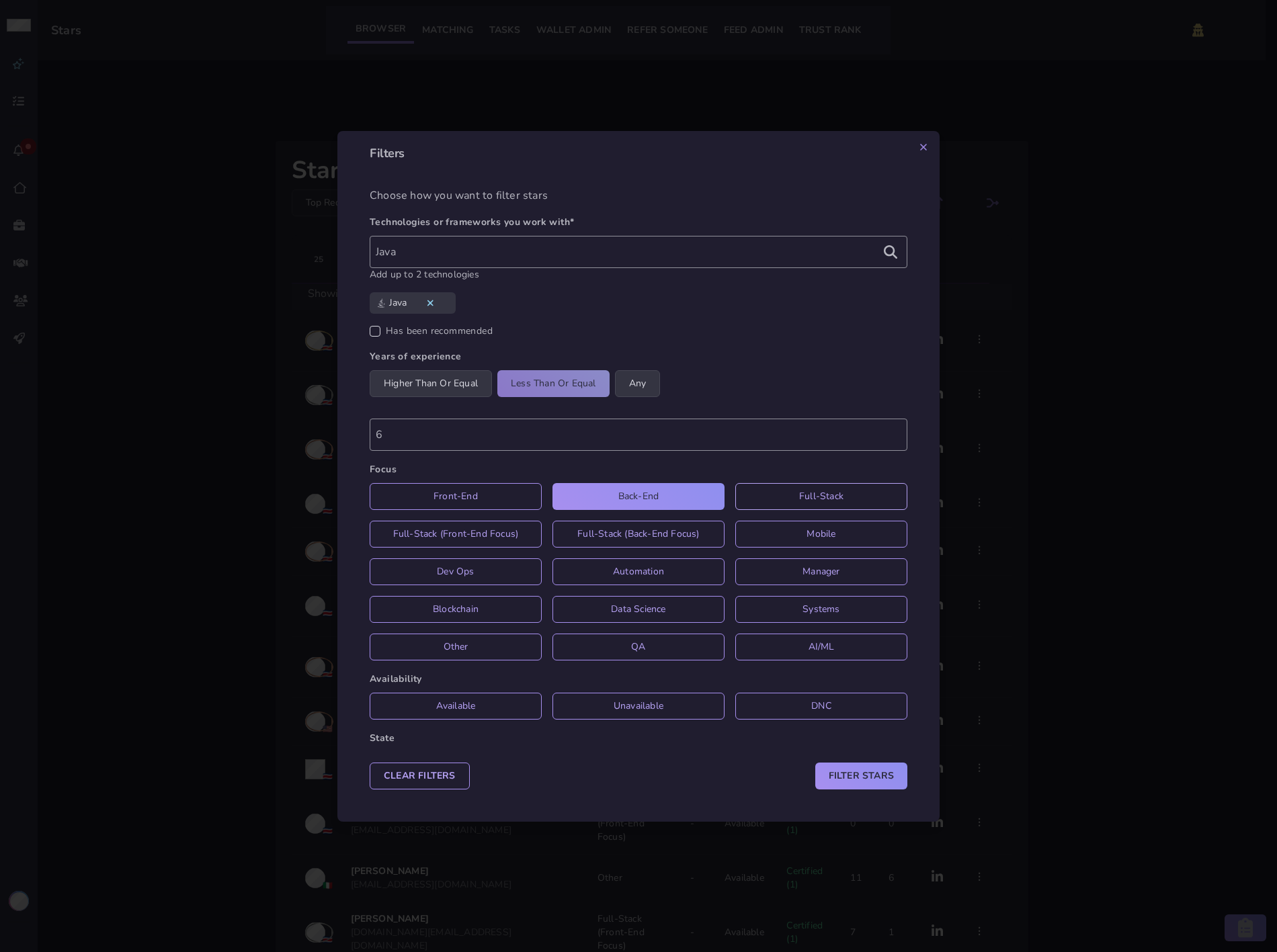 click on "Full-Stack" 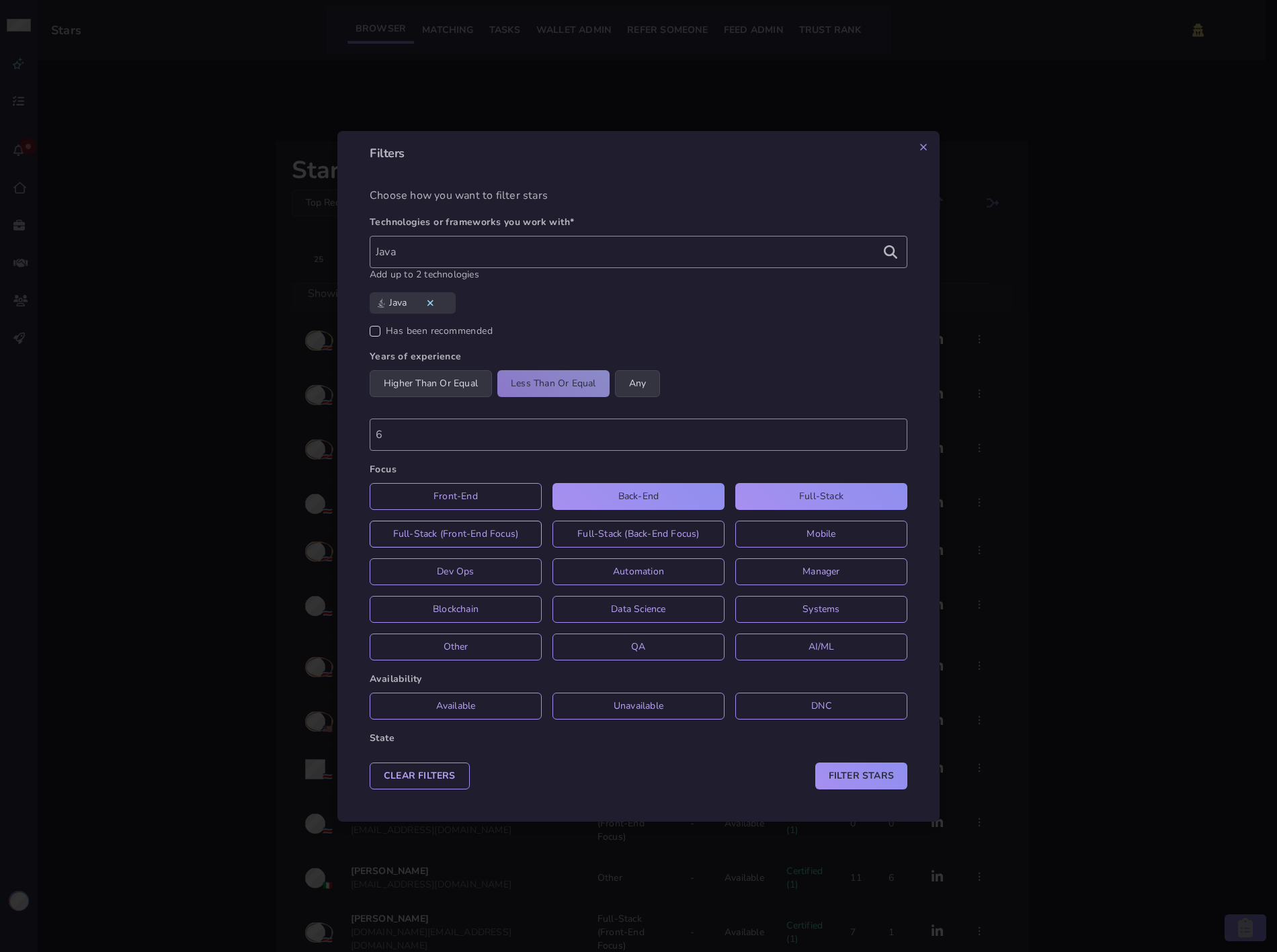 click on "Full-Stack (Front-End Focus)" 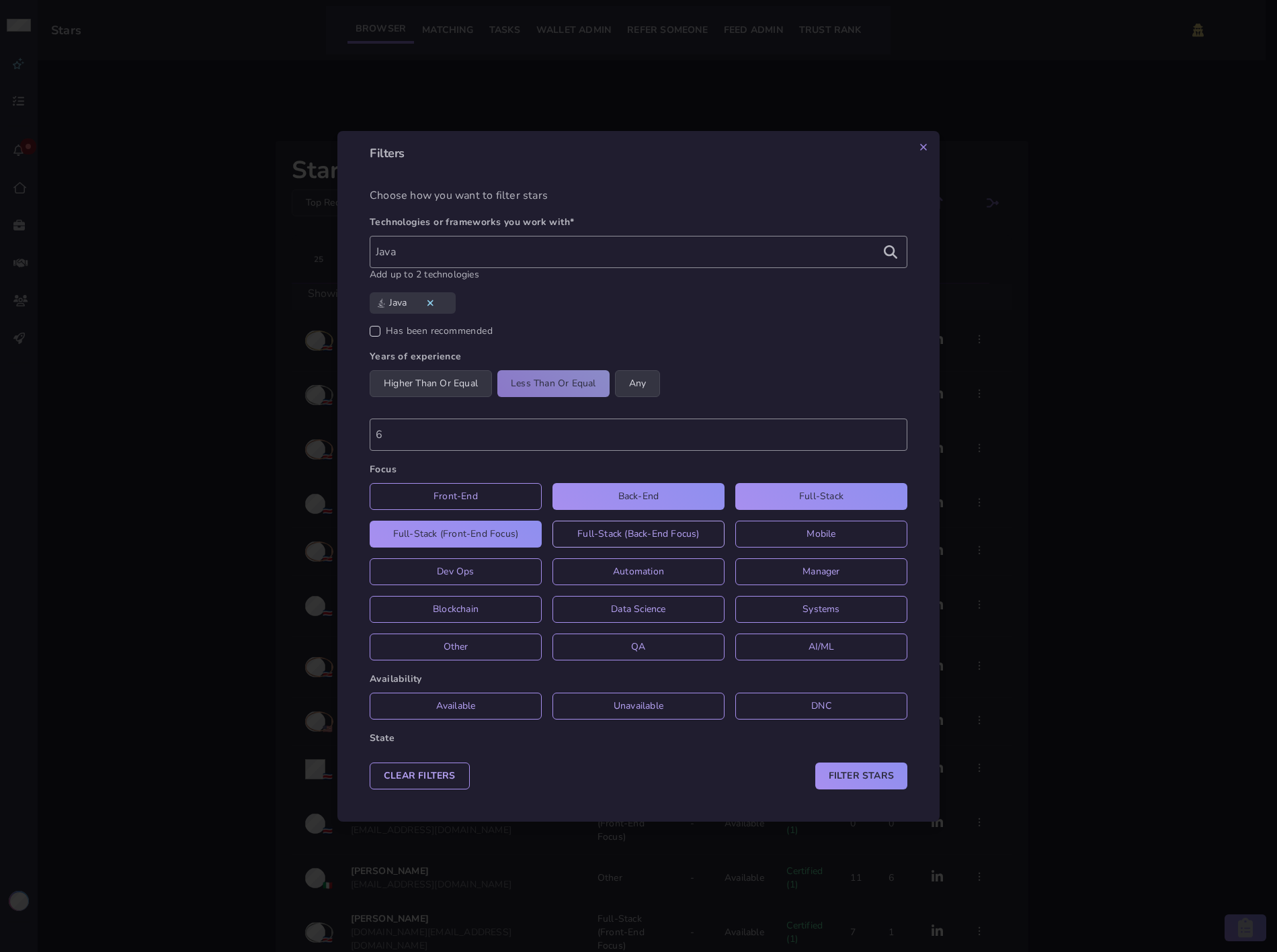 click on "Full-Stack (Back-End Focus)" 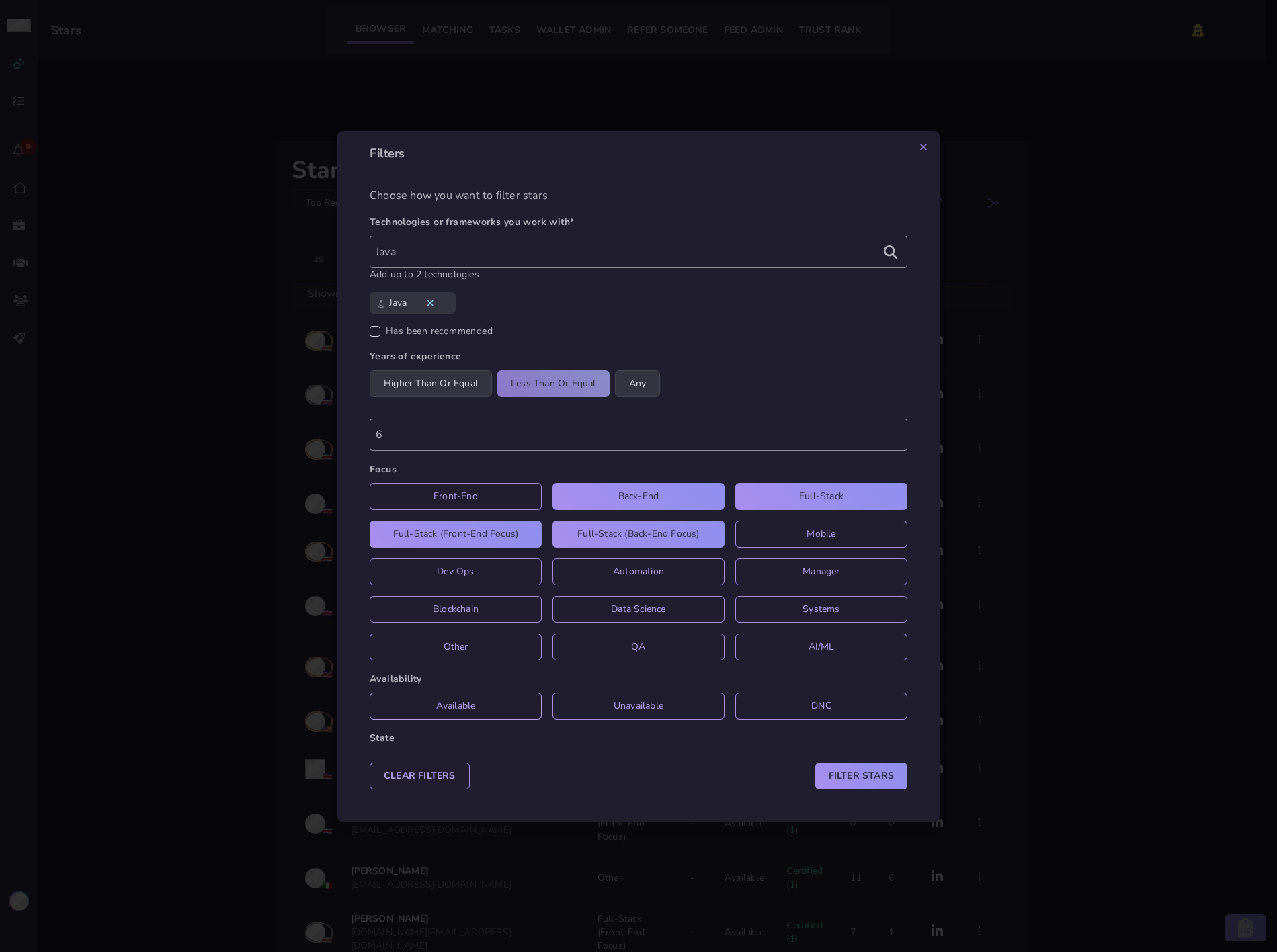 drag, startPoint x: 504, startPoint y: 707, endPoint x: 527, endPoint y: 715, distance: 24.35159 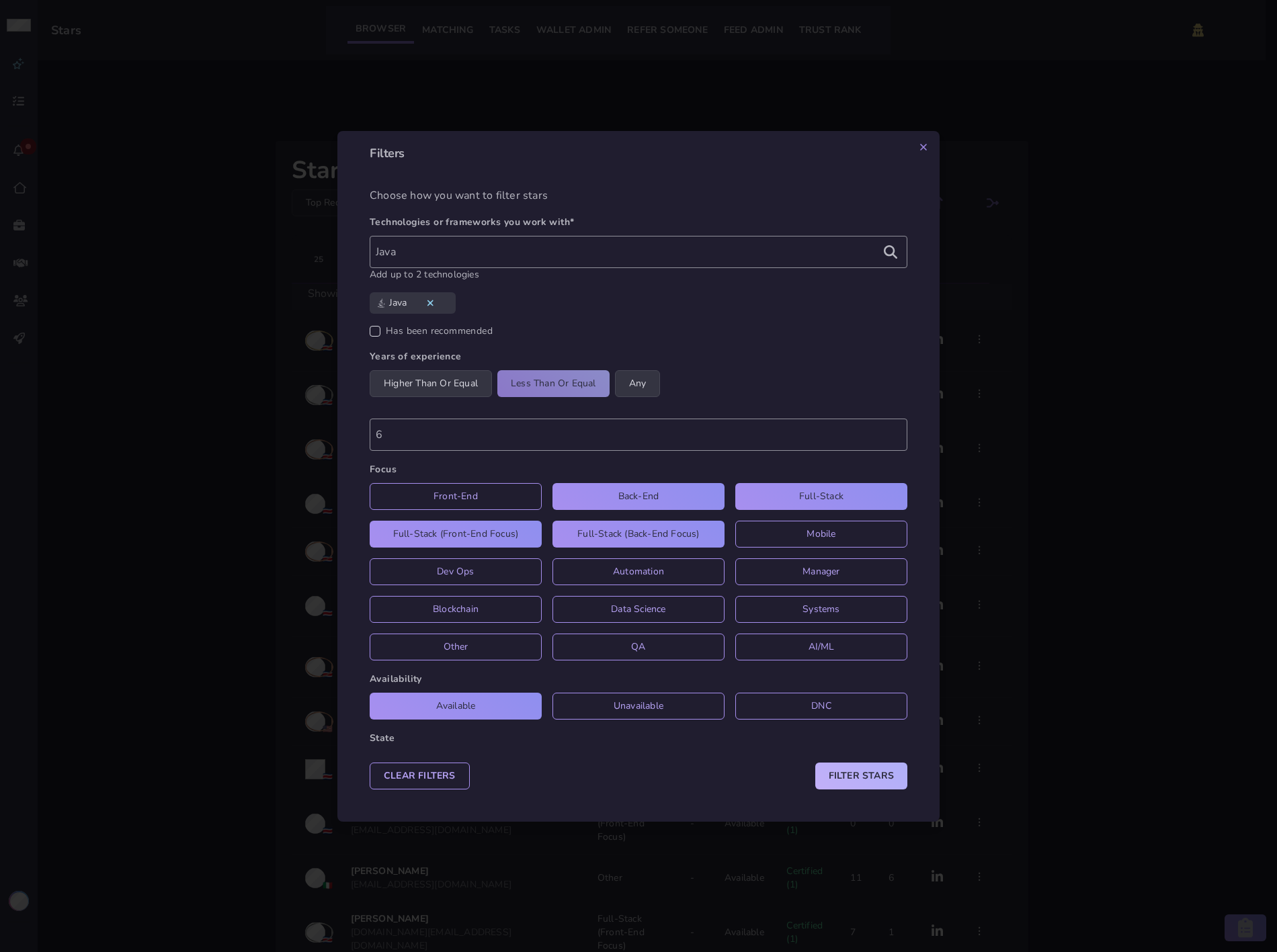 click on "Filter Stars" at bounding box center [861, 776] 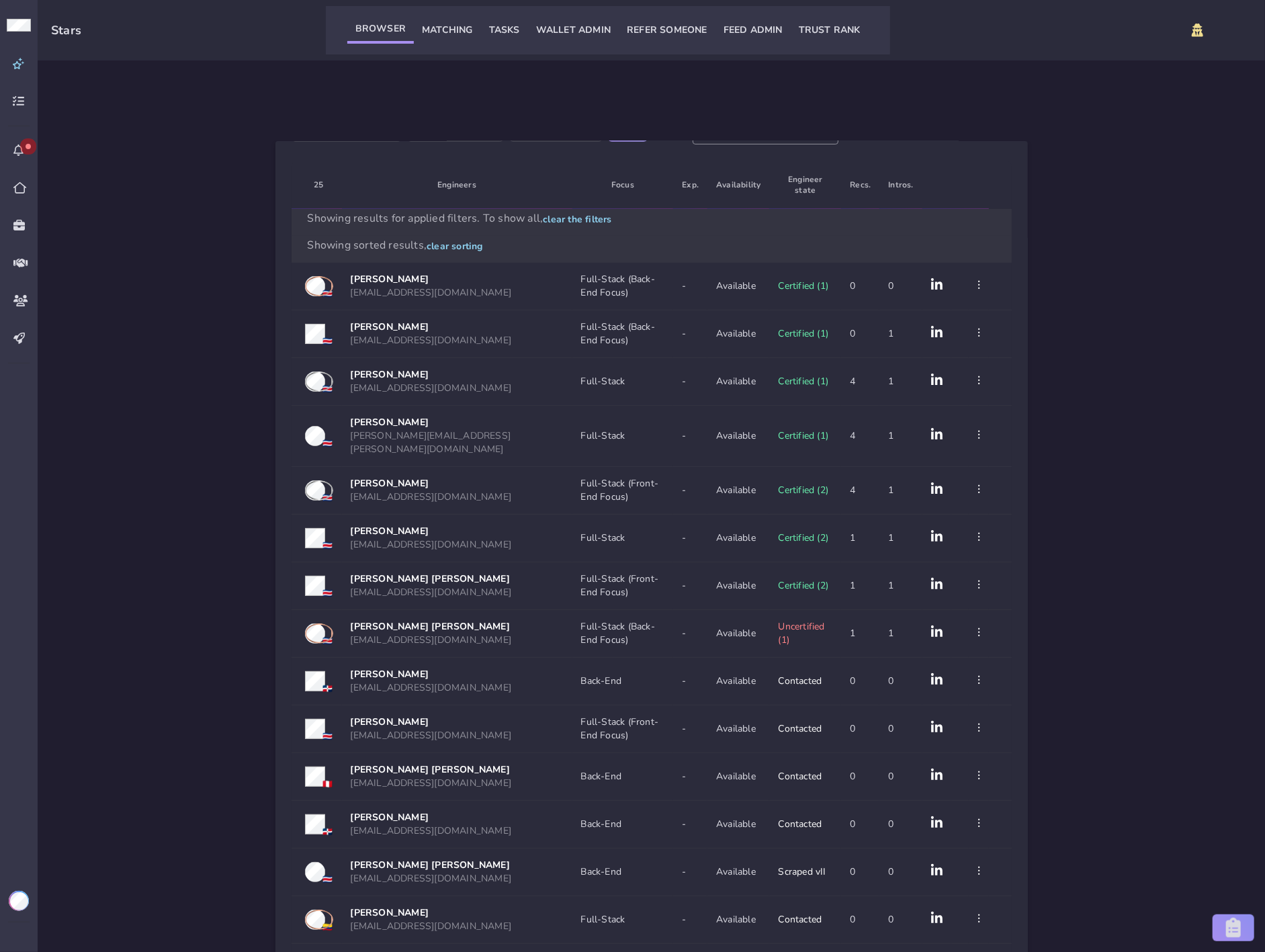 scroll, scrollTop: 72, scrollLeft: 0, axis: vertical 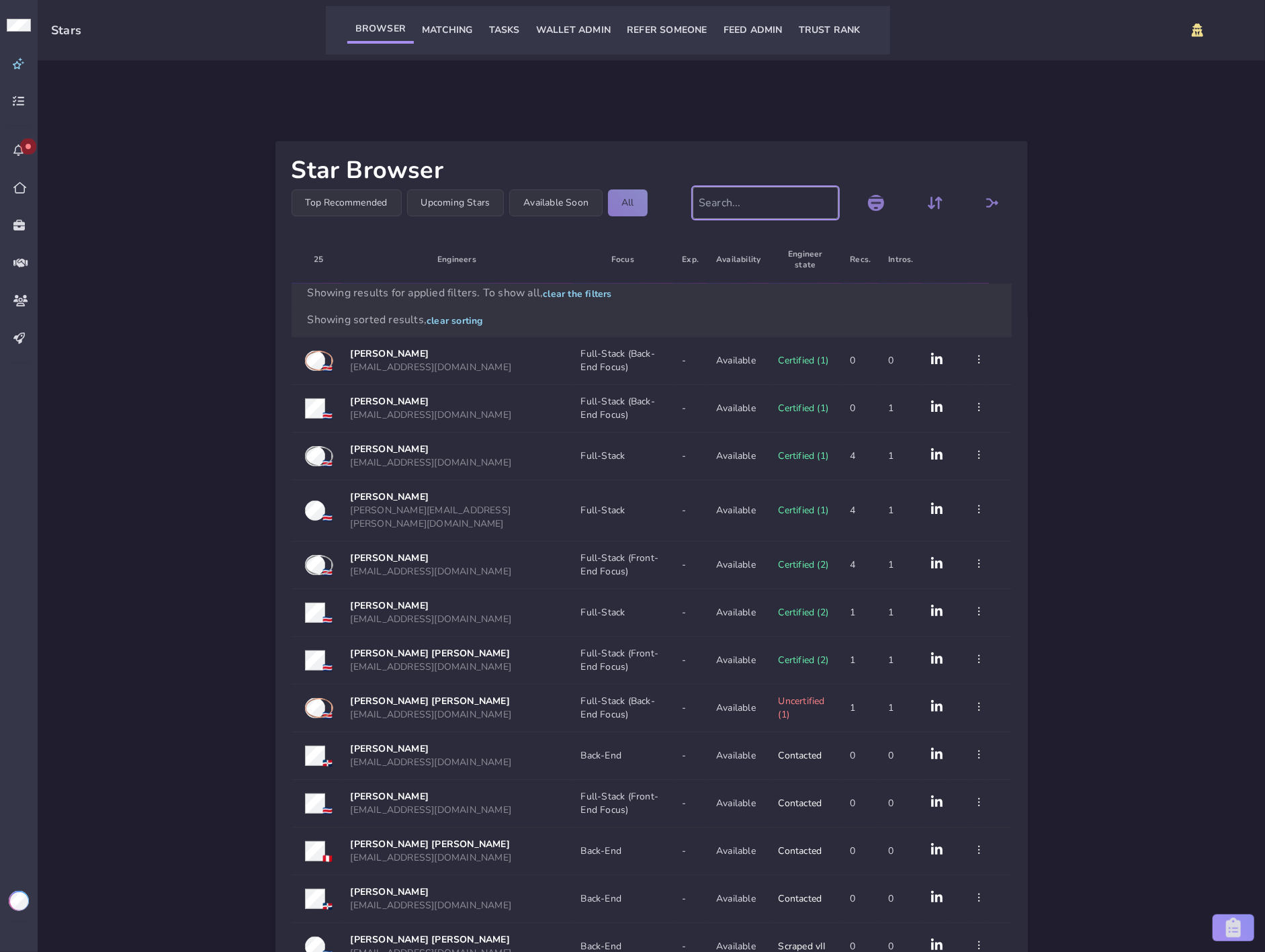 click at bounding box center (765, 203) 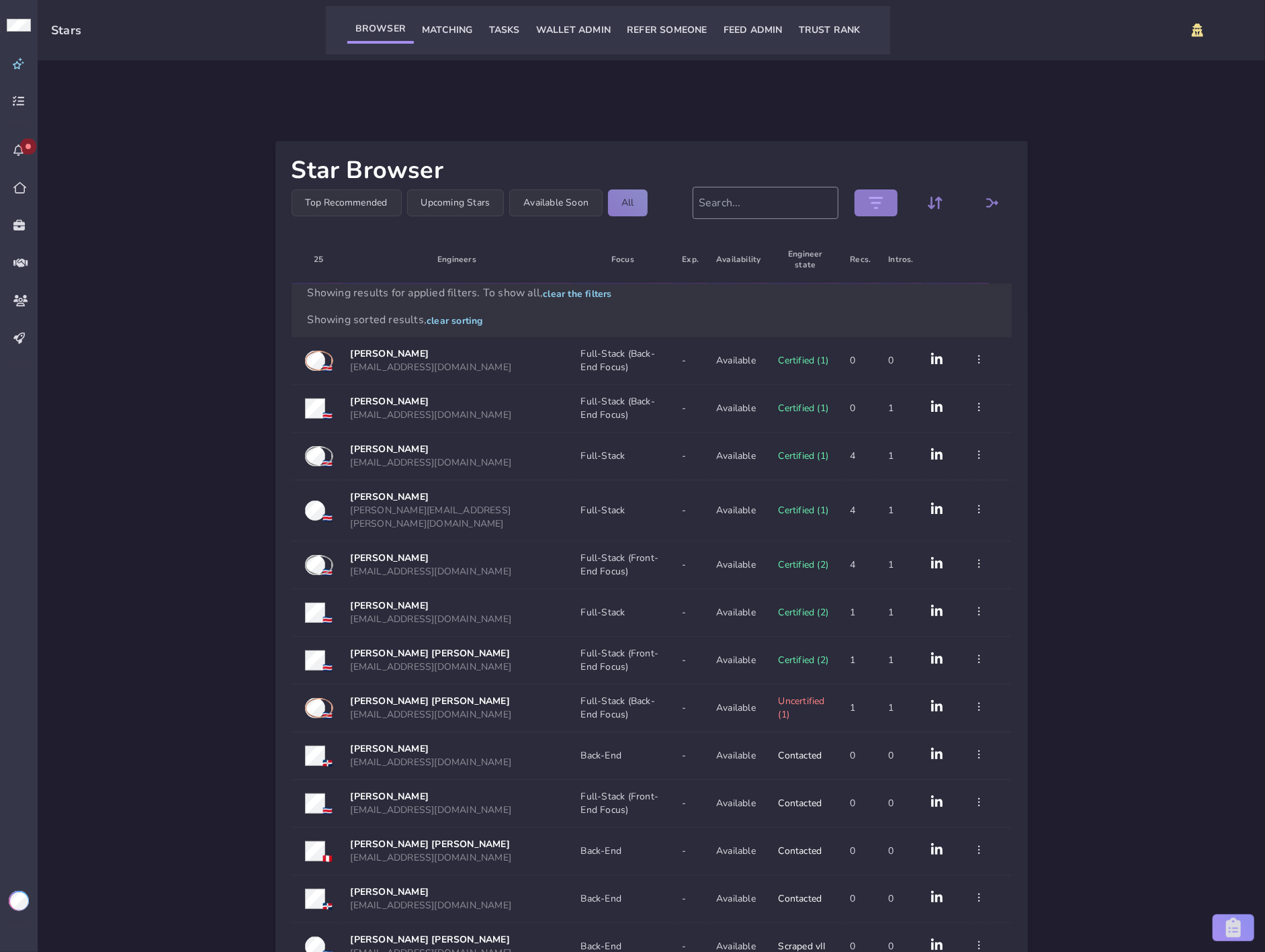 click 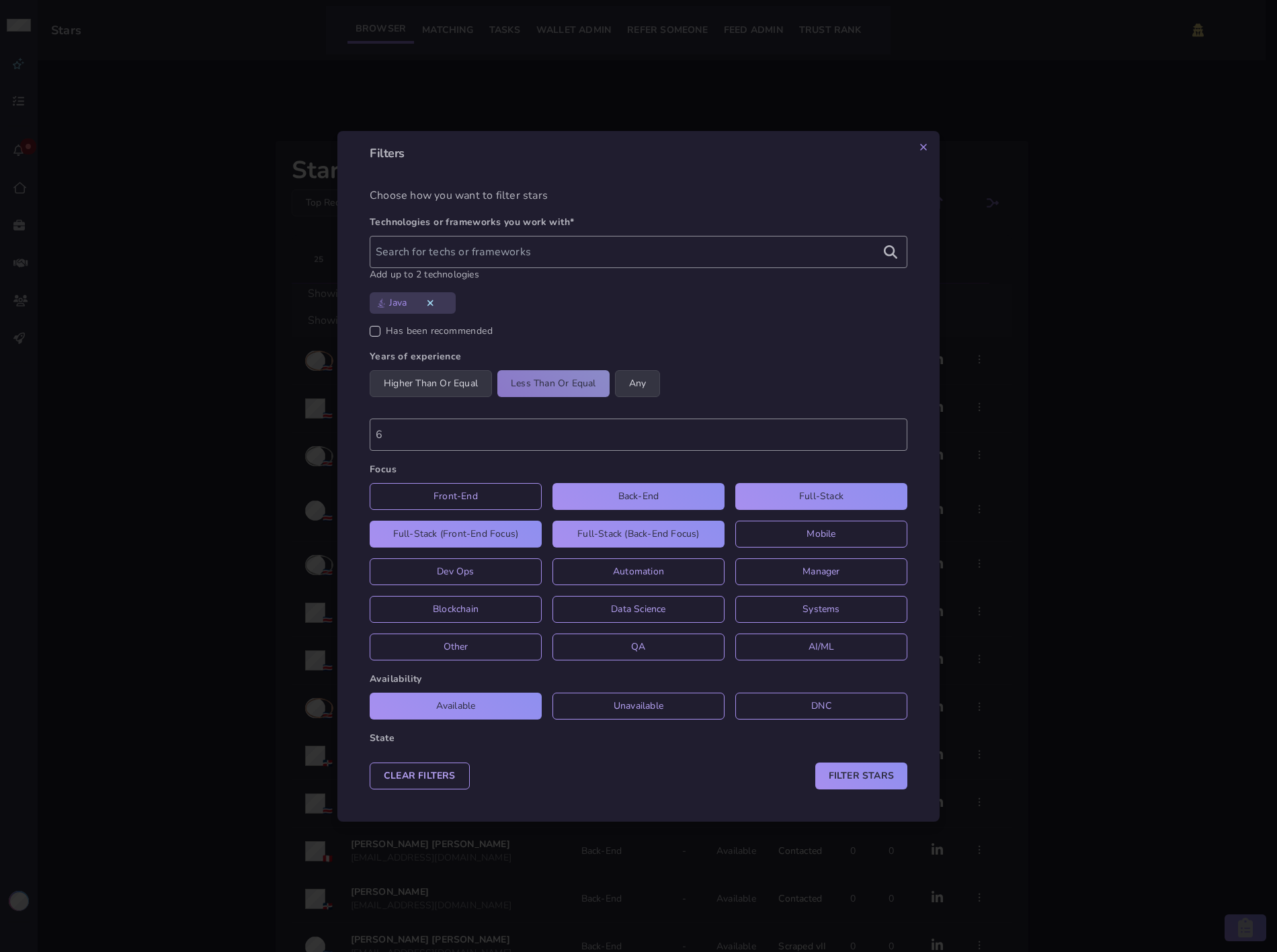 click 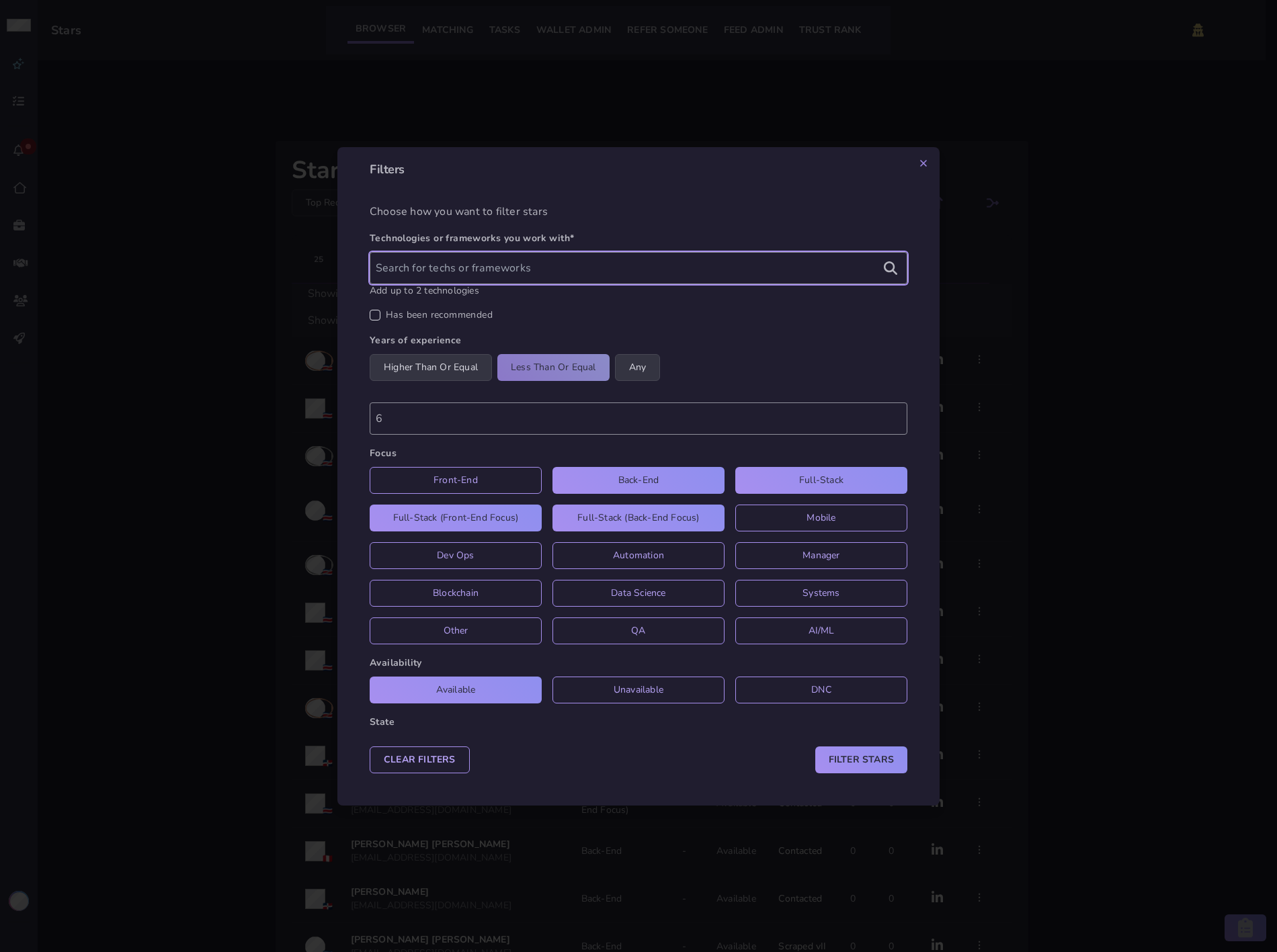 click 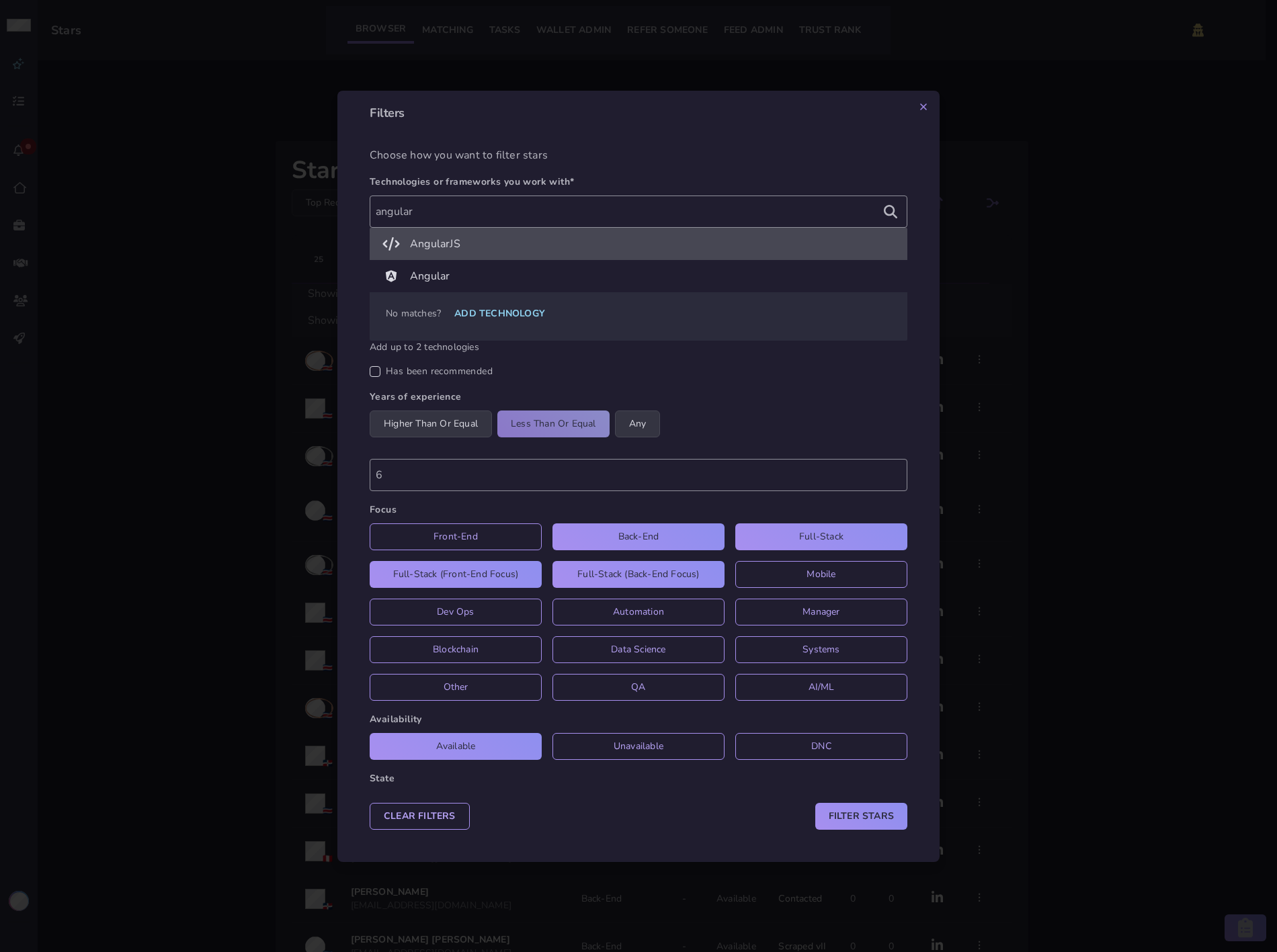 click on "Angular" 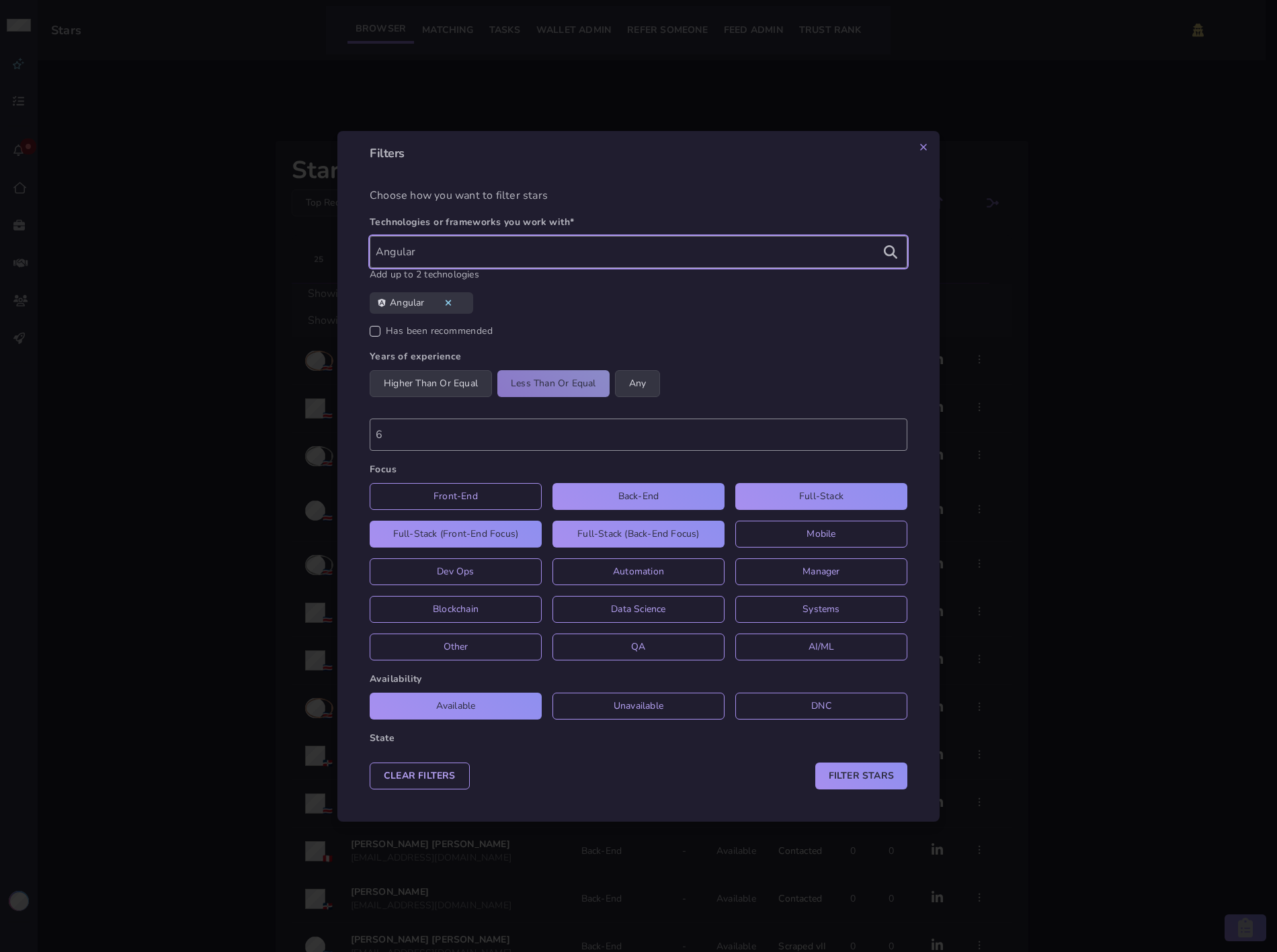 click on "Angular" 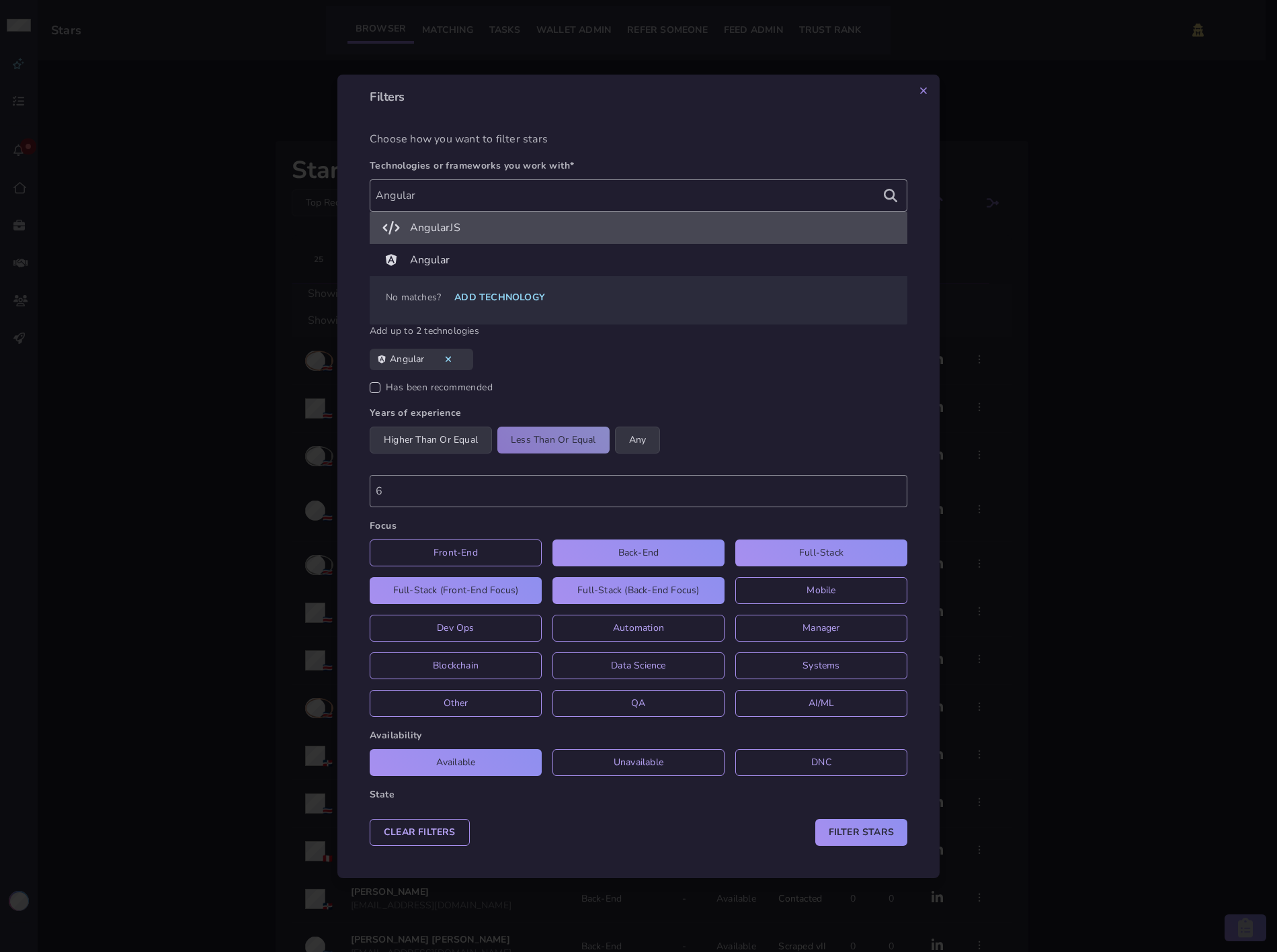 click on "AngularJS" 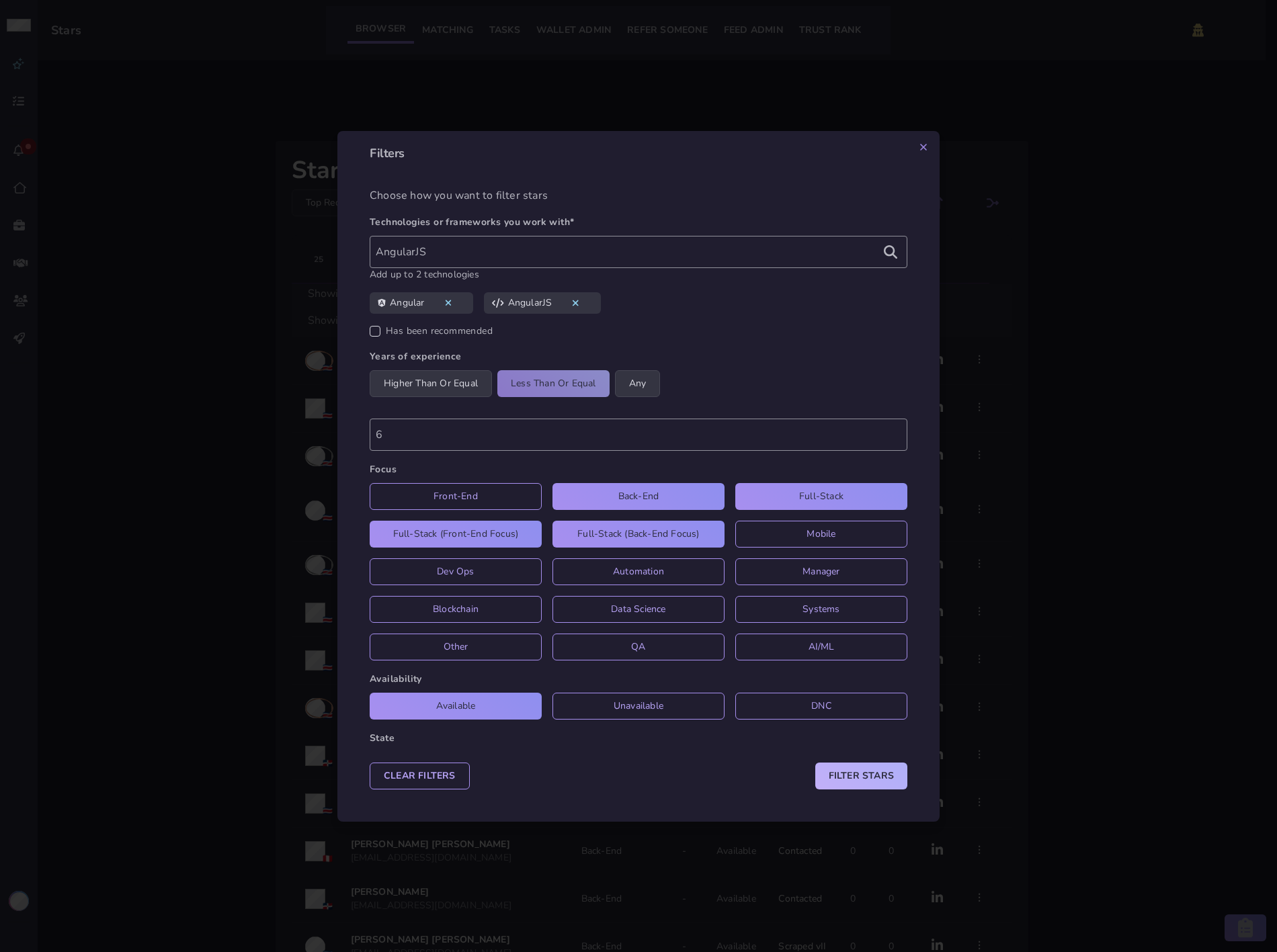click on "Filter Stars" 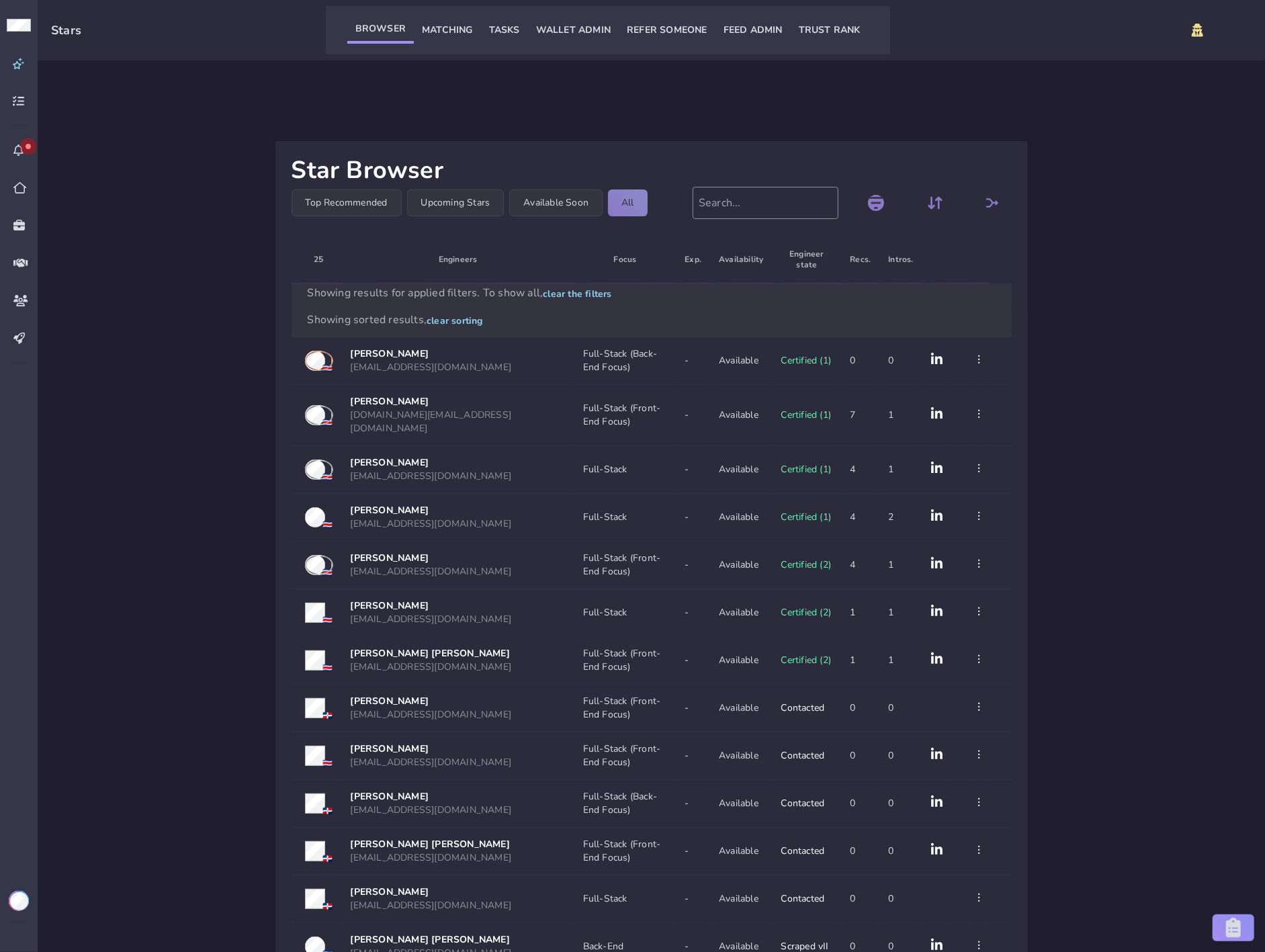 click 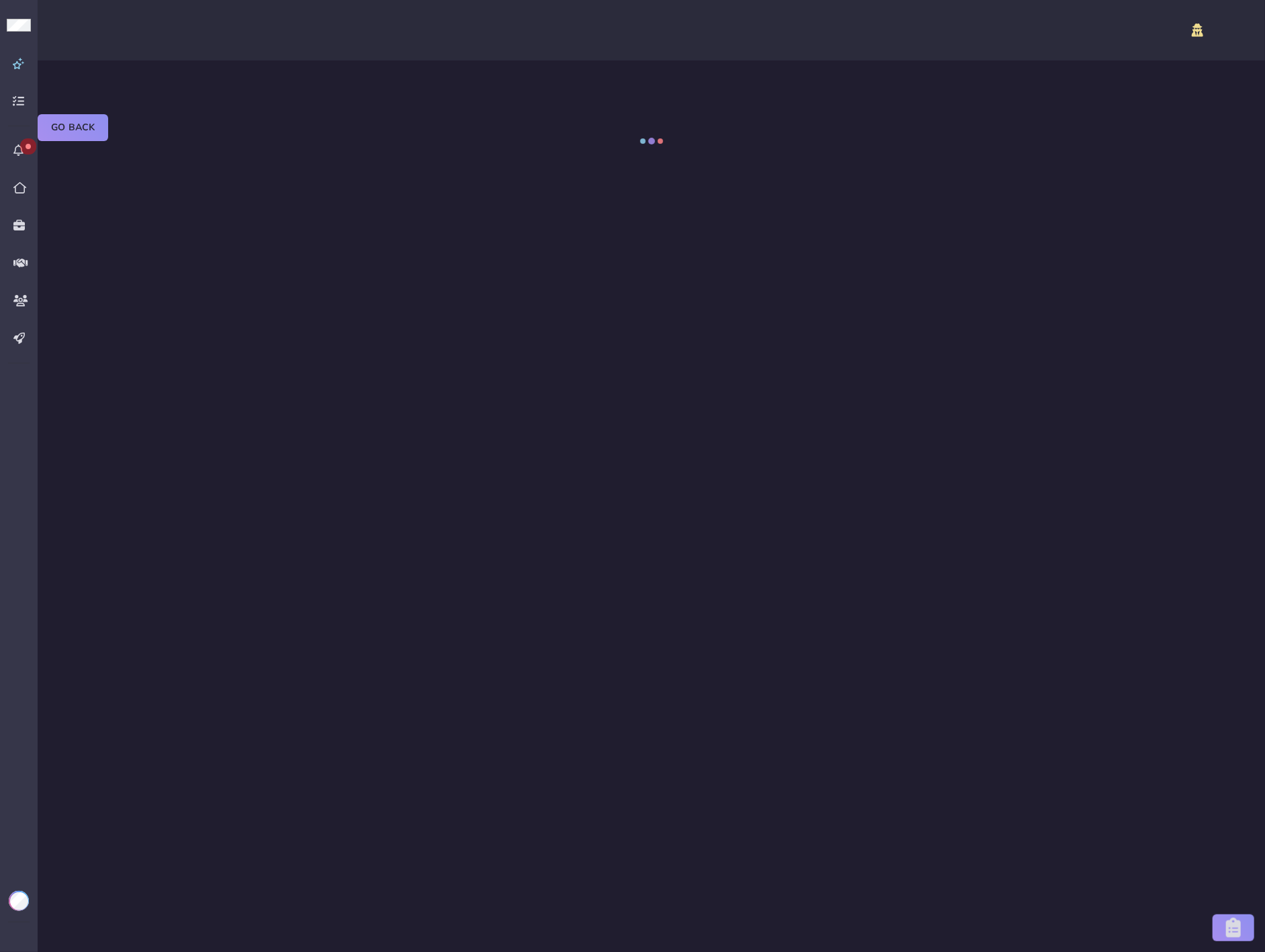 select on "certified" 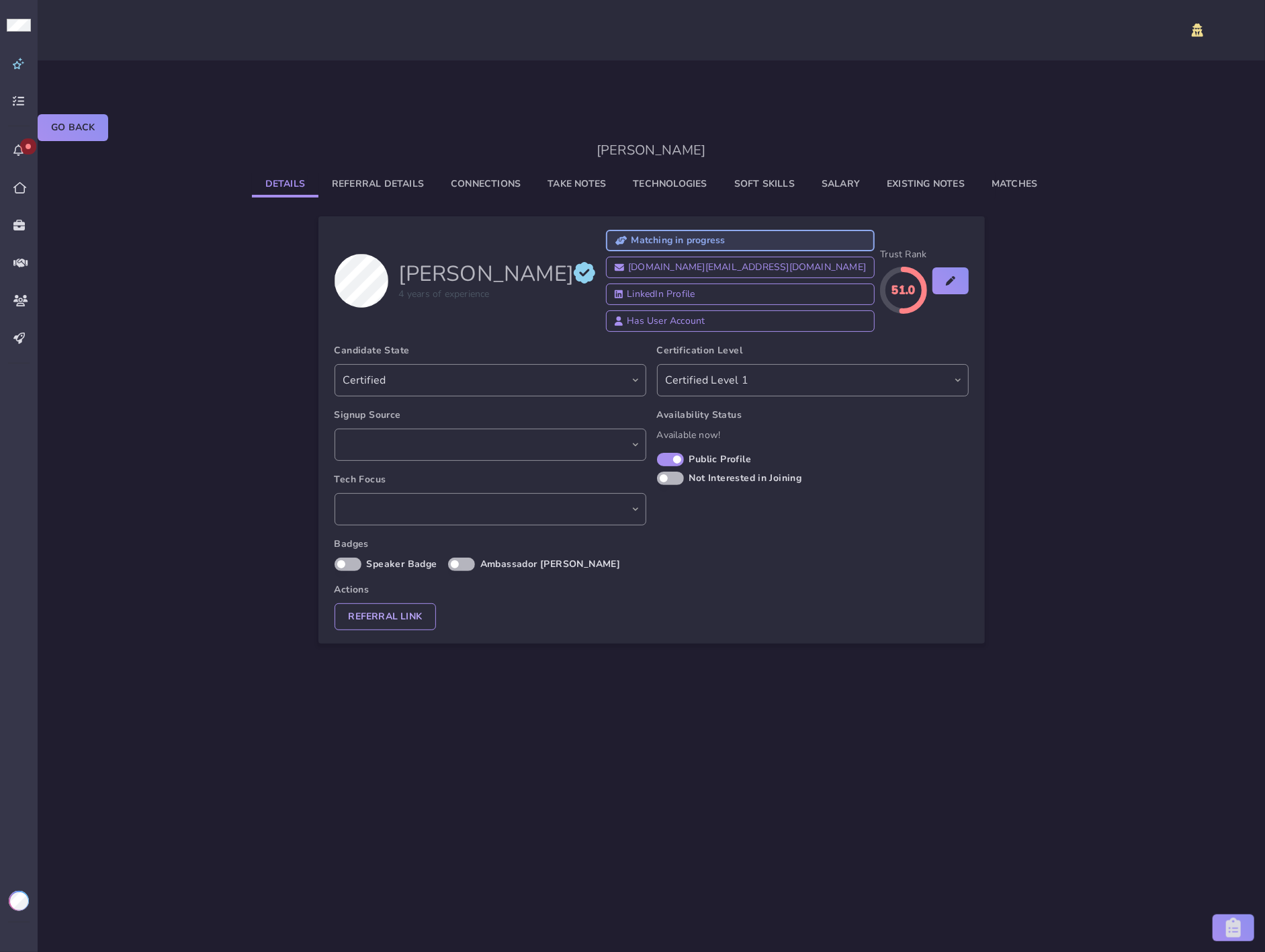 select on "74967d65-c91d-4f5f-999b-352462366a22" 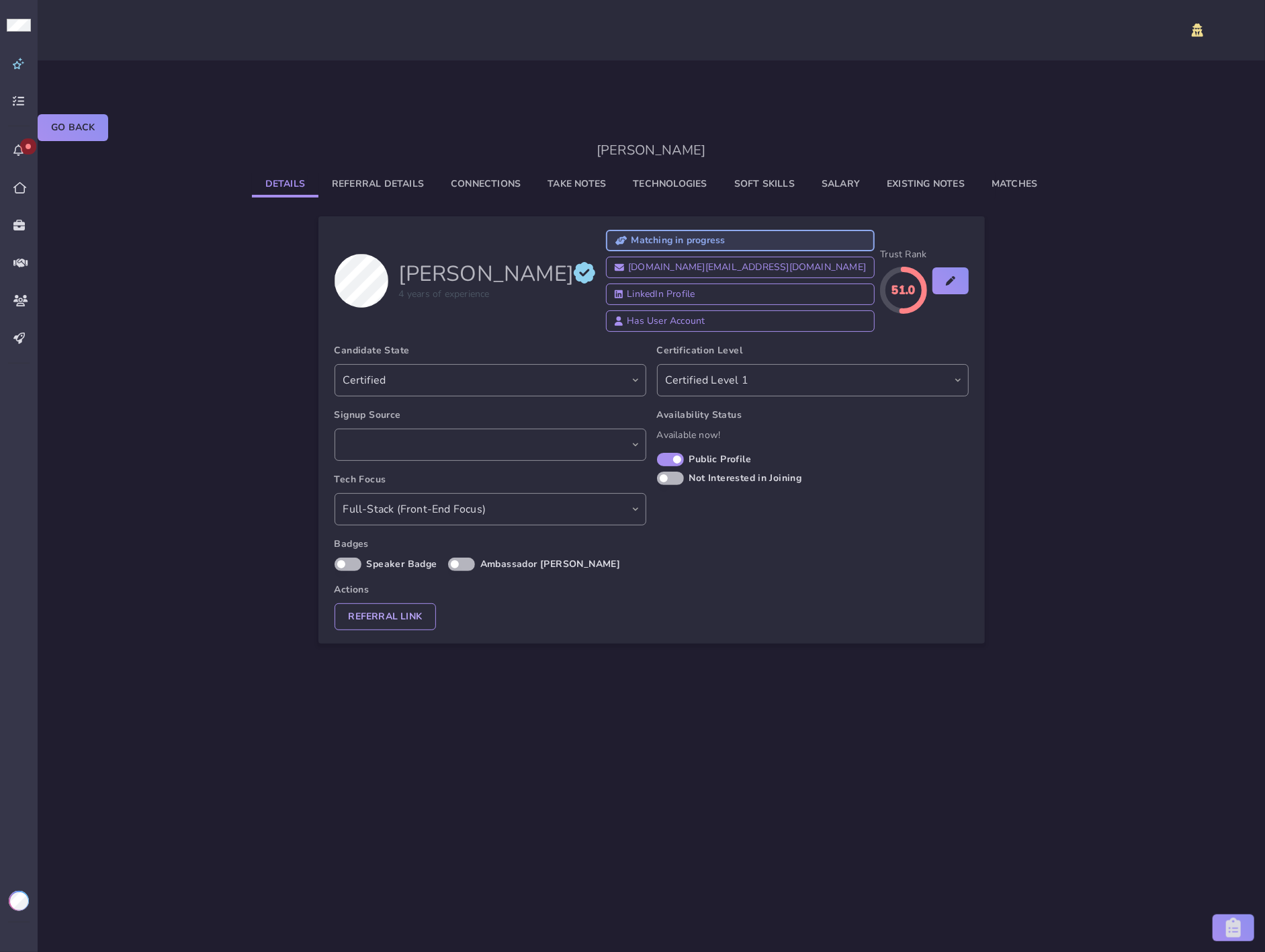 click on "Salary" 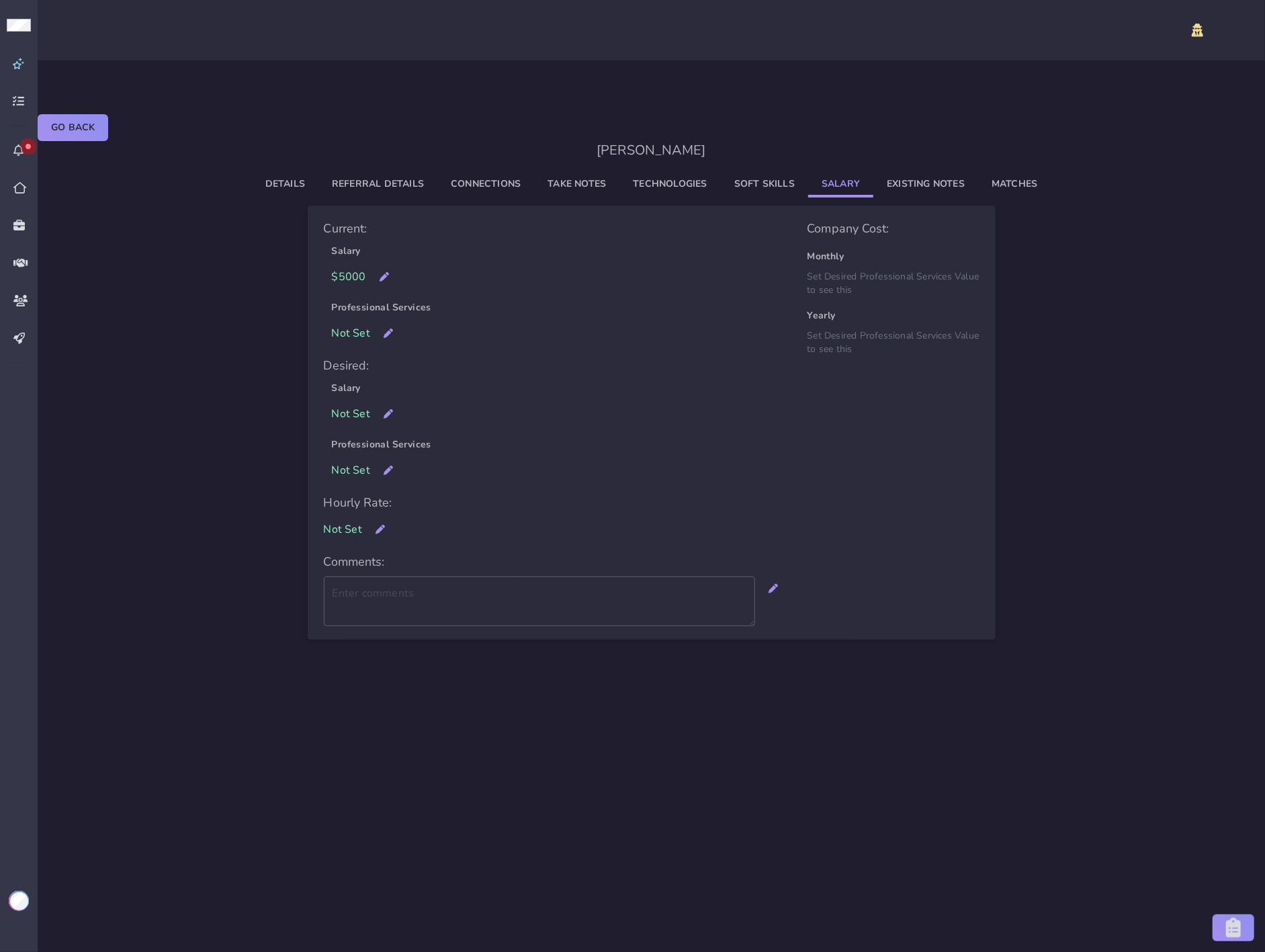 click on "Existing Notes" 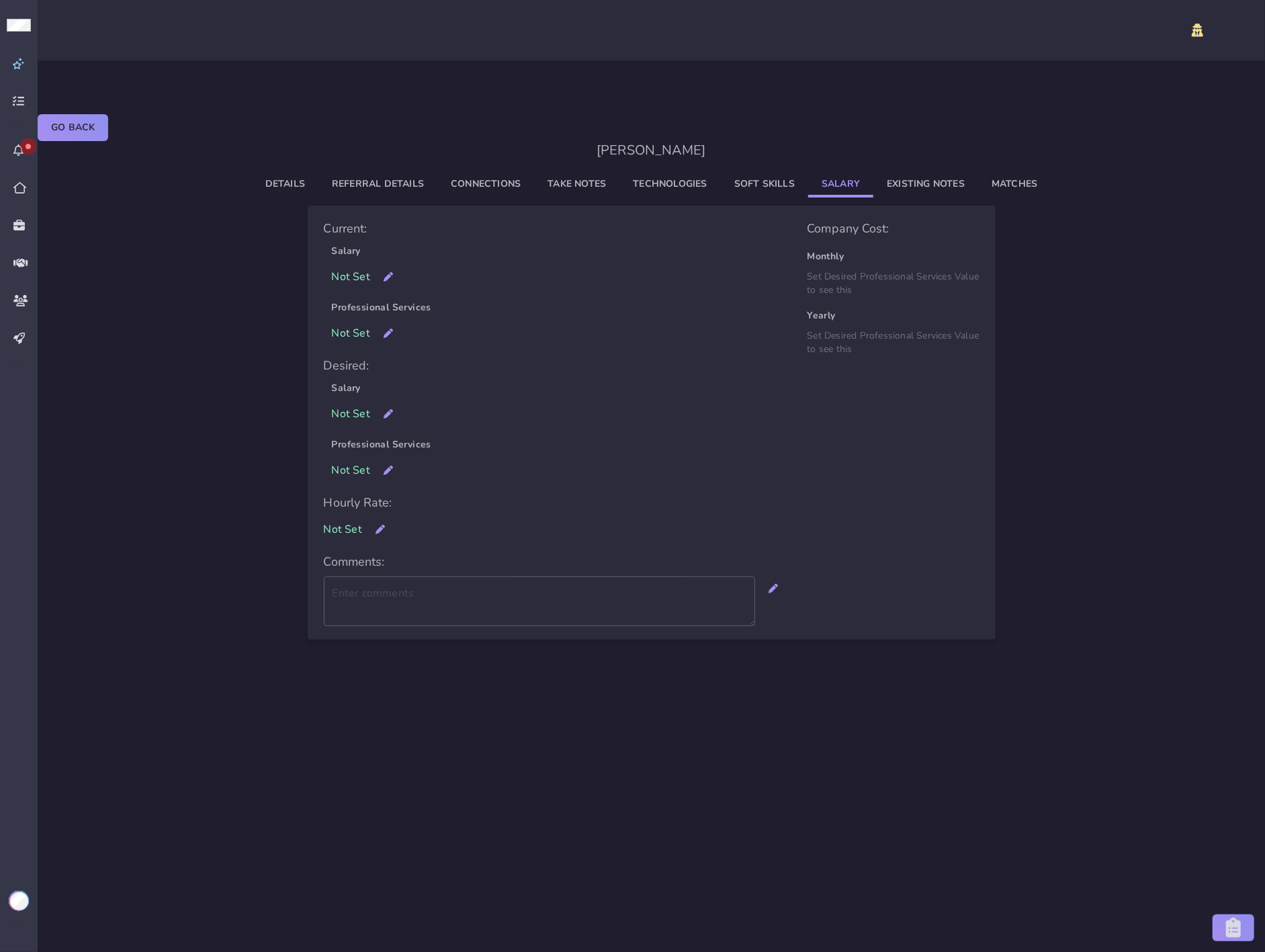click on "Salary" 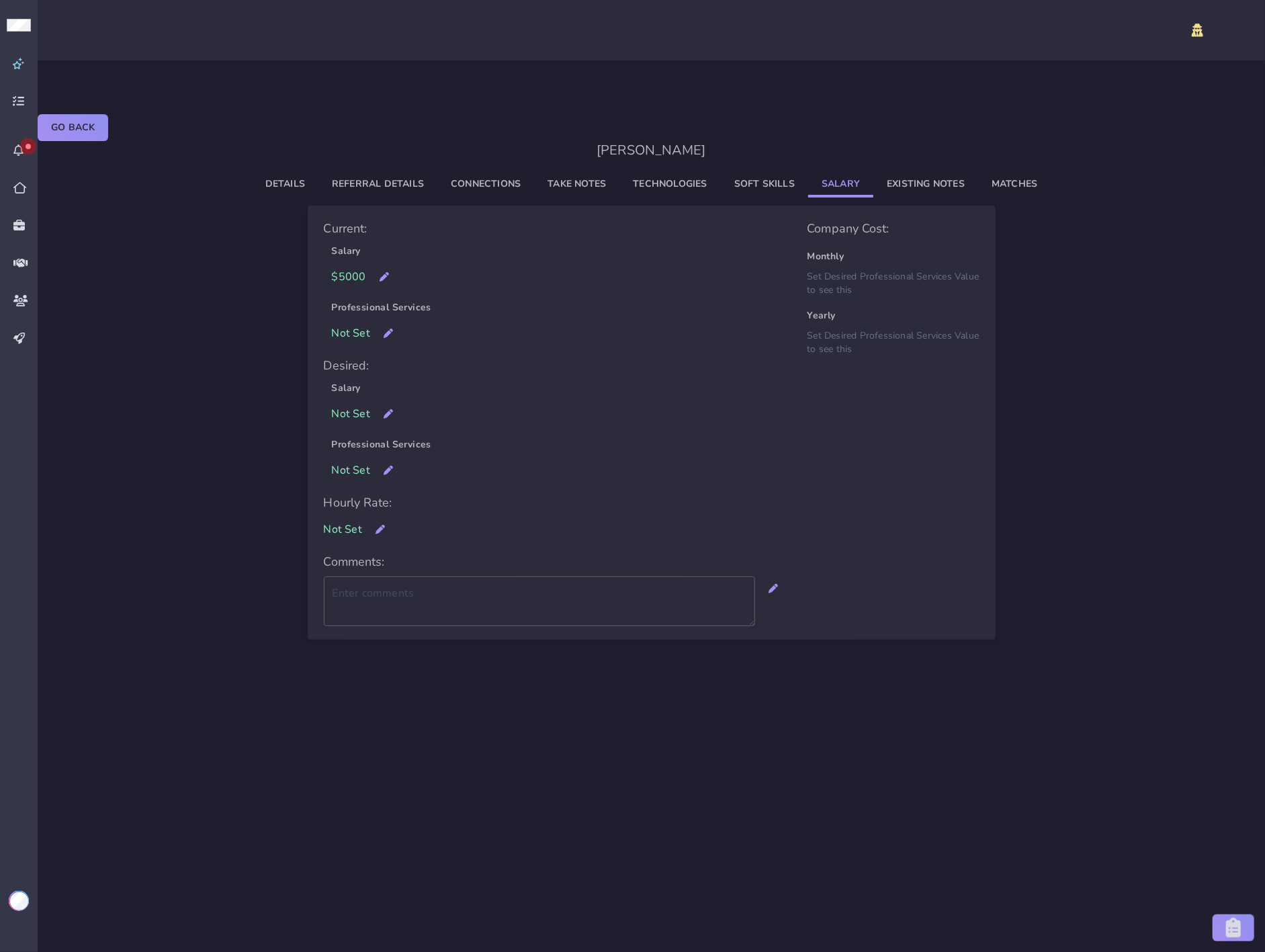 click on "Existing Notes" 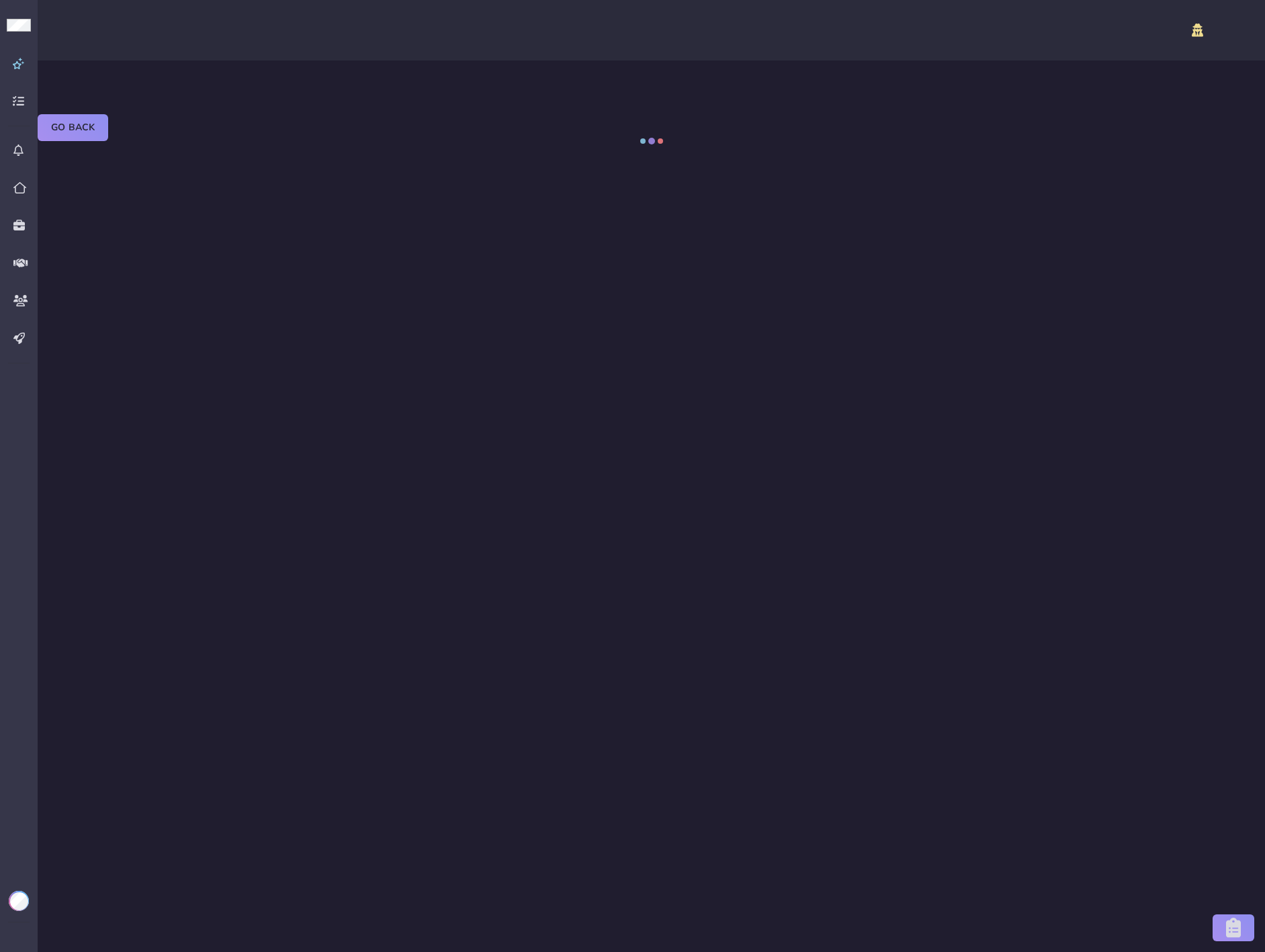 select on "certified" 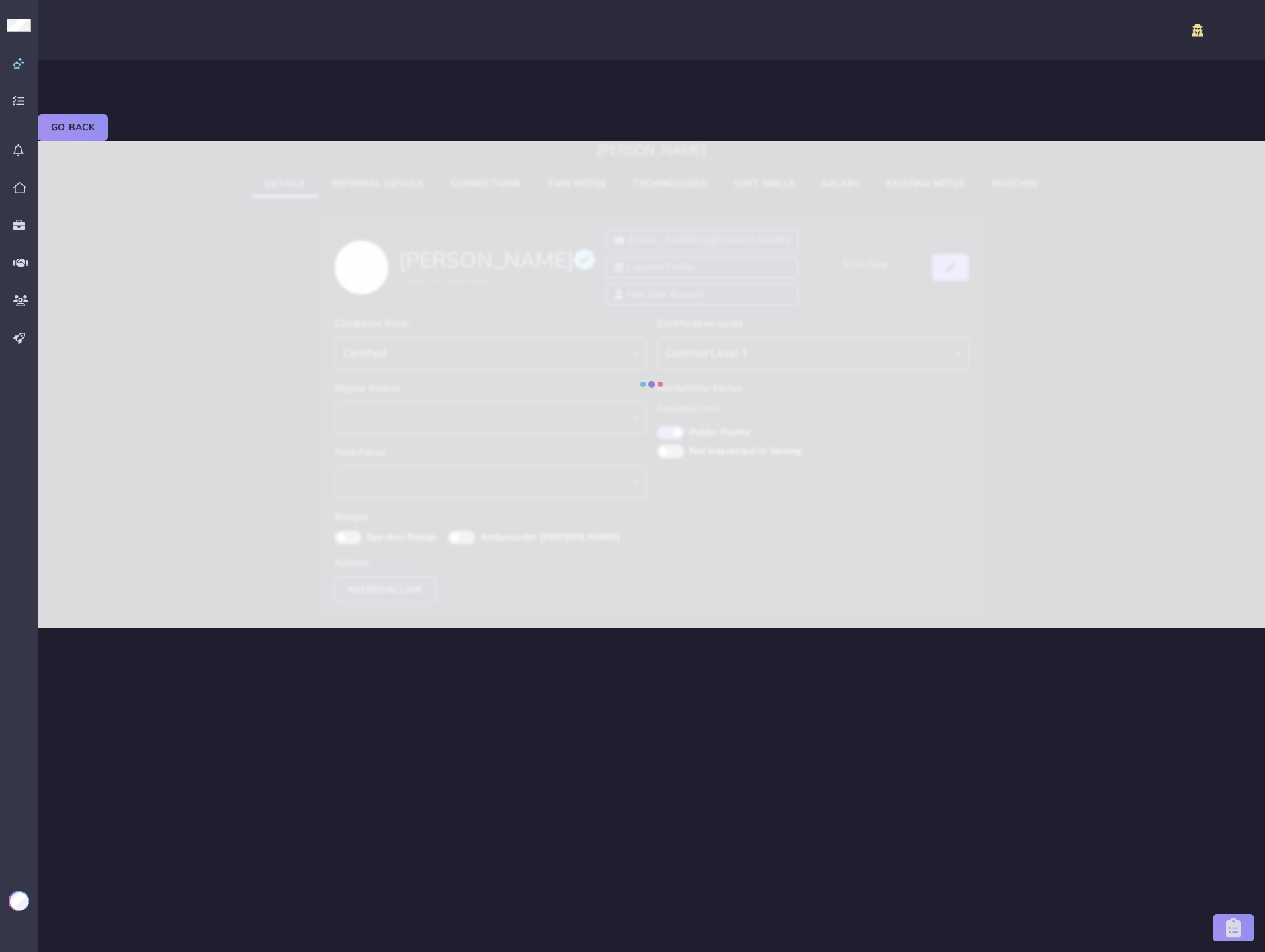 select on "e82e9926-63d5-497a-bf90-e3d5d47745a2" 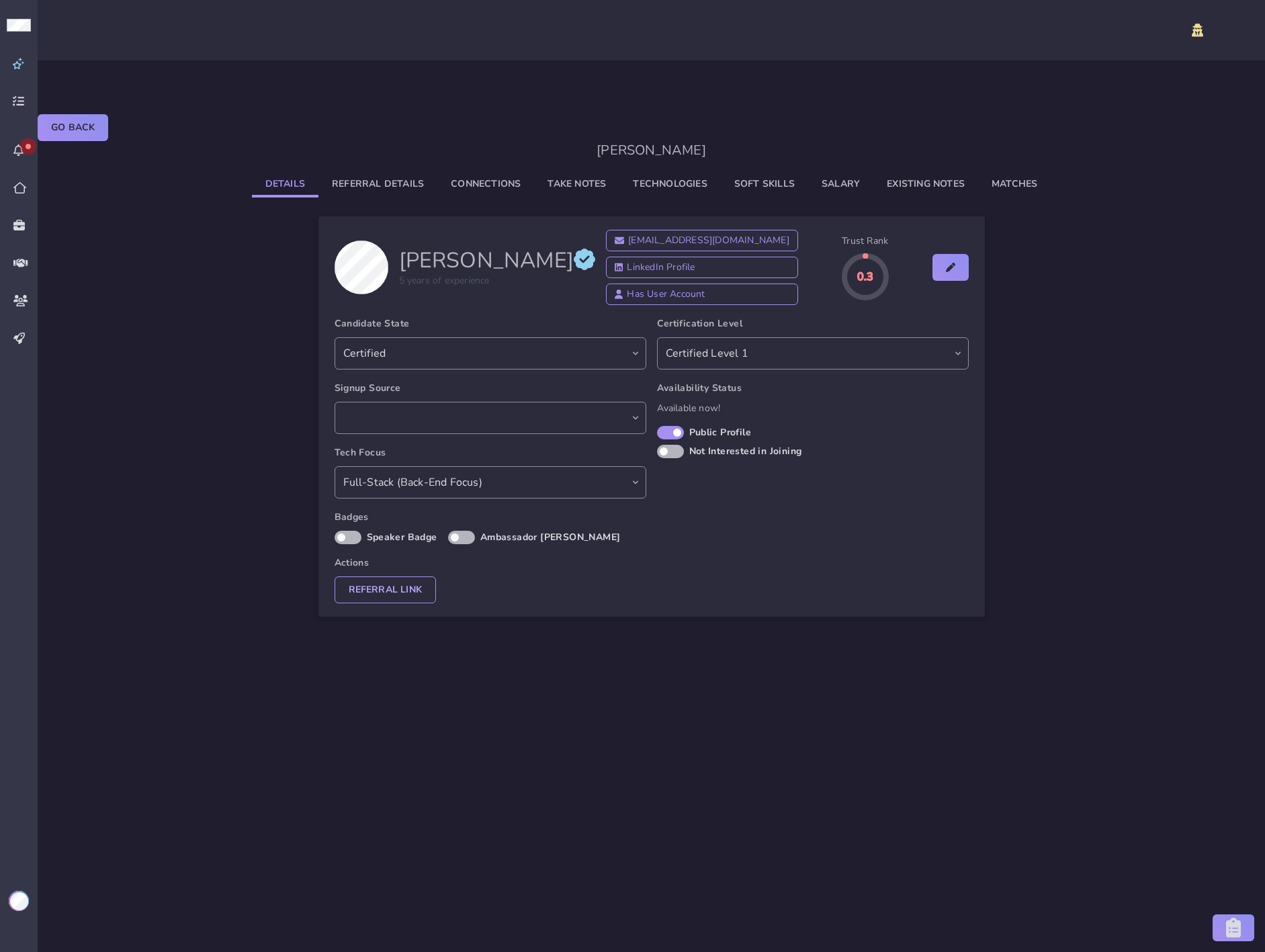 scroll, scrollTop: 0, scrollLeft: 0, axis: both 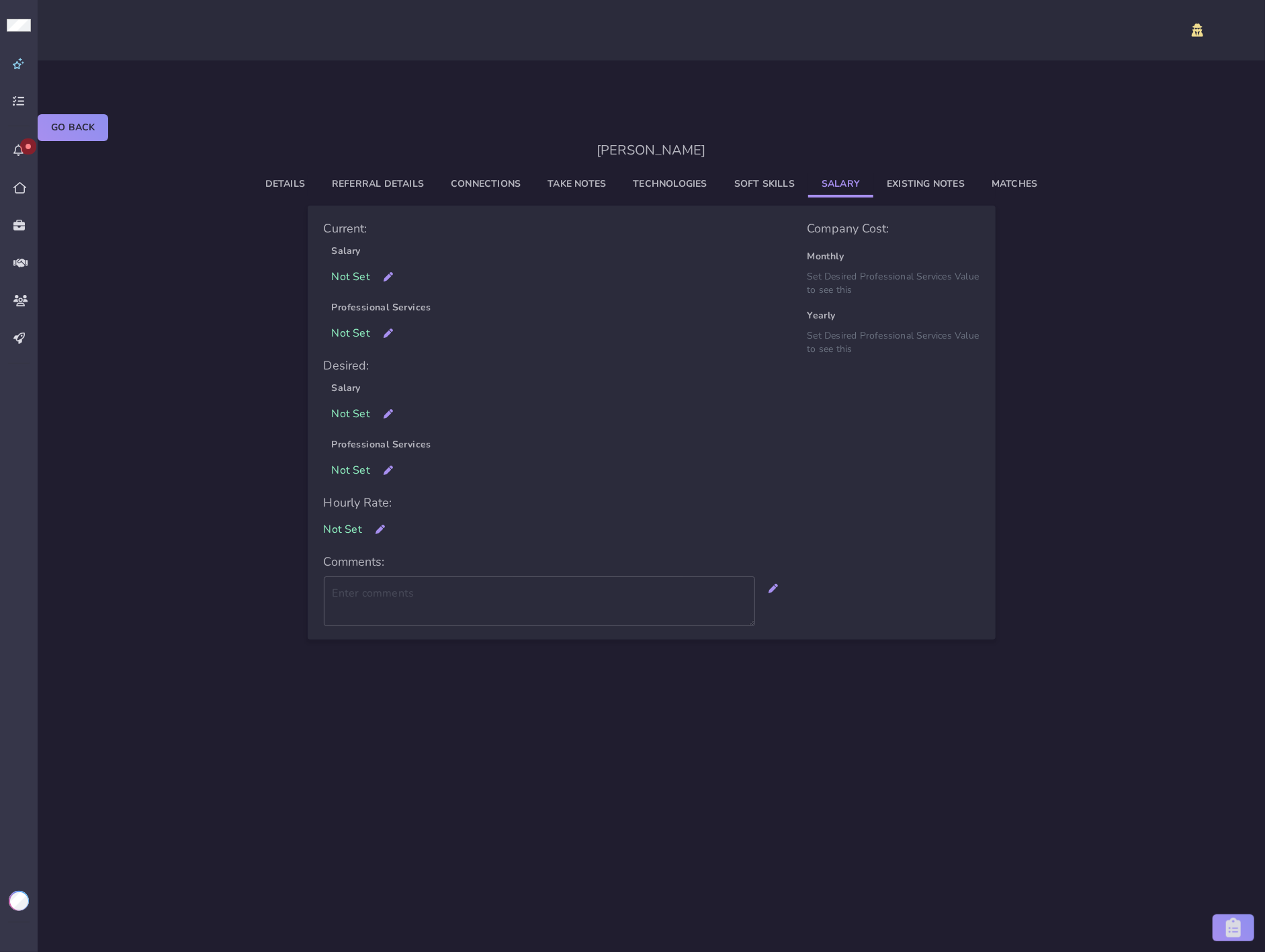 click on "Salary" 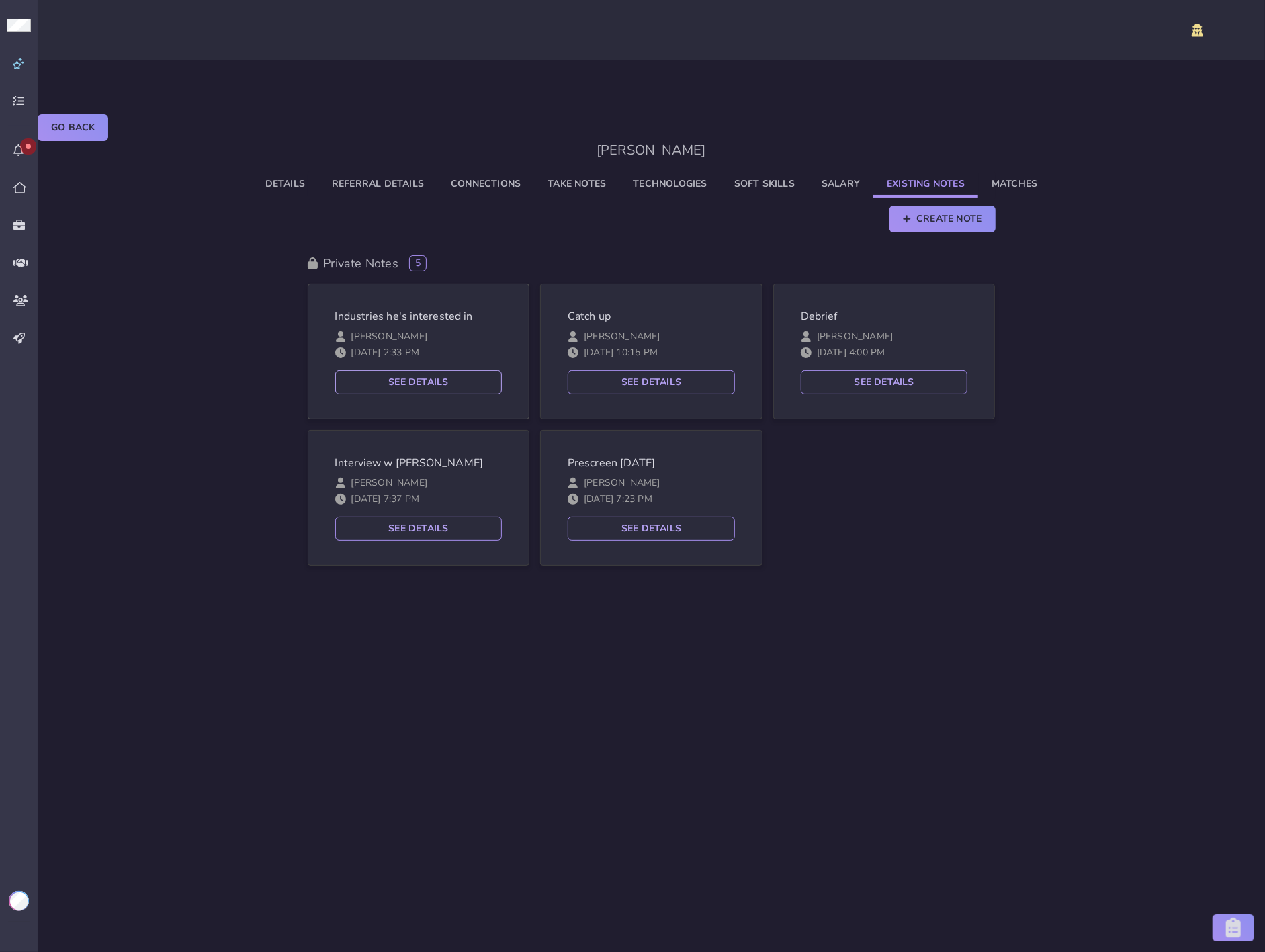 click on "See Details" at bounding box center [419, 382] 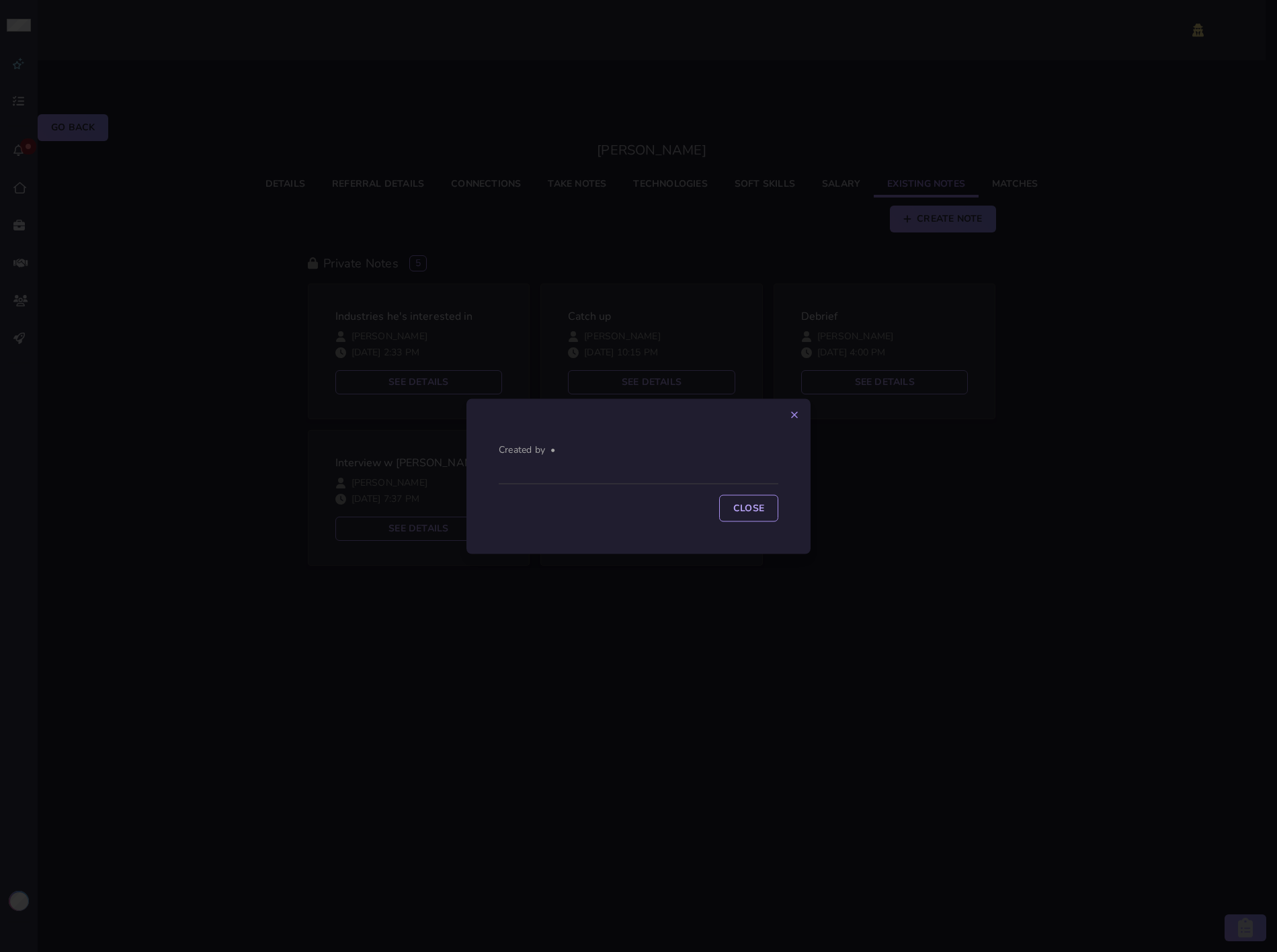 click 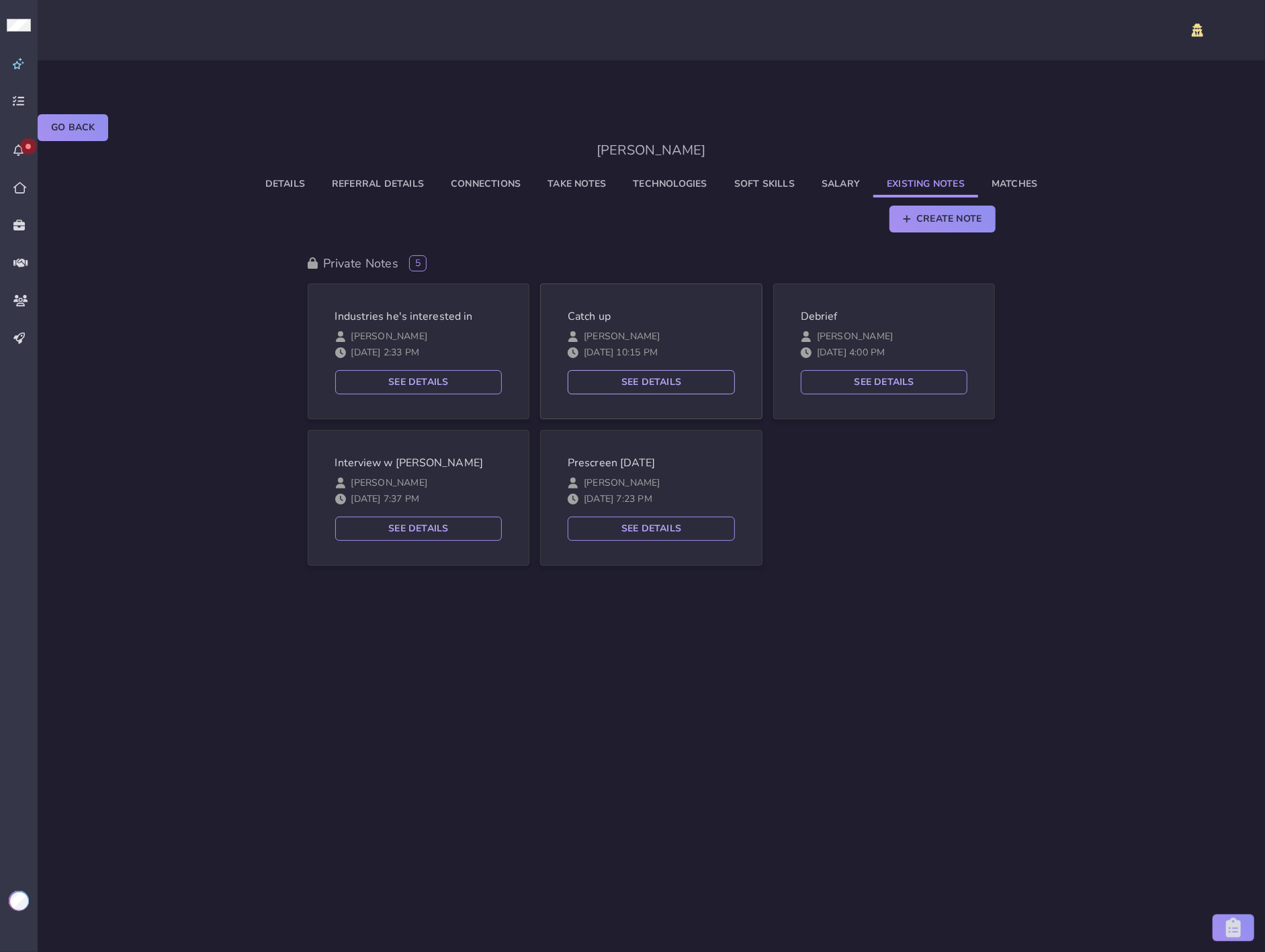click on "See Details" at bounding box center [651, 382] 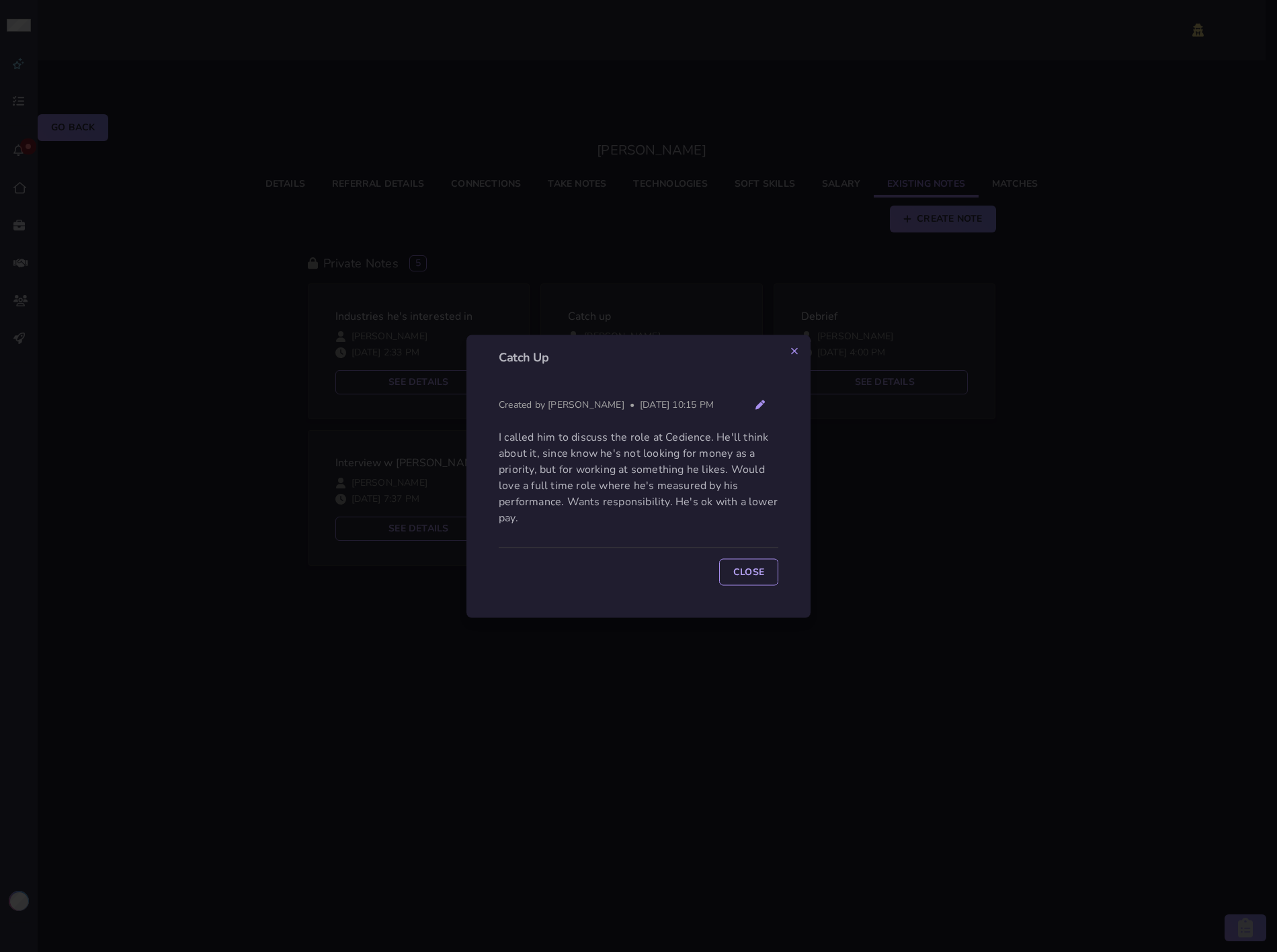 click 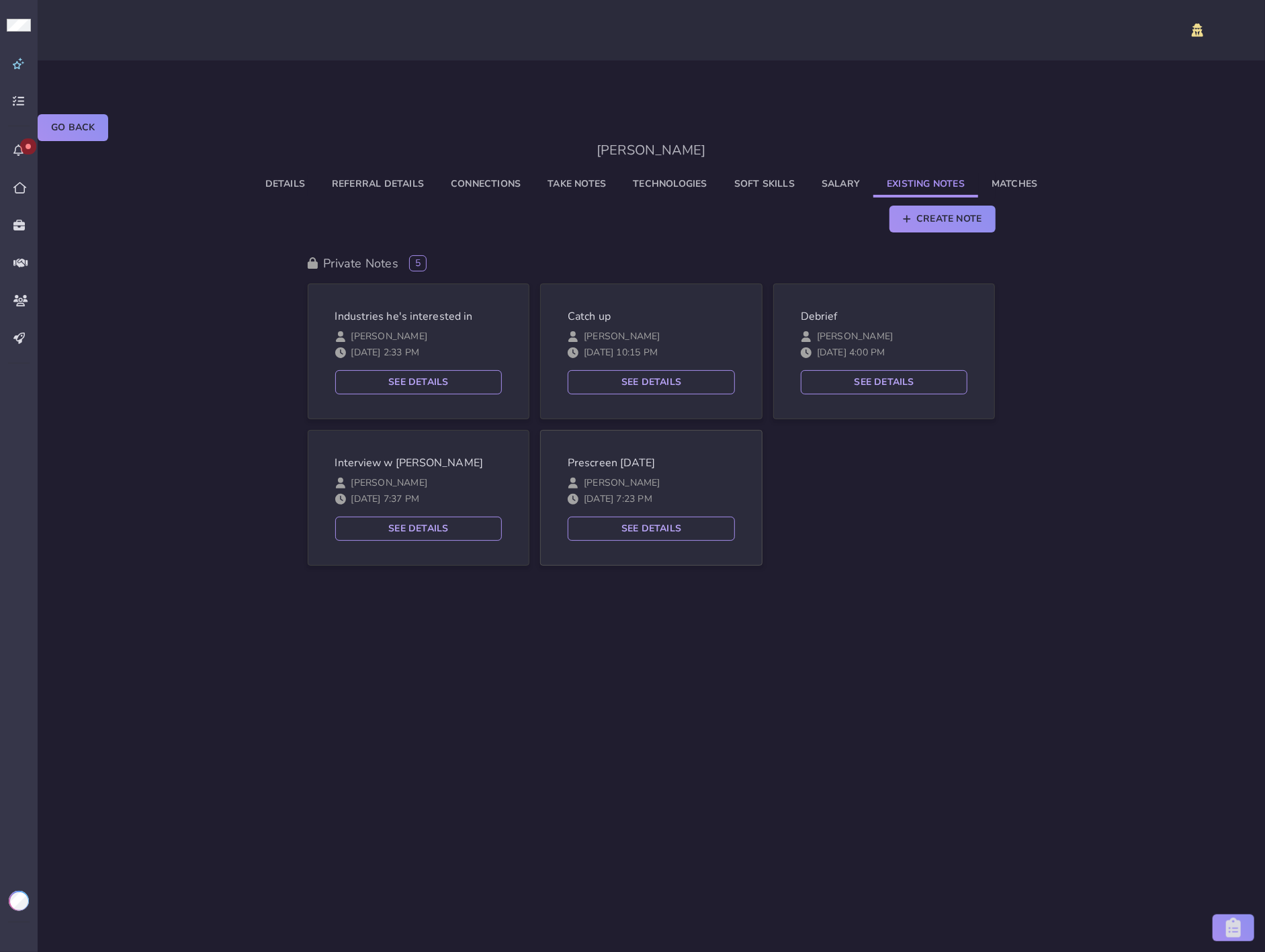 click on "Prescreen 10/19/22 Adam Blake 10/19/2022 7:23 PM  See Details" 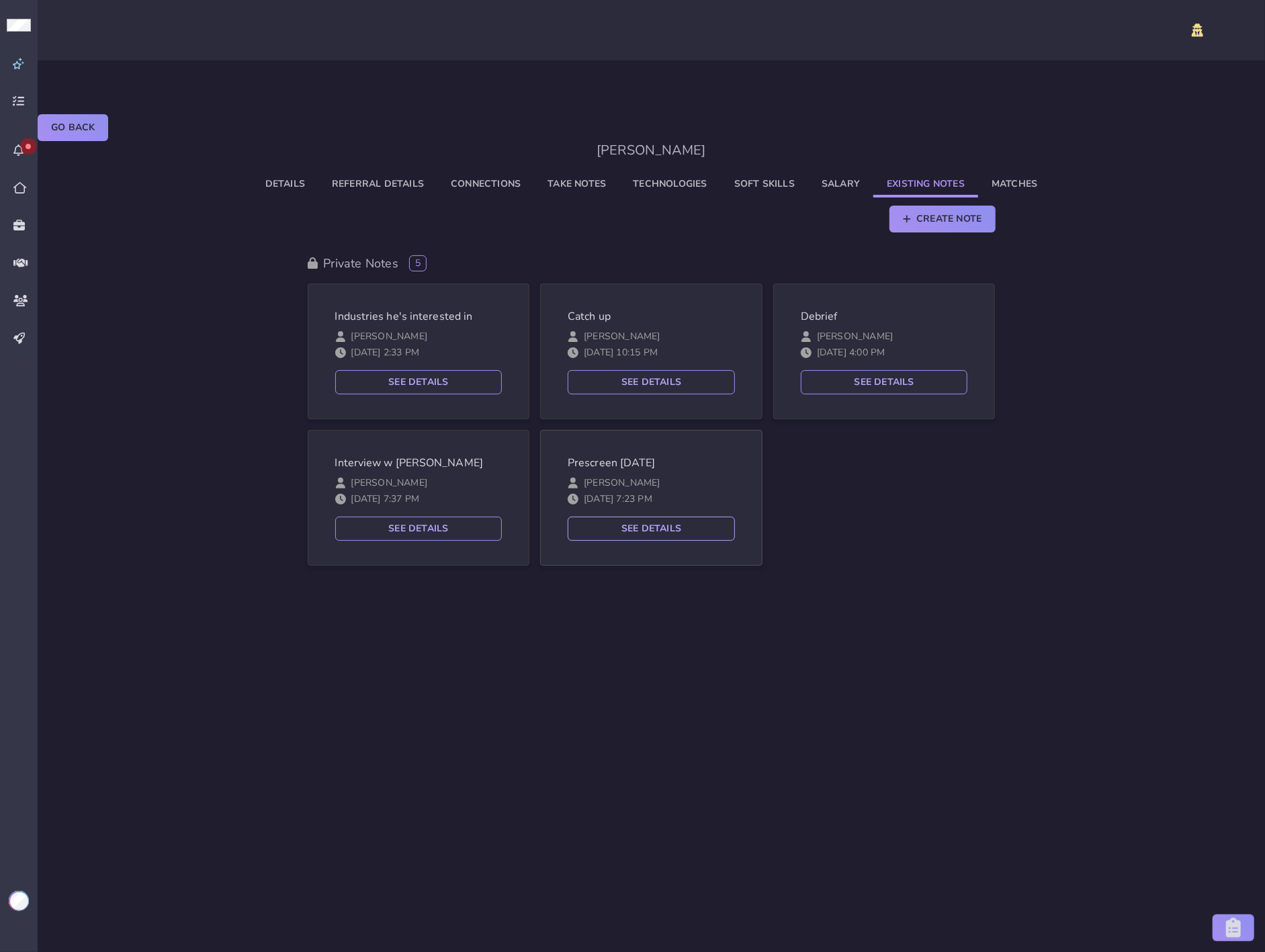 click on "See Details" at bounding box center [651, 529] 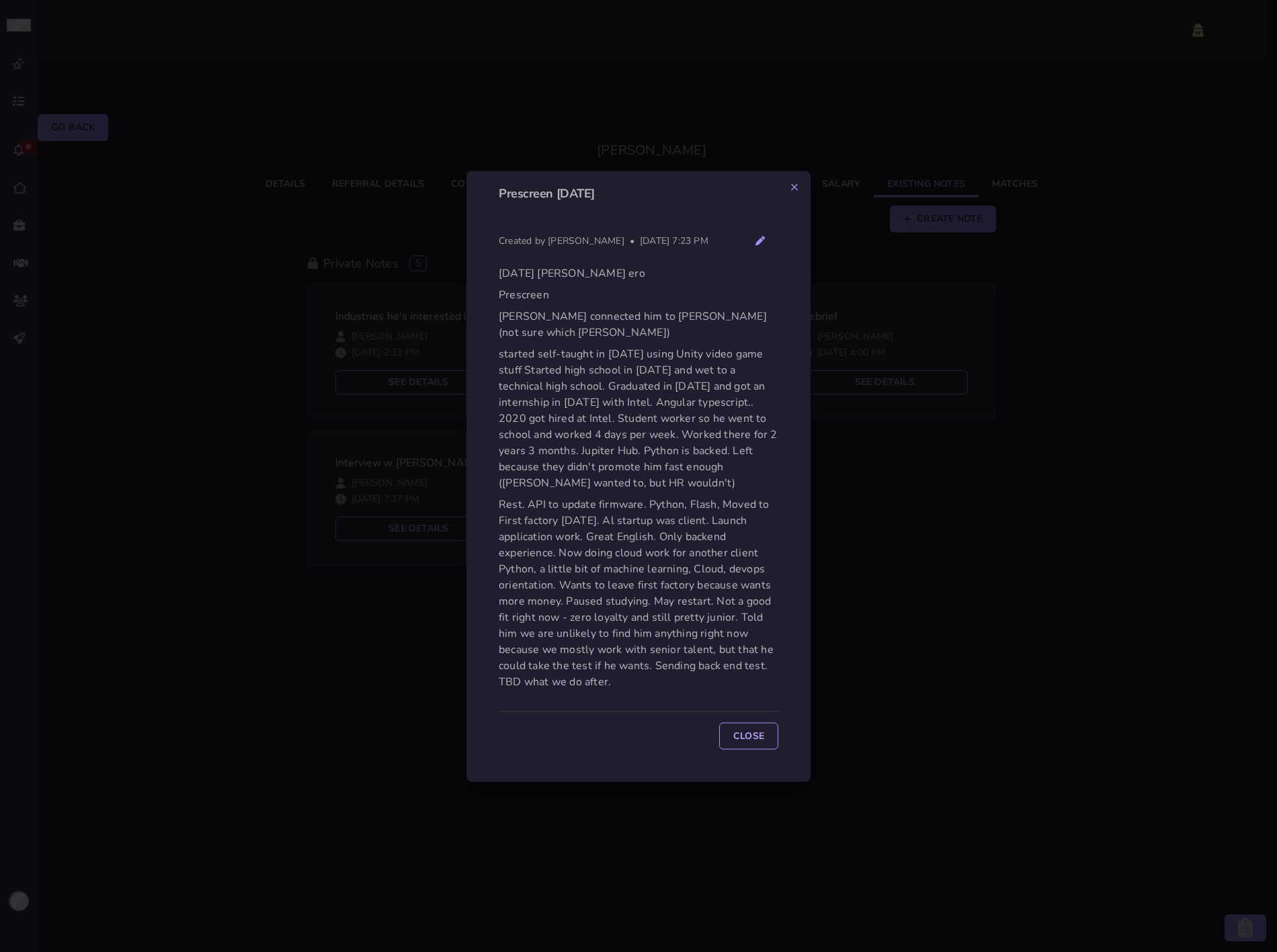 click 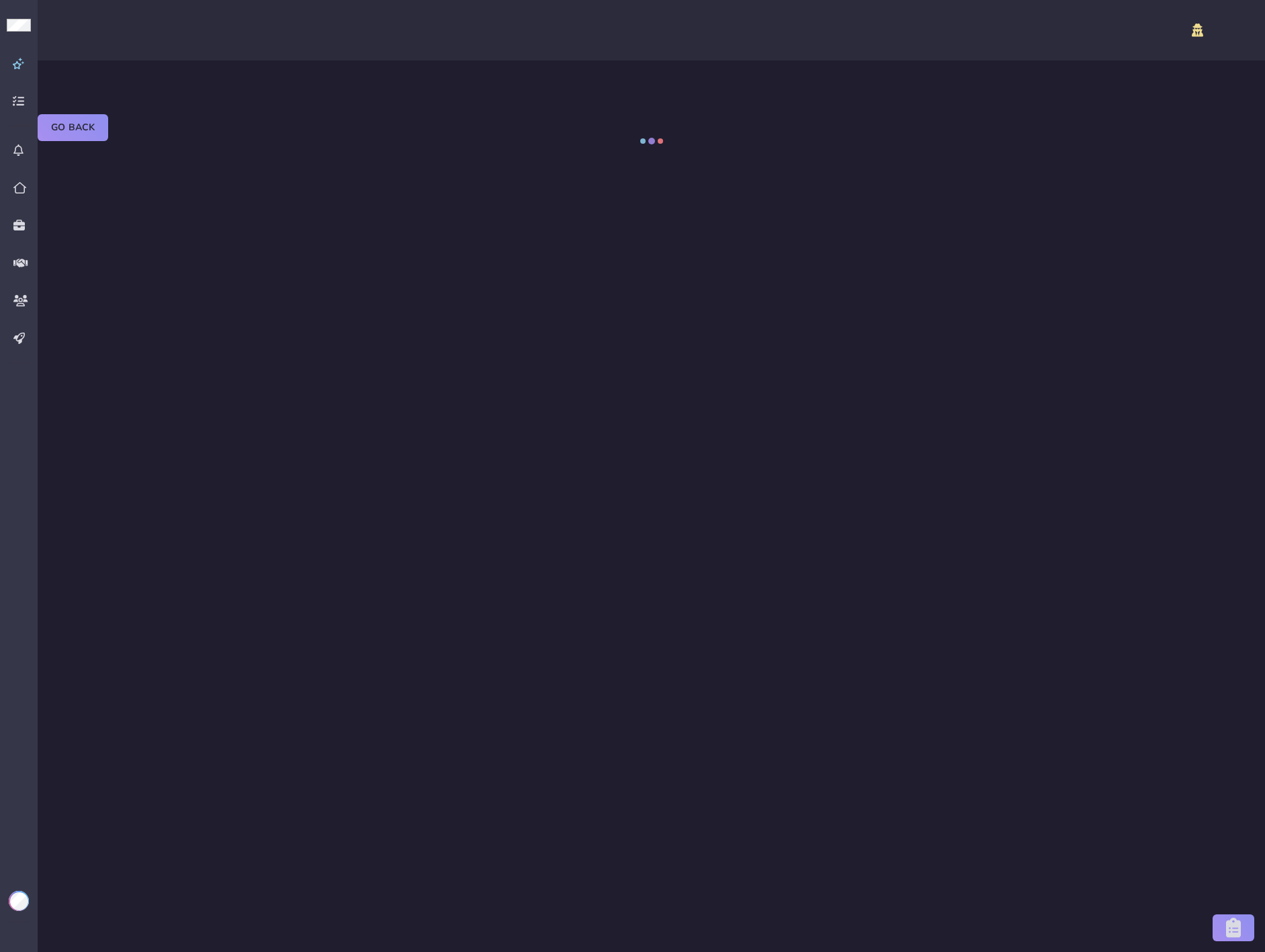 select on "certified" 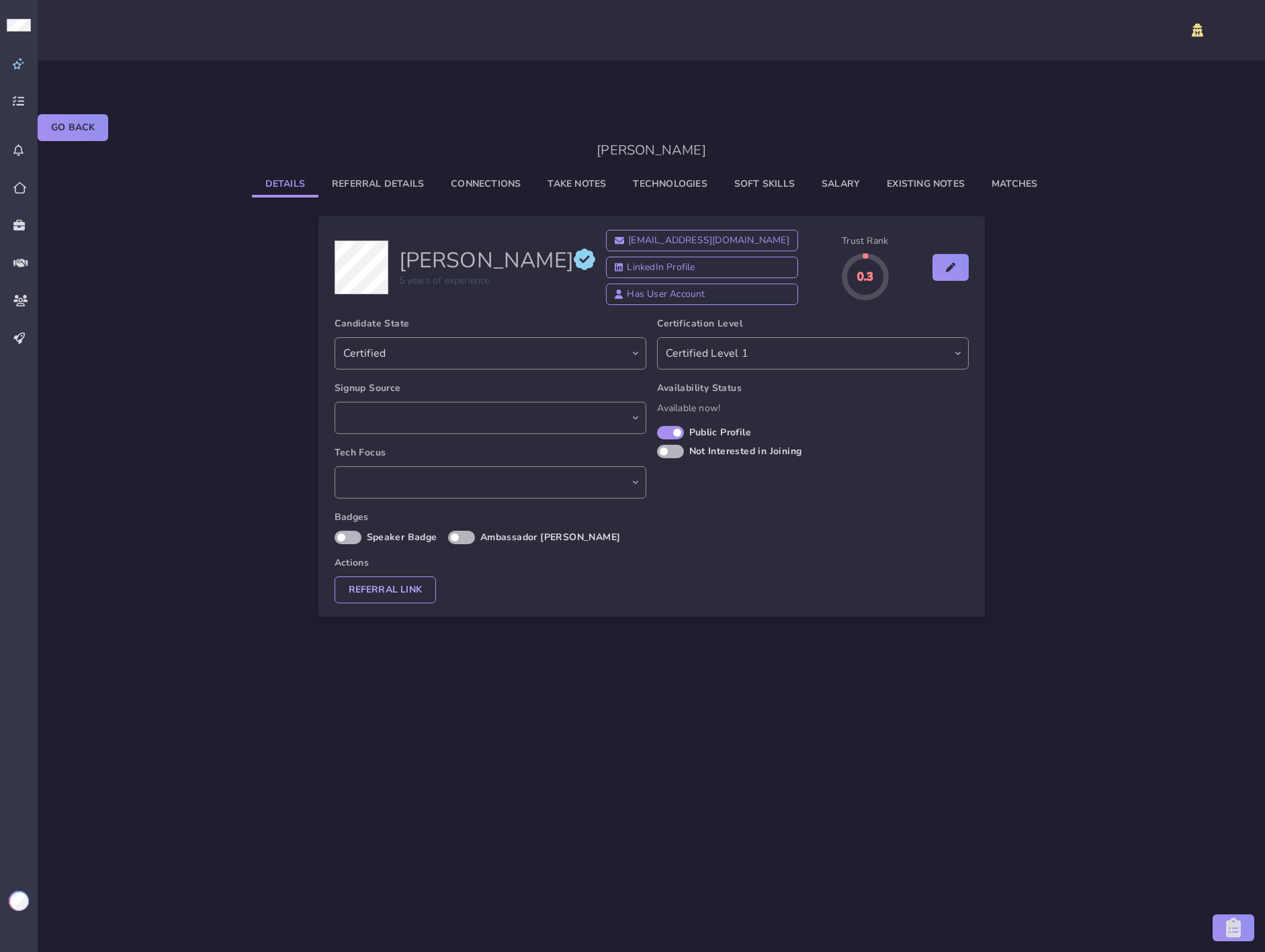 select on "e82e9926-63d5-497a-bf90-e3d5d47745a2" 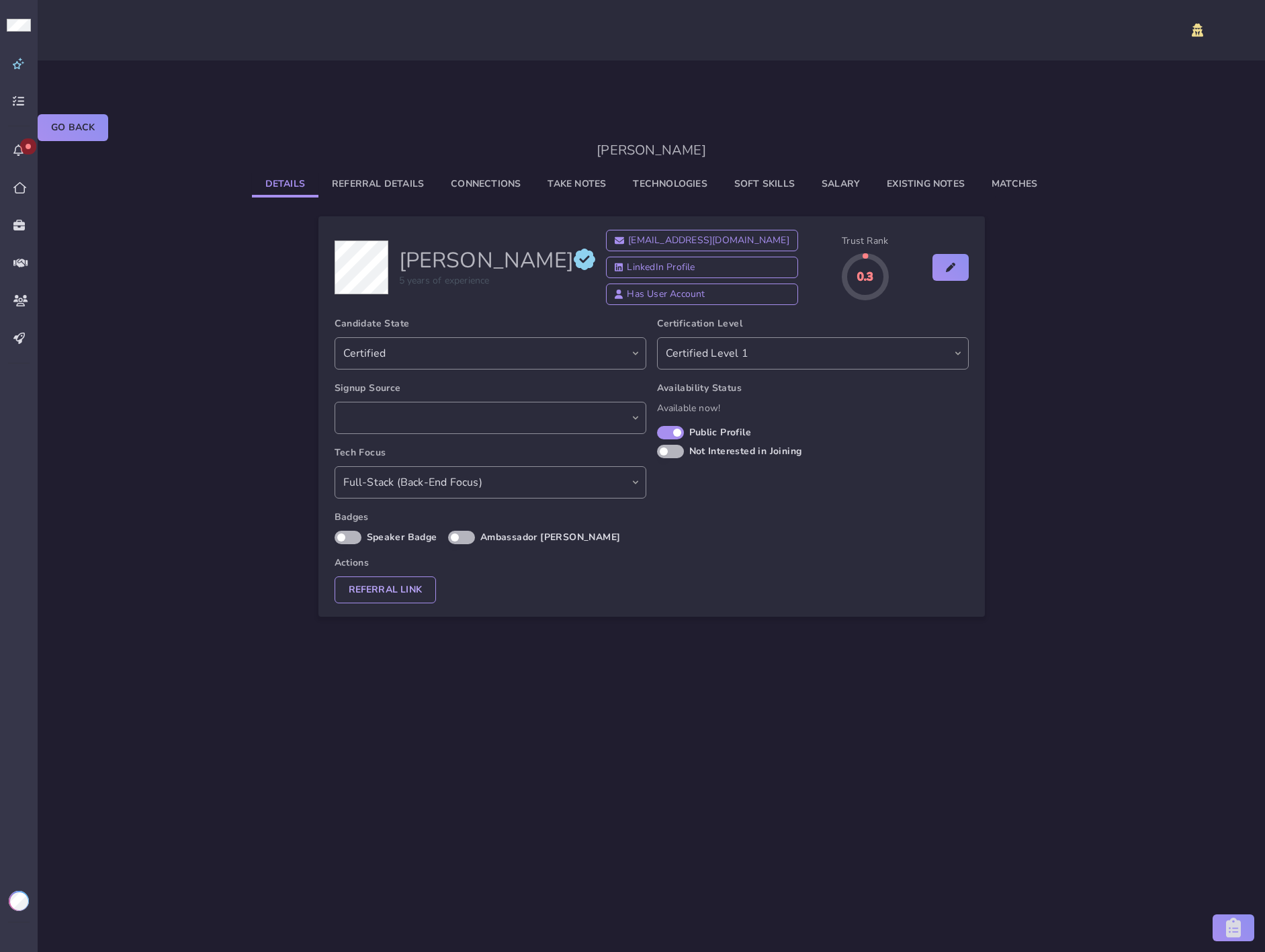 scroll, scrollTop: 0, scrollLeft: 0, axis: both 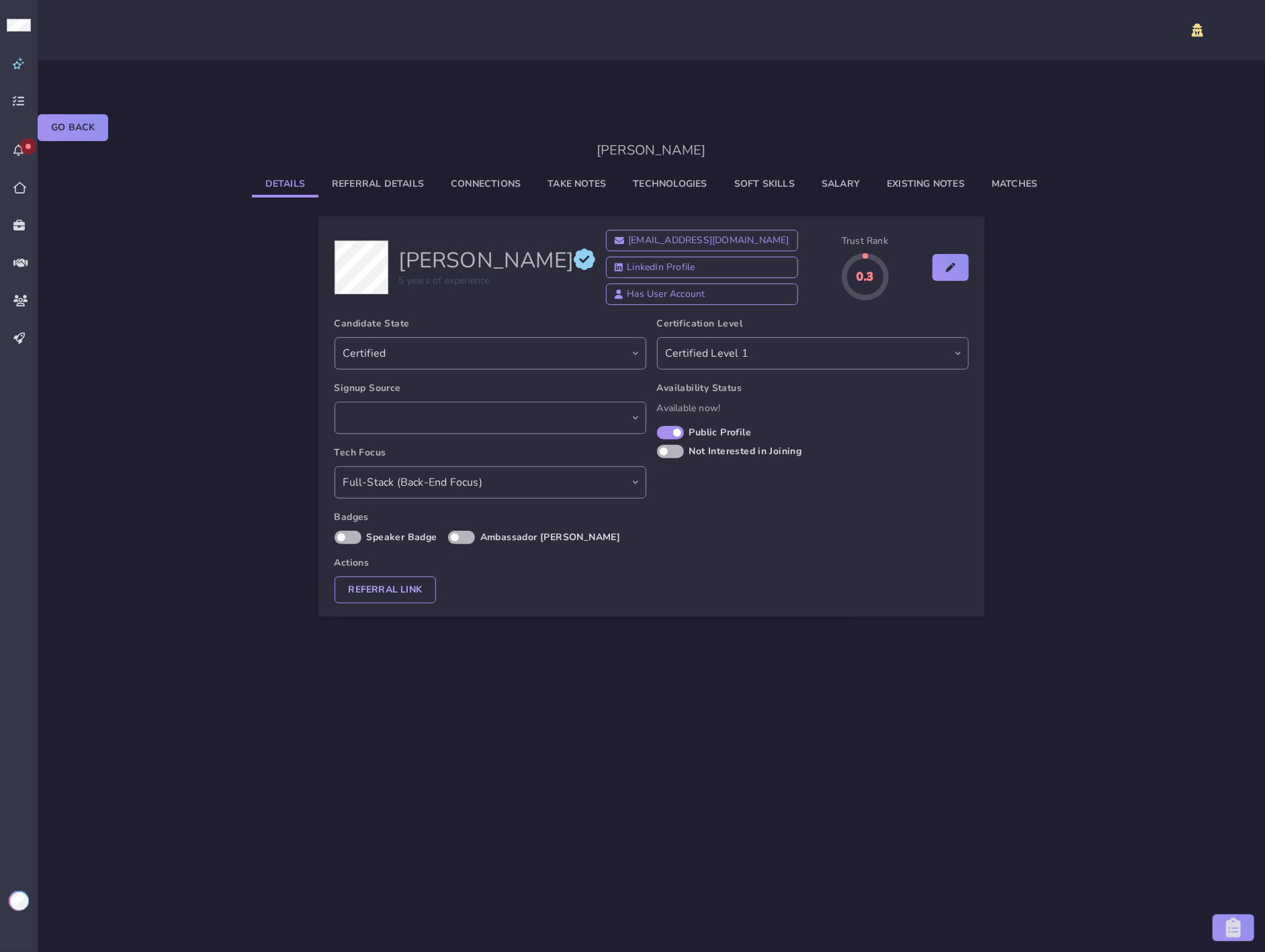 click on "Existing Notes" 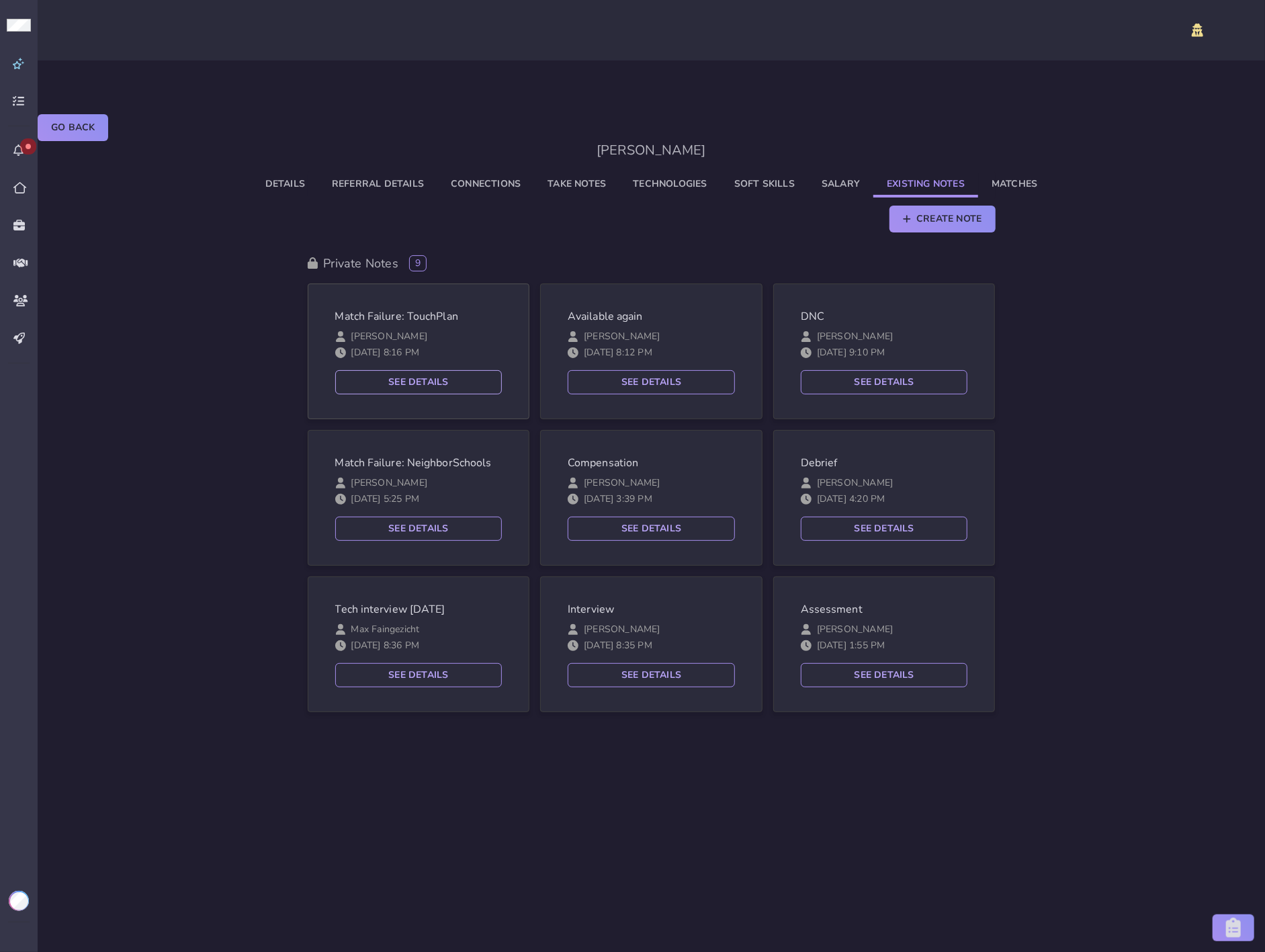 click on "See Details" at bounding box center [419, 382] 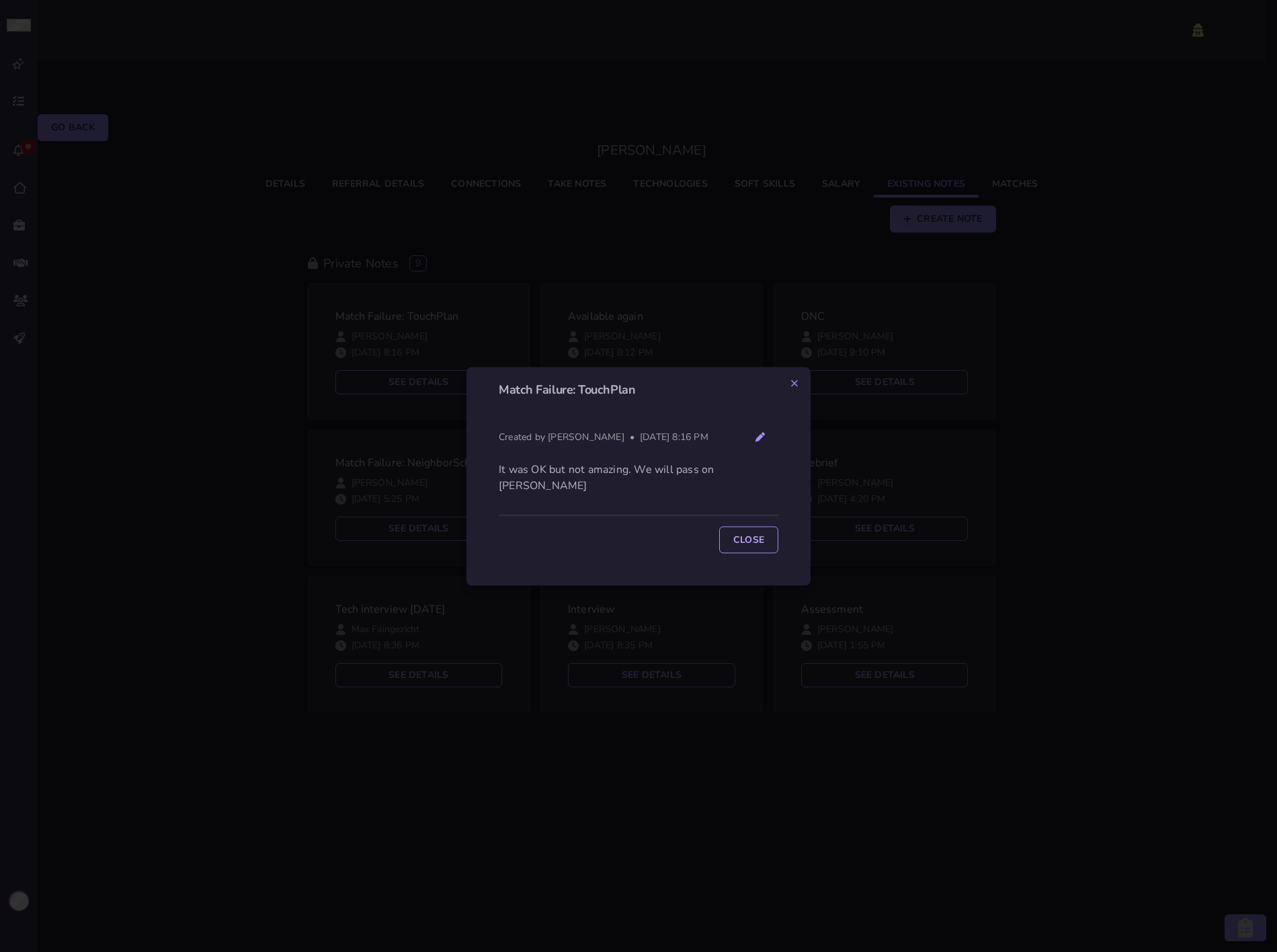 drag, startPoint x: 274, startPoint y: 439, endPoint x: 343, endPoint y: 414, distance: 73.389373 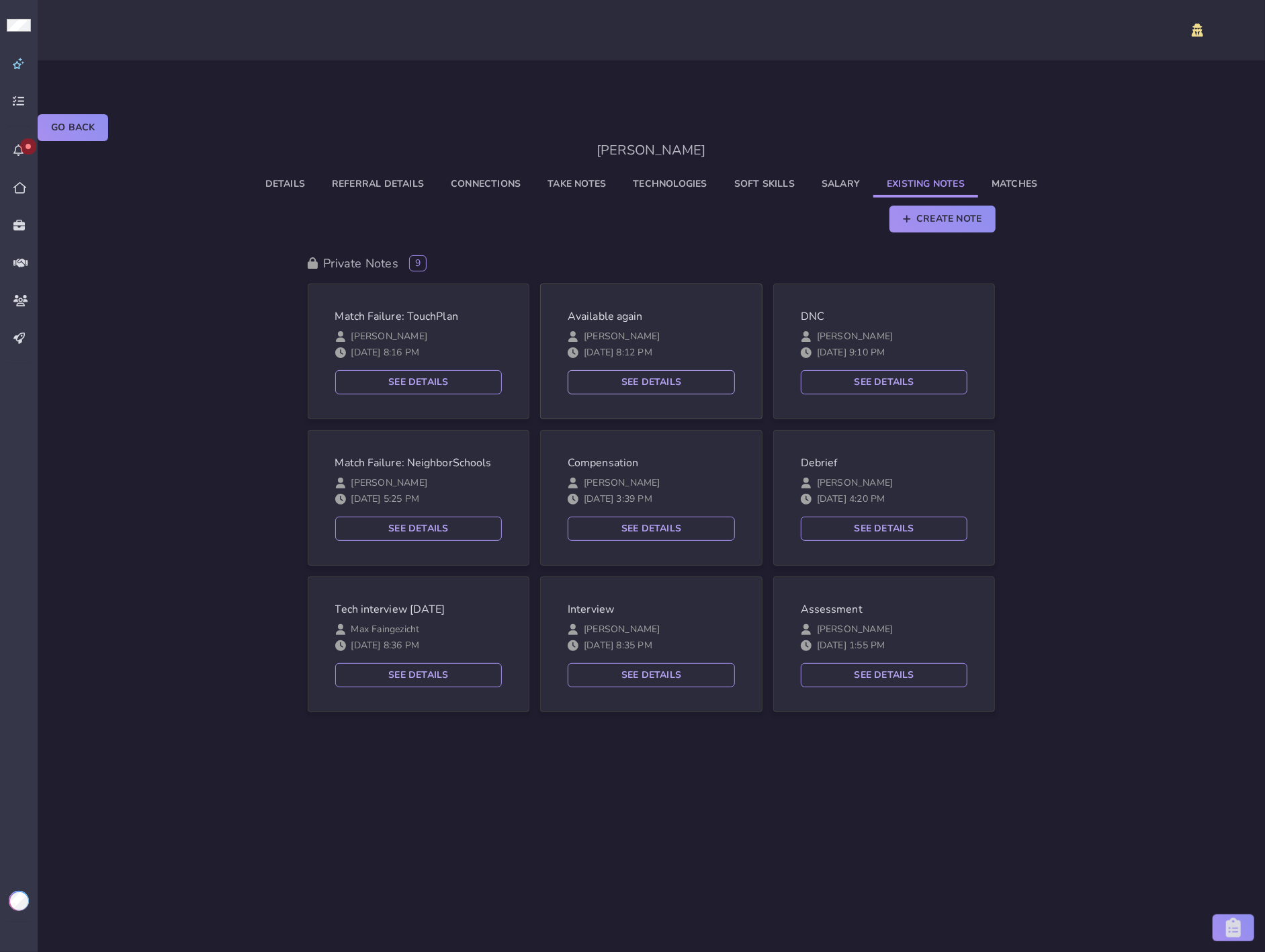 click on "See Details" at bounding box center (651, 382) 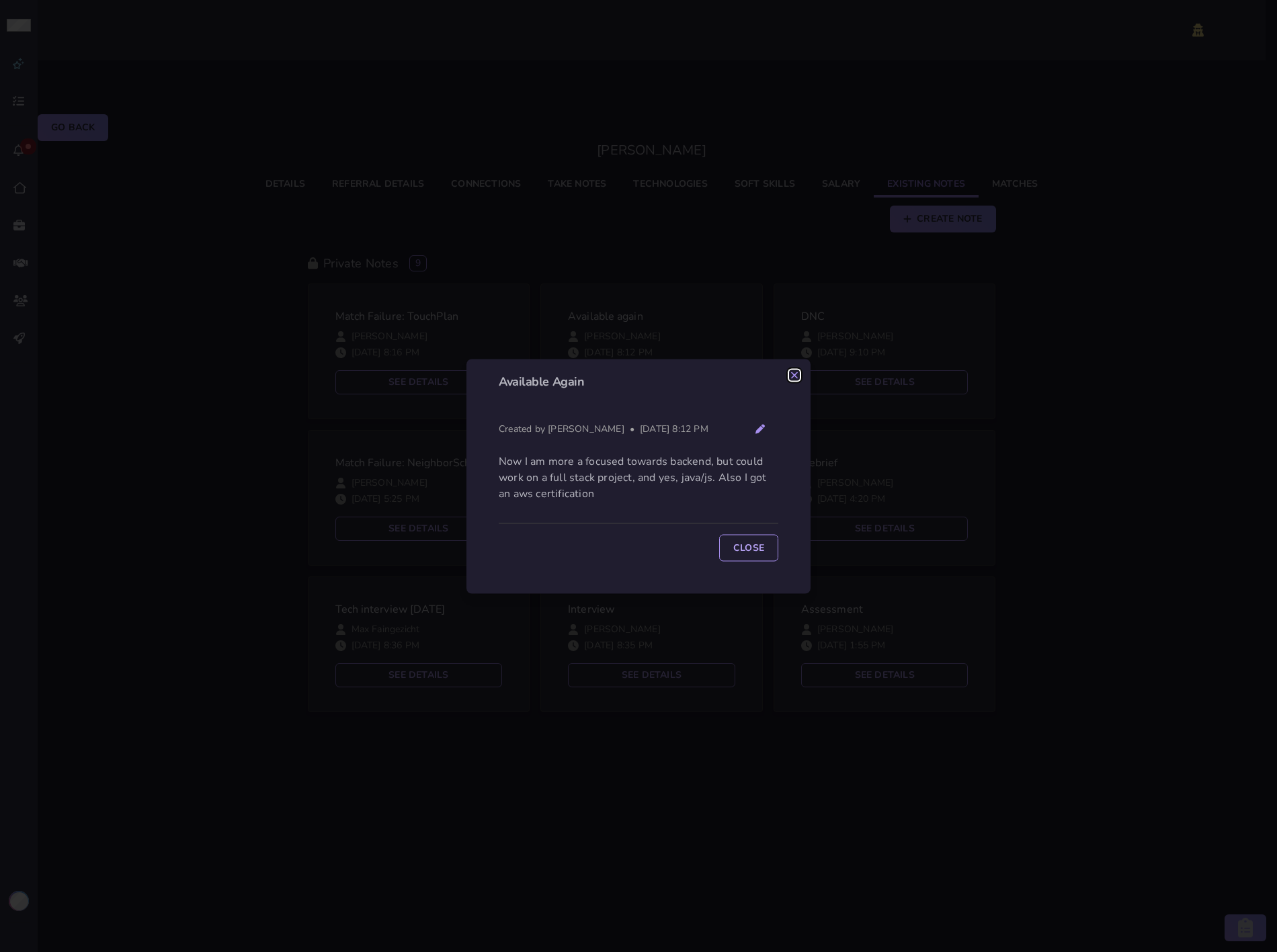 click 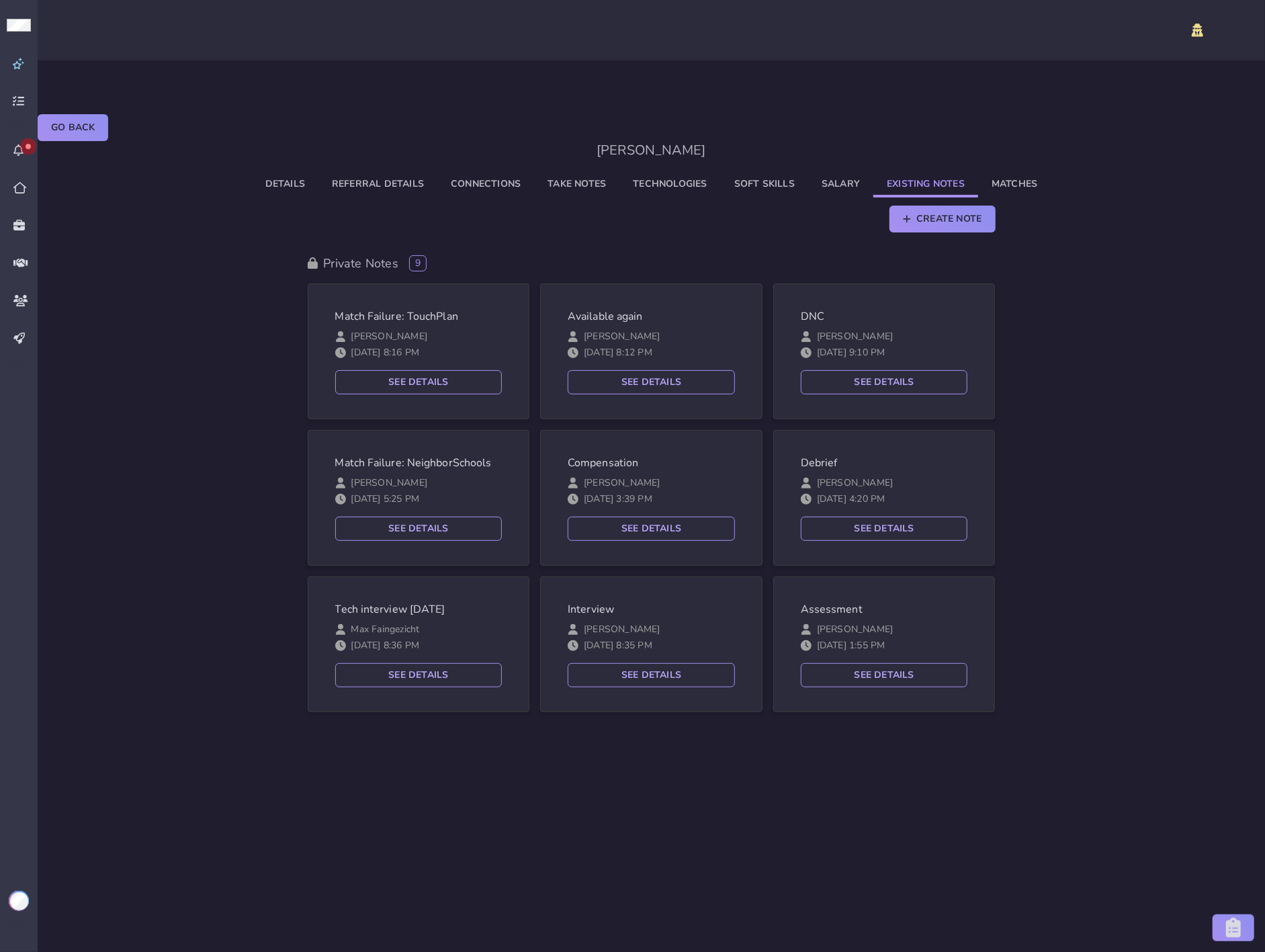 click on "Salary" 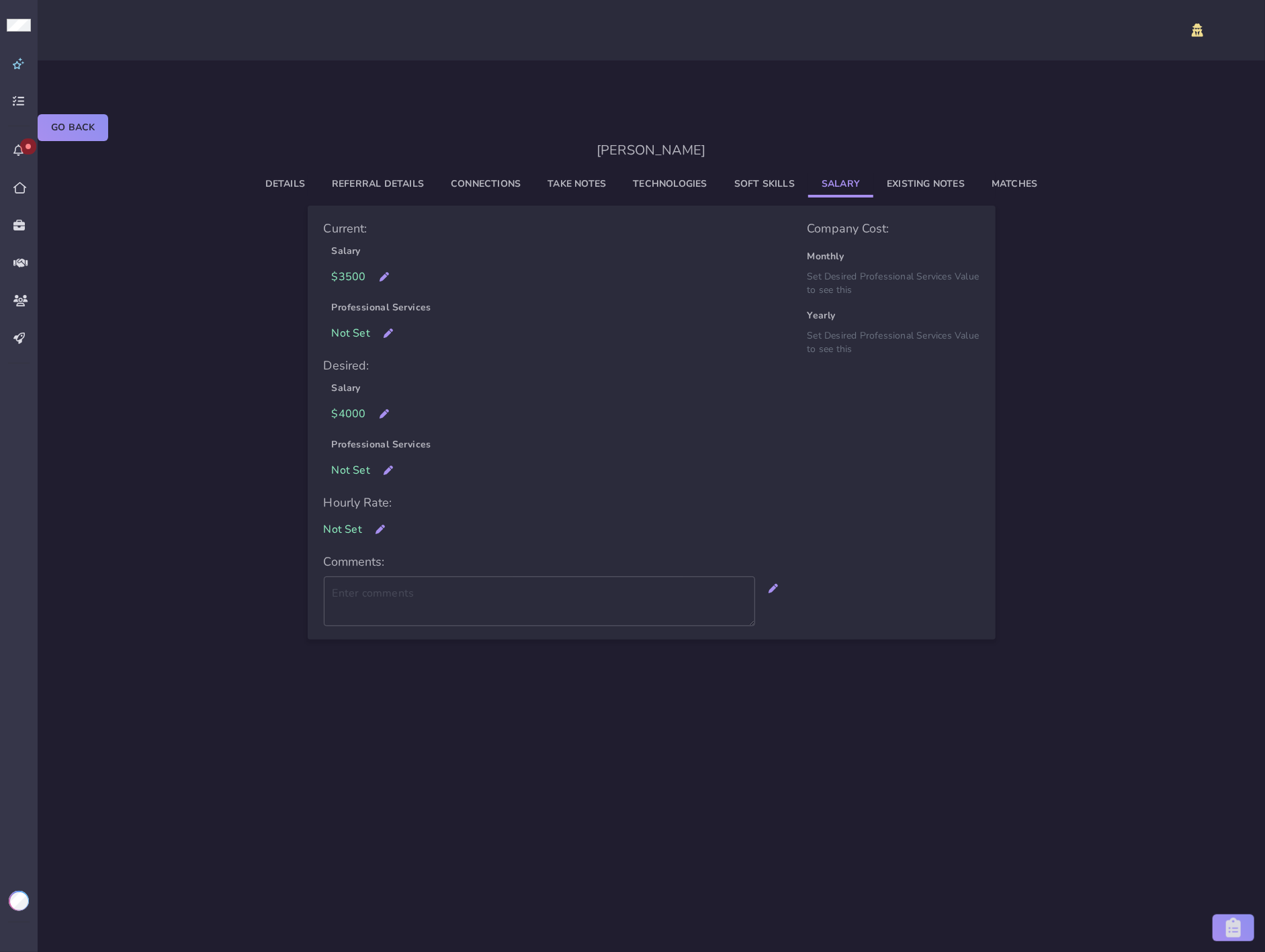 click on "Details   Referral Details   Connections   Take Notes   Technologies   Soft Skills   Salary   Existing Notes   Matches" 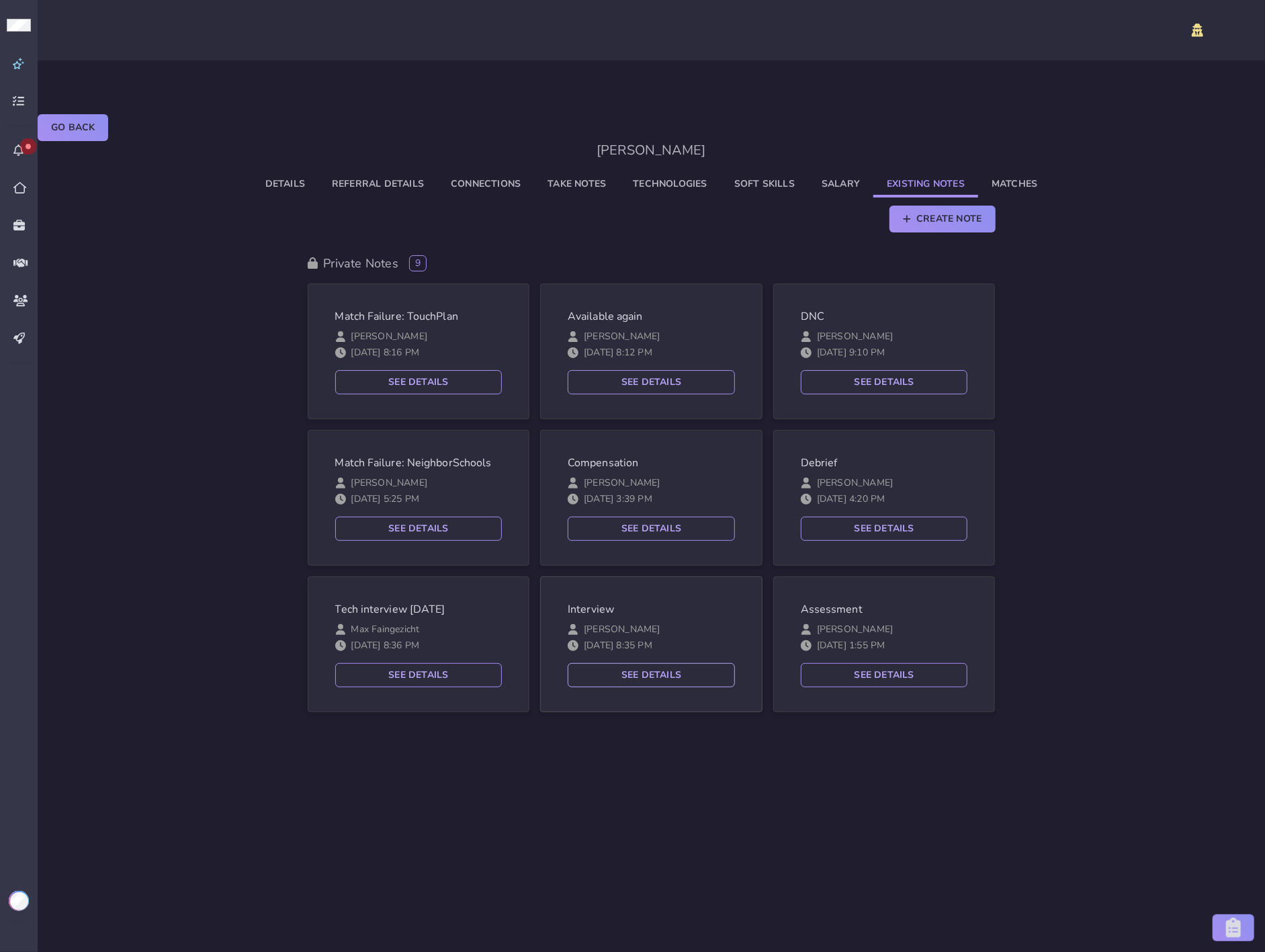 click on "See Details" at bounding box center [651, 675] 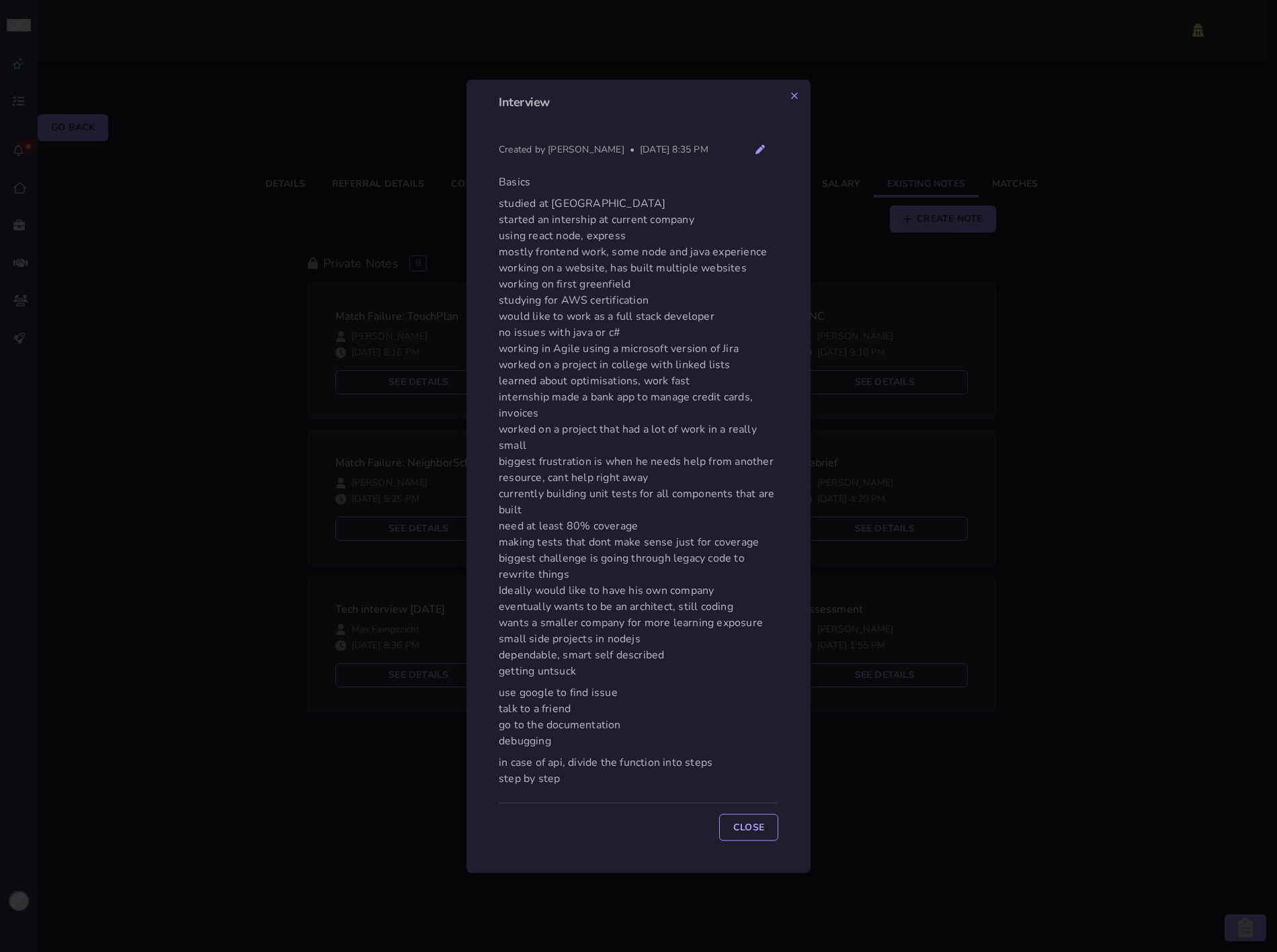 click 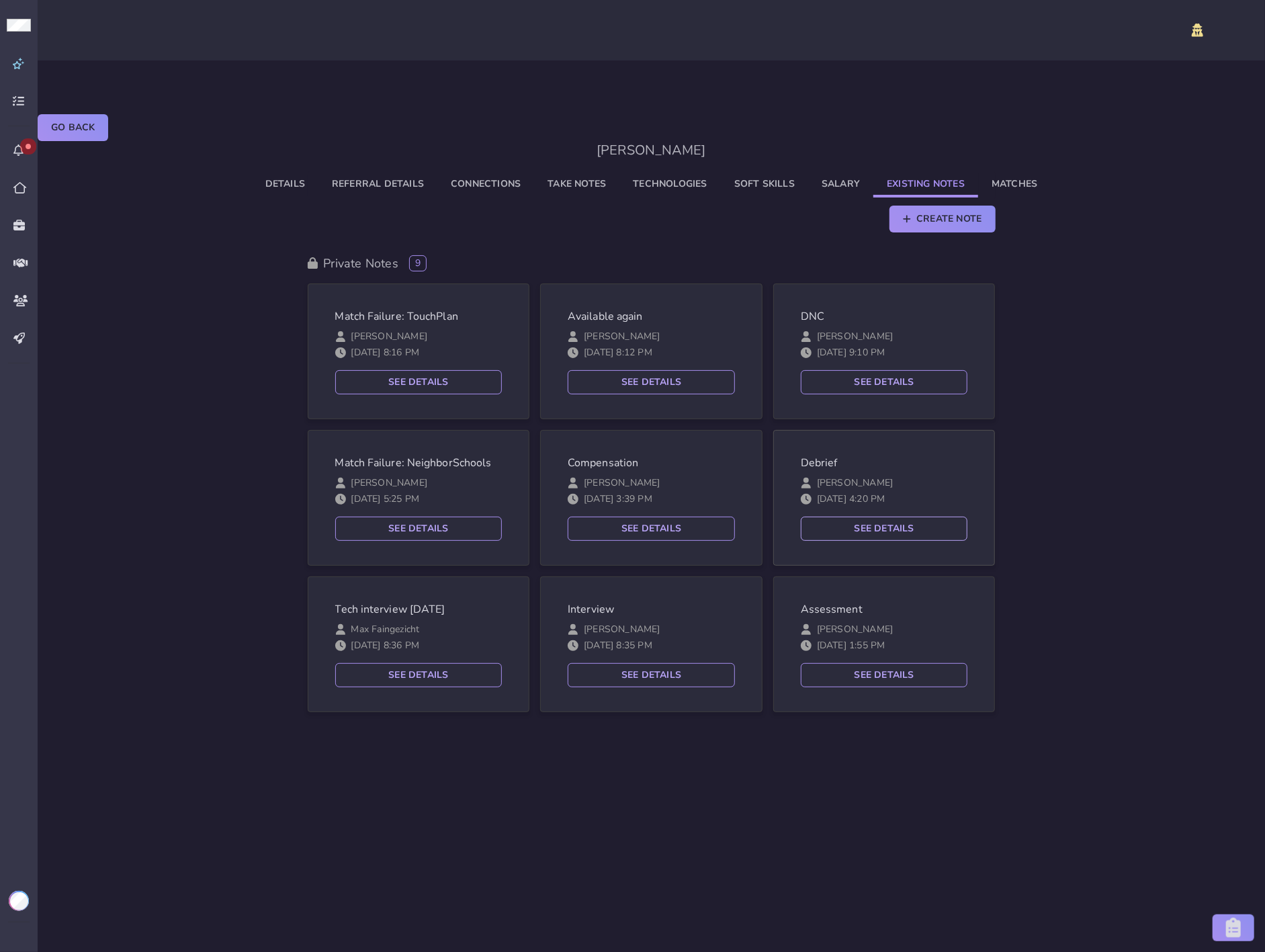 click on "See Details" at bounding box center (884, 529) 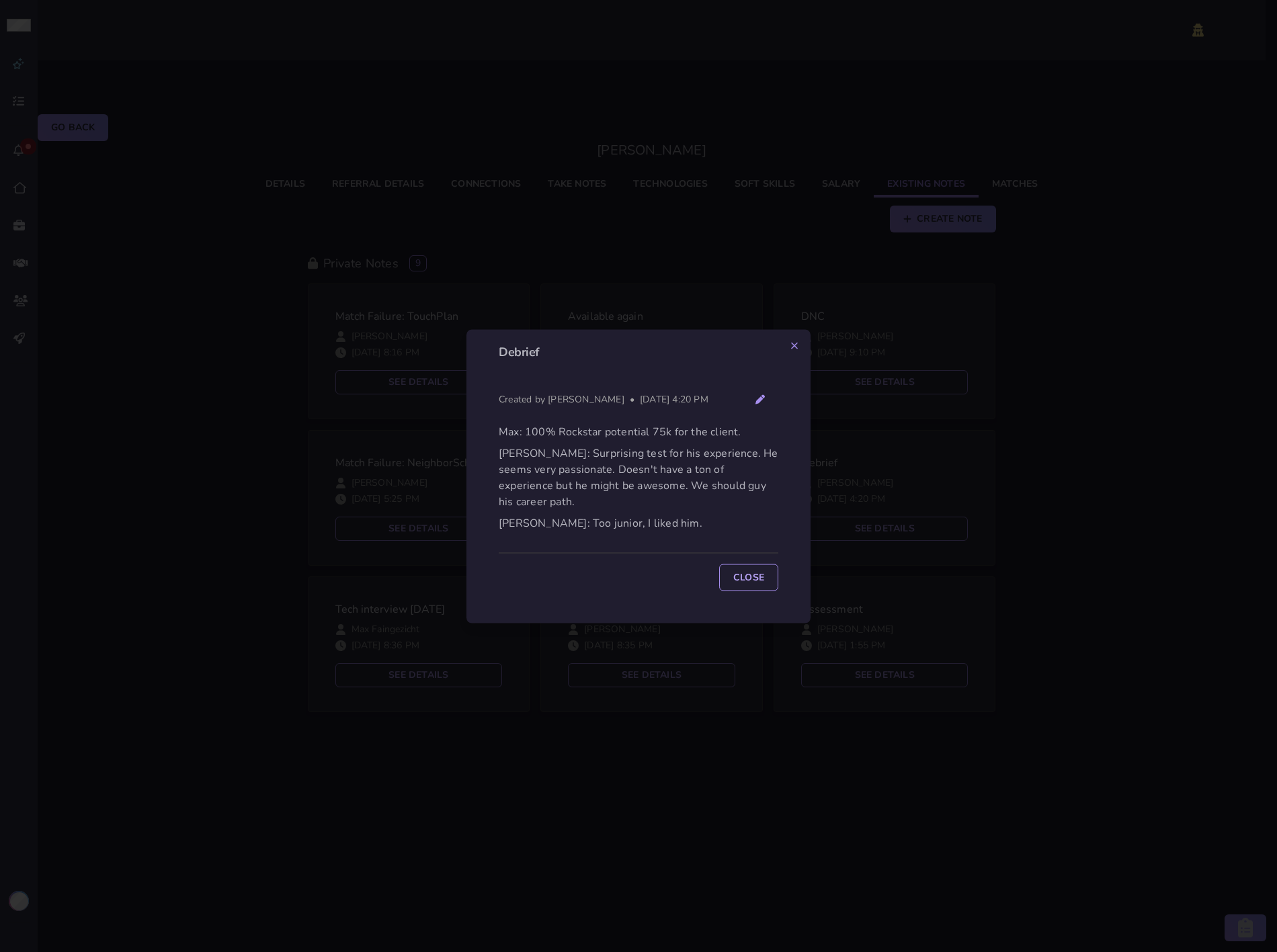 click 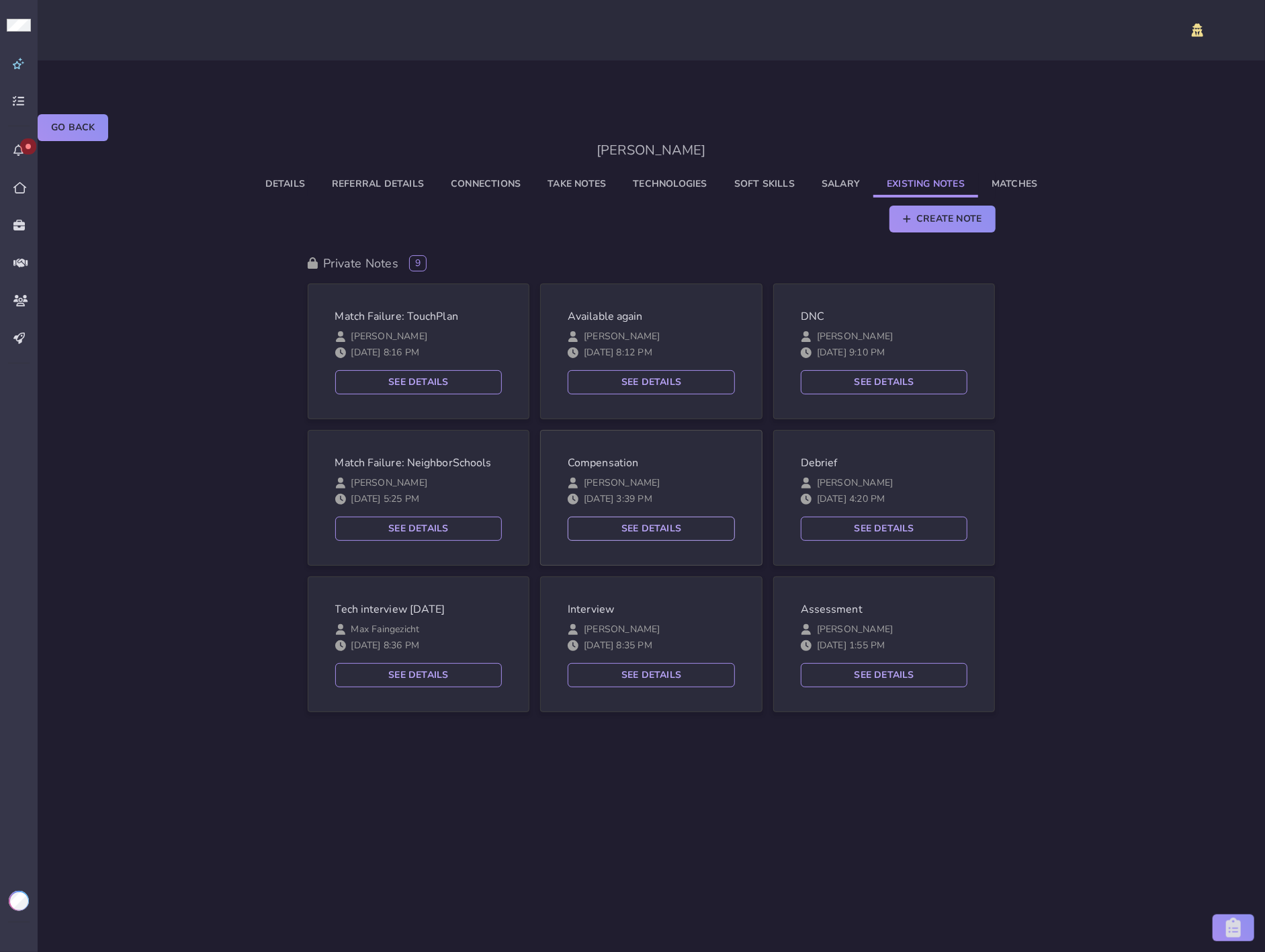 click on "See Details" at bounding box center (651, 529) 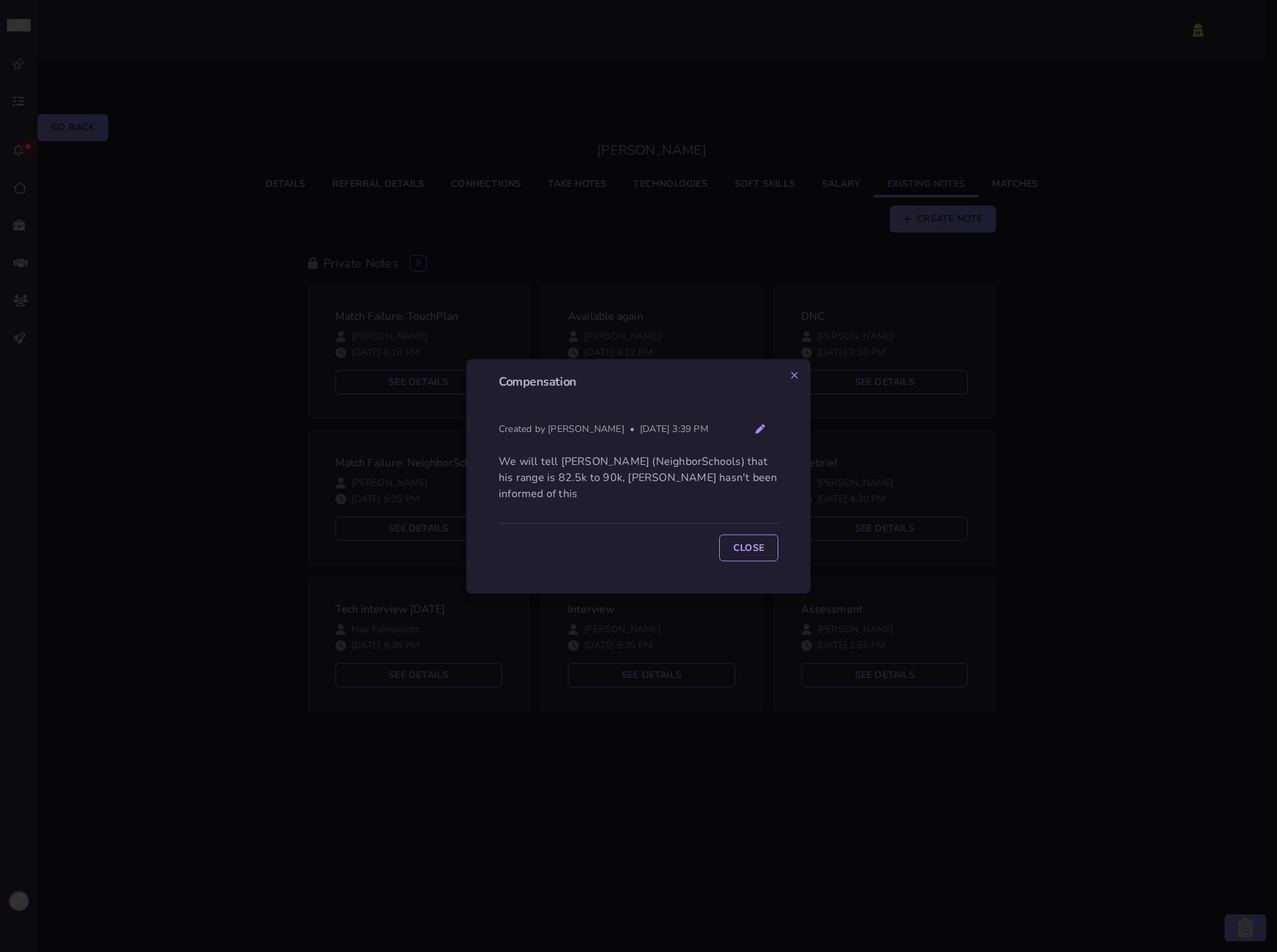 drag, startPoint x: 986, startPoint y: 464, endPoint x: 951, endPoint y: 466, distance: 35.057096 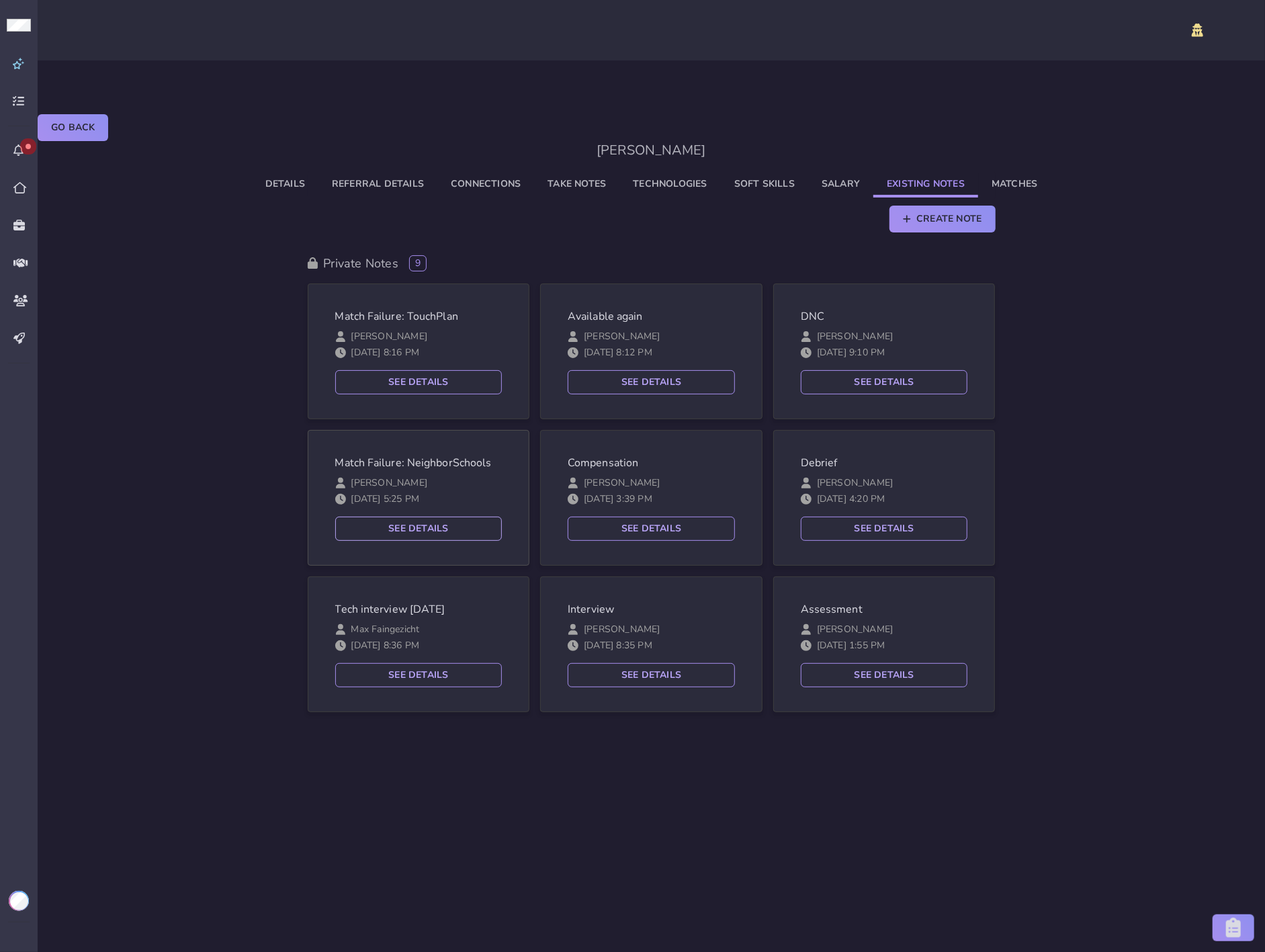 click on "See Details" at bounding box center (419, 529) 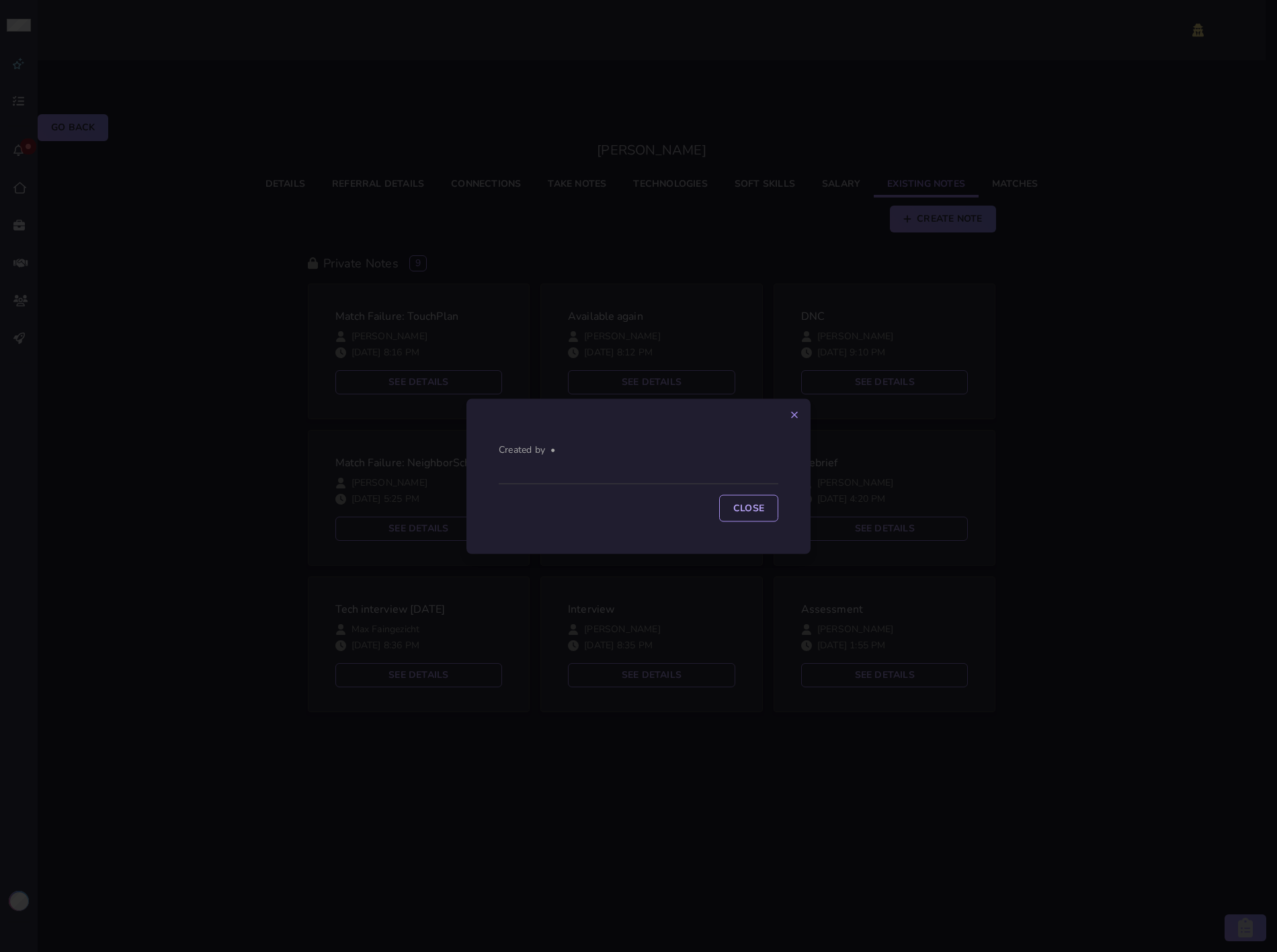 click 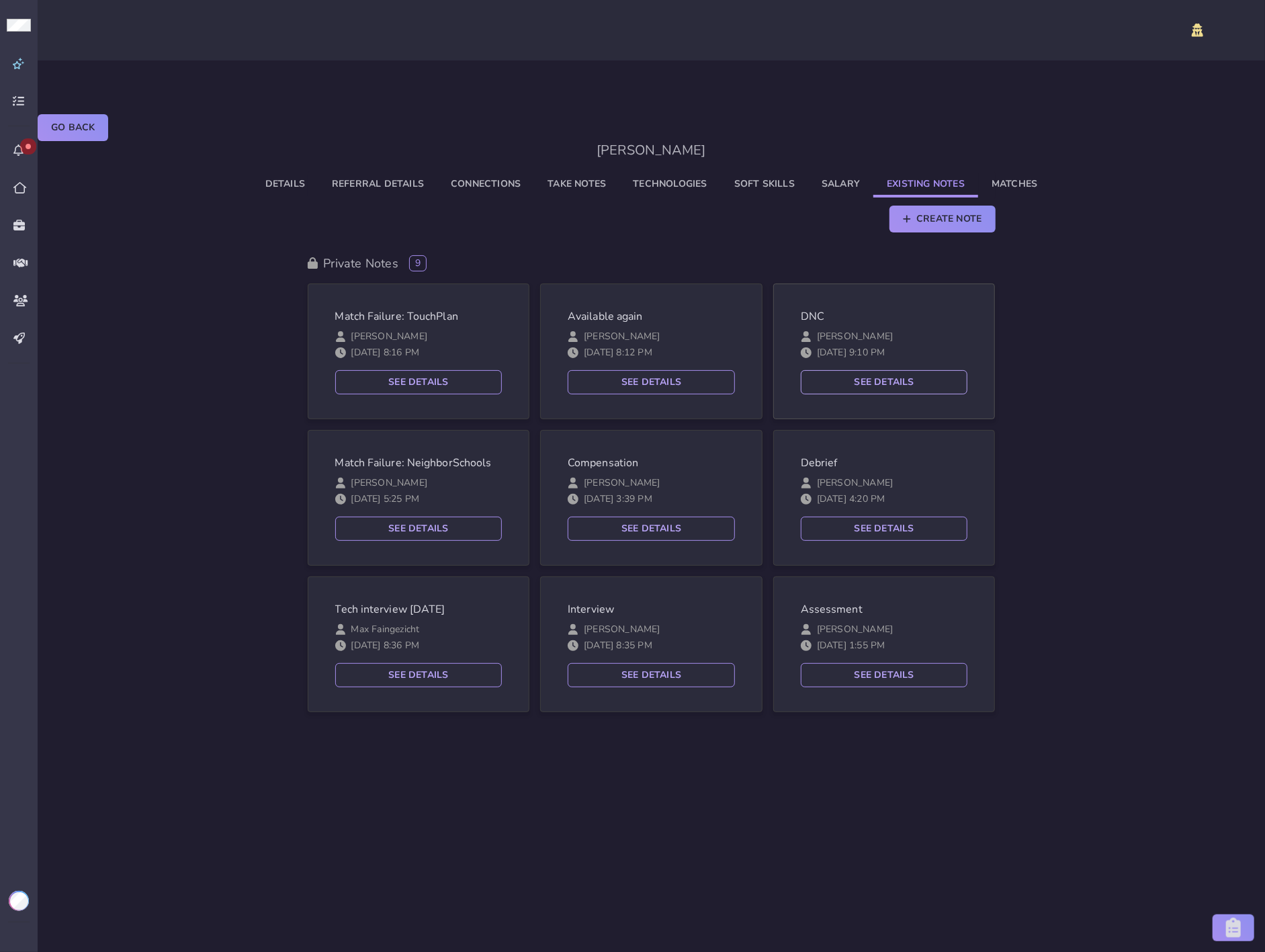 click on "See Details" at bounding box center (884, 382) 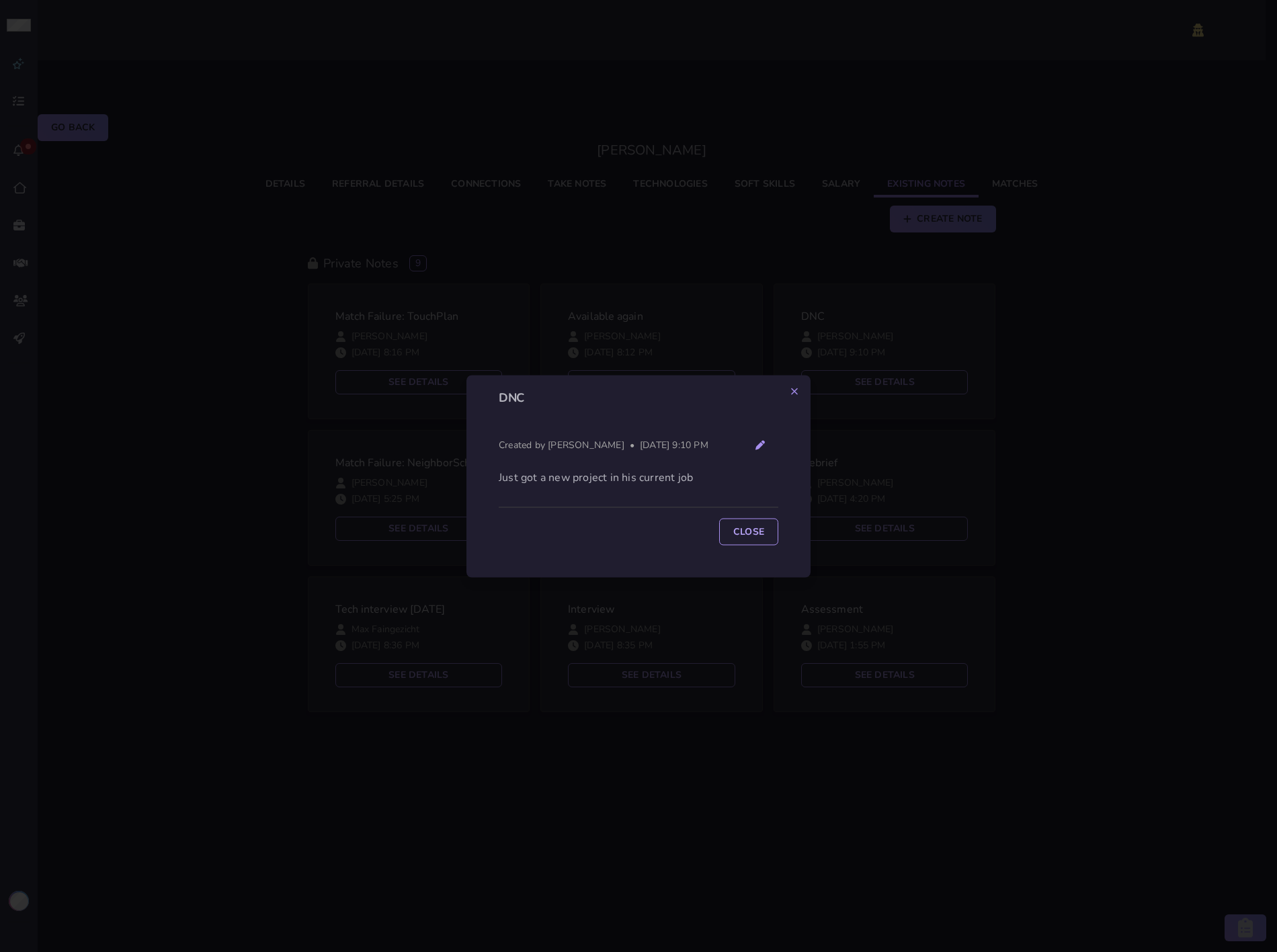 click 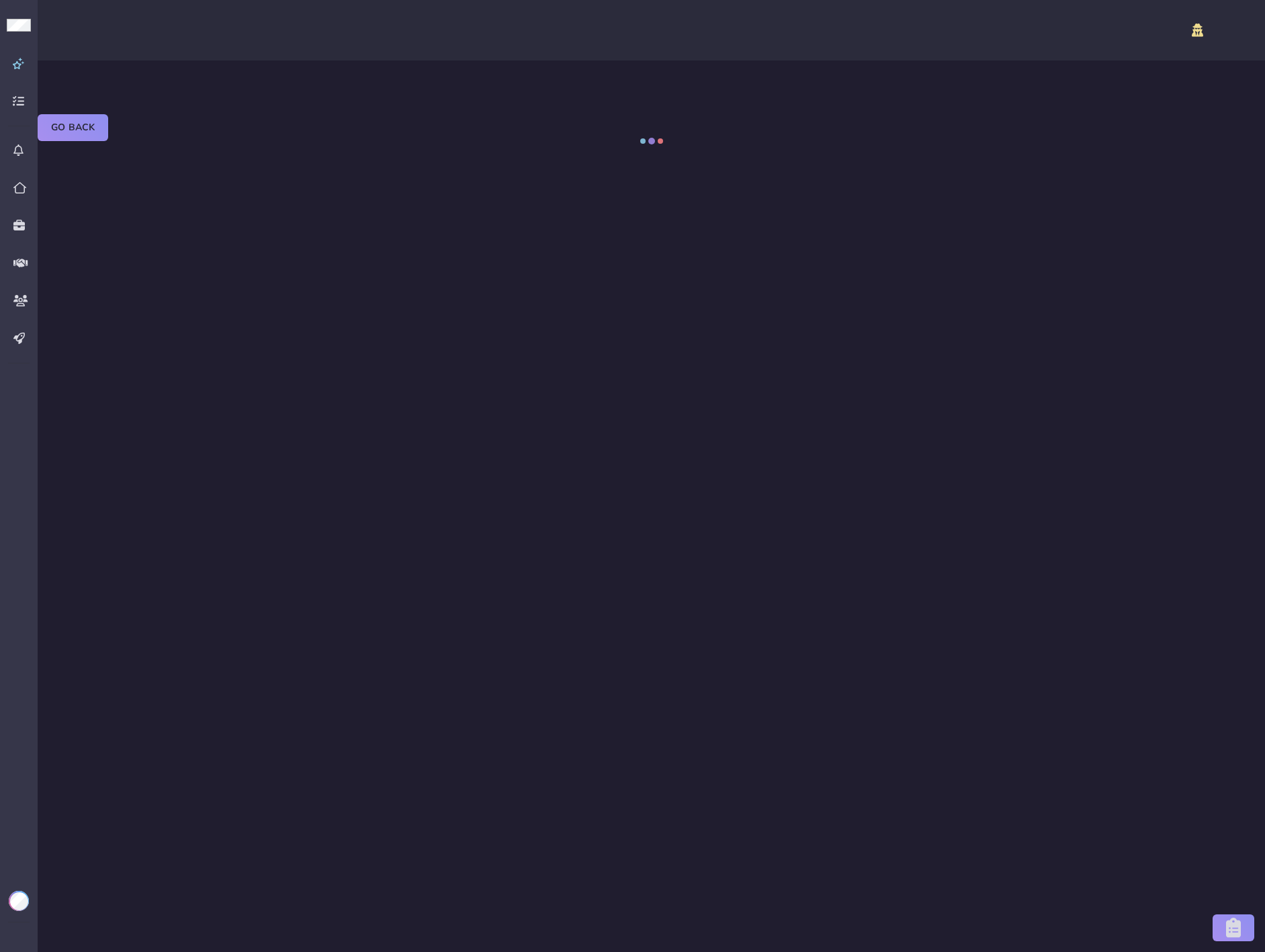 select on "placed" 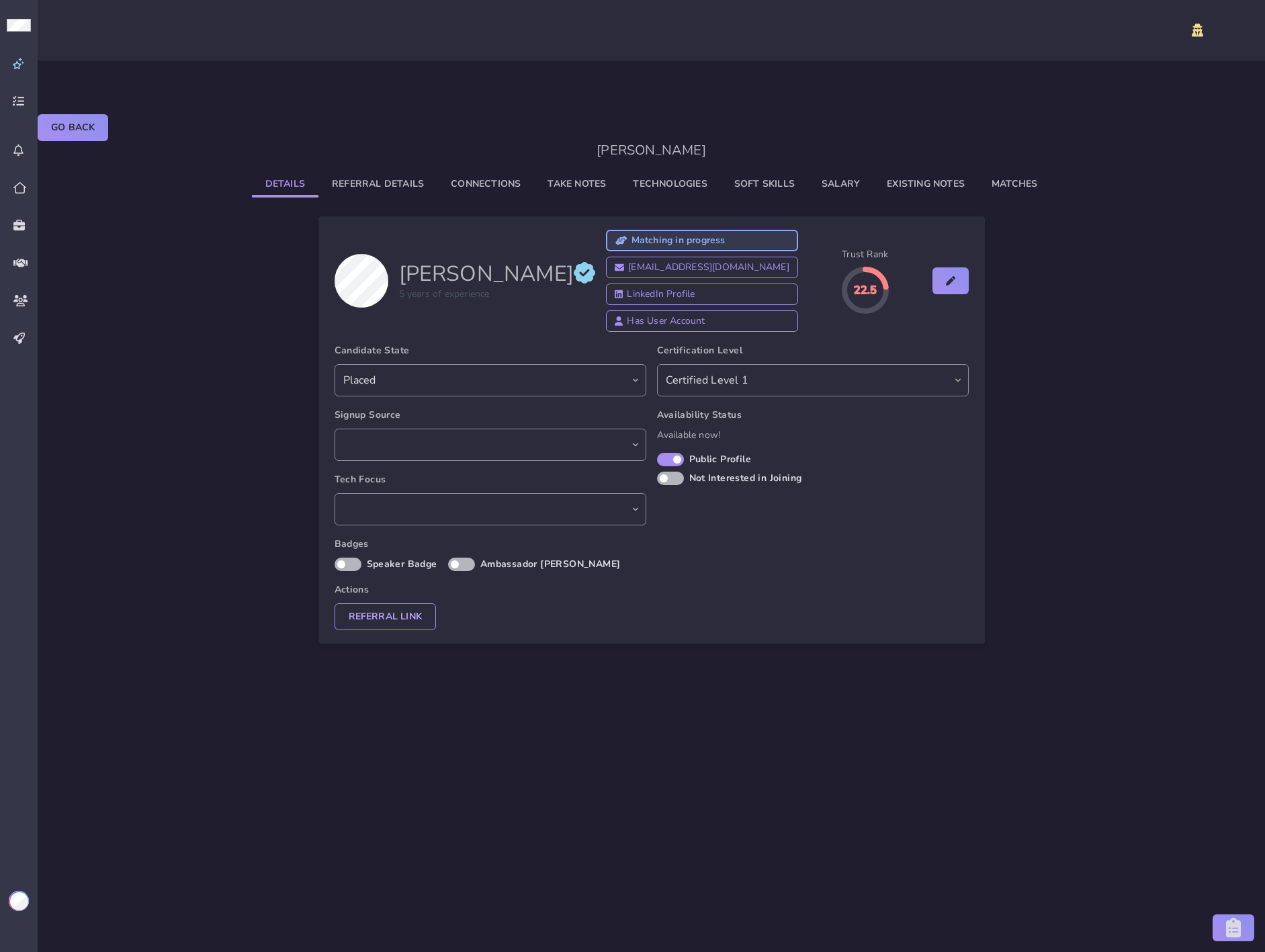 select on "6845ba50-79f7-466d-9aec-503c3cb4c7d5" 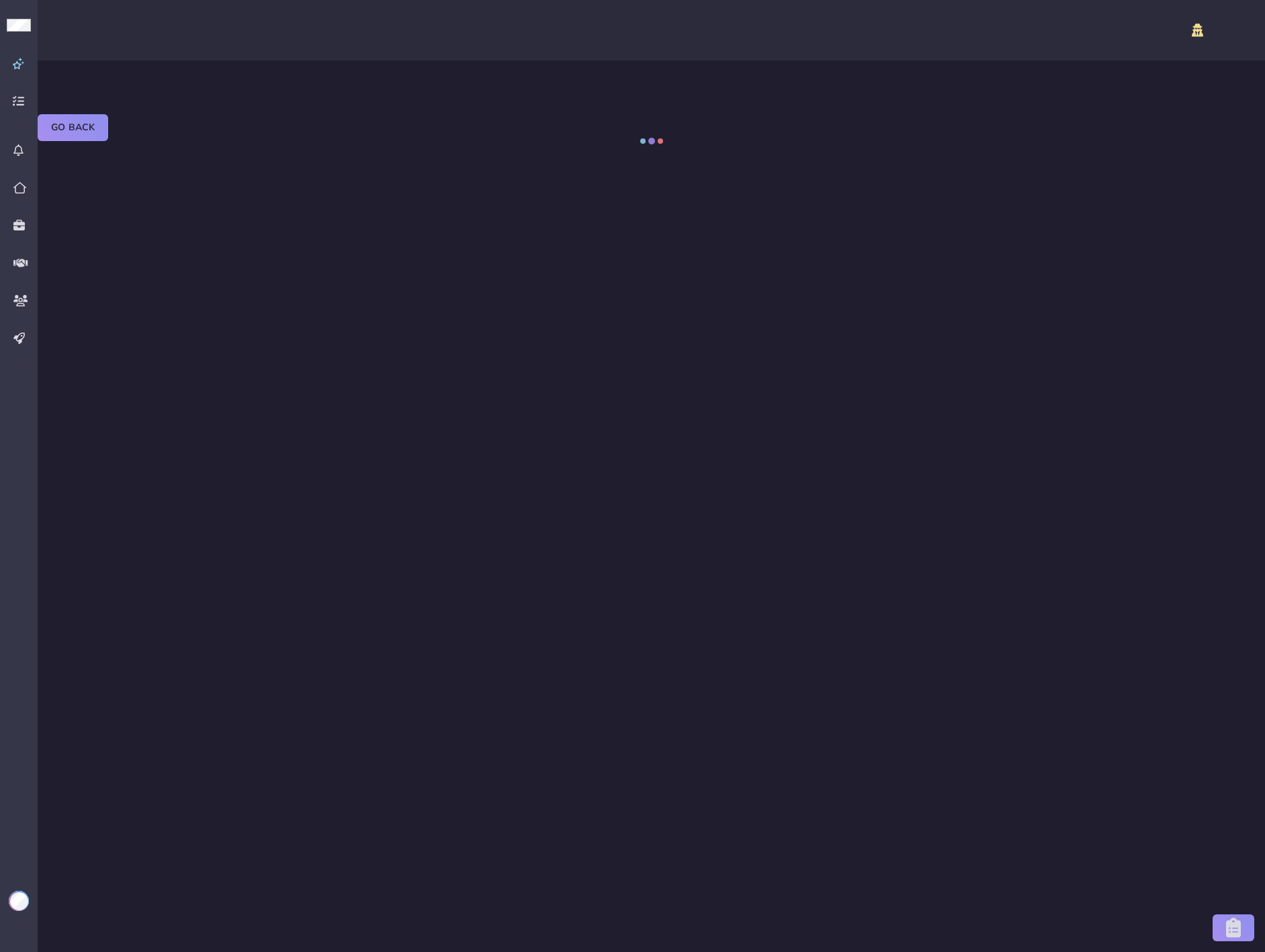 select on "certified" 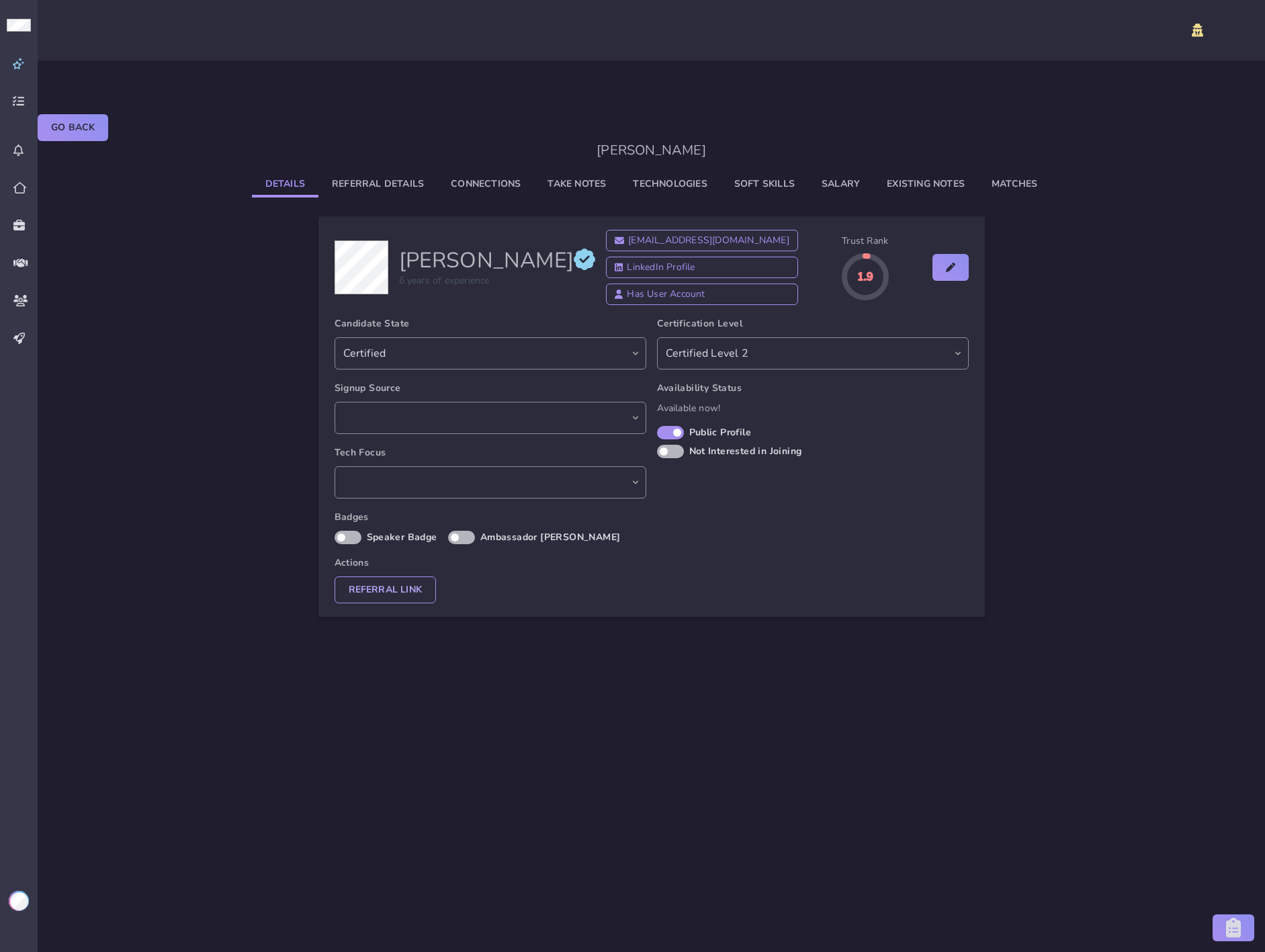 scroll, scrollTop: 0, scrollLeft: 0, axis: both 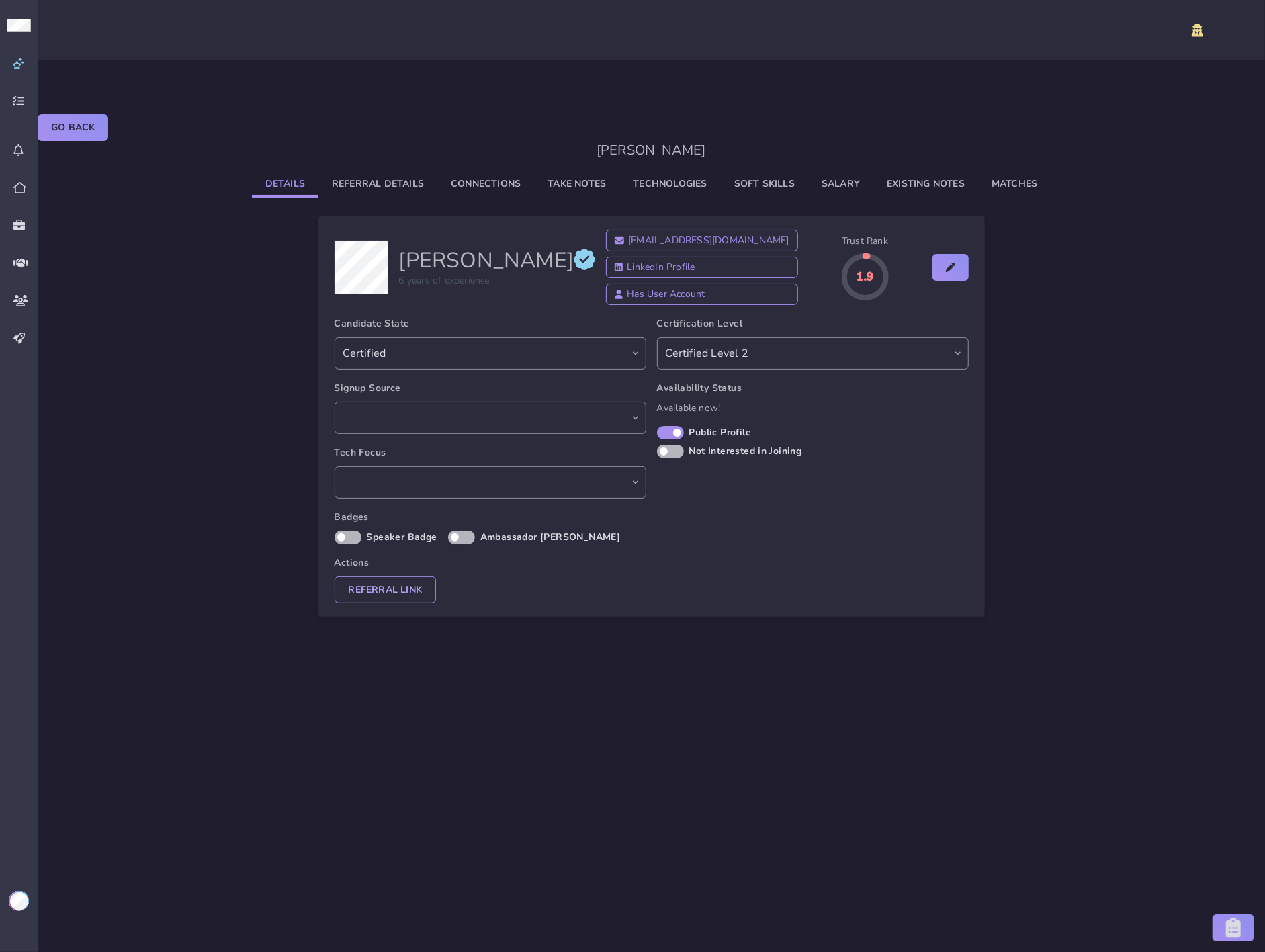 select on "6845ba50-79f7-466d-9aec-503c3cb4c7d5" 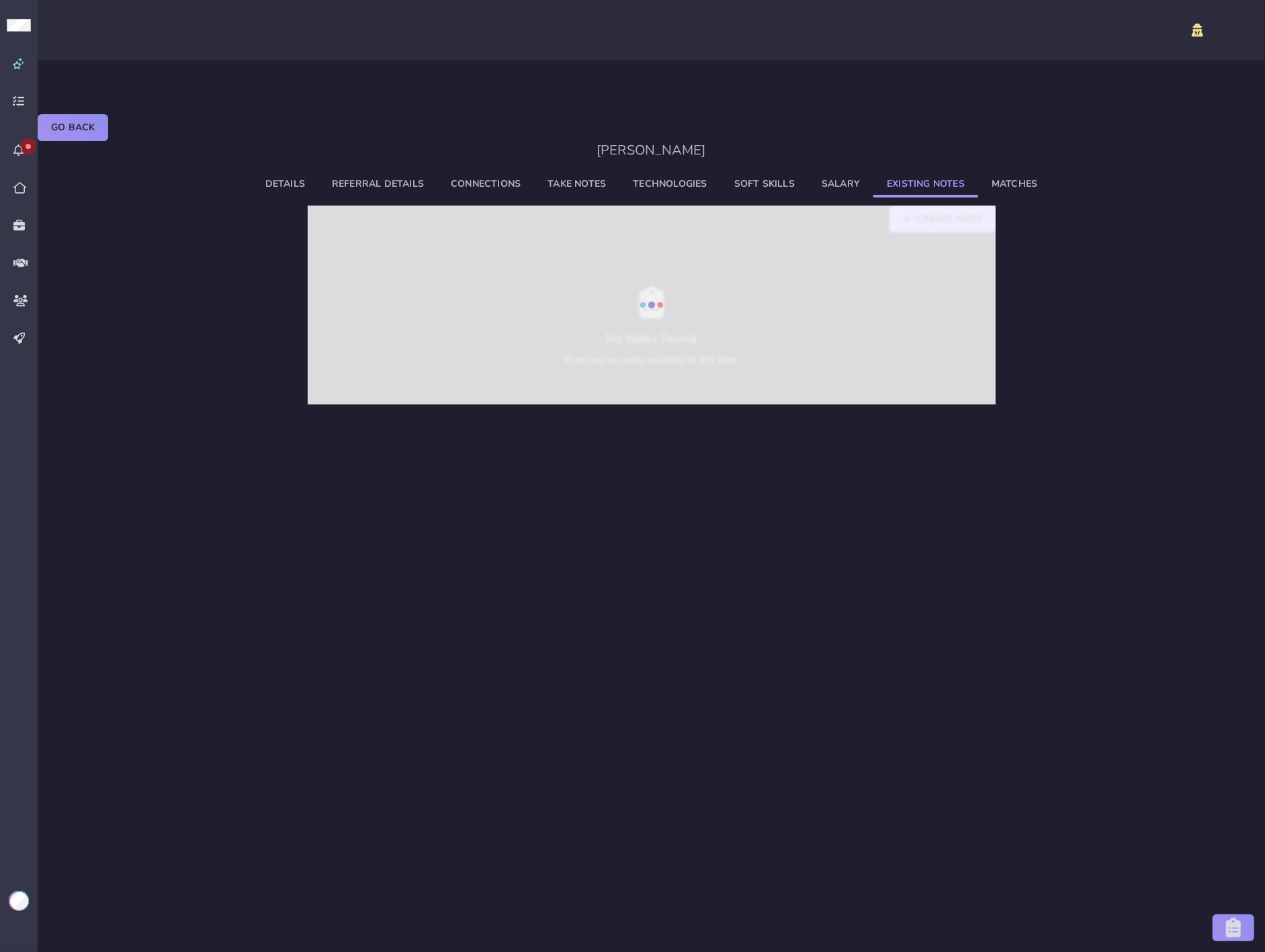 click on "Existing Notes" 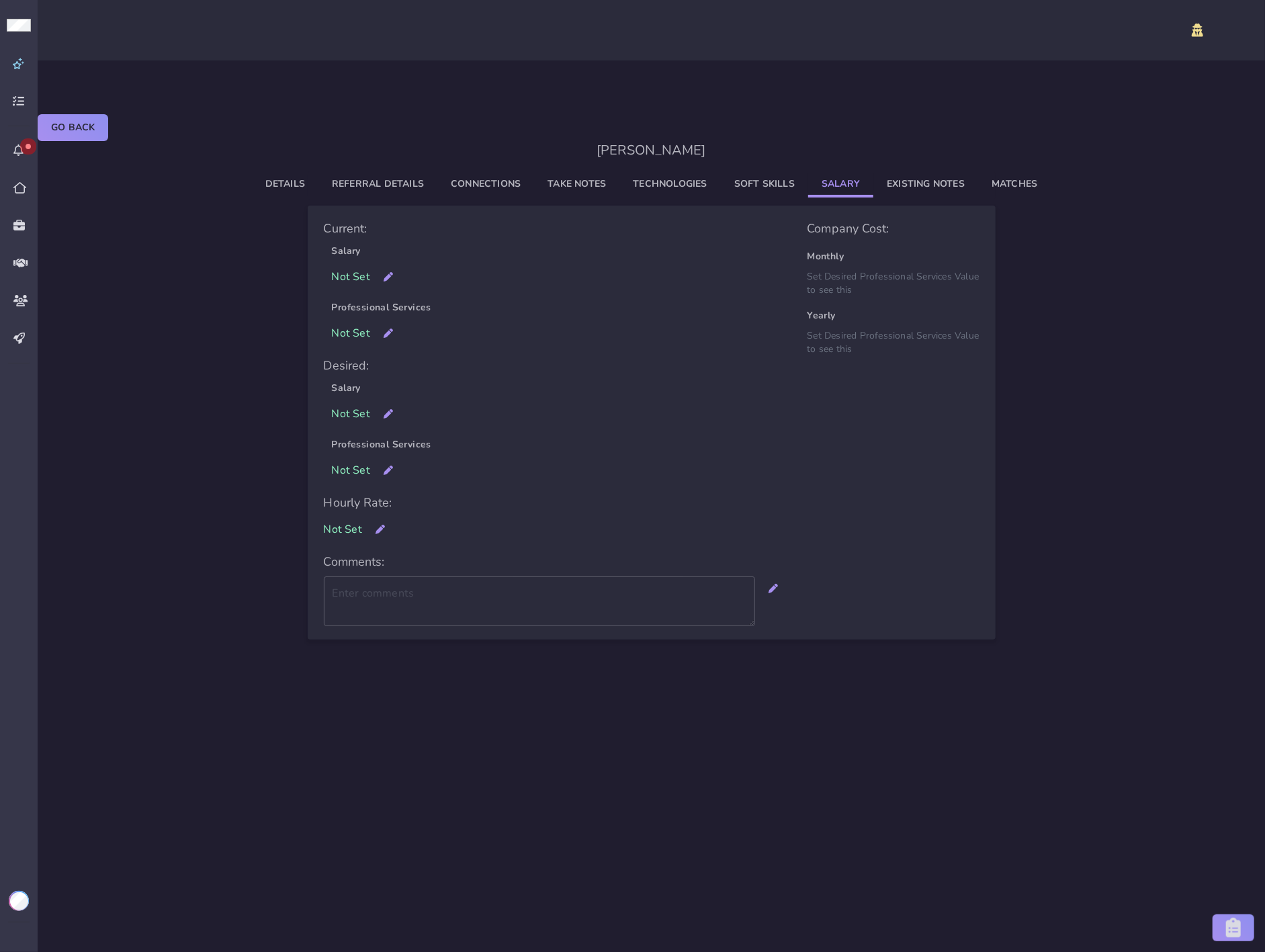 type on "He'd really like to get to $4,000/month after tax." 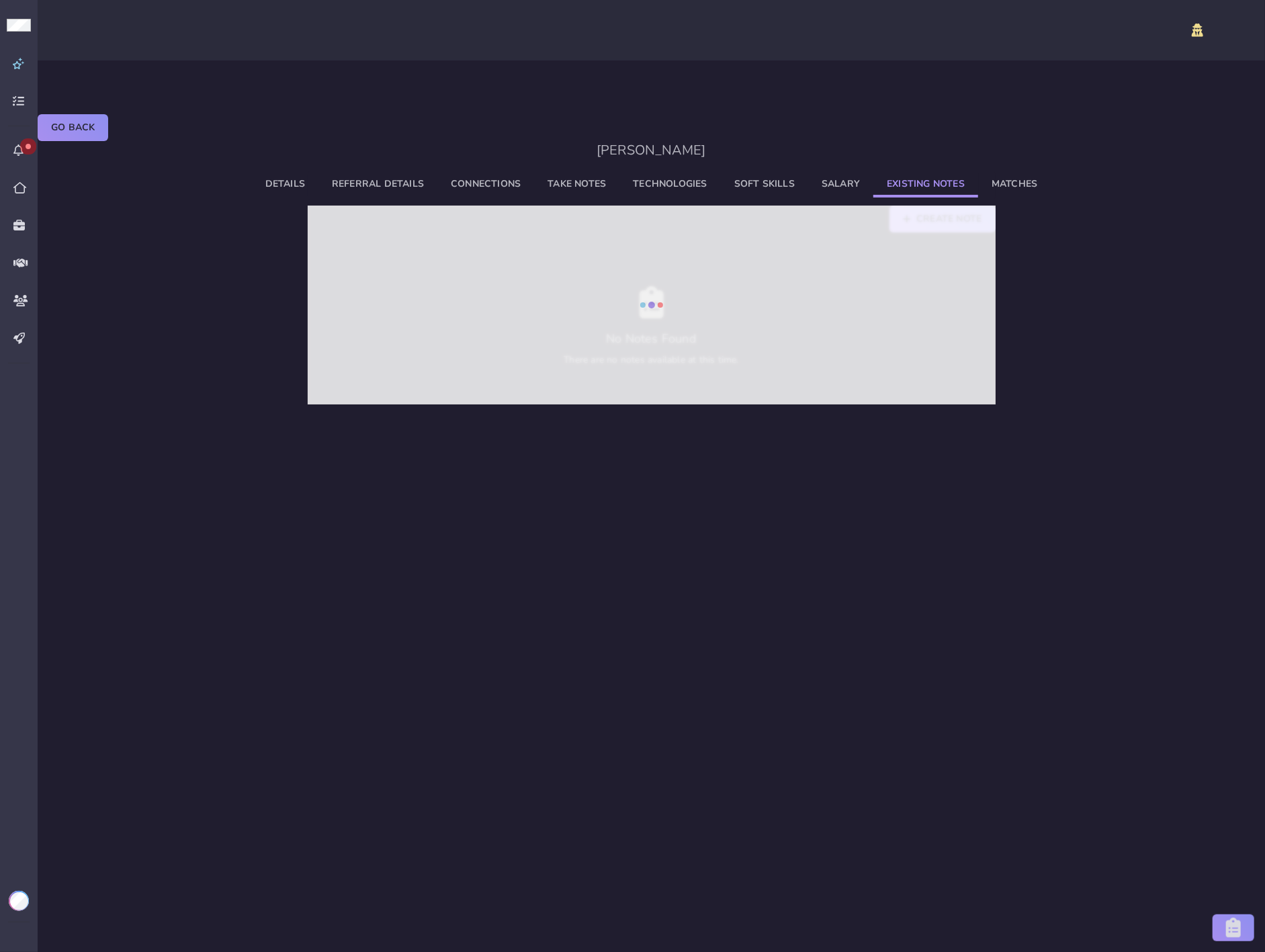 click on "Existing Notes" 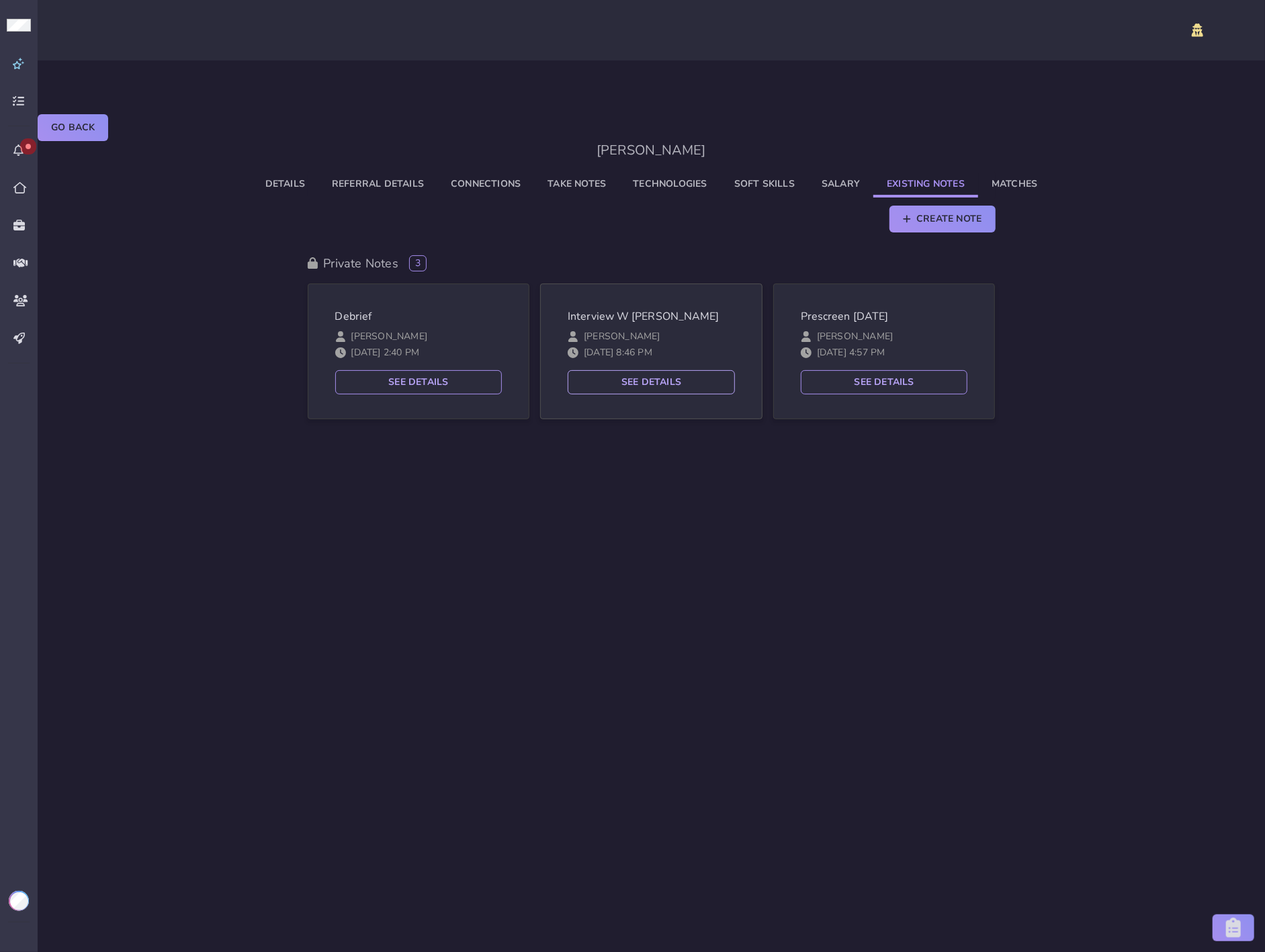 click on "See Details" at bounding box center (651, 382) 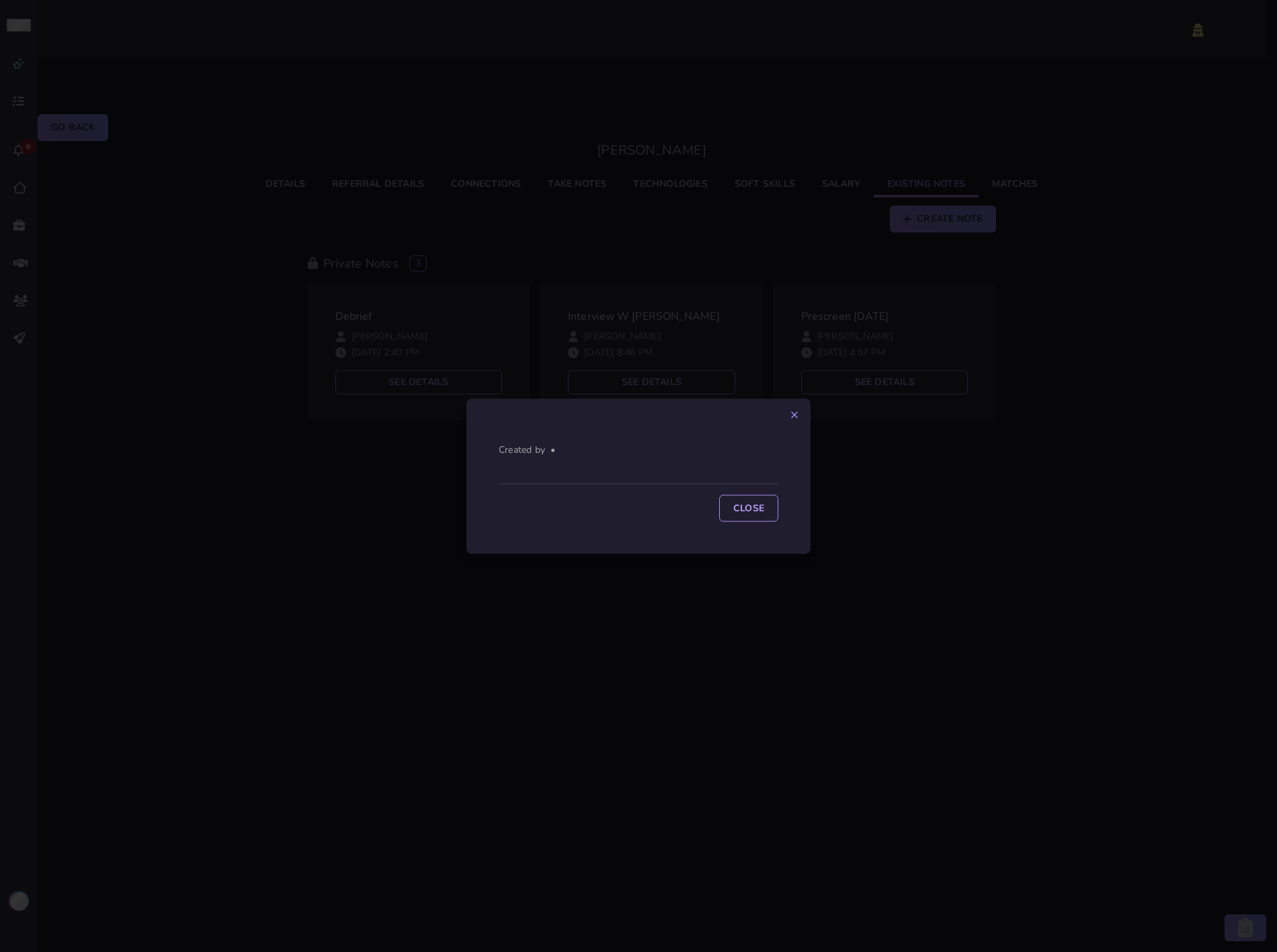 click 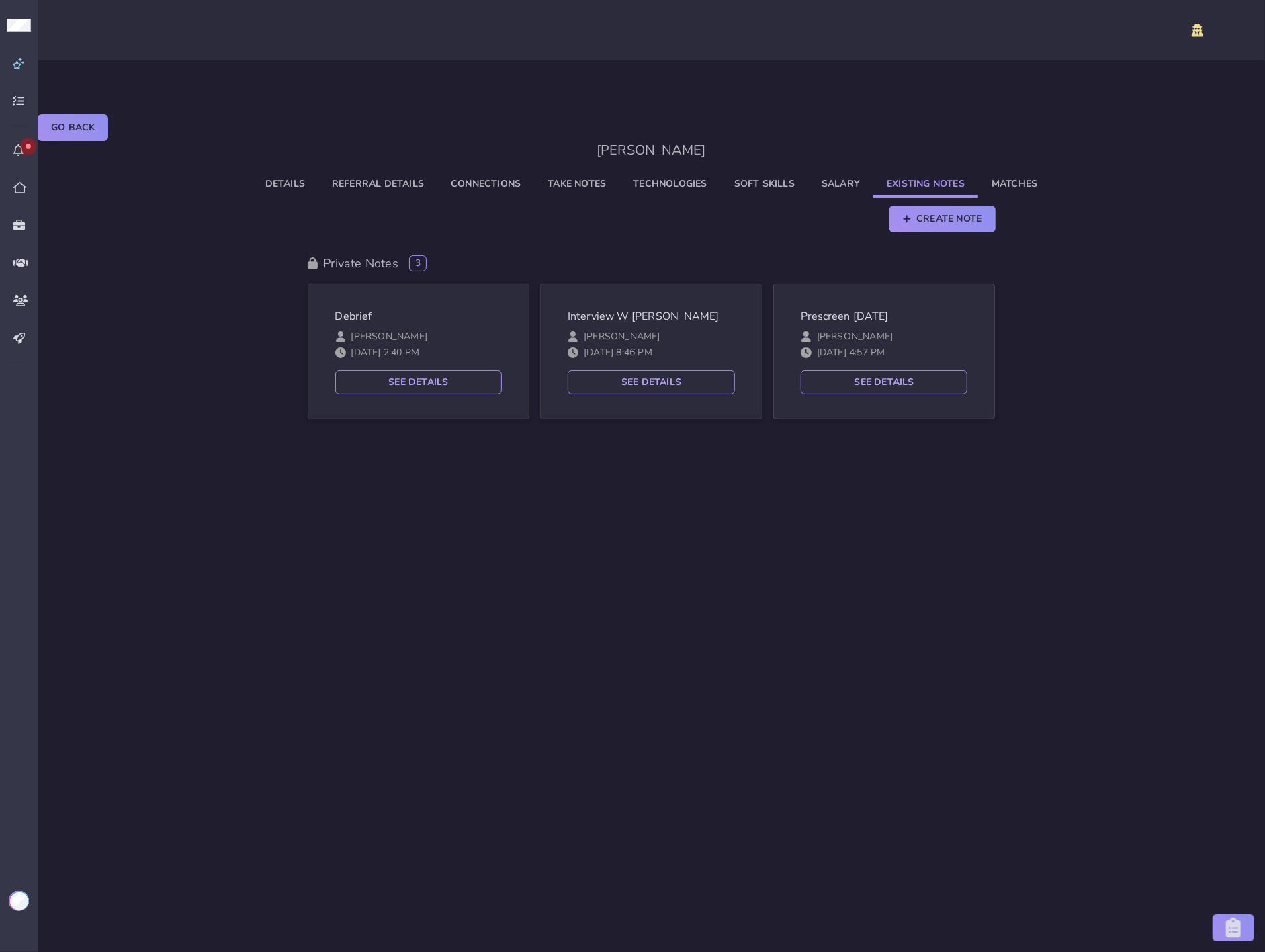 click on "Prescreen [DATE] [PERSON_NAME] [DATE] 4:57 PM" at bounding box center [884, 339] 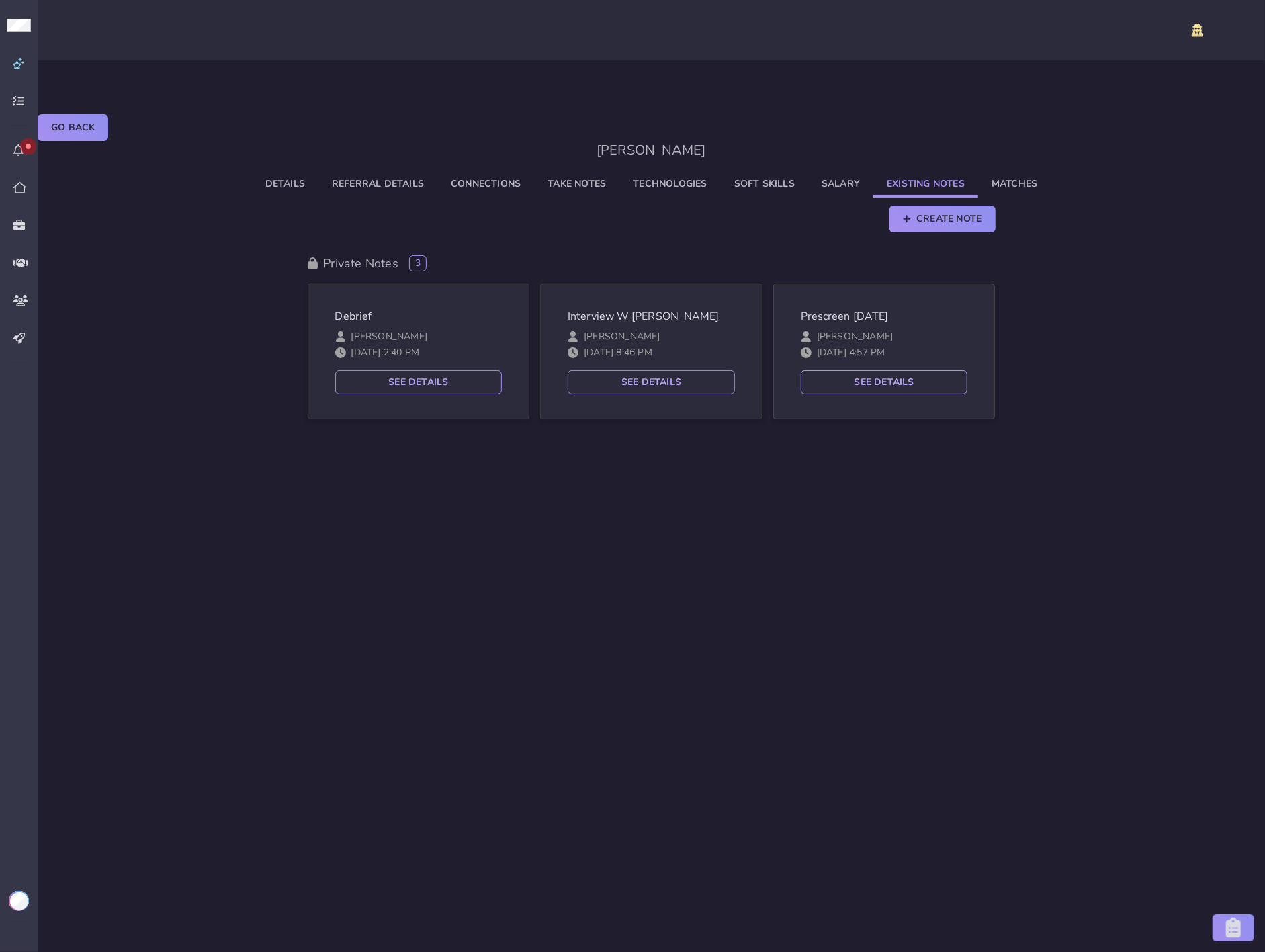 click on "See Details" at bounding box center [884, 382] 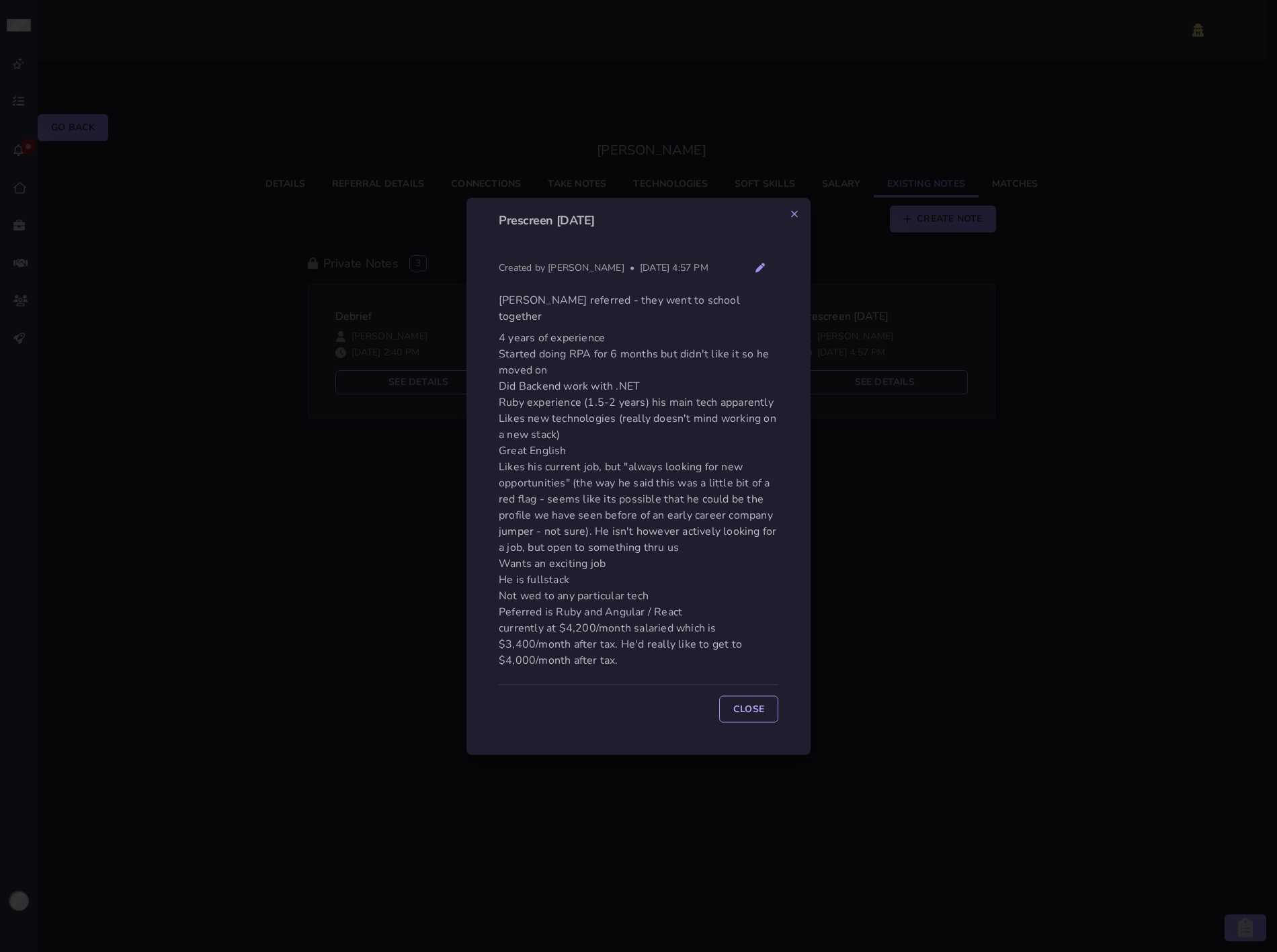 click 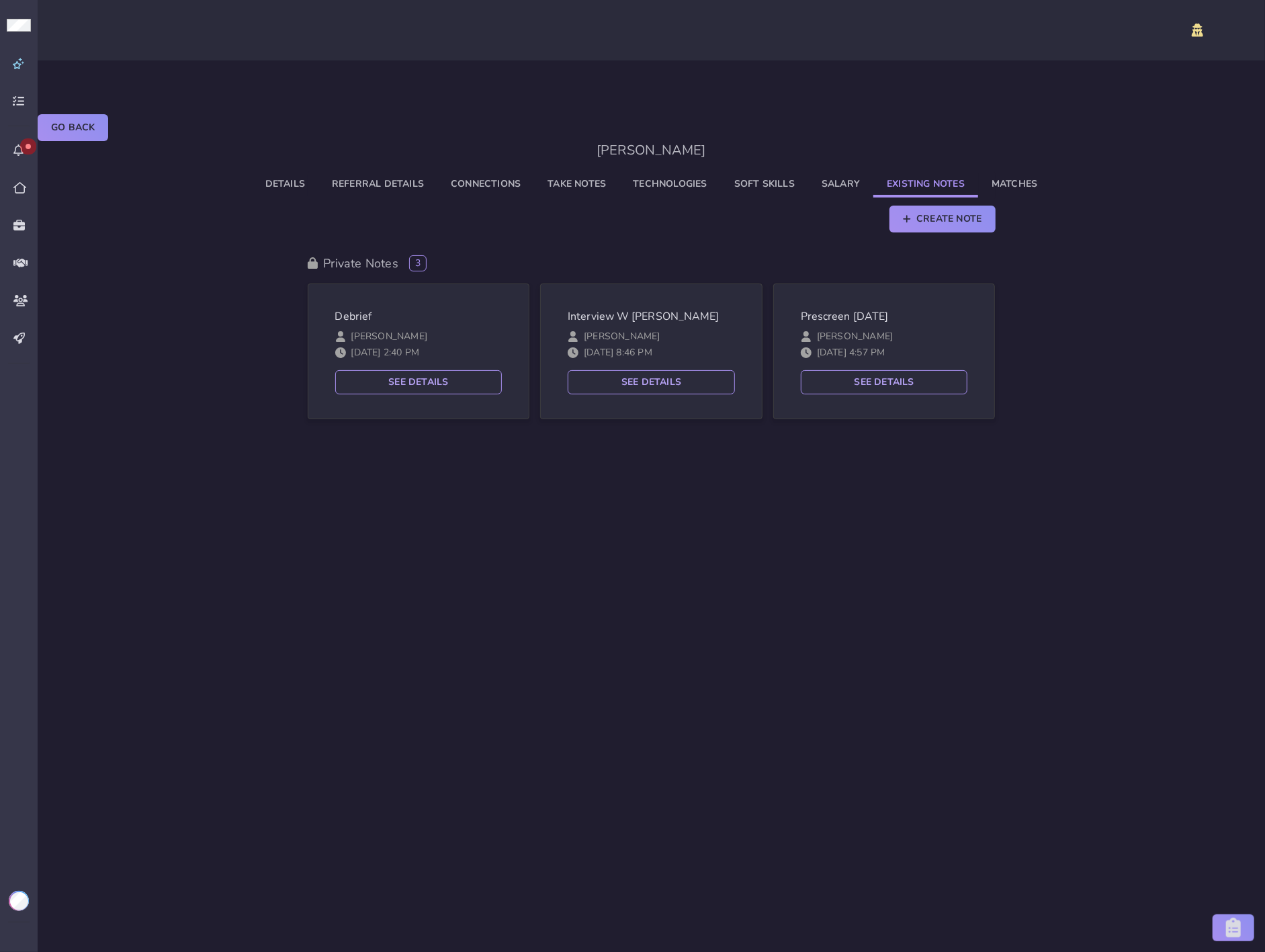 click on "Soft Skills" 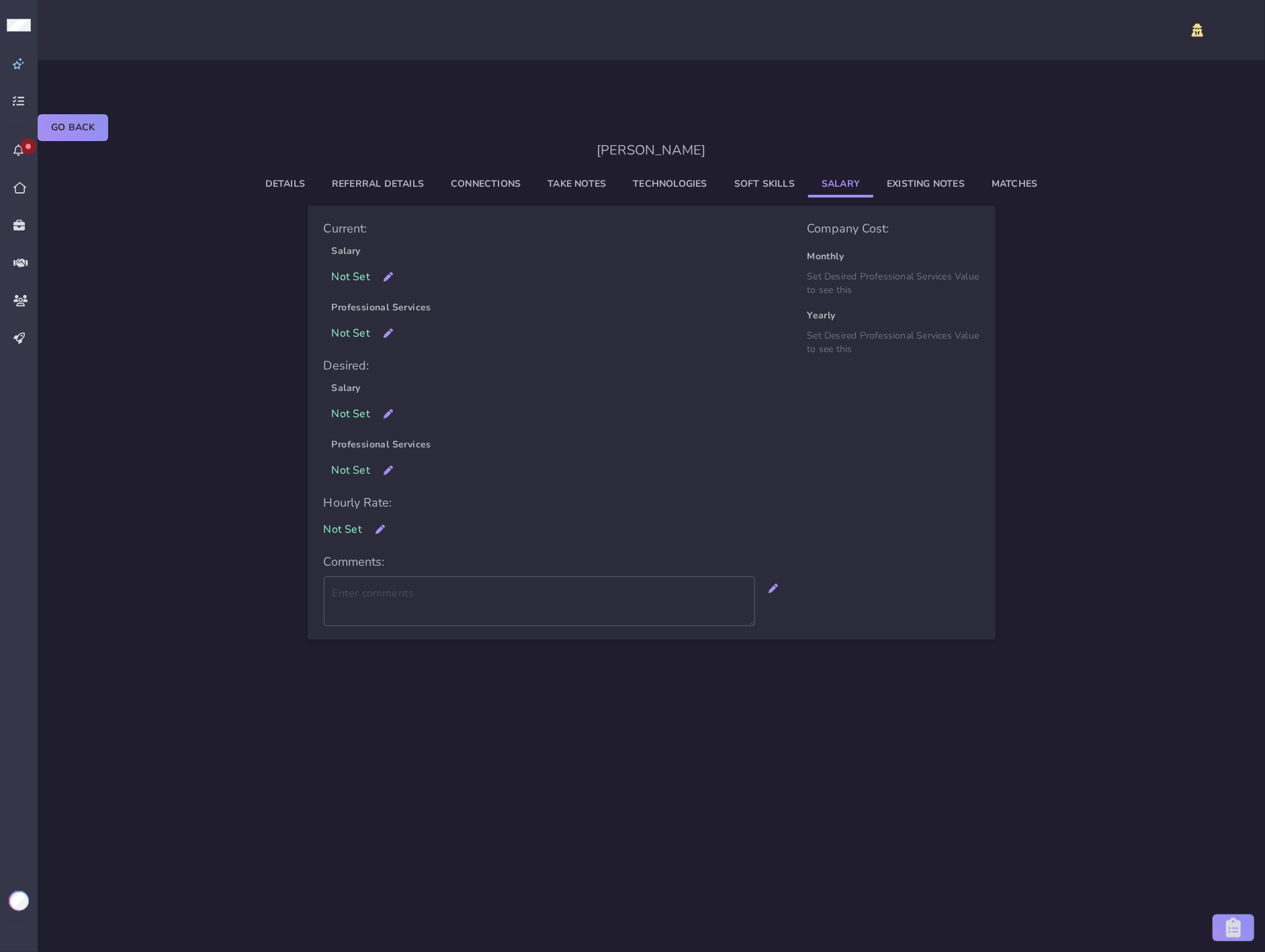 click on "Salary" 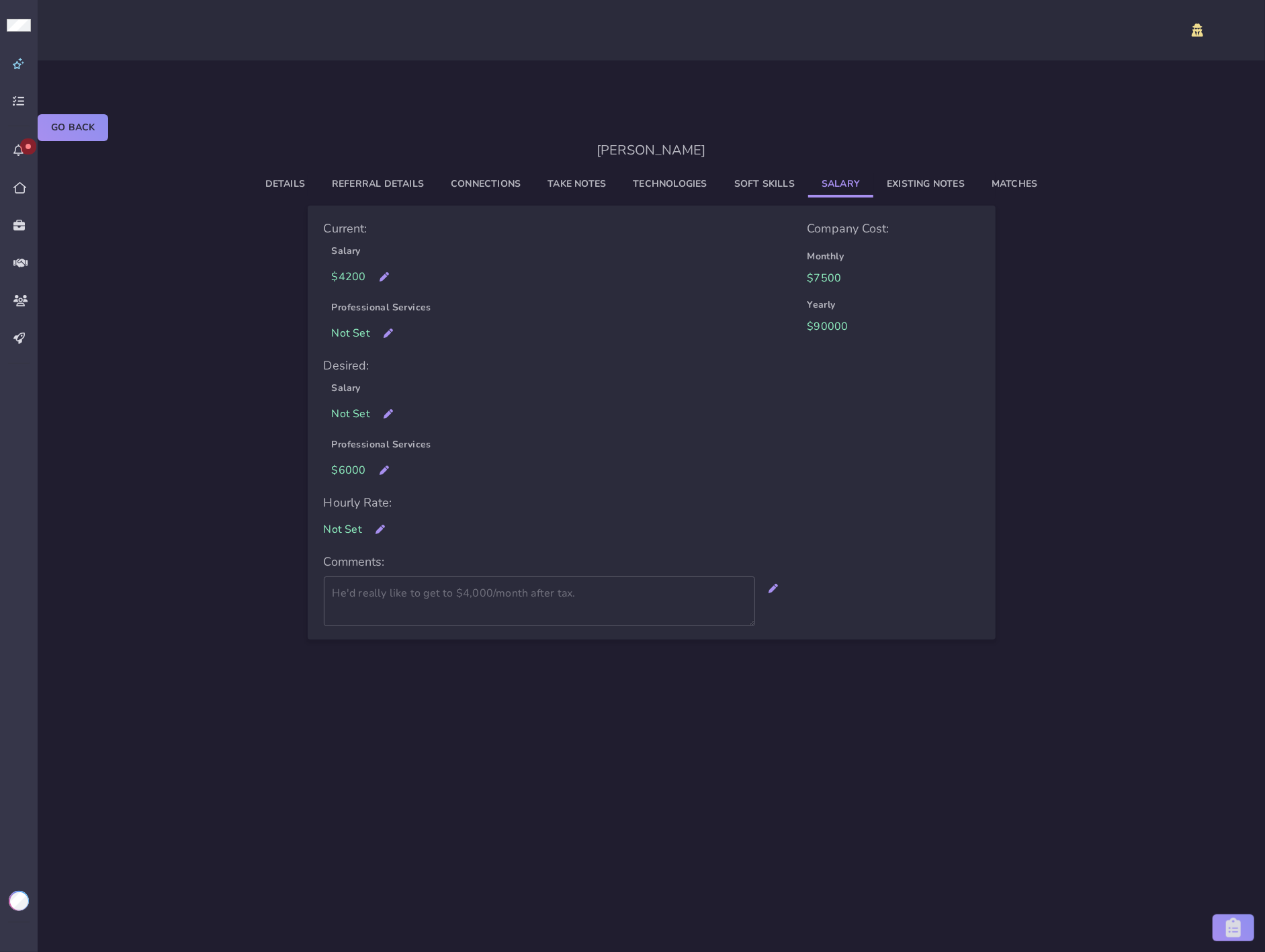 click on "Existing Notes" 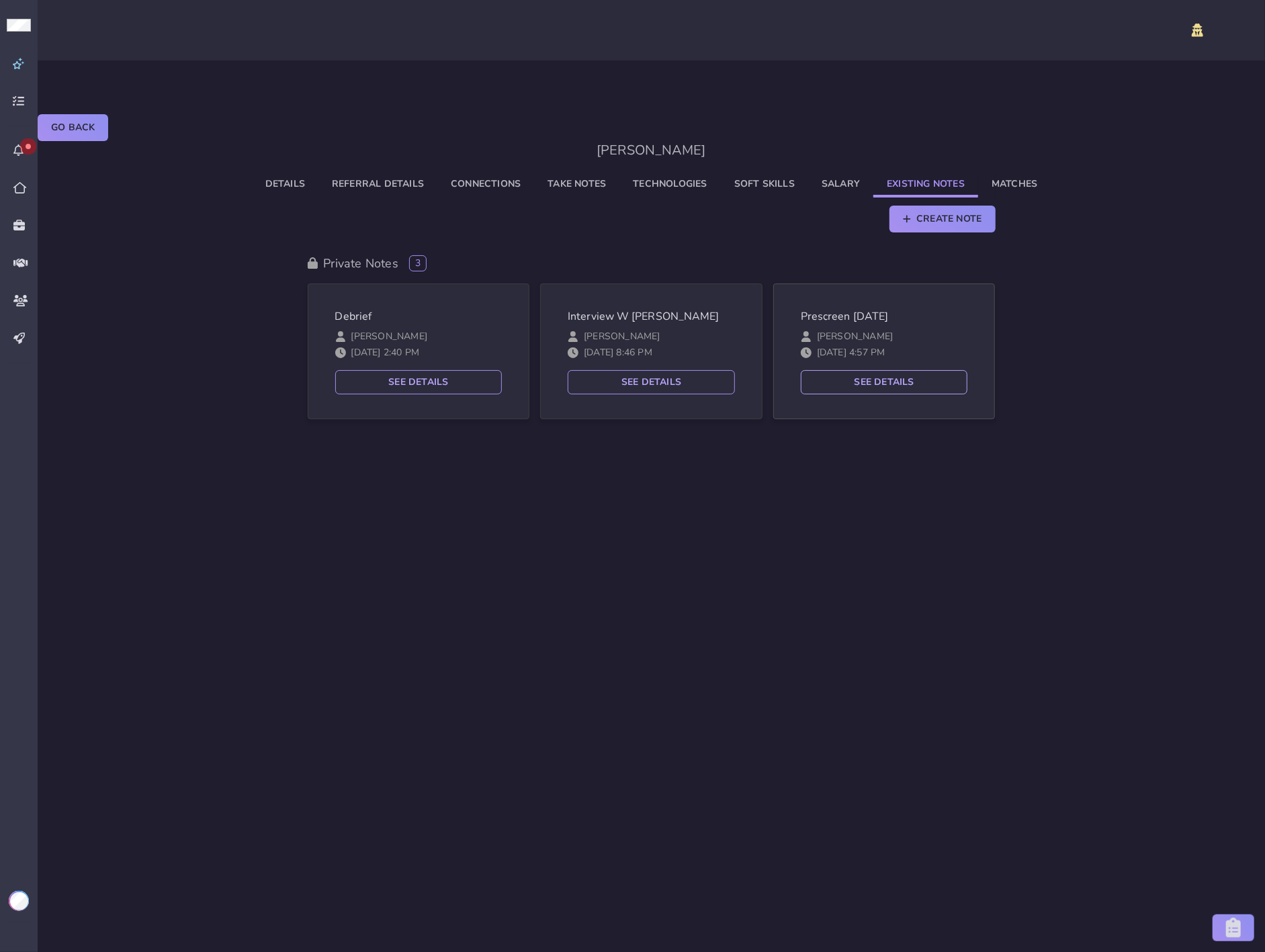 click on "See Details" at bounding box center [884, 382] 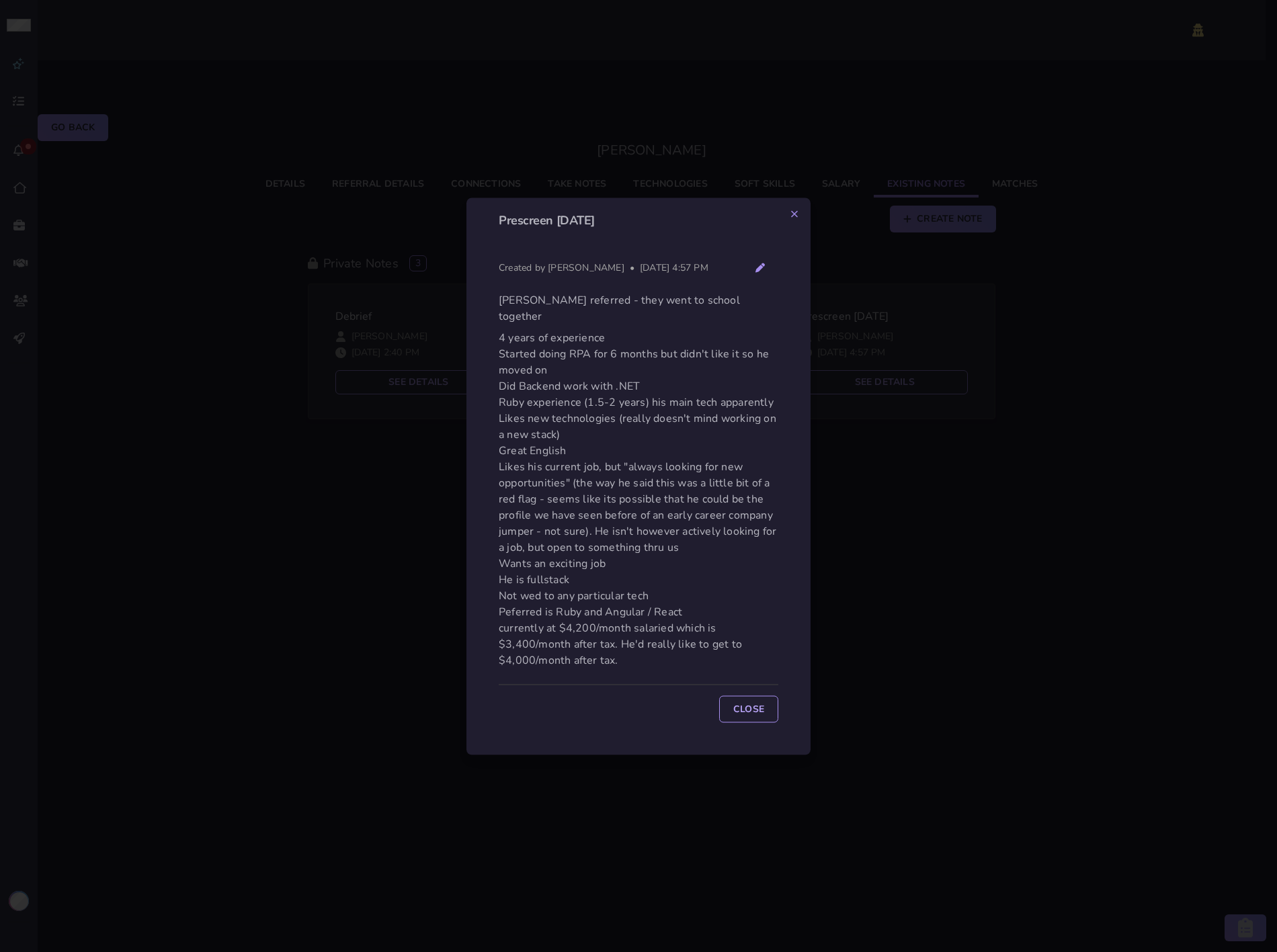 click 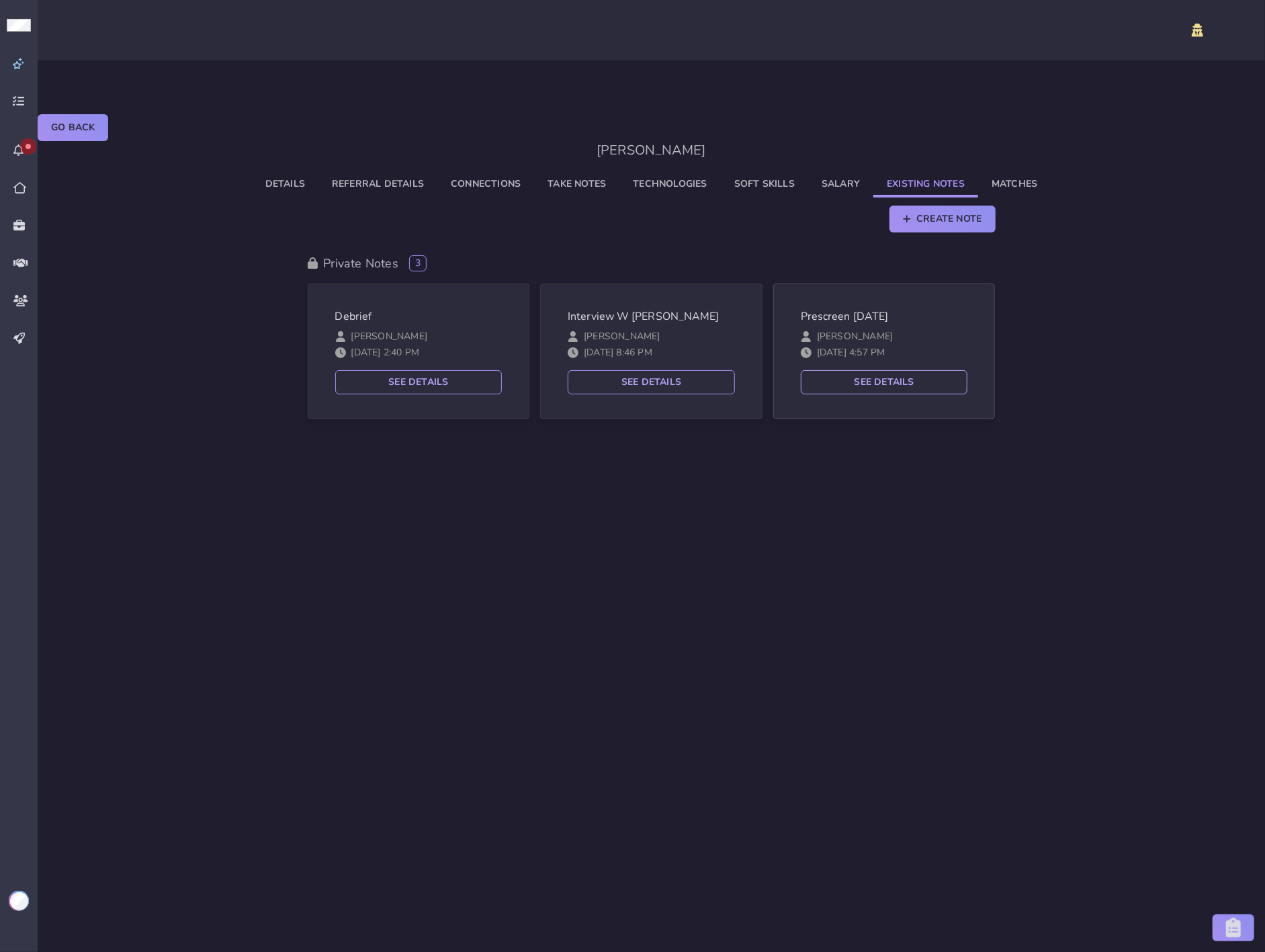 click on "See Details" at bounding box center (884, 382) 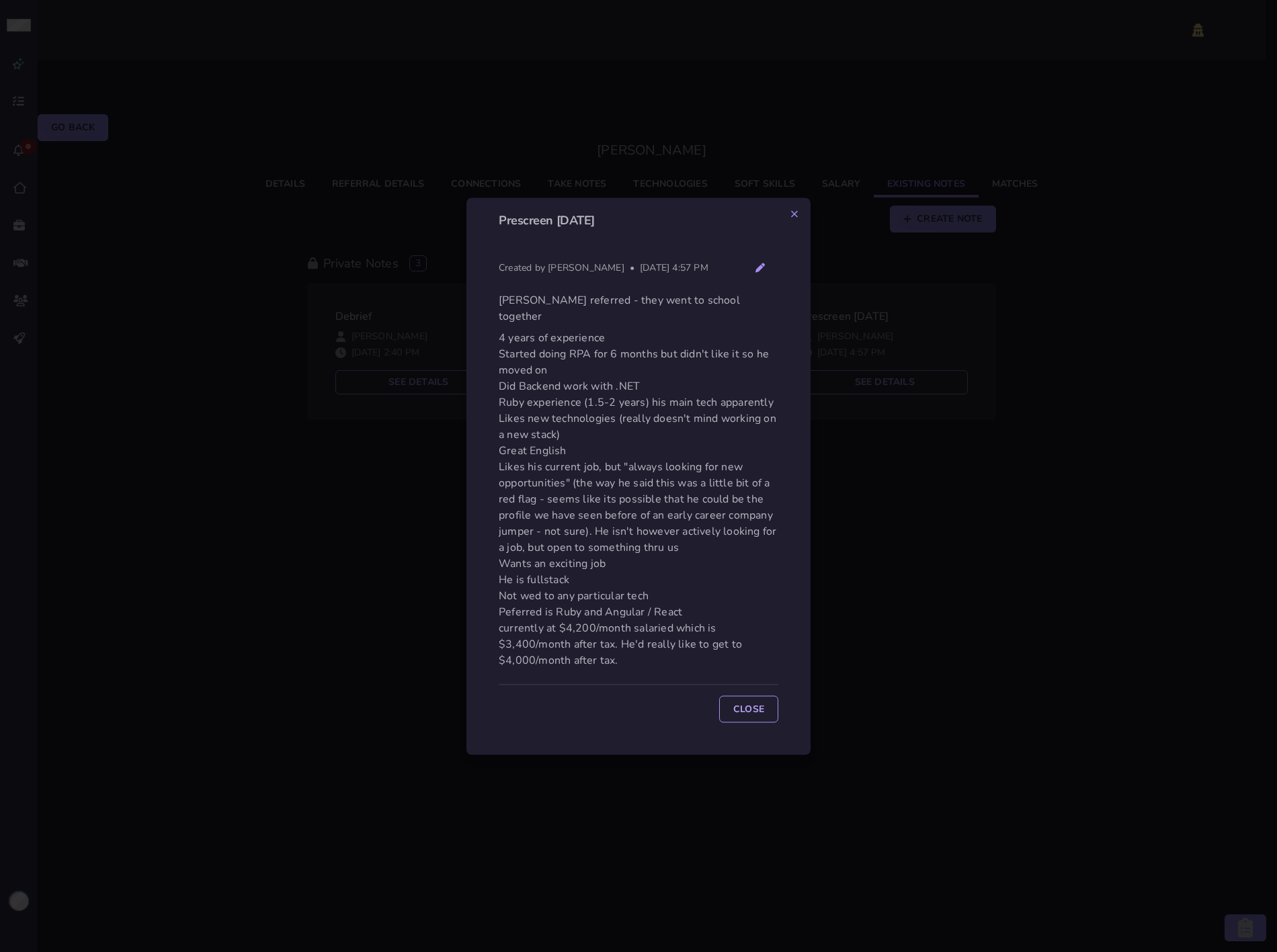 click 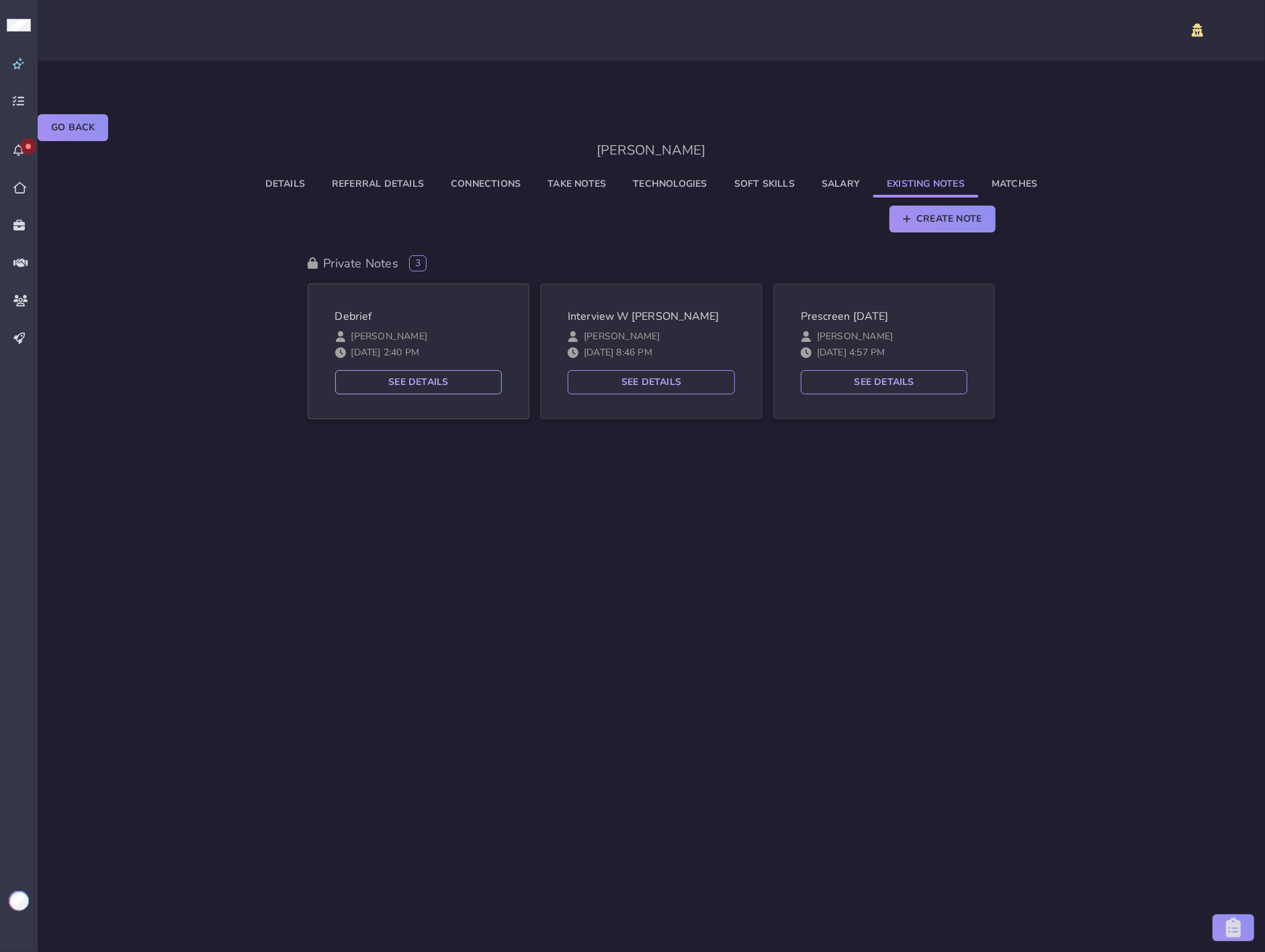 click on "See Details" at bounding box center [419, 382] 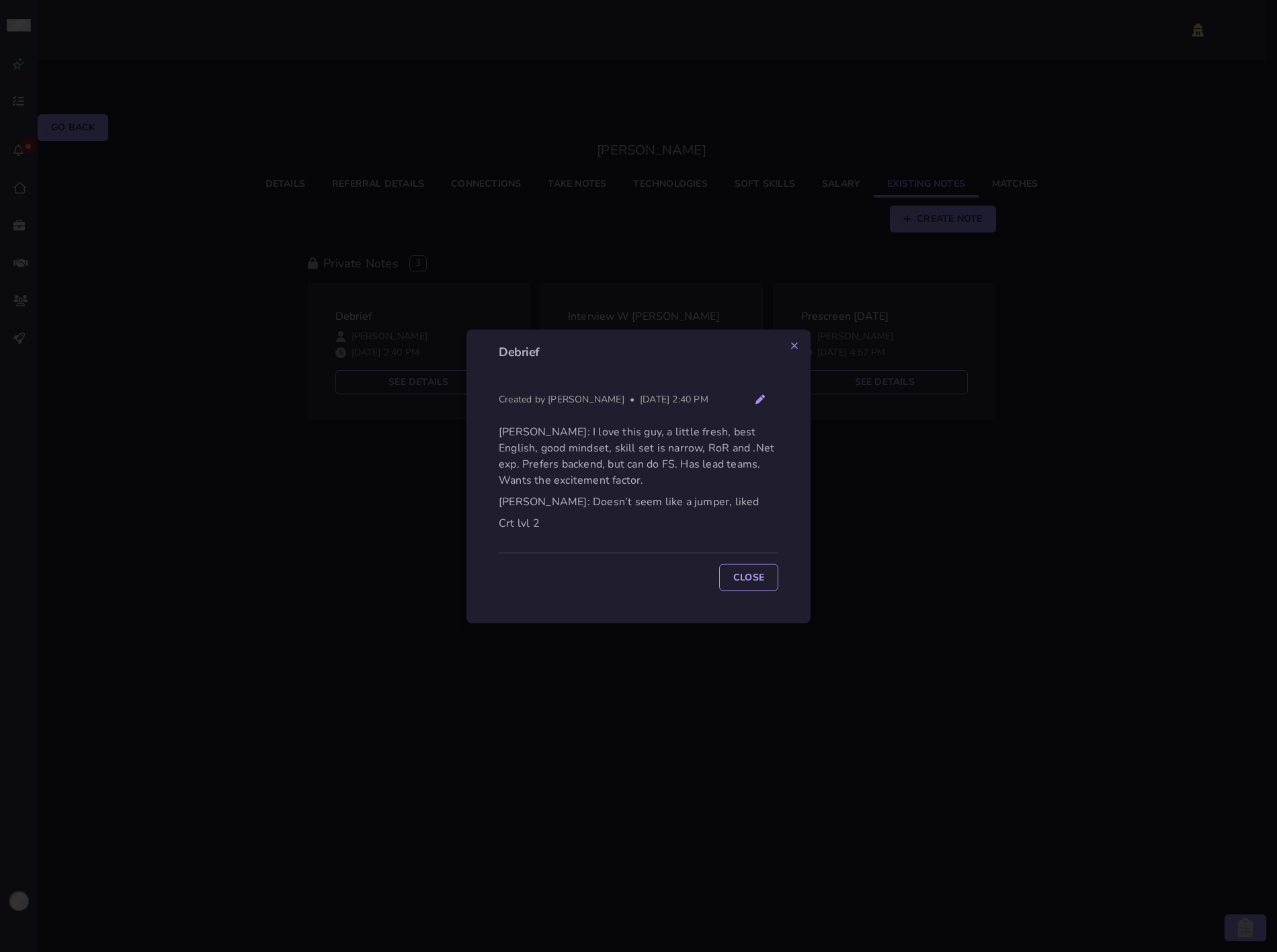 click 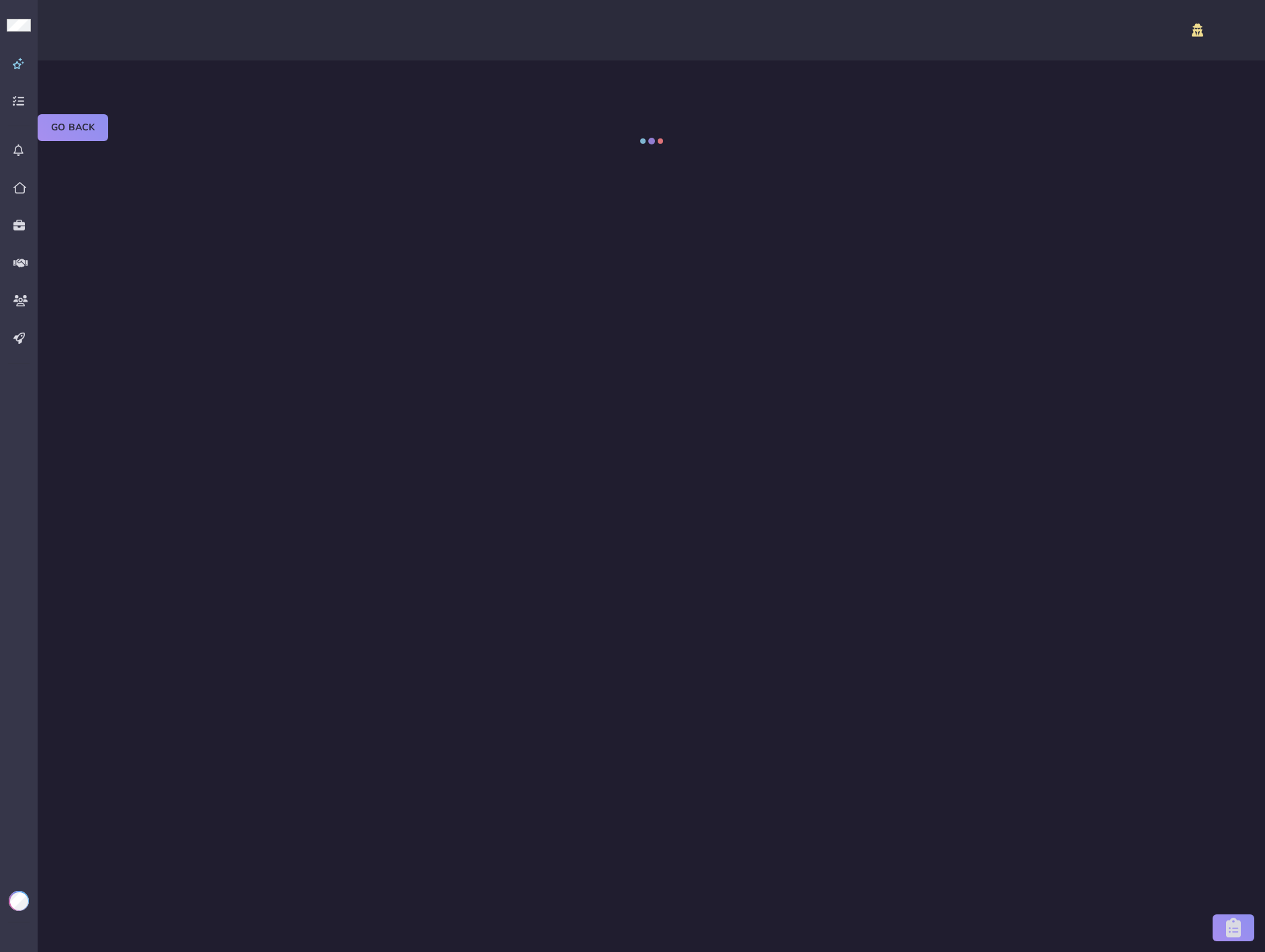 select on "certified" 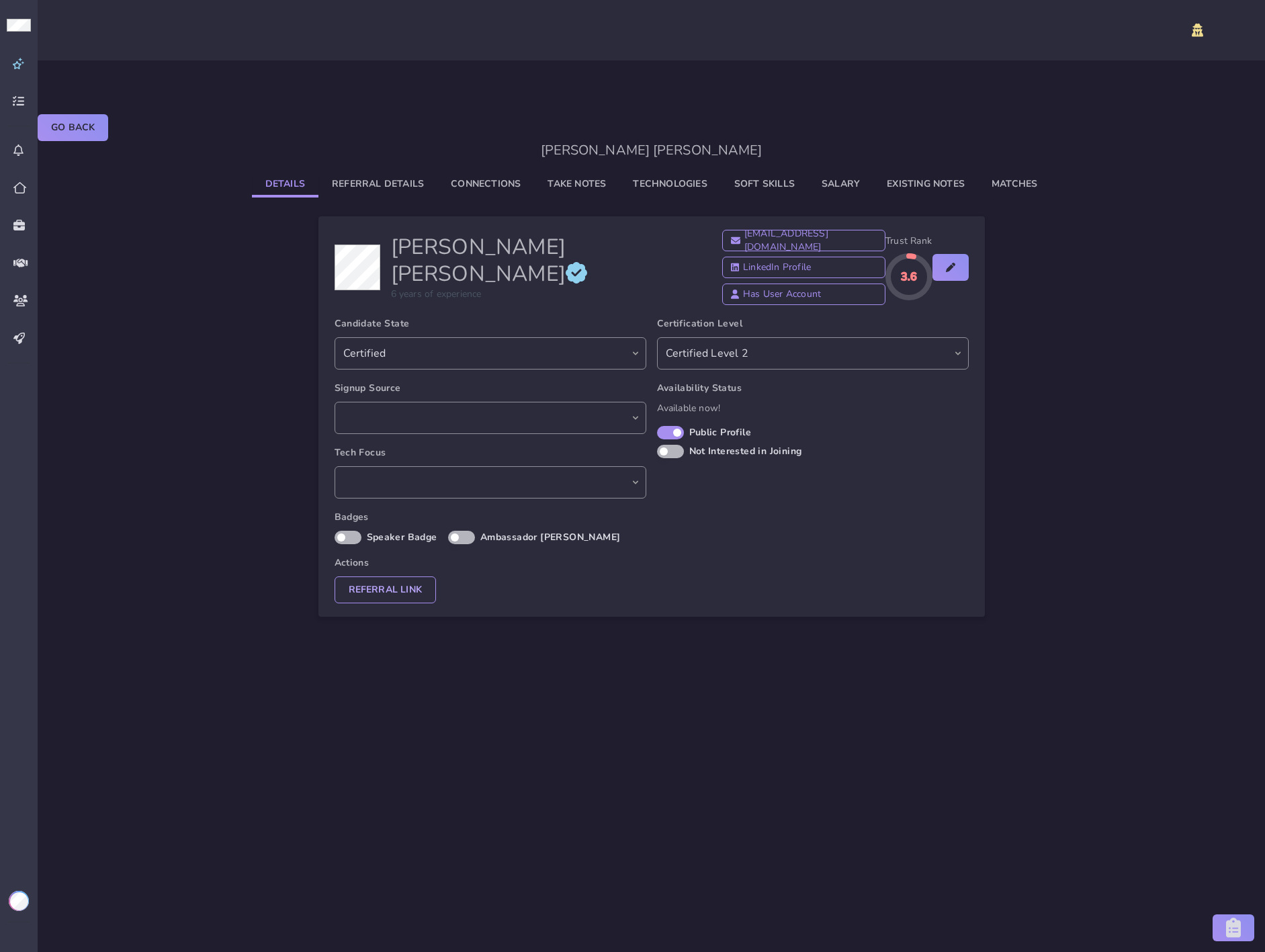select on "74967d65-c91d-4f5f-999b-352462366a22" 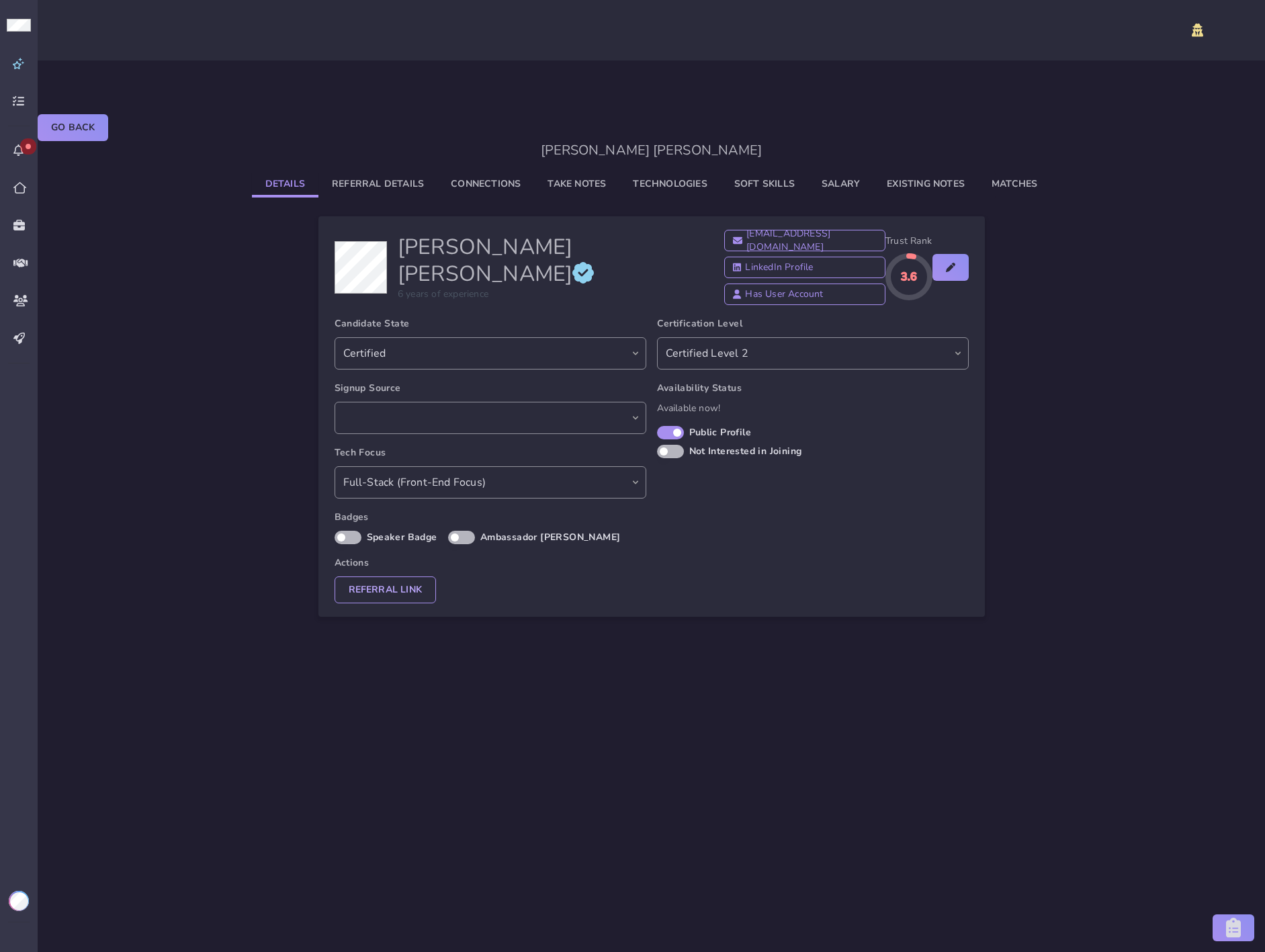 scroll, scrollTop: 0, scrollLeft: 0, axis: both 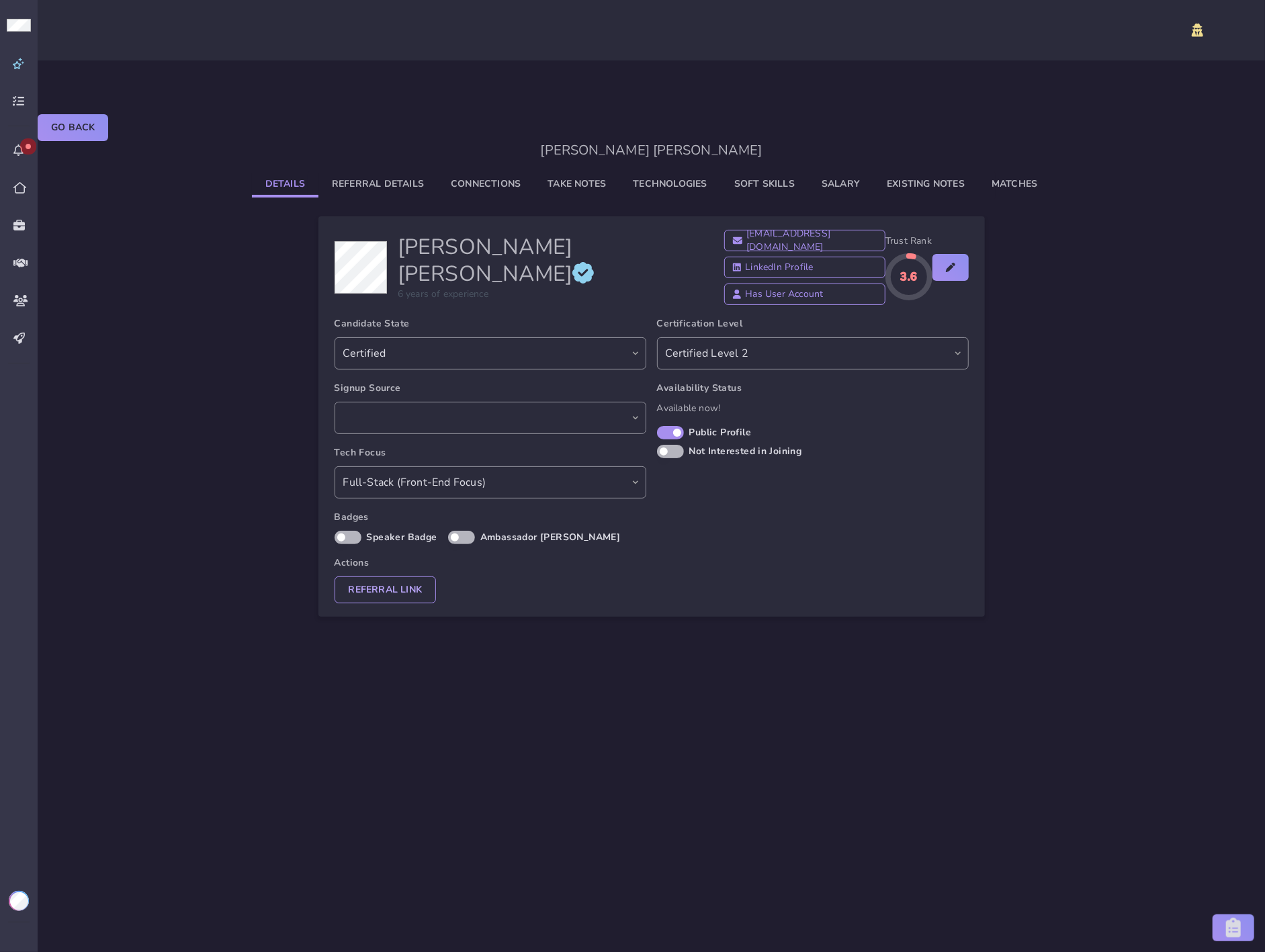 click on "Existing Notes" 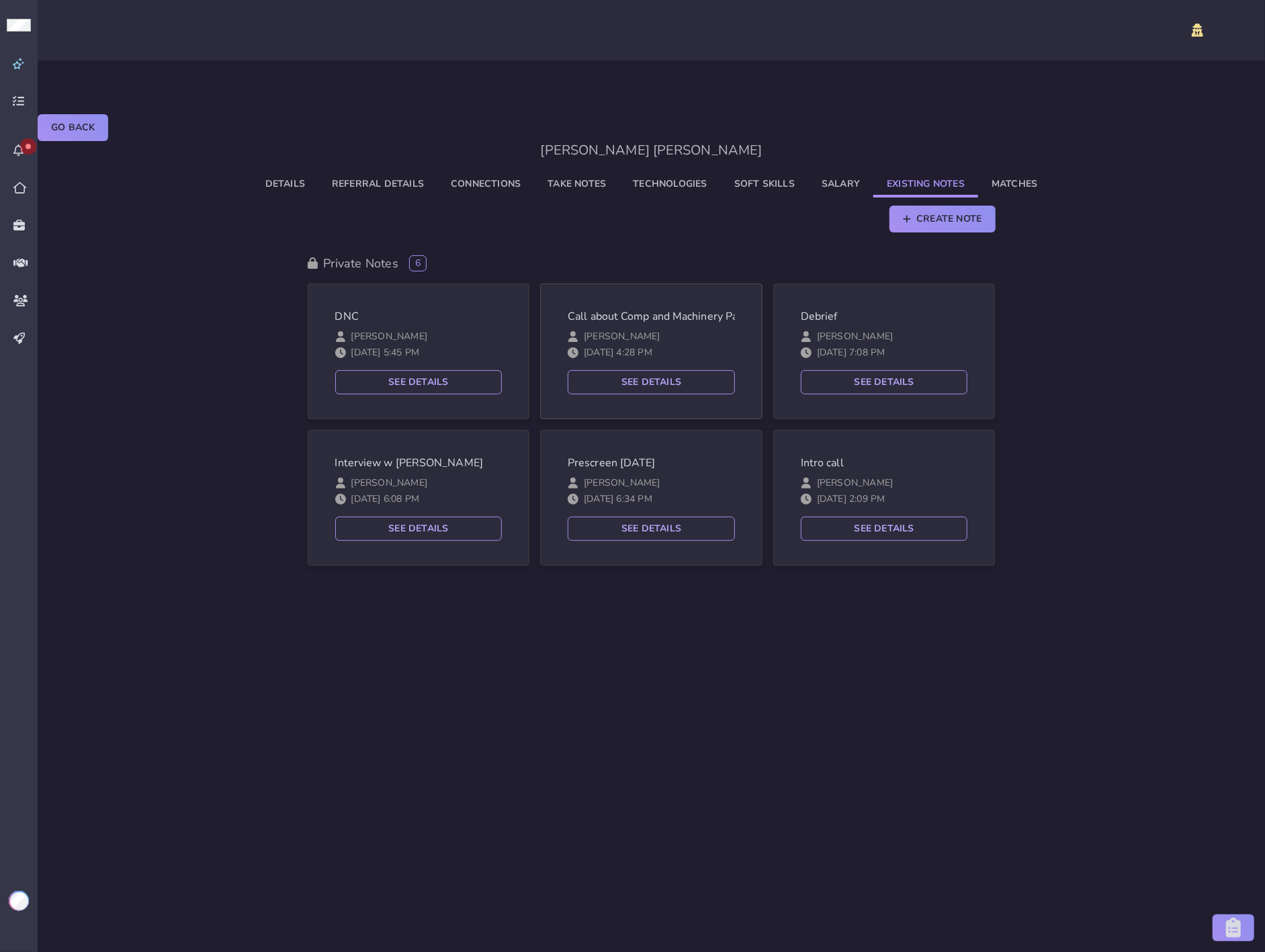 click on "Call about Comp and Machinery Partner [PERSON_NAME] [DATE] 4:28 PM" at bounding box center [651, 339] 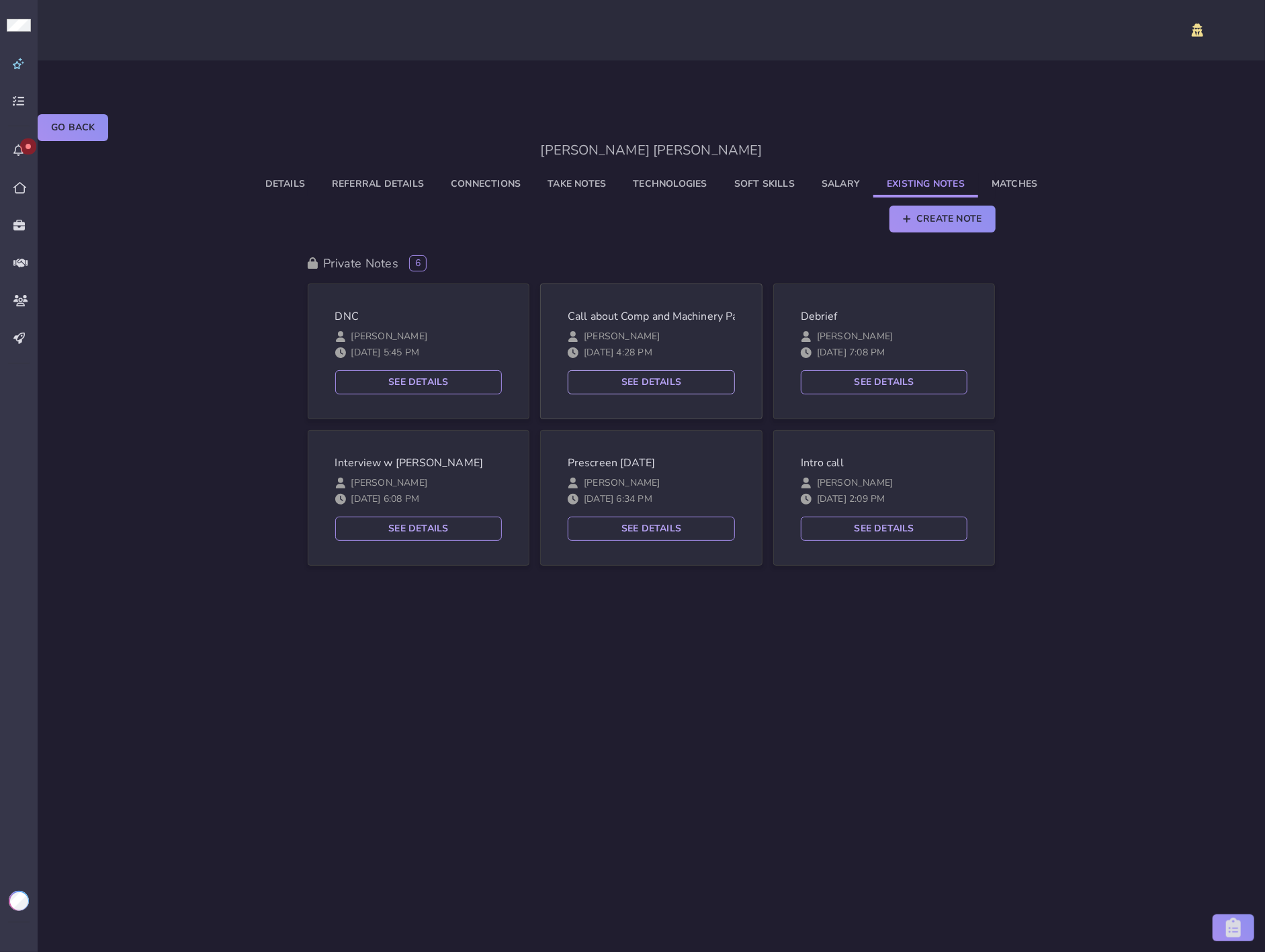click on "See Details" at bounding box center [651, 382] 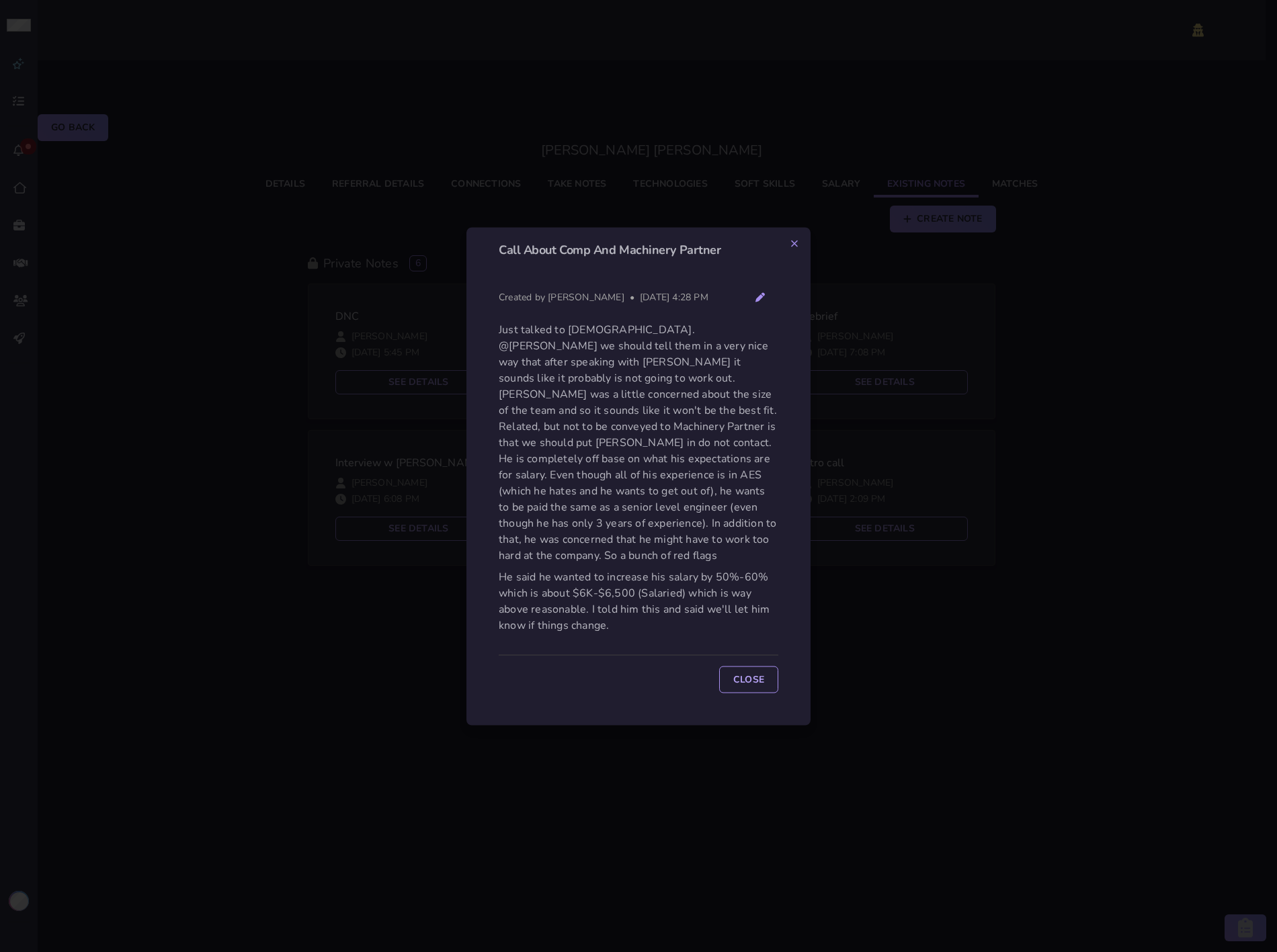 click 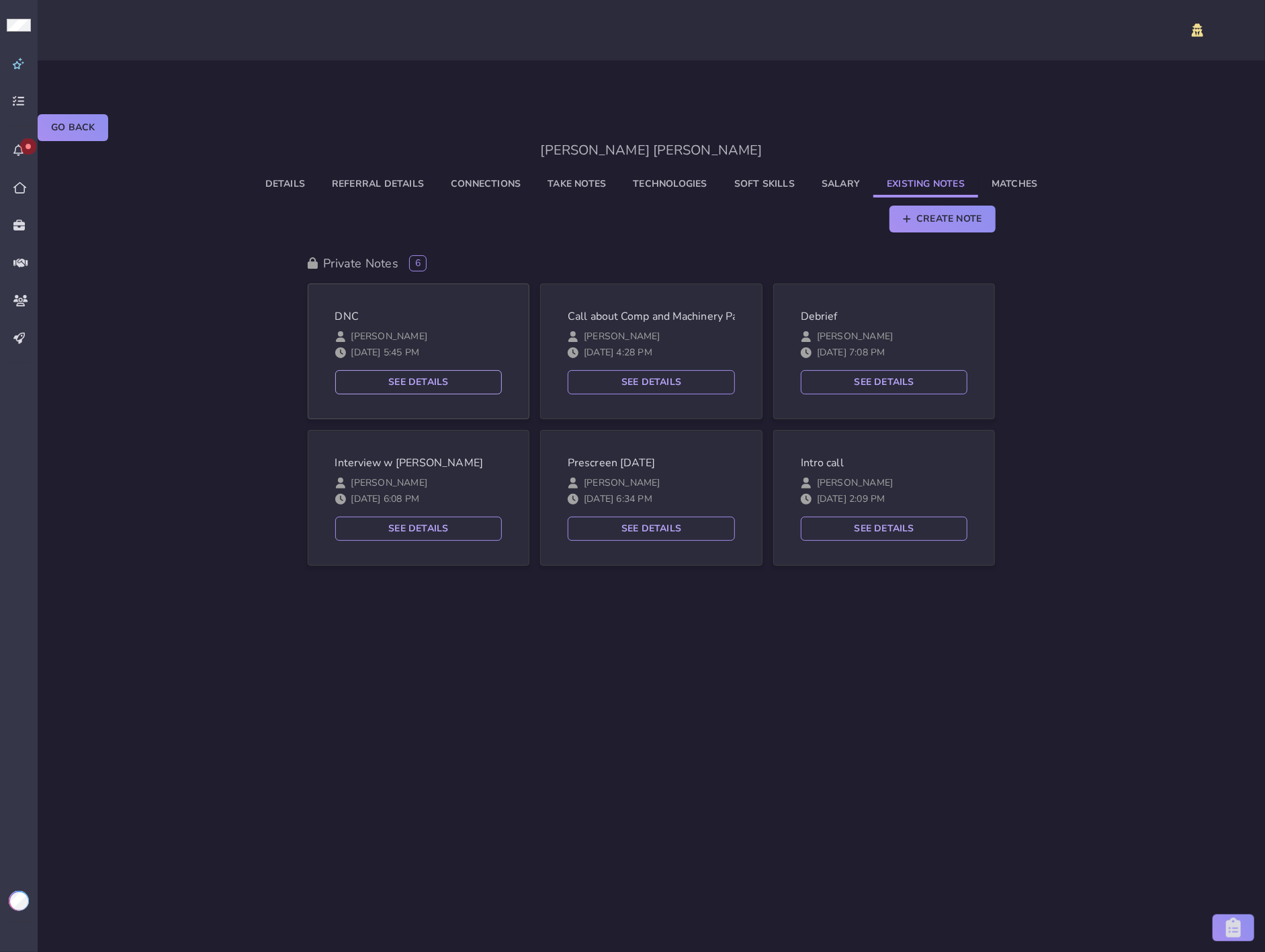 click on "See Details" at bounding box center [419, 382] 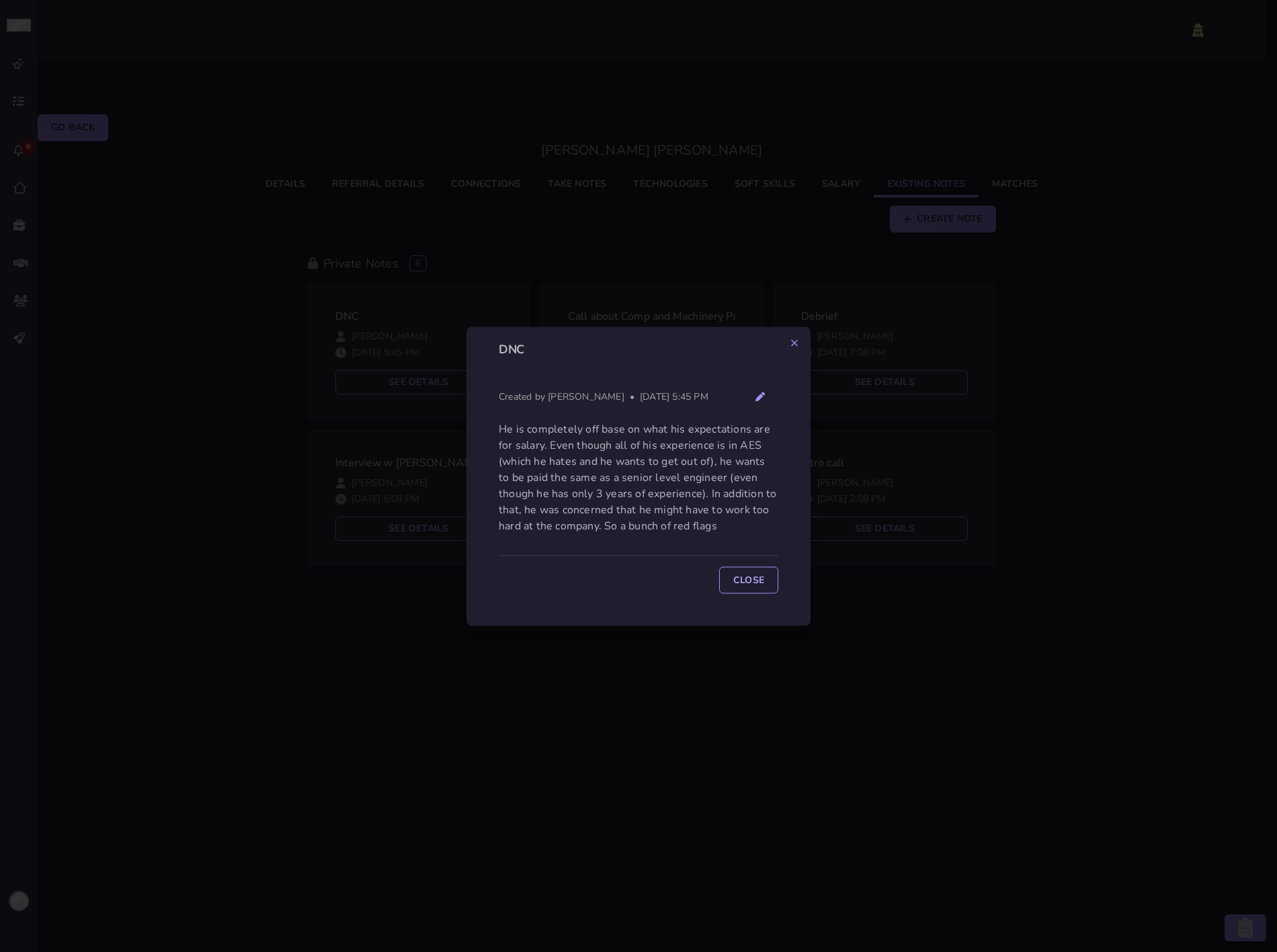 click 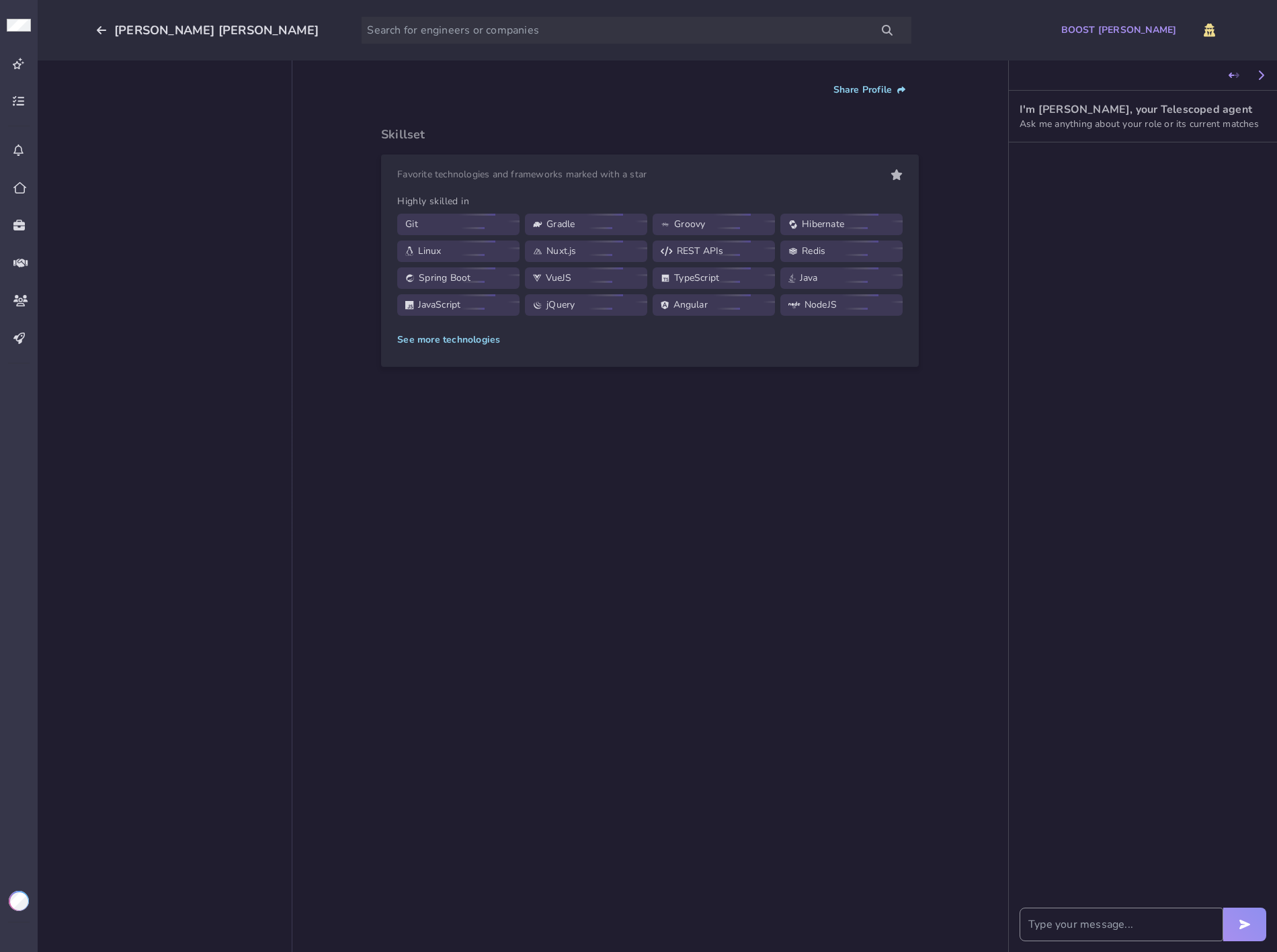 scroll, scrollTop: 0, scrollLeft: 0, axis: both 